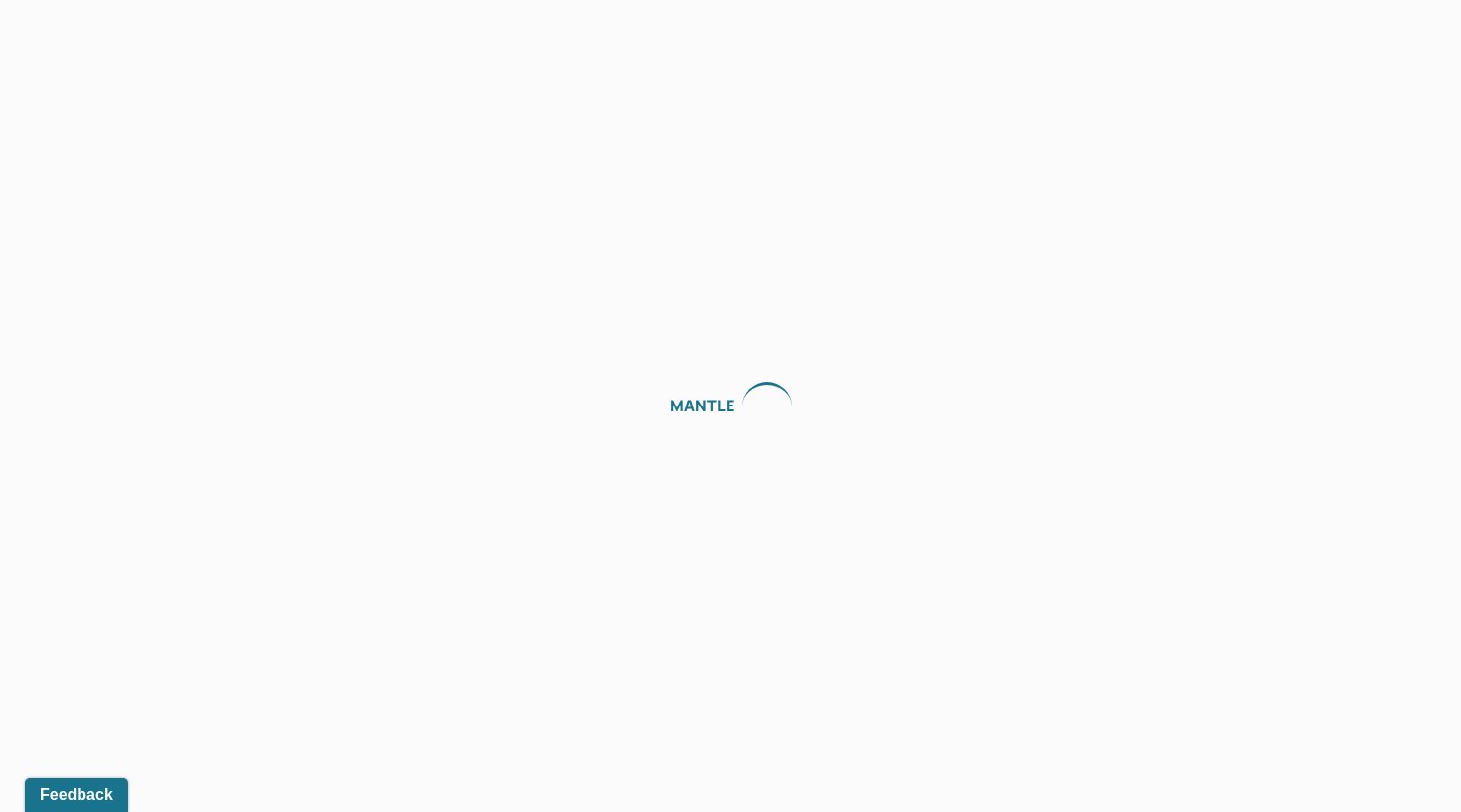 scroll, scrollTop: 0, scrollLeft: 0, axis: both 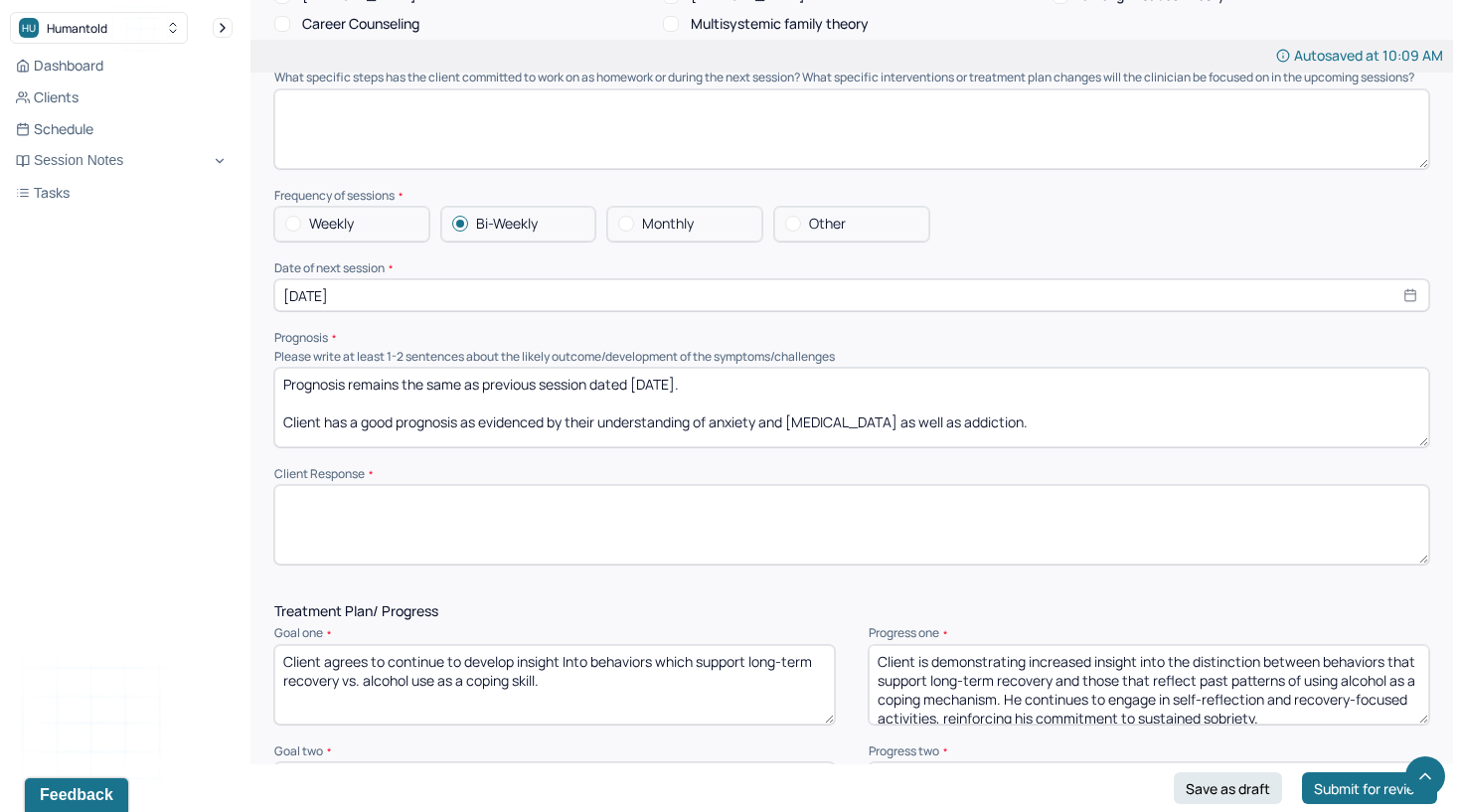 click at bounding box center [852, 525] 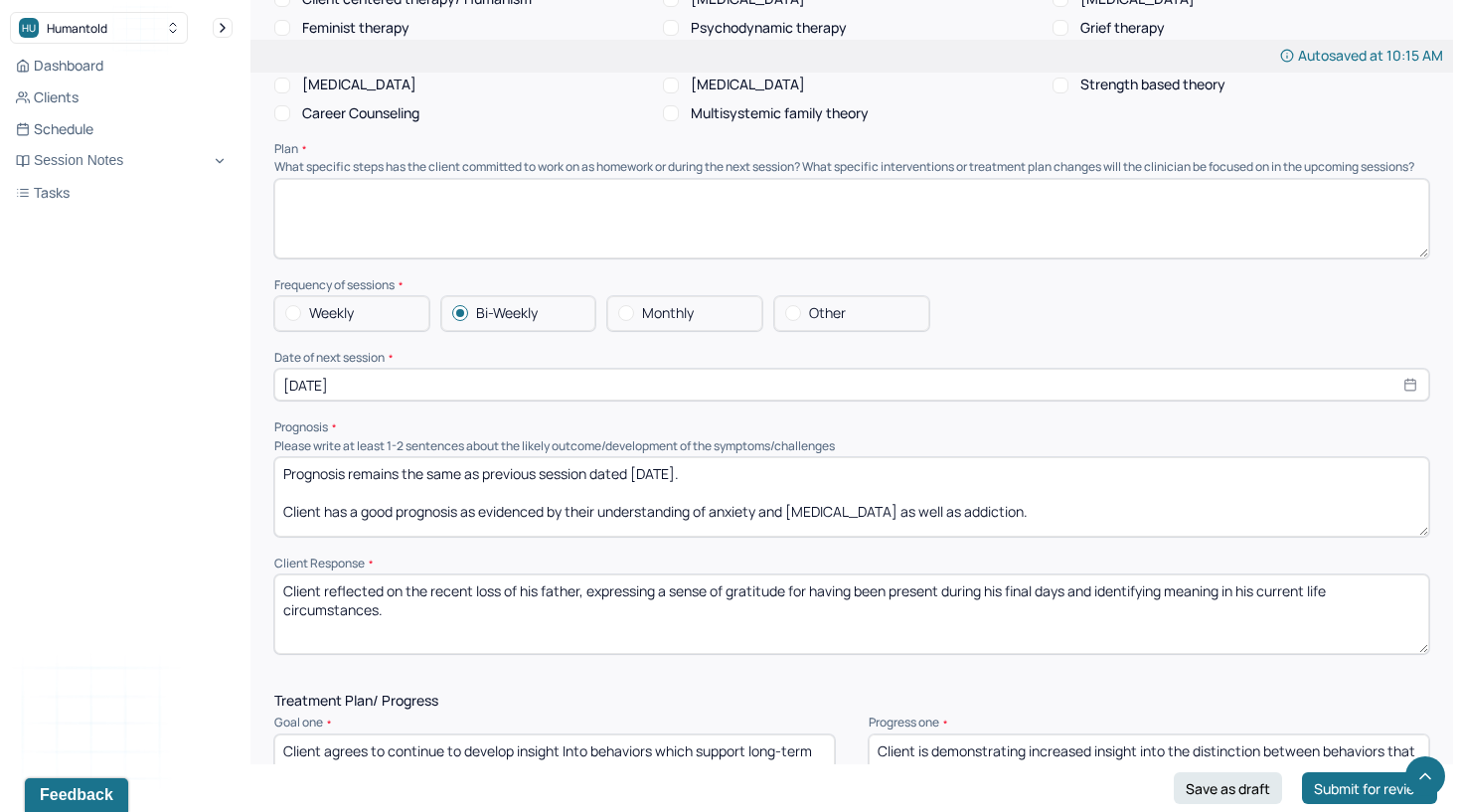 scroll, scrollTop: 1864, scrollLeft: 0, axis: vertical 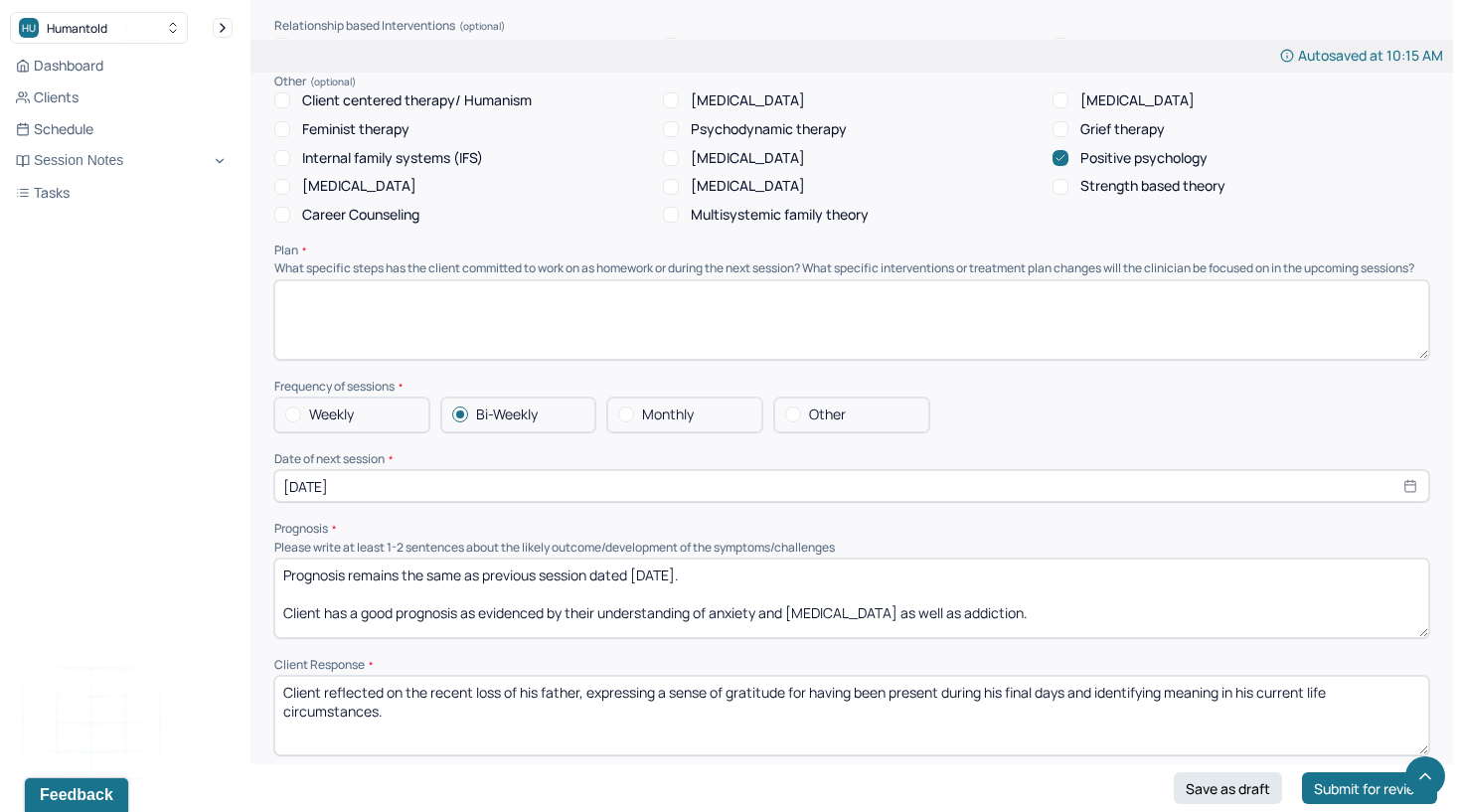 type on "Client reflected on the recent loss of his father, expressing a sense of gratitude for having been present during his final days and identifying meaning in his current life circumstances." 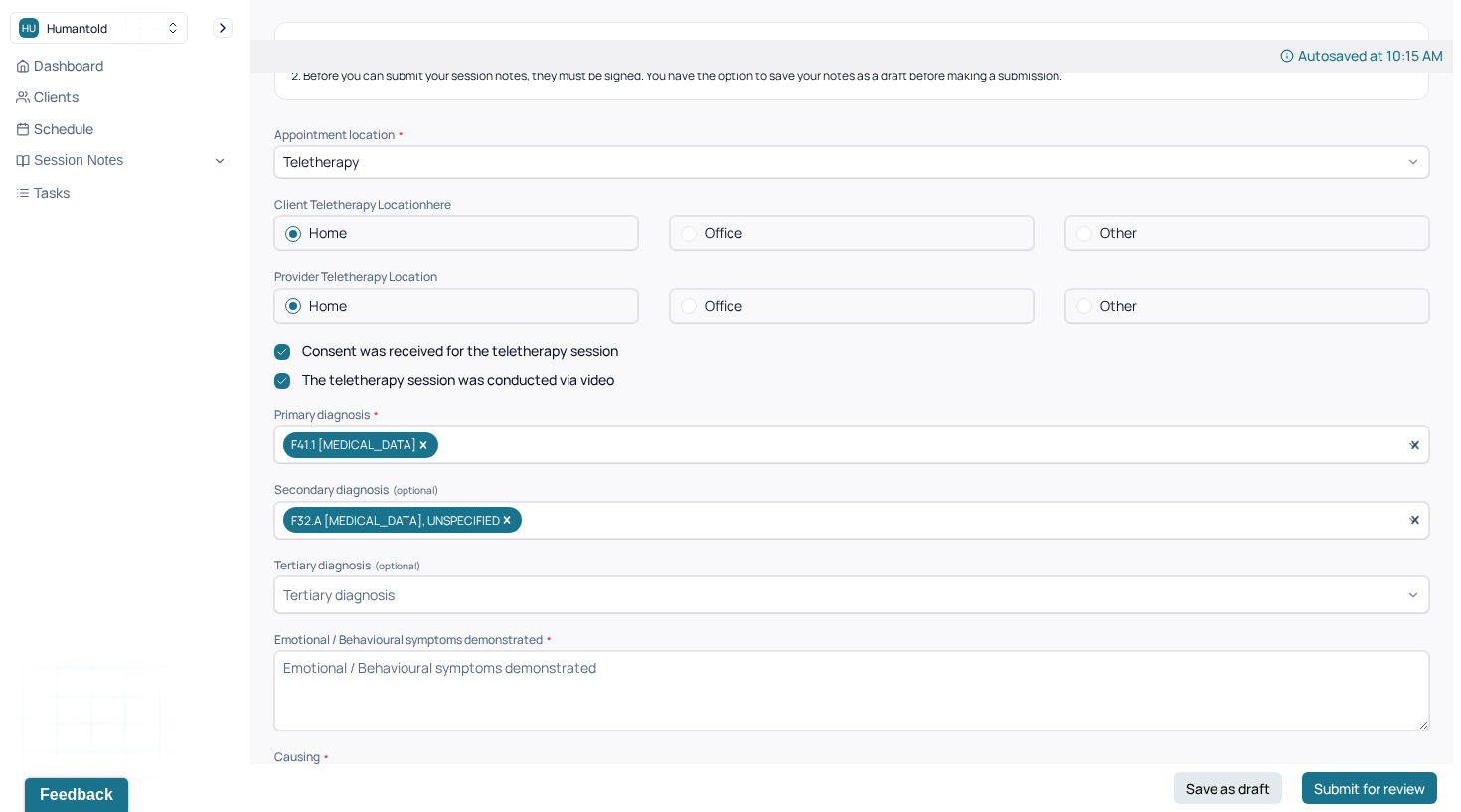 scroll, scrollTop: 423, scrollLeft: 0, axis: vertical 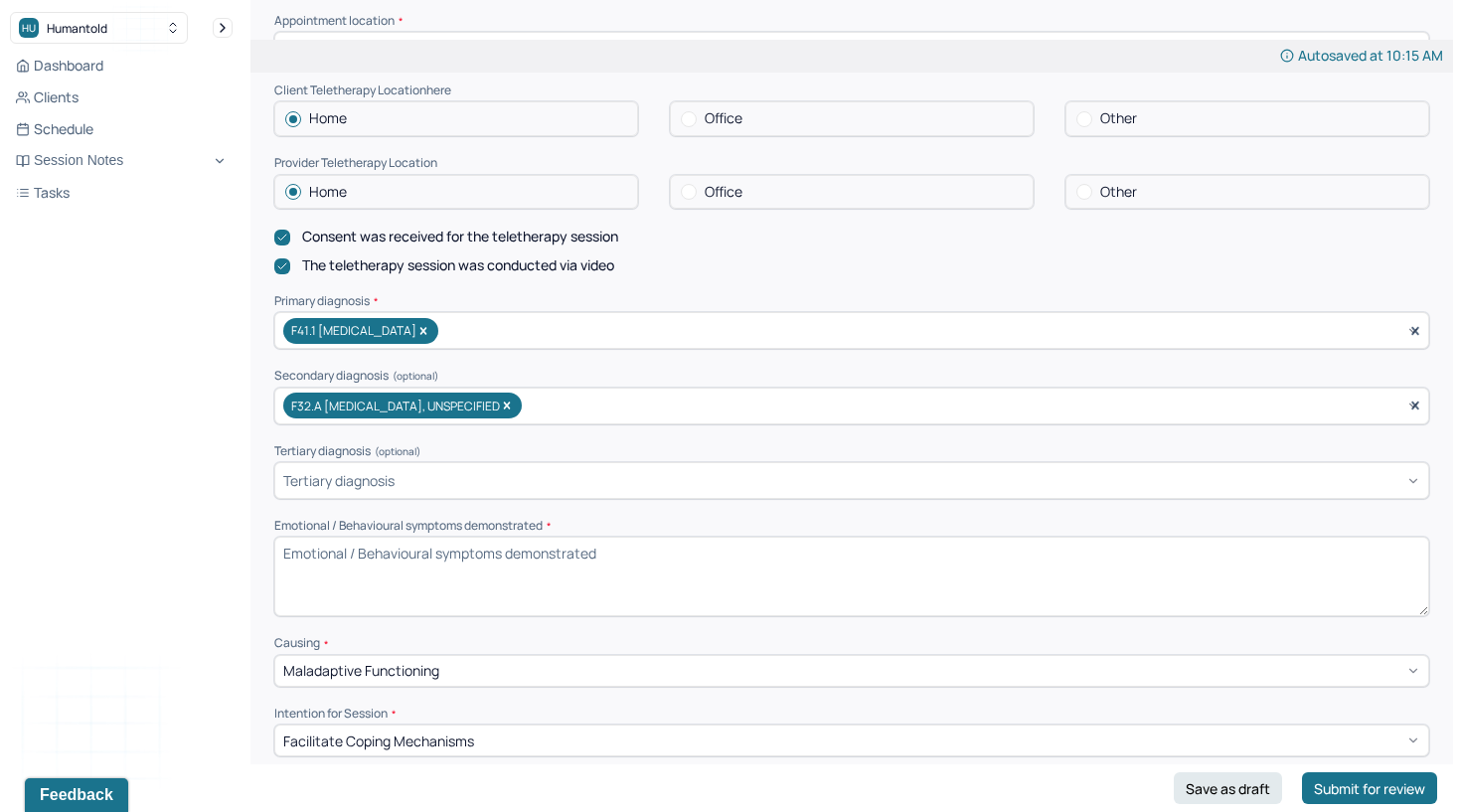click at bounding box center (689, 192) 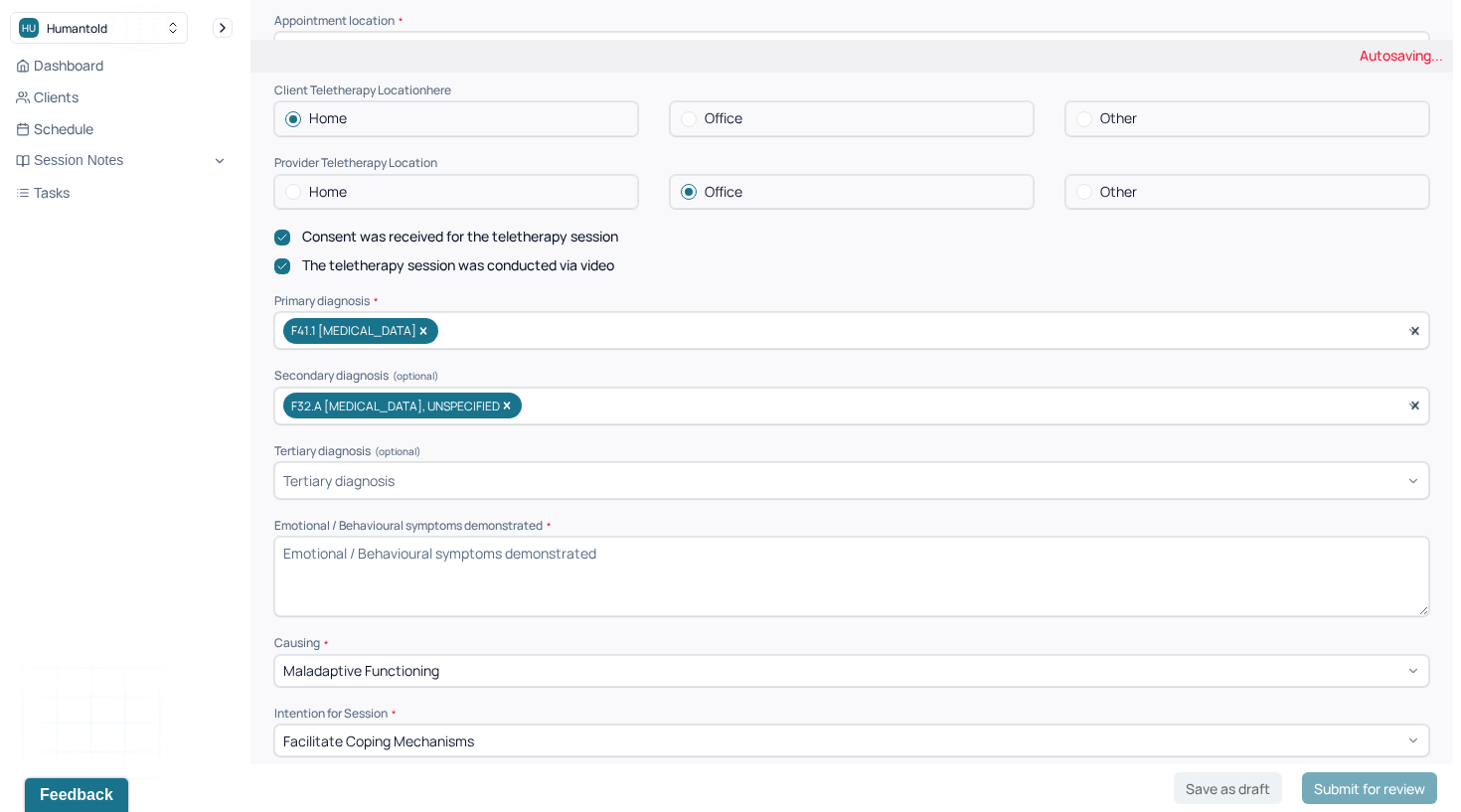click on "Emotional / Behavioural symptoms demonstrated *" at bounding box center [852, 576] 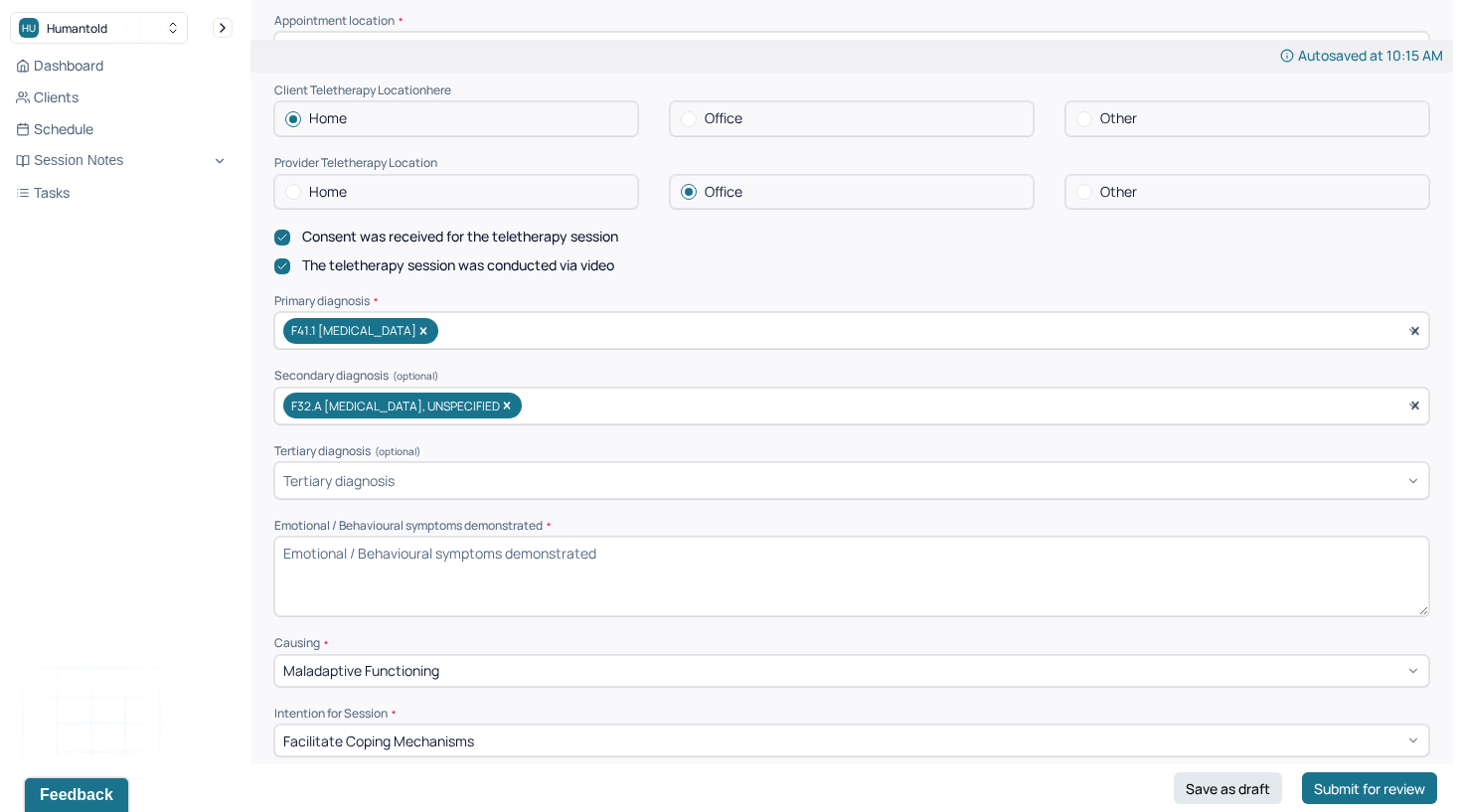 paste on "Client appeared emotionally grounded and reflective, demonstrating insight, emotional openness, and active use of healthy coping strategies." 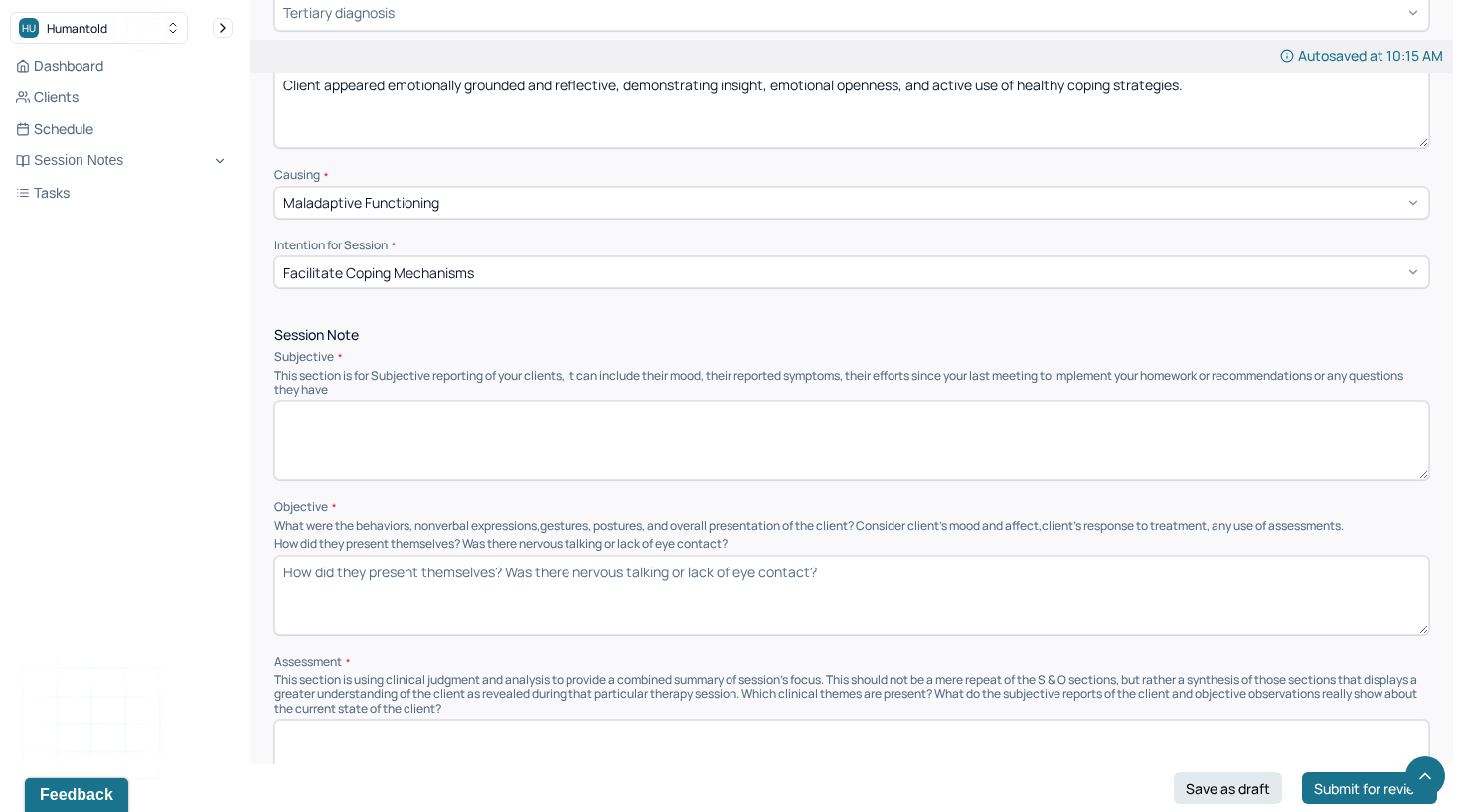 scroll, scrollTop: 896, scrollLeft: 0, axis: vertical 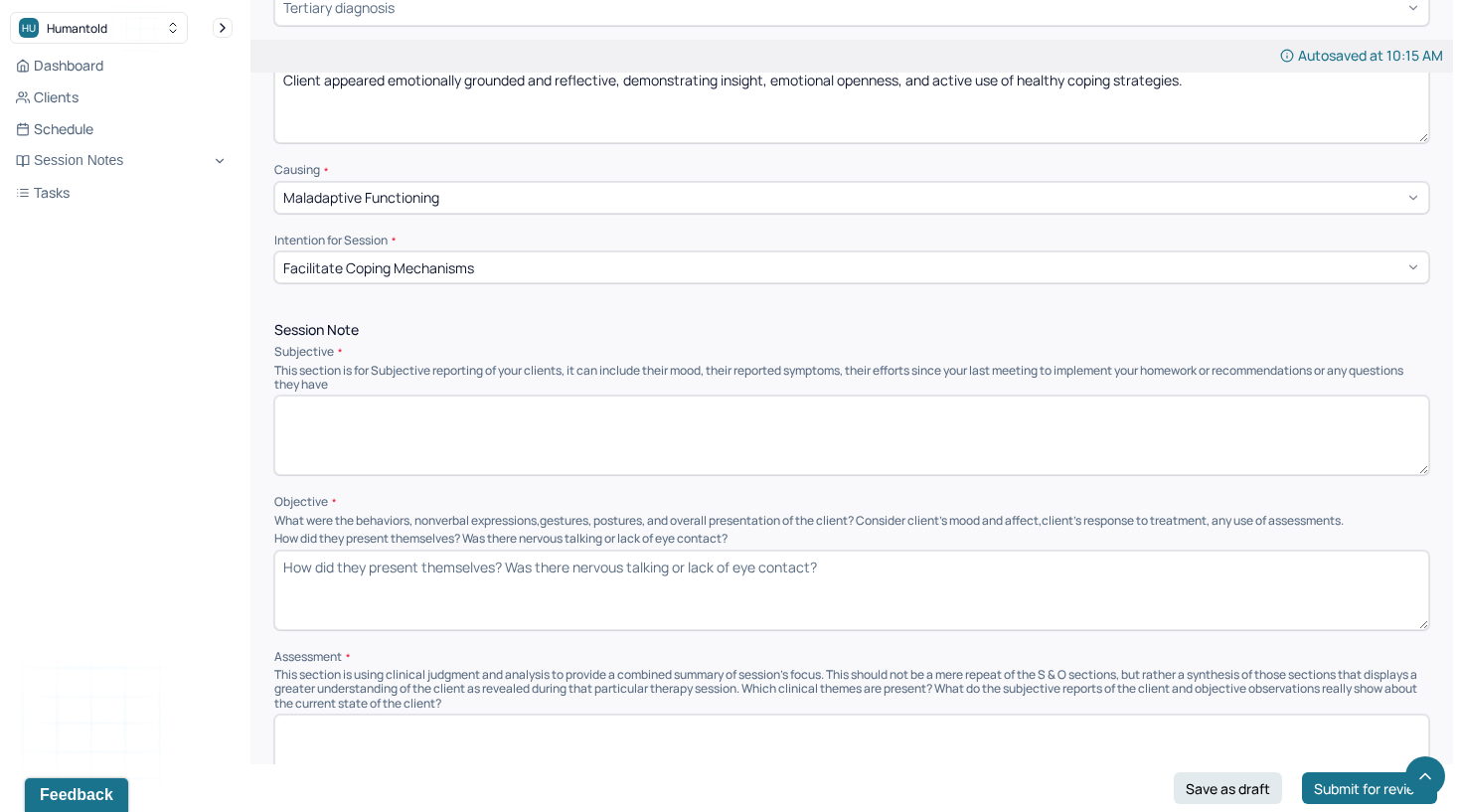 type on "Client appeared emotionally grounded and reflective, demonstrating insight, emotional openness, and active use of healthy coping strategies." 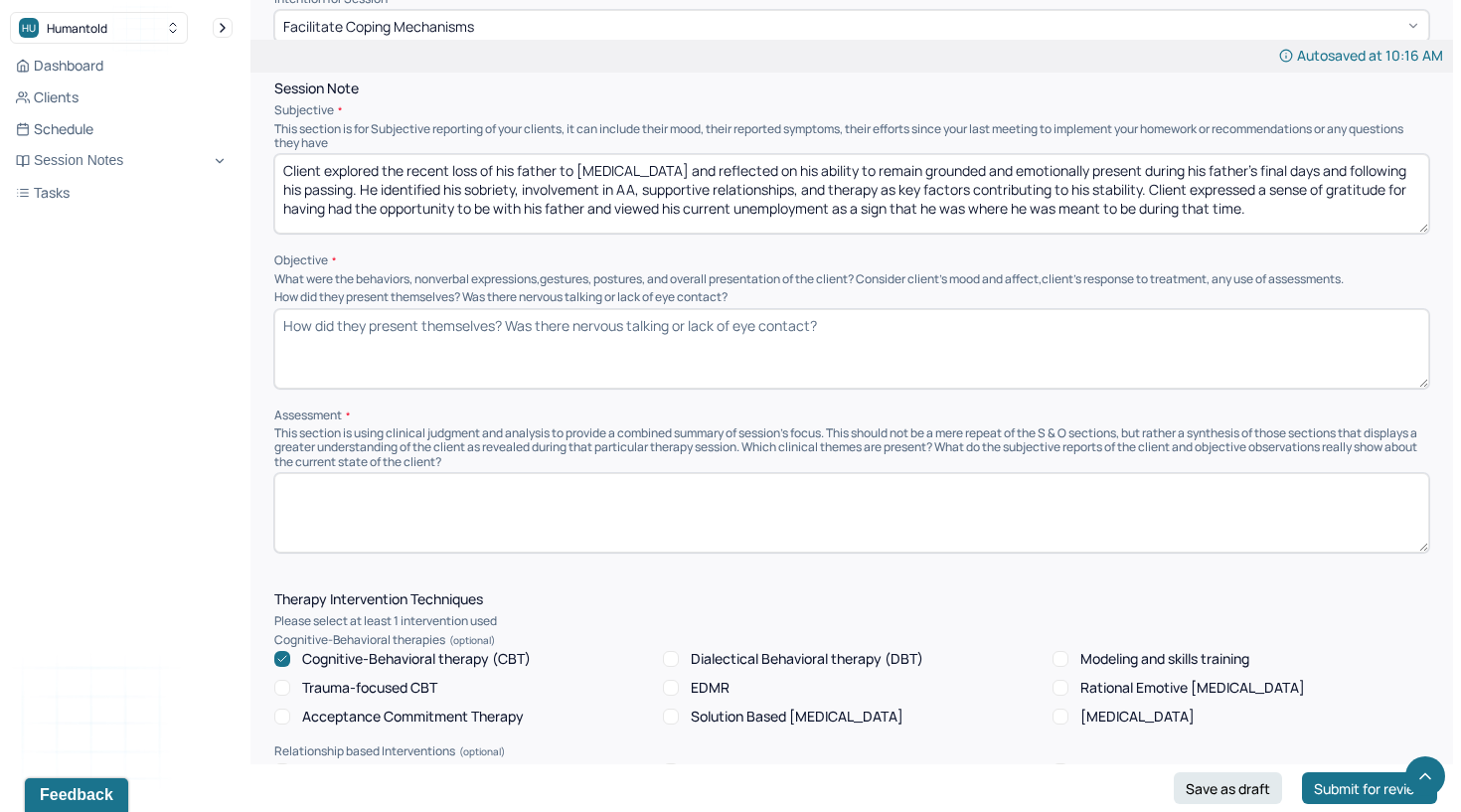 scroll, scrollTop: 1160, scrollLeft: 0, axis: vertical 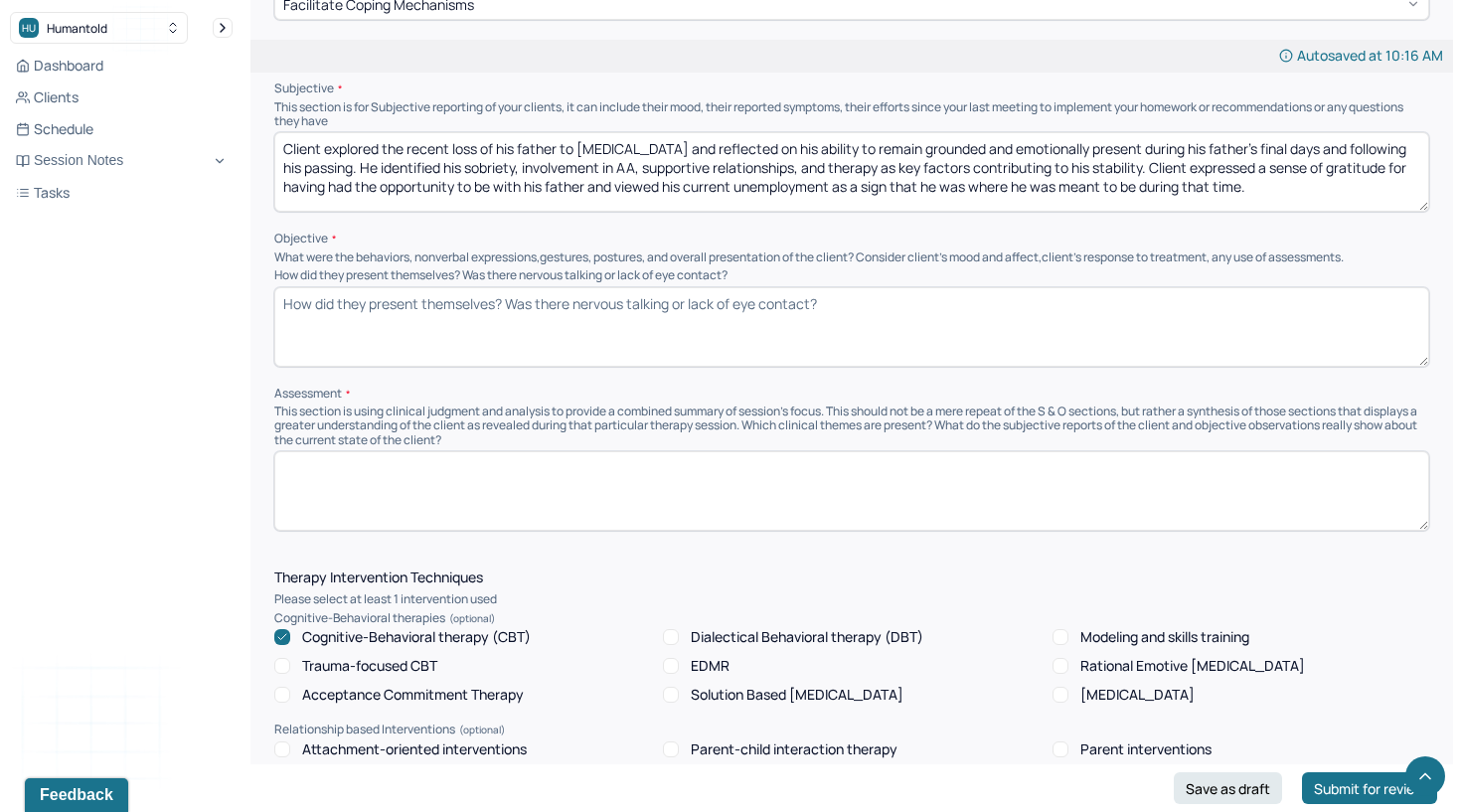 type on "Client explored the recent loss of his father to [MEDICAL_DATA] and reflected on his ability to remain grounded and emotionally present during his father’s final days and following his passing. He identified his sobriety, involvement in AA, supportive relationships, and therapy as key factors contributing to his stability. Client expressed a sense of gratitude for having had the opportunity to be with his father and viewed his current unemployment as a sign that he was where he was meant to be during that time." 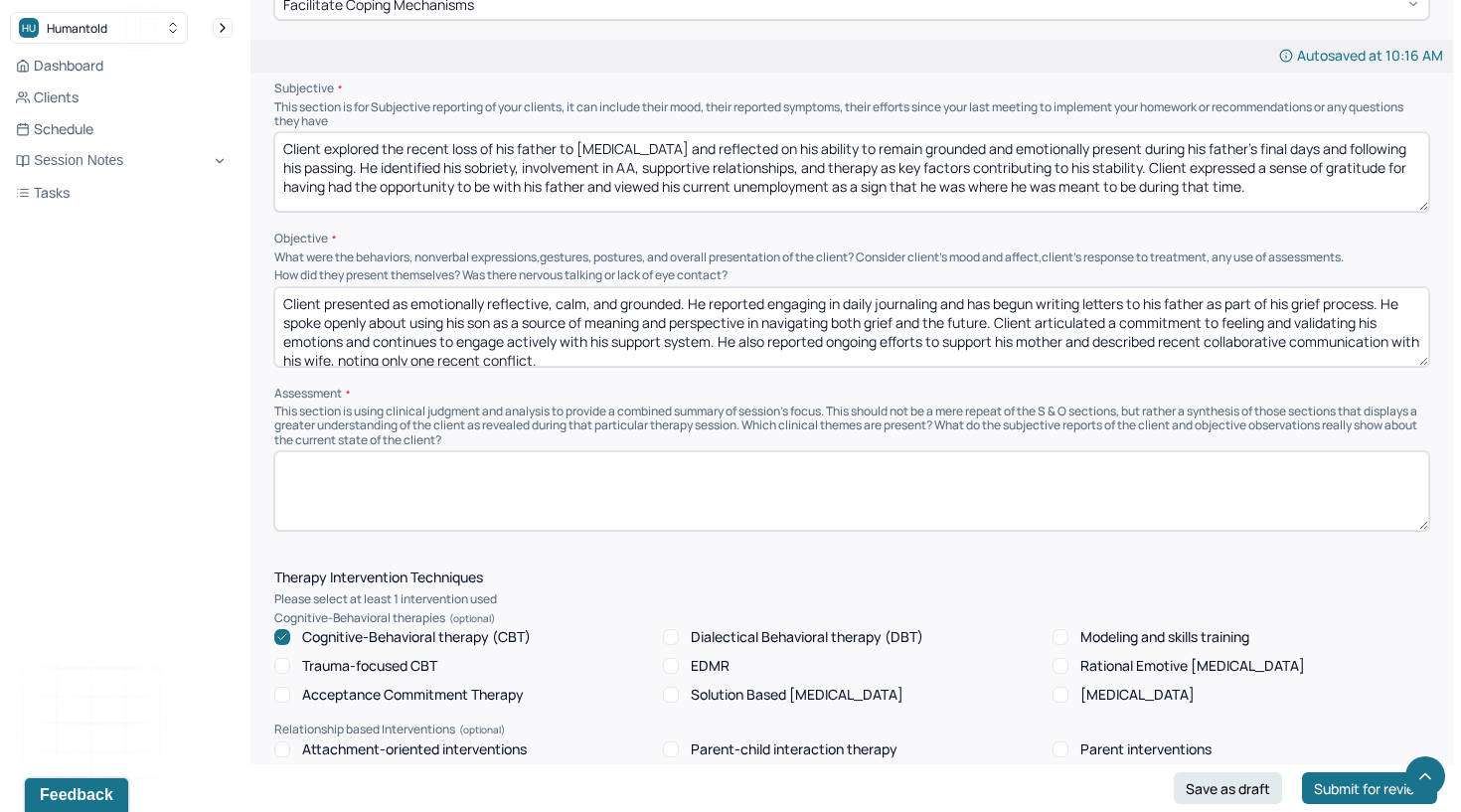 scroll, scrollTop: 4, scrollLeft: 0, axis: vertical 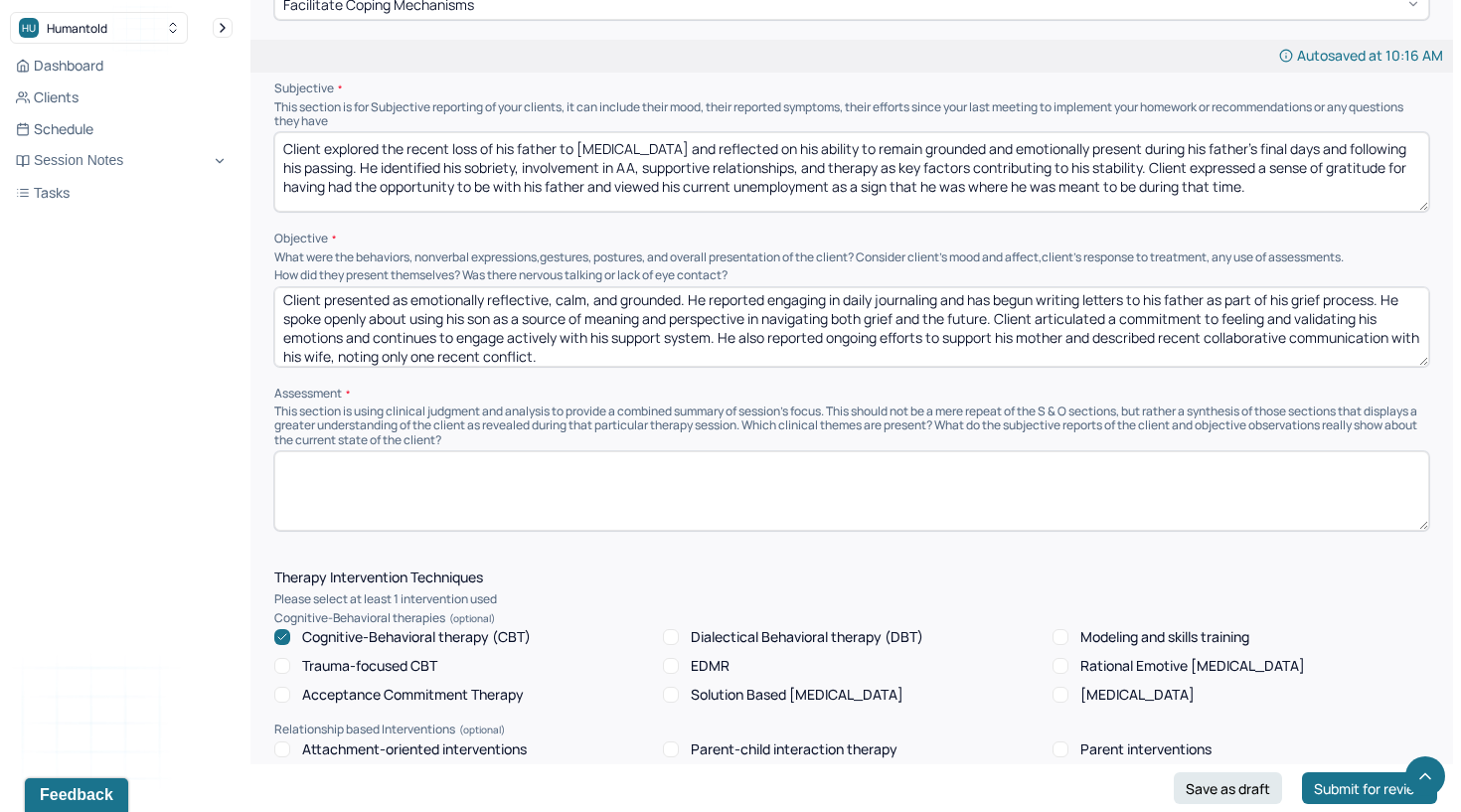 type on "Client presented as emotionally reflective, calm, and grounded. He reported engaging in daily journaling and has begun writing letters to his father as part of his grief process. He spoke openly about using his son as a source of meaning and perspective in navigating both grief and the future. Client articulated a commitment to feeling and validating his emotions and continues to engage actively with his support system. He also reported ongoing efforts to support his mother and described recent collaborative communication with his wife, noting only one recent conflict." 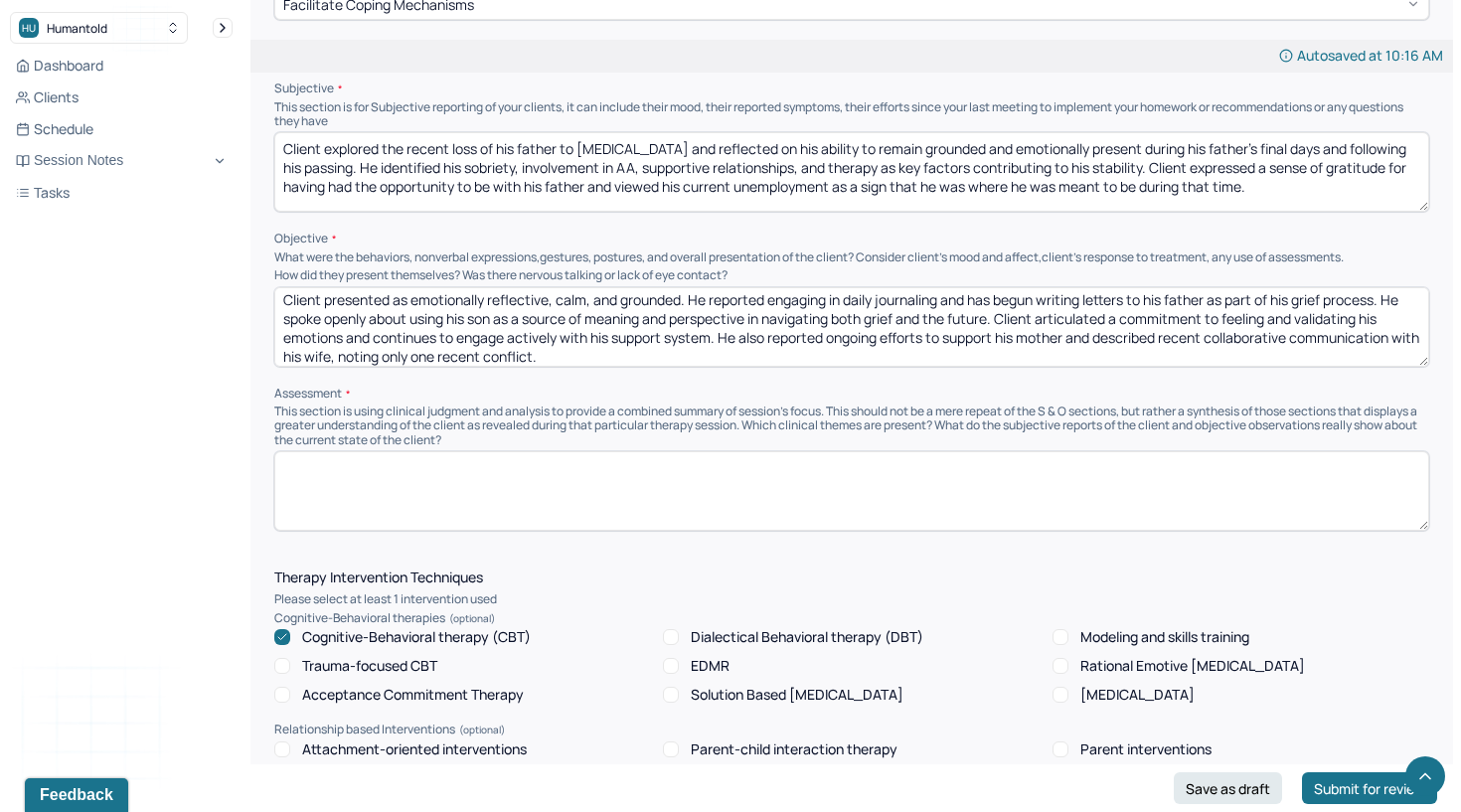 paste on "Client appears to be processing his grief in a healthy and intentional manner, drawing upon both internal and external resources. His emotional insight, use of coping strategies, and continued engagement in therapeutic practices reflect positive adjustment despite the recent loss. Continued stability in sobriety, strong family connections, and meaningful reflection indicate resilience and a capacity for growth through this loss." 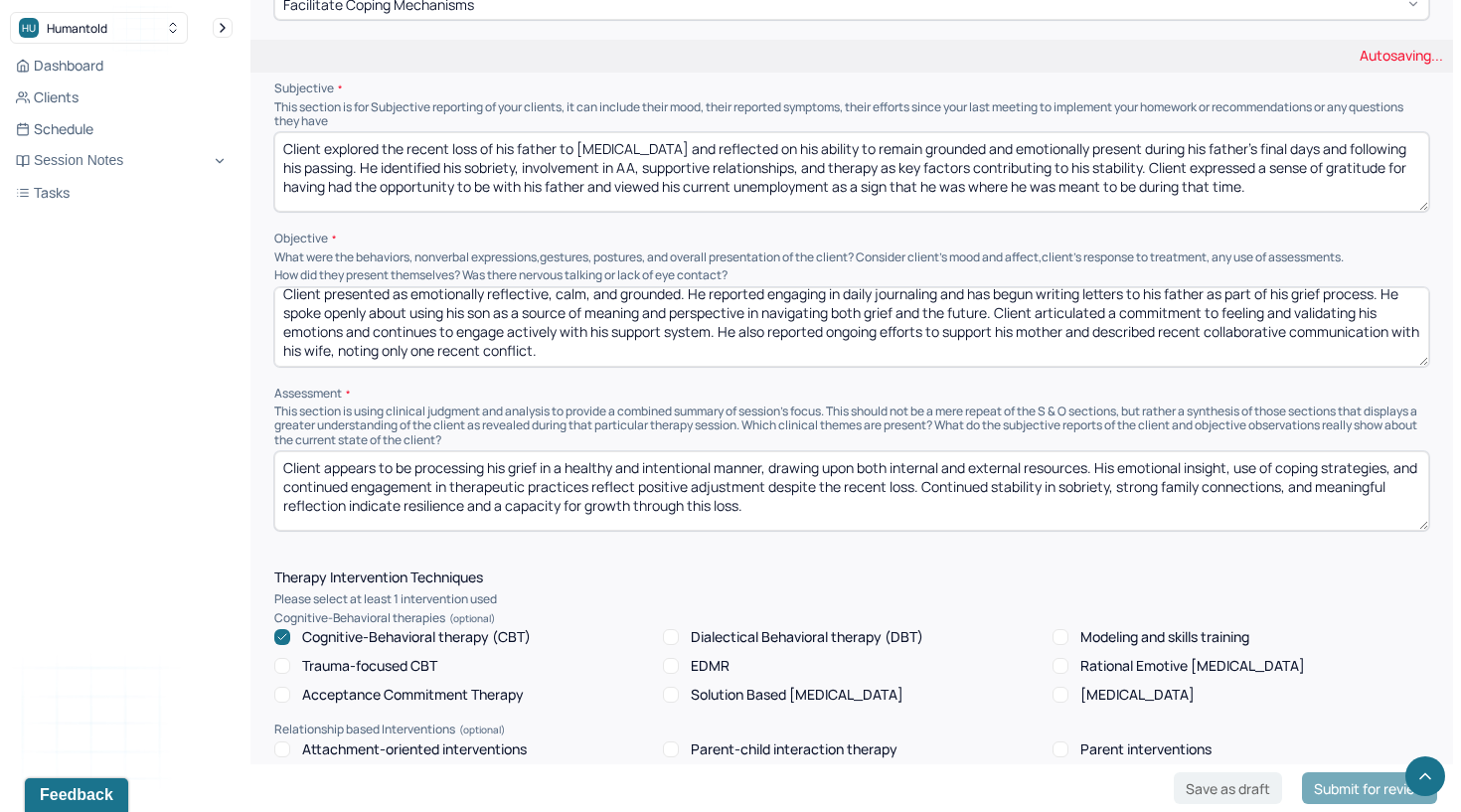 scroll, scrollTop: 9, scrollLeft: 0, axis: vertical 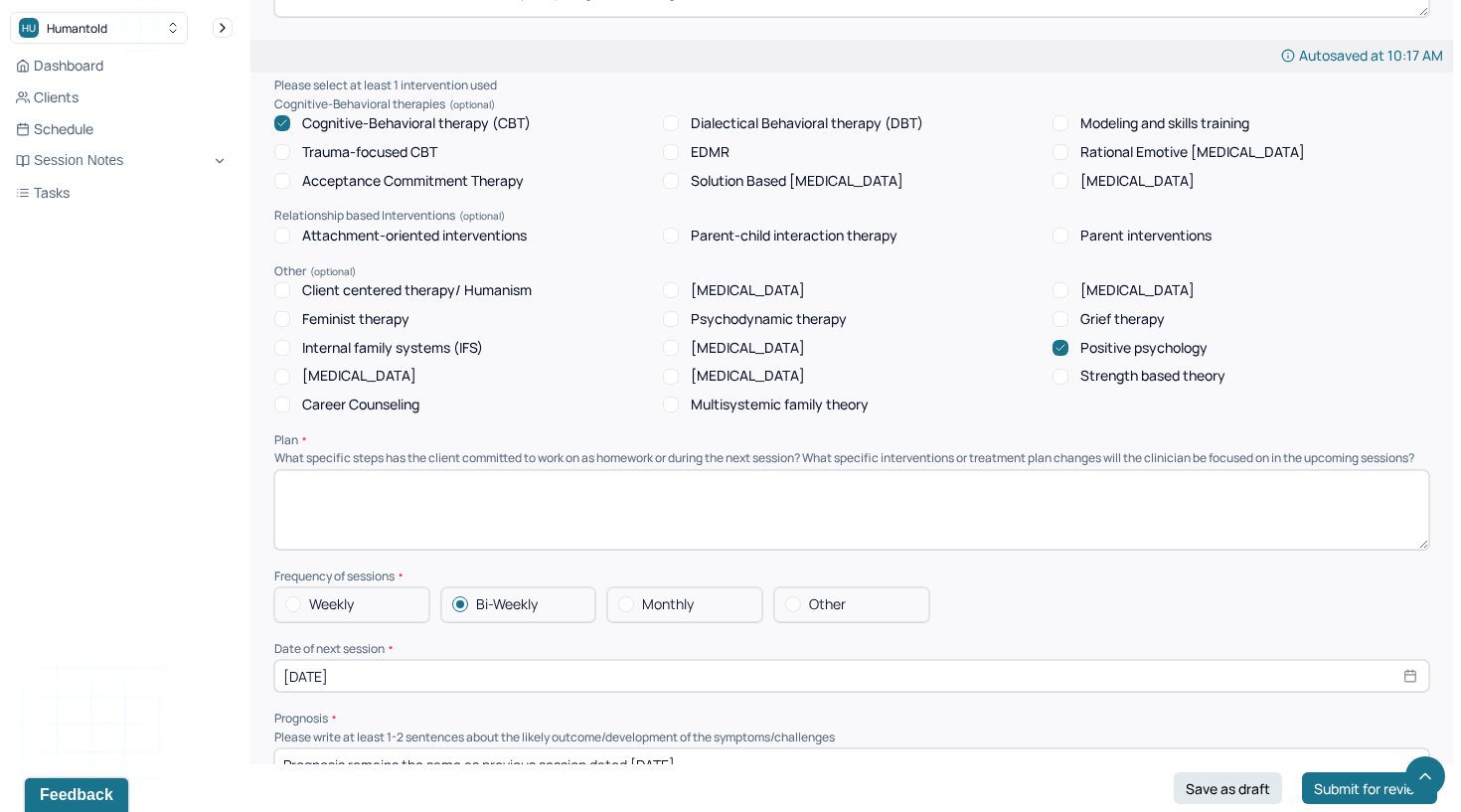 type on "Client appears to be processing his grief in a healthy and intentional manner, drawing upon both internal and external resources. His emotional insight, use of coping strategies, and continued engagement in therapeutic practices reflect positive adjustment despite the recent loss. Continued stability in sobriety, strong family connections, and meaningful reflection indicate resilience and a capacity for growth through this loss." 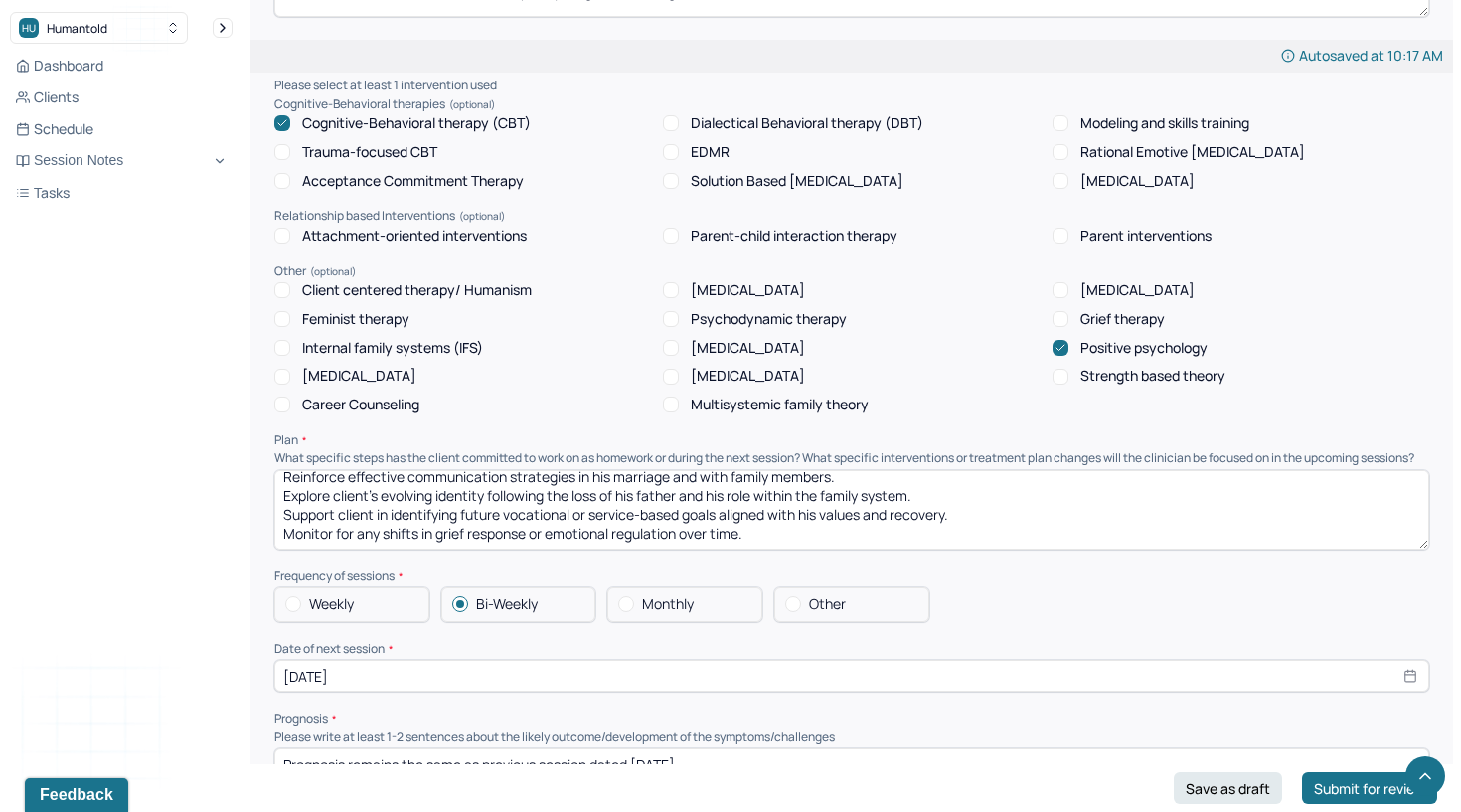 scroll, scrollTop: 66, scrollLeft: 0, axis: vertical 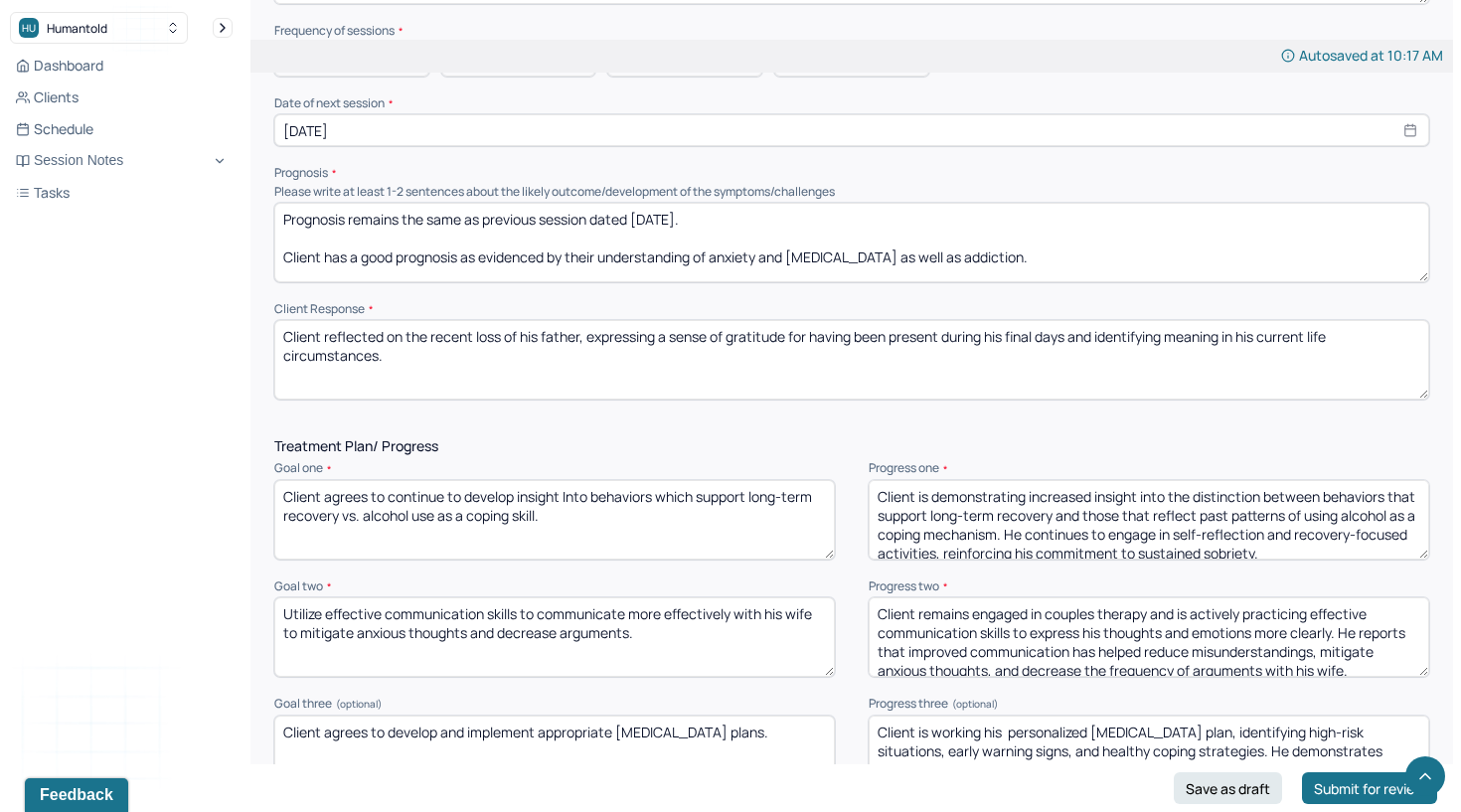 type on "Continue to support client’s grief process, emphasizing emotional validation and self-compassion.
Encourage ongoing use of journaling and letter writing as a means of emotional expression.
Reinforce effective communication strategies in his marriage and with family members.
Explore client’s evolving identity following the loss of his father and his role within the family system.
Support client in identifying future vocational or service-based goals aligned with his values and recovery.
Monitor for any shifts in grief response or emotional regulation over time." 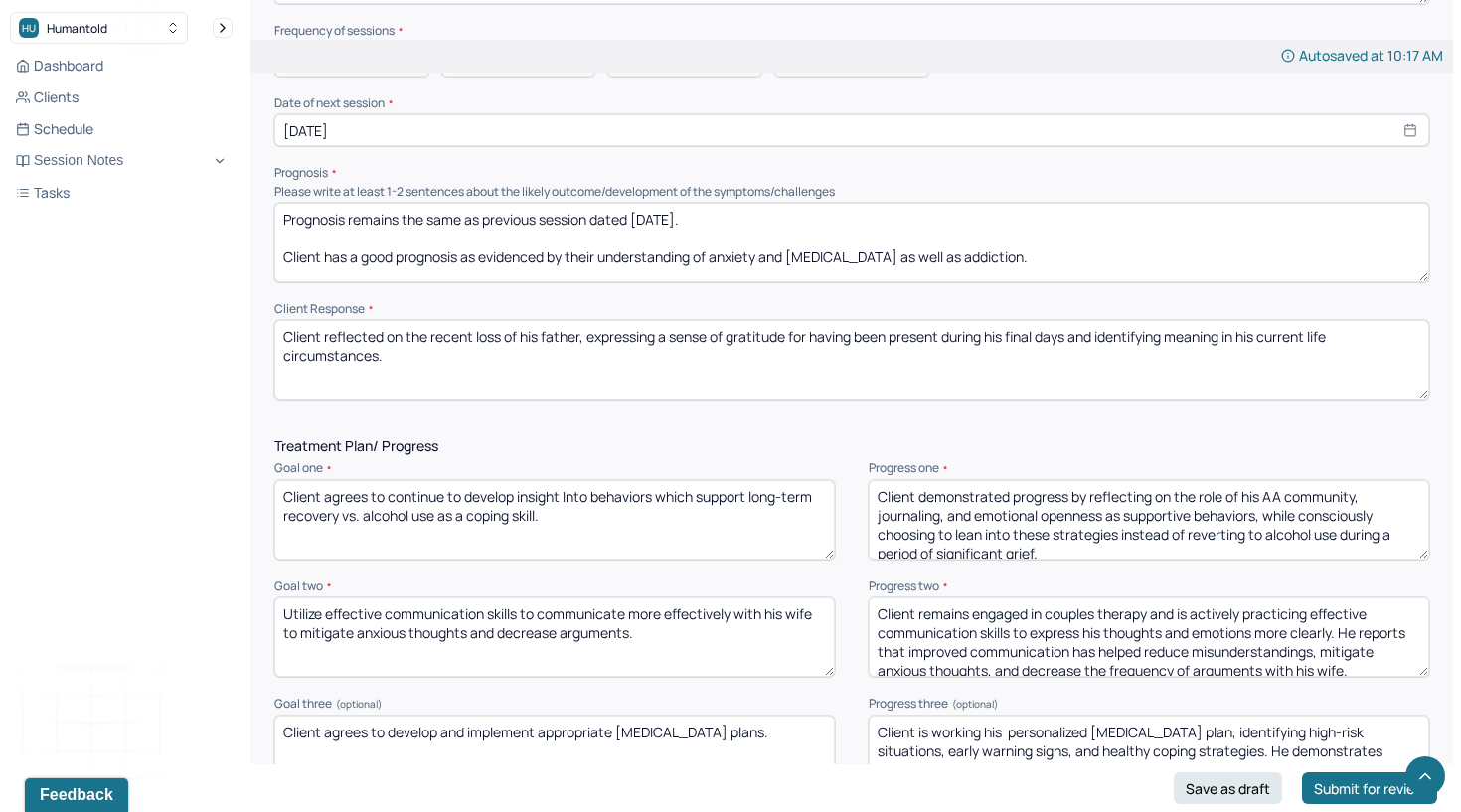 scroll, scrollTop: 4, scrollLeft: 0, axis: vertical 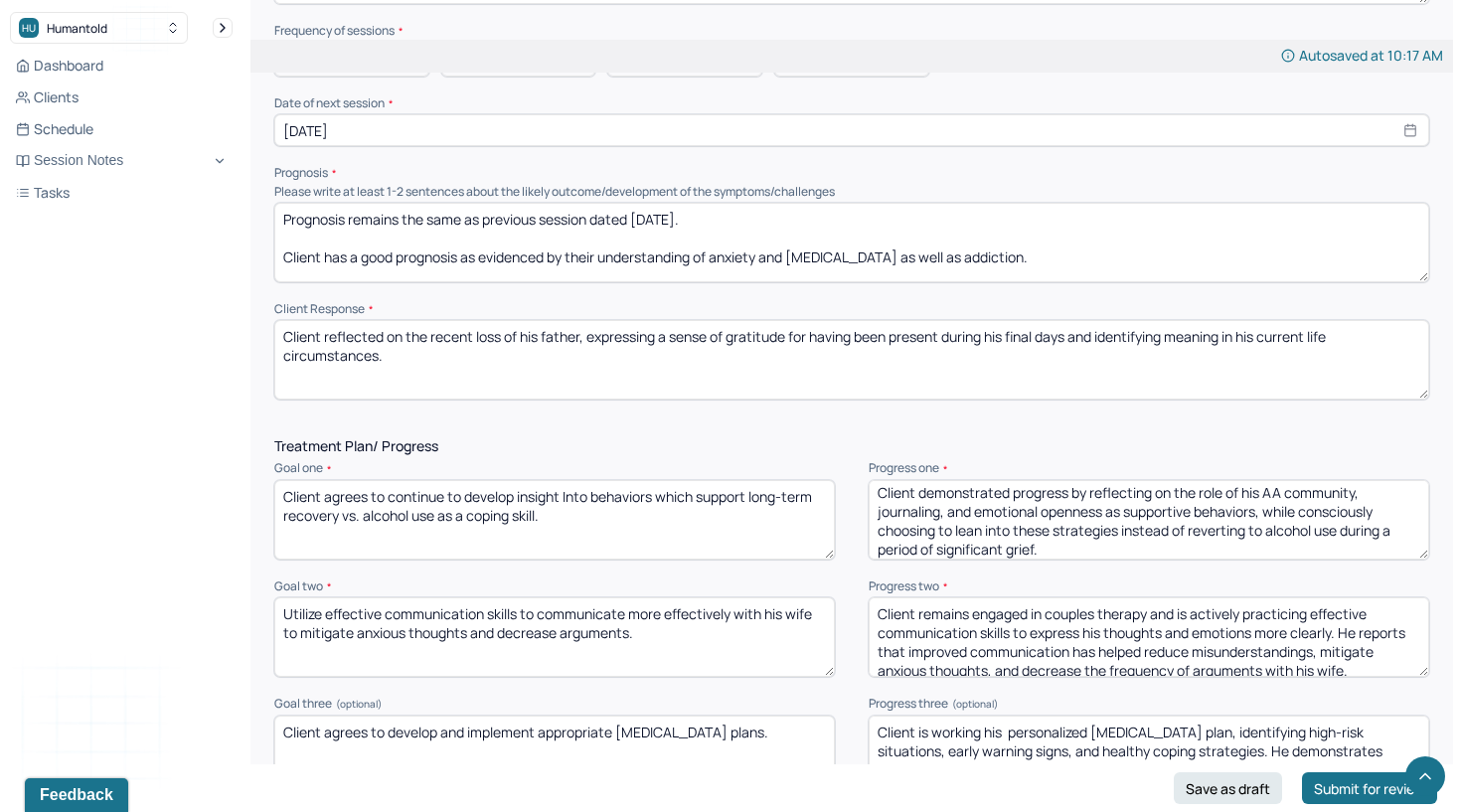 type on "Client demonstrated progress by reflecting on the role of his AA community, journaling, and emotional openness as supportive behaviors, while consciously choosing to lean into these strategies instead of reverting to alcohol use during a period of significant grief." 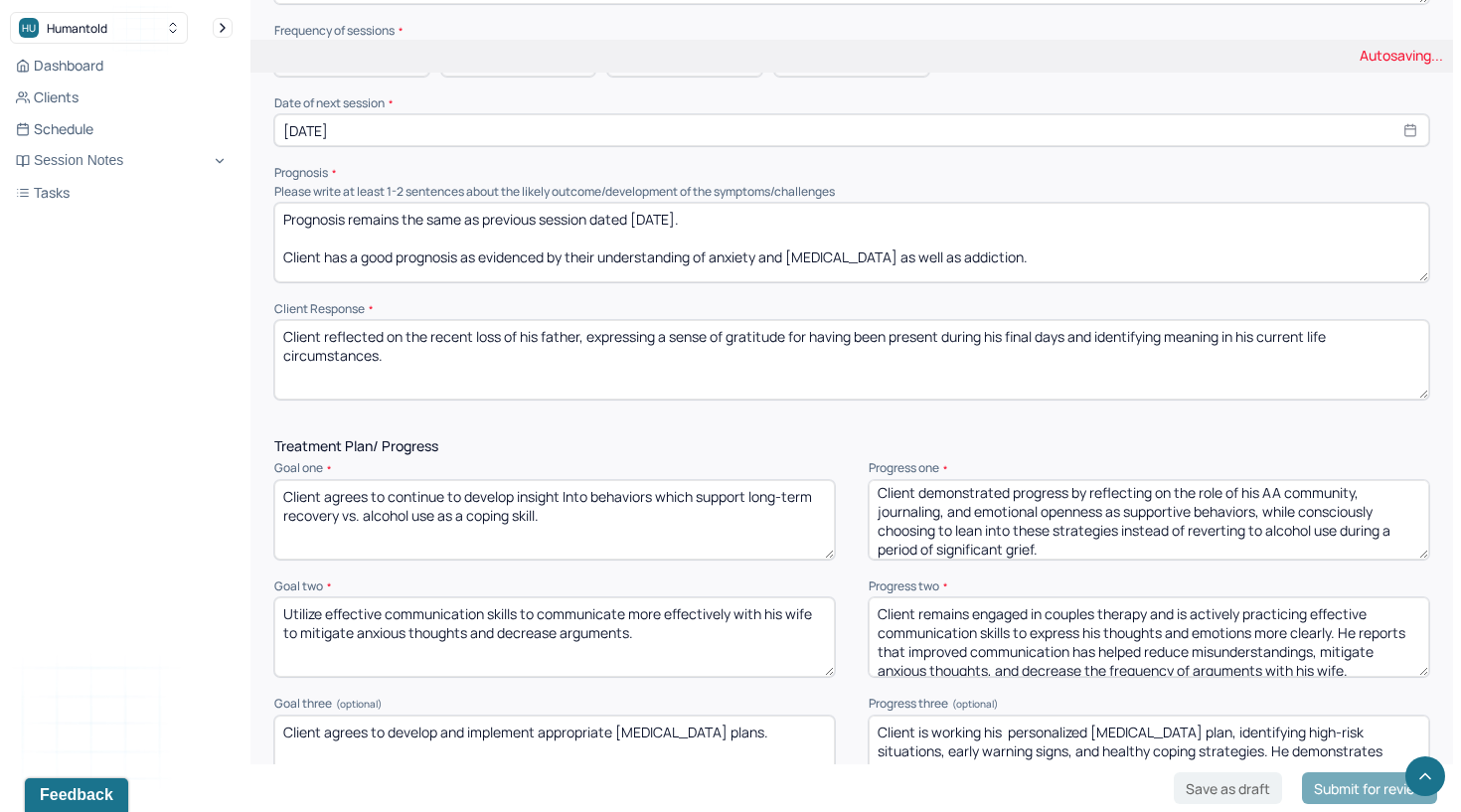 click on "Utilize effective communication skills to communicate more effectively with his wife to mitigate anxious thoughts and decrease arguments." at bounding box center [555, 637] 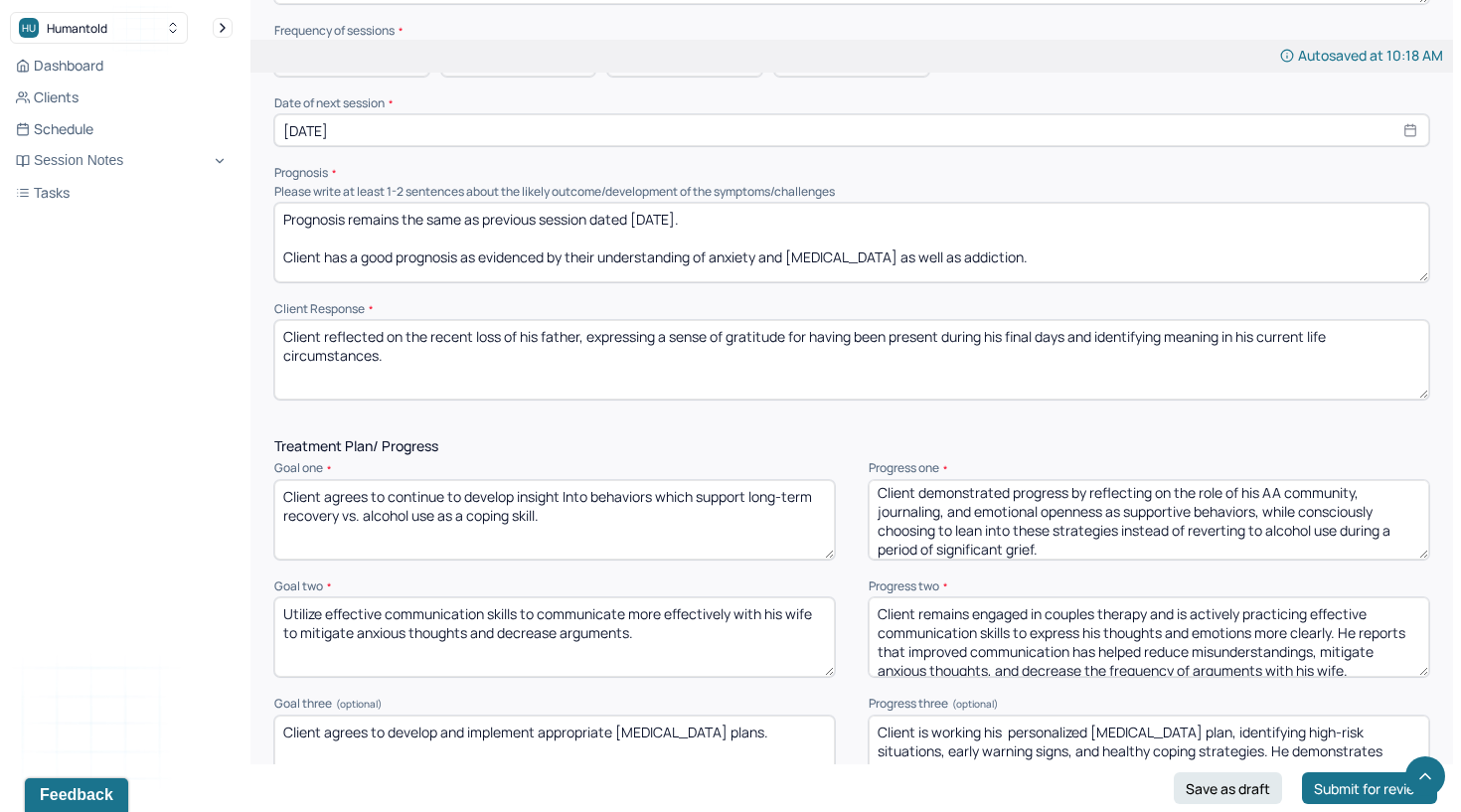 click on "Client remains engaged in couples therapy and is actively practicing effective communication skills to express his thoughts and emotions more clearly. He reports that improved communication has helped reduce misunderstandings, mitigate anxious thoughts, and decrease the frequency of arguments with his wife." at bounding box center (1149, 637) 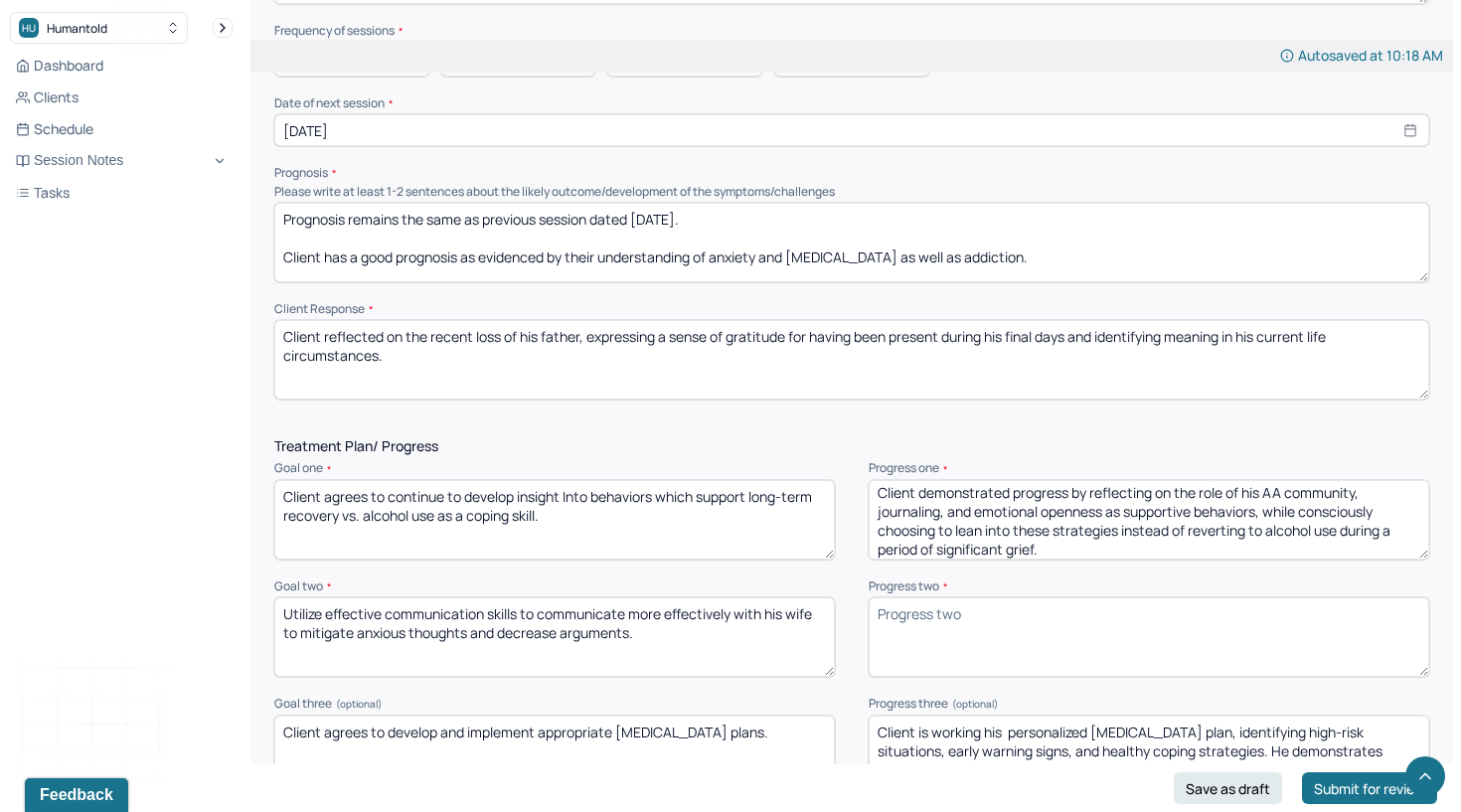 paste on "Client reported ongoing efforts to practice collaborative communication with his wife, noting only one recent argument and increased ability to manage anxious thoughts through open dialogue." 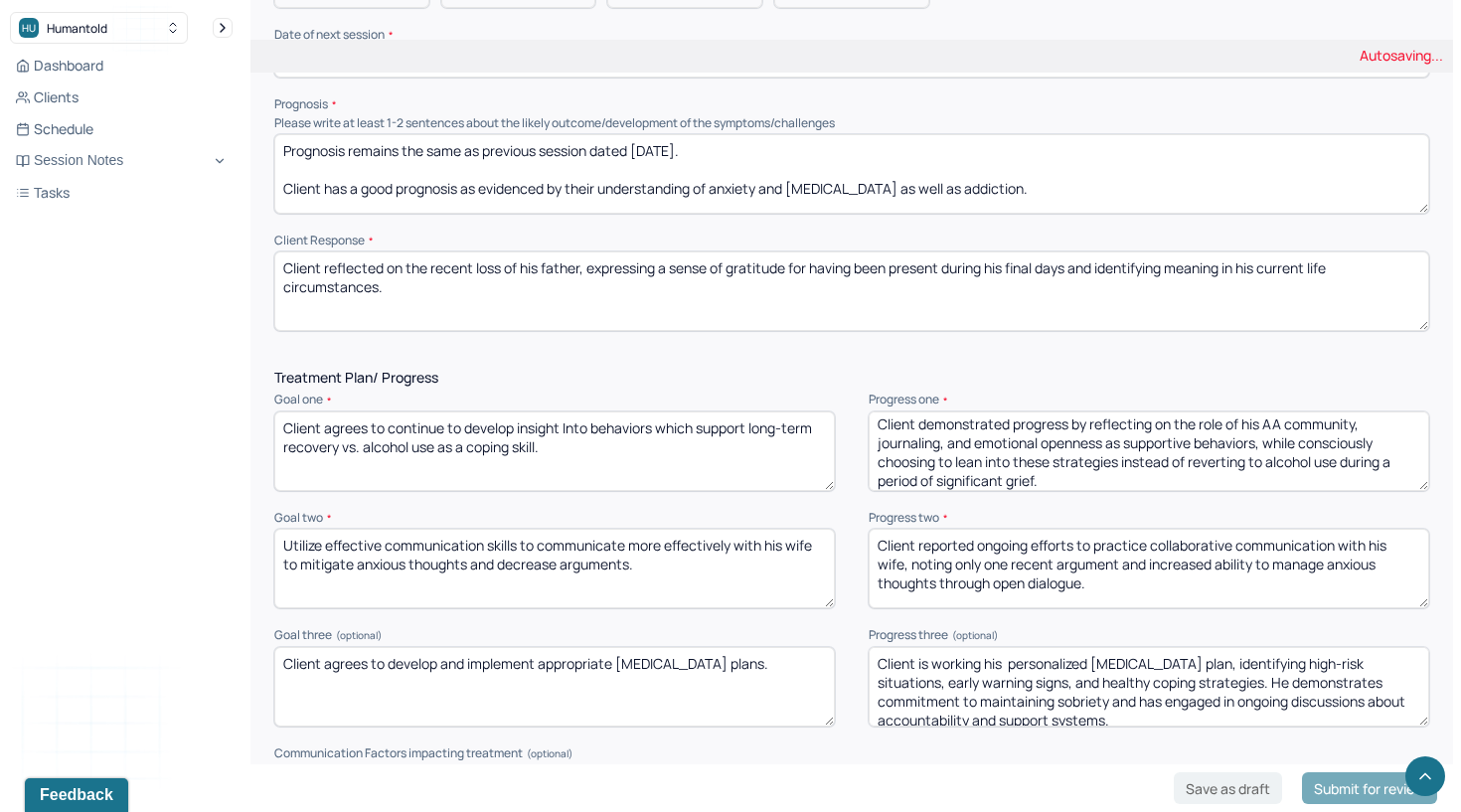 scroll, scrollTop: 2651, scrollLeft: 0, axis: vertical 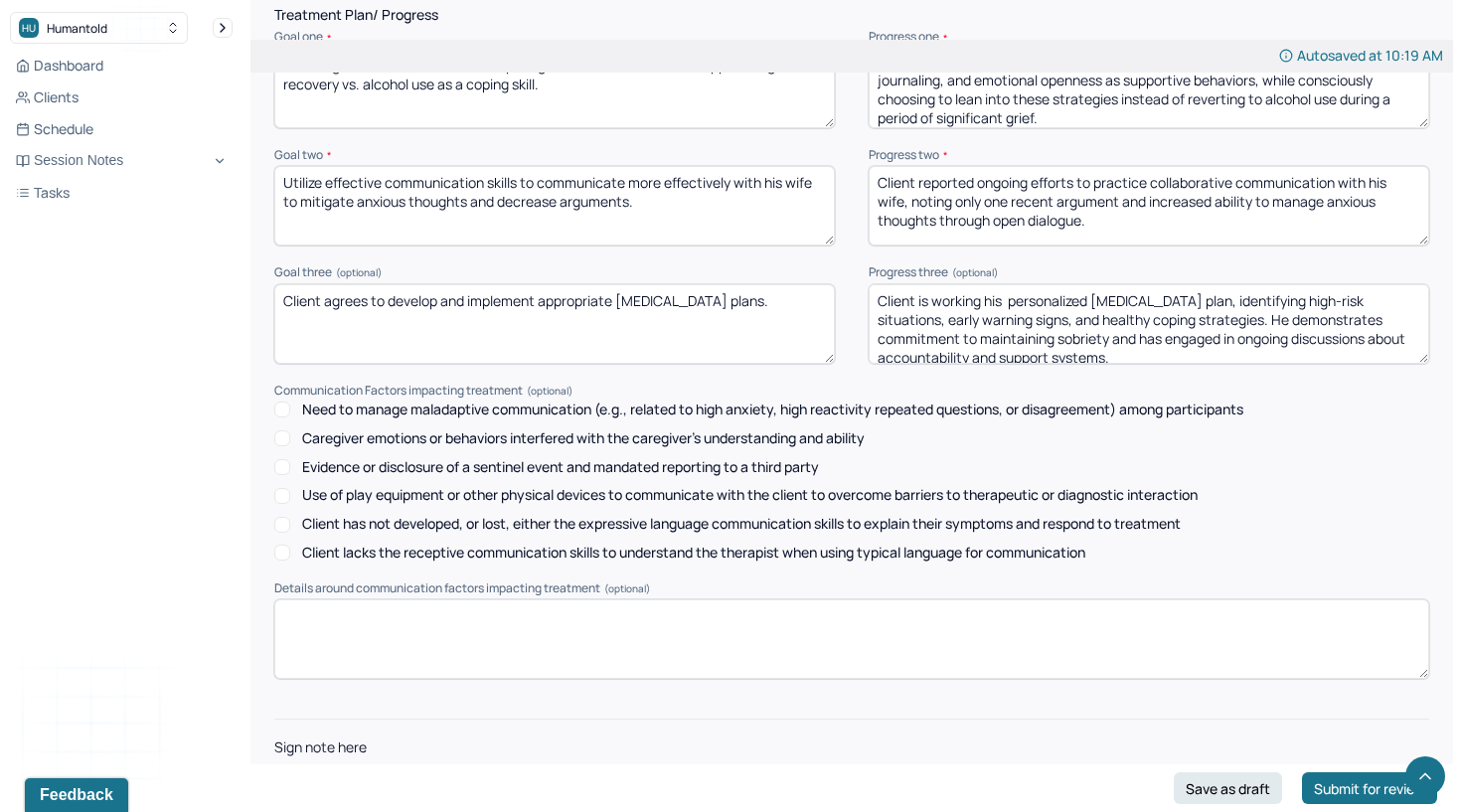 type on "Client reported ongoing efforts to practice collaborative communication with his wife, noting only one recent argument and increased ability to manage anxious thoughts through open dialogue." 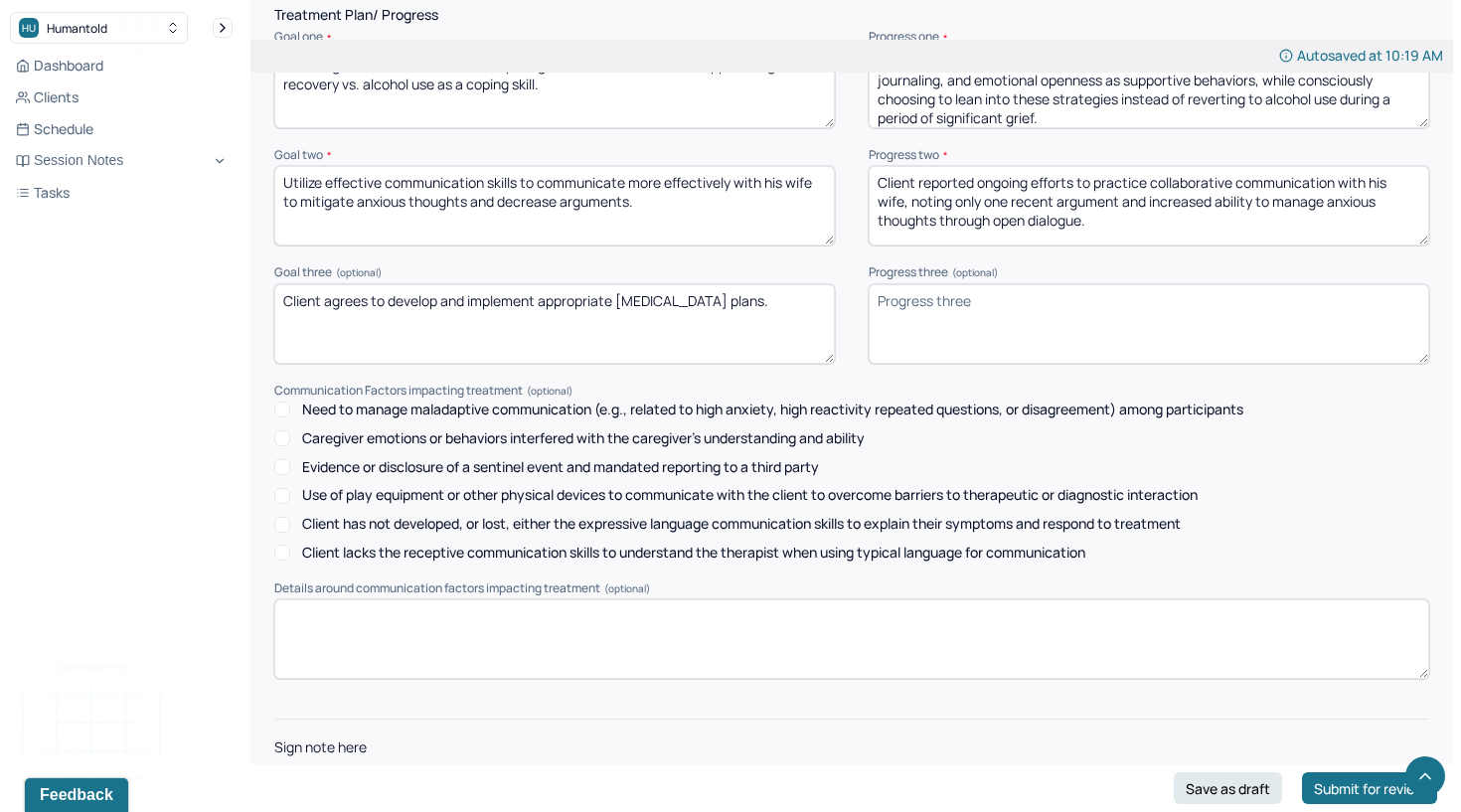 paste on "Client expressed willingness to create and apply [MEDICAL_DATA] strategies—such as daily journaling, continued AA participation, use of emotional supports, and identifying triggers—to maintain long-term sobriety during emotionally challenging periods." 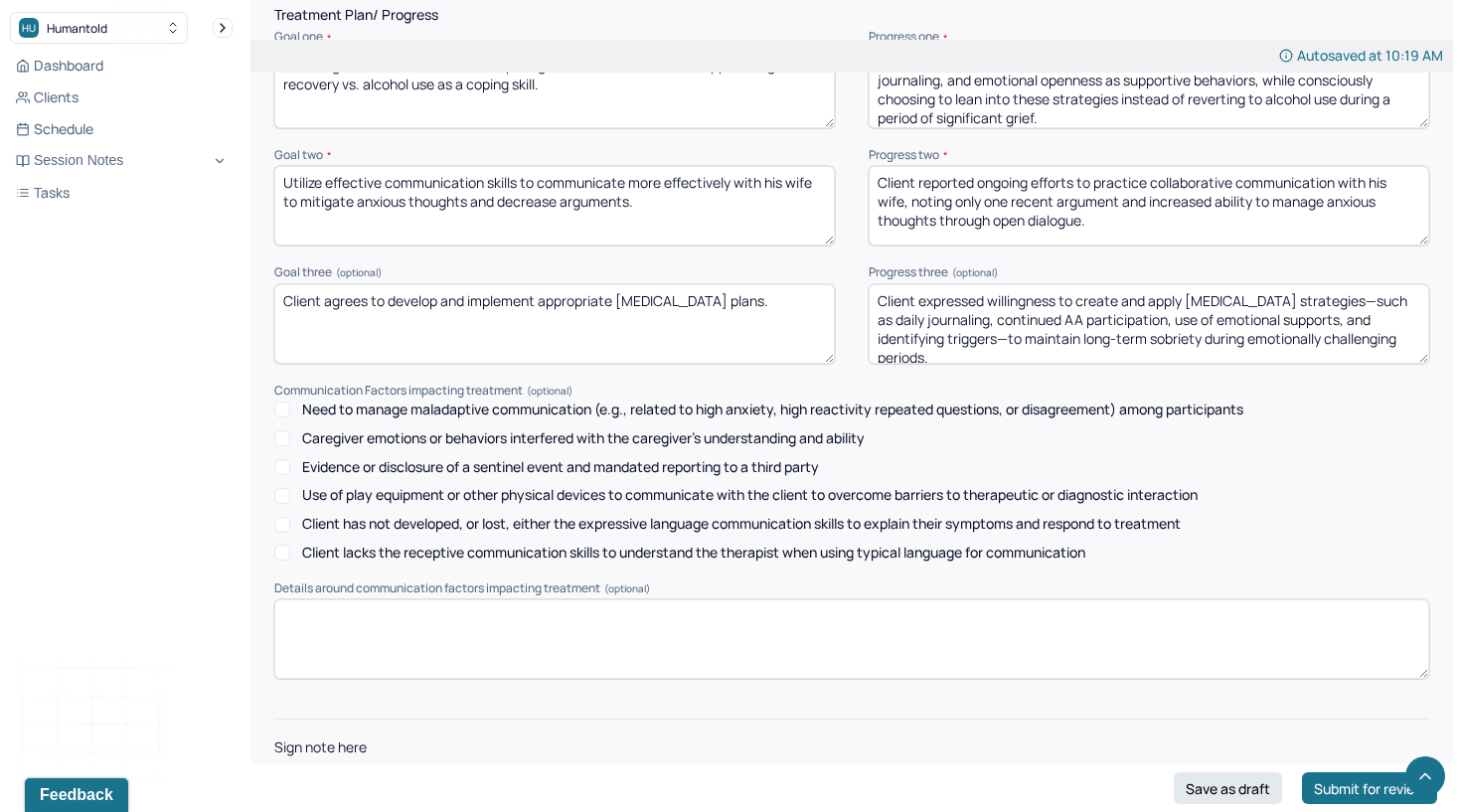 scroll, scrollTop: 4, scrollLeft: 0, axis: vertical 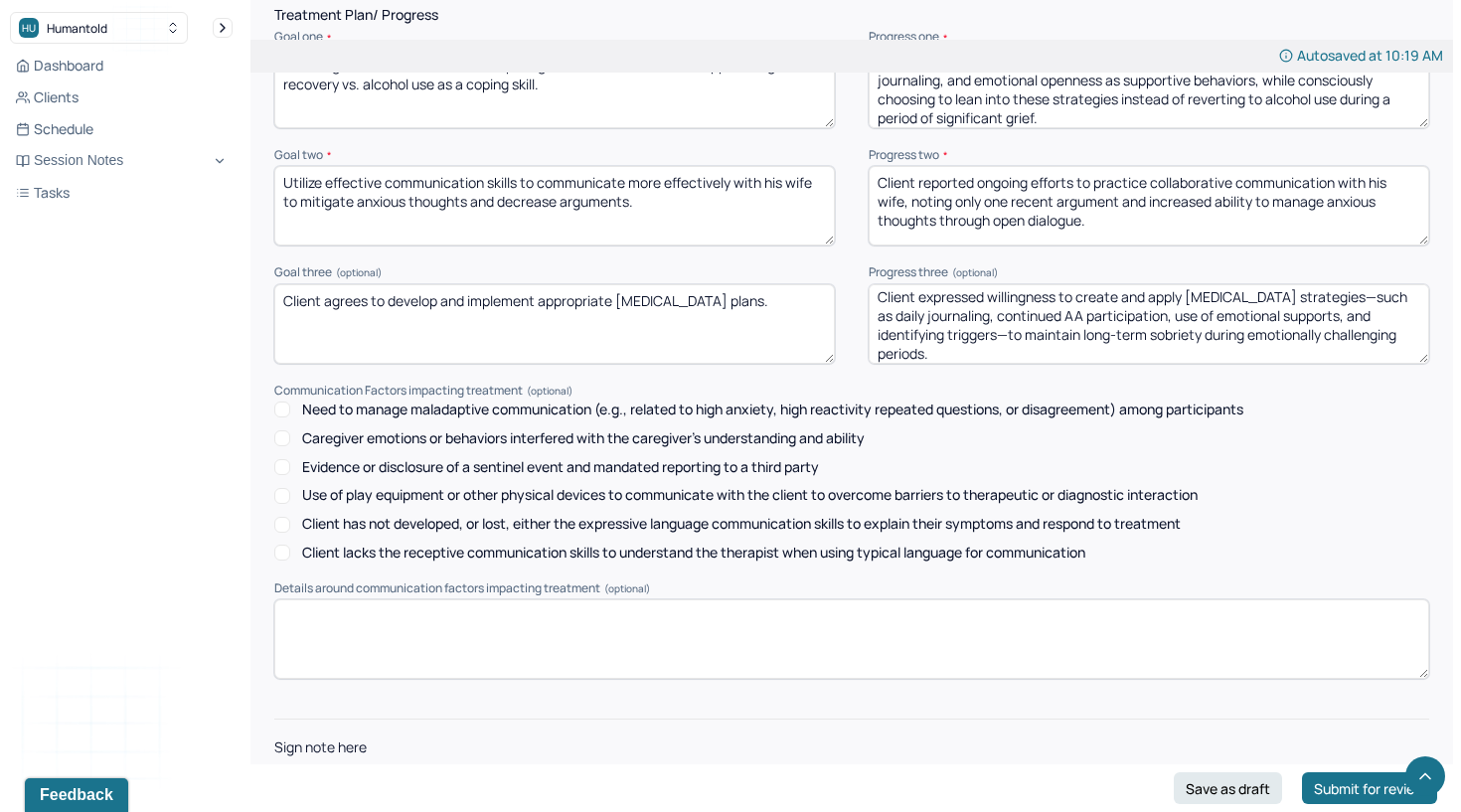 type on "Client expressed willingness to create and apply [MEDICAL_DATA] strategies—such as daily journaling, continued AA participation, use of emotional supports, and identifying triggers—to maintain long-term sobriety during emotionally challenging periods." 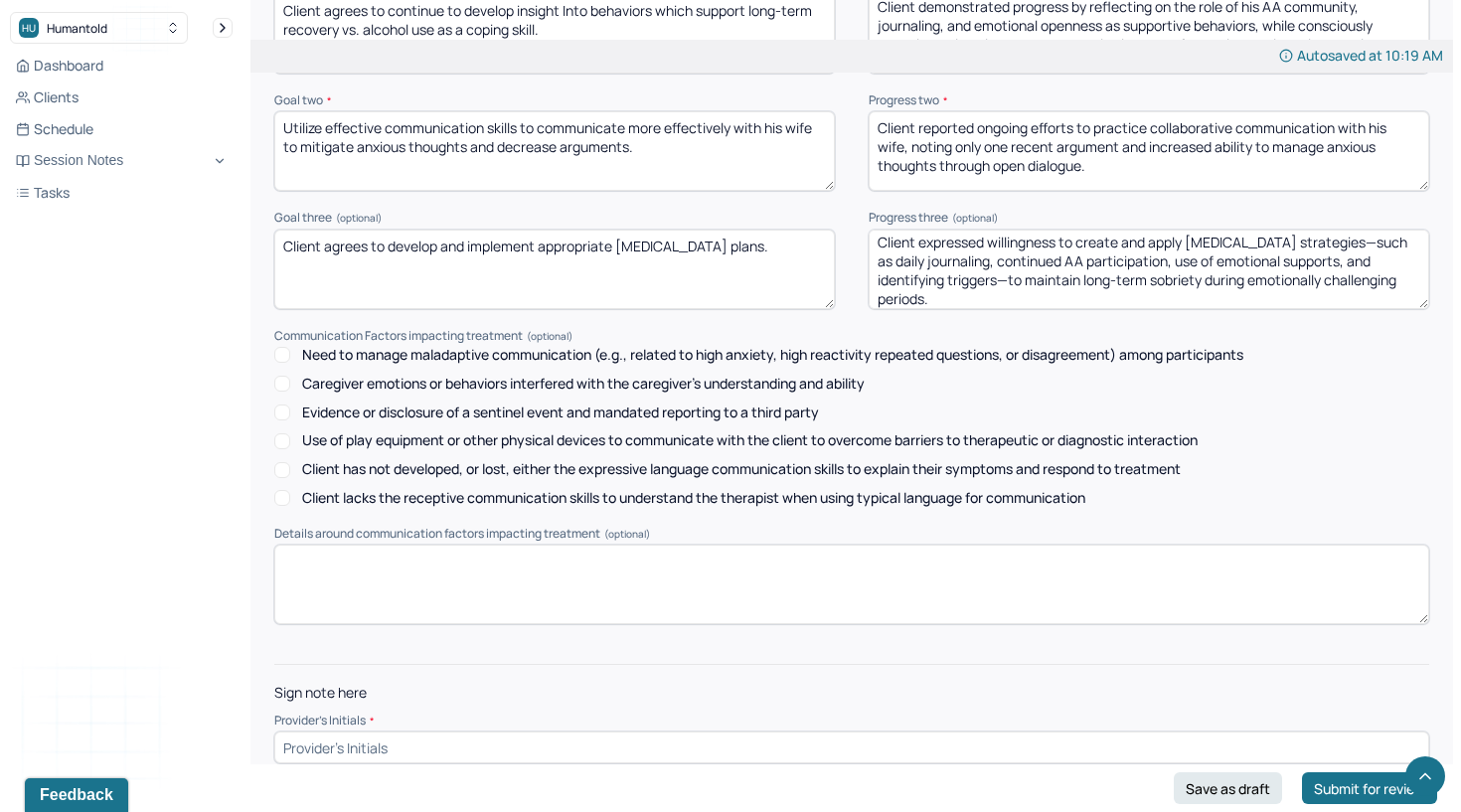 scroll, scrollTop: 2704, scrollLeft: 0, axis: vertical 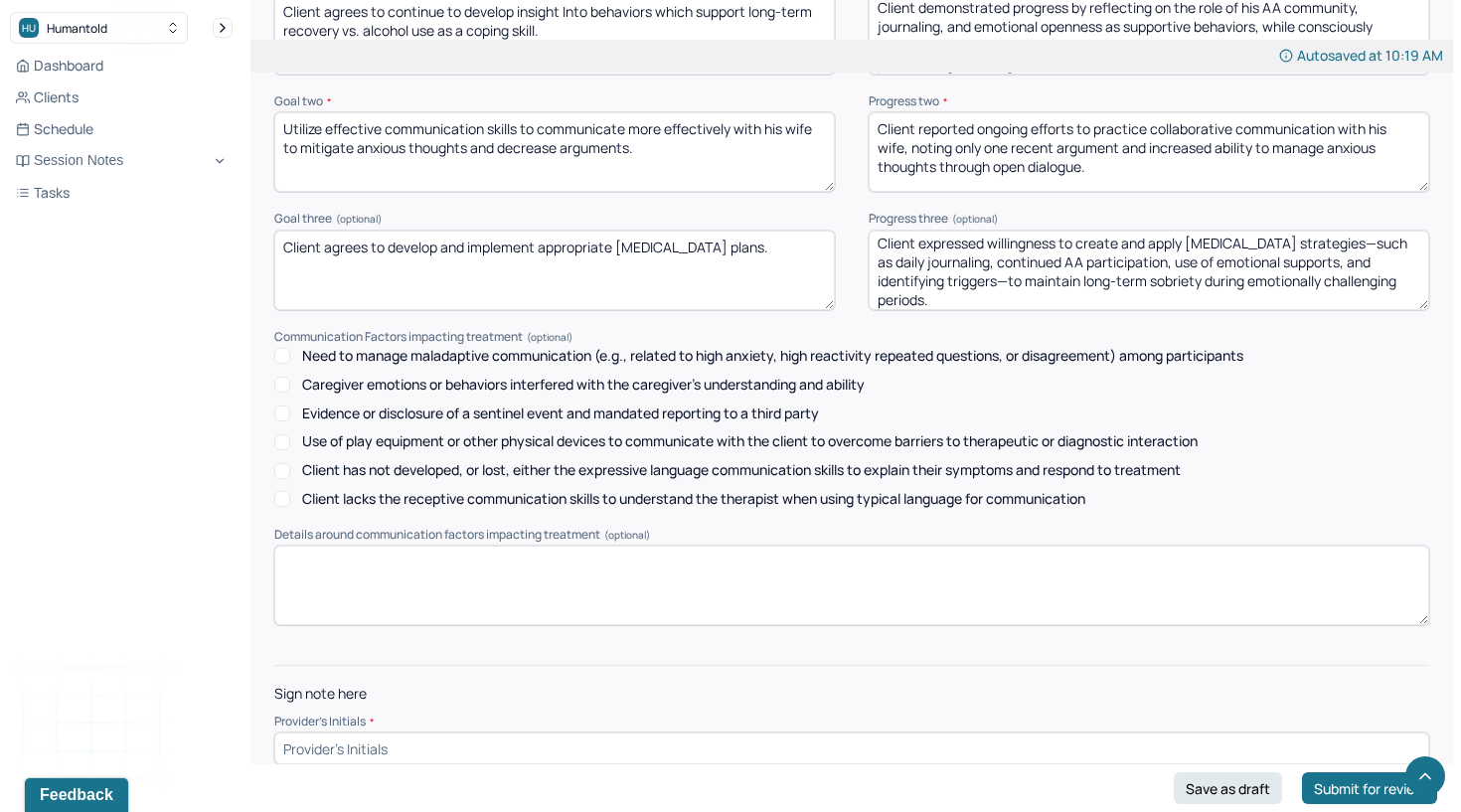click at bounding box center (852, 748) 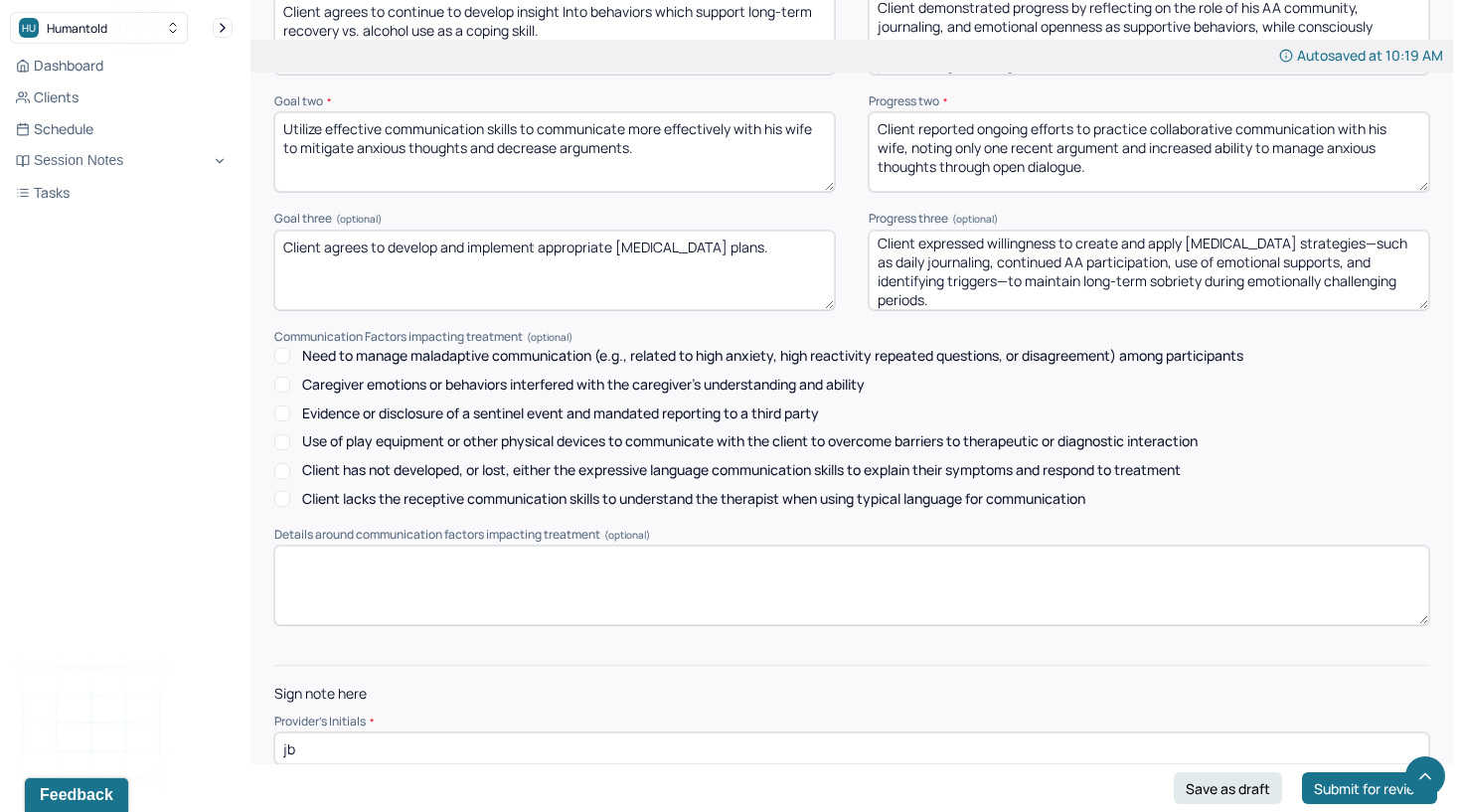 type on "jb" 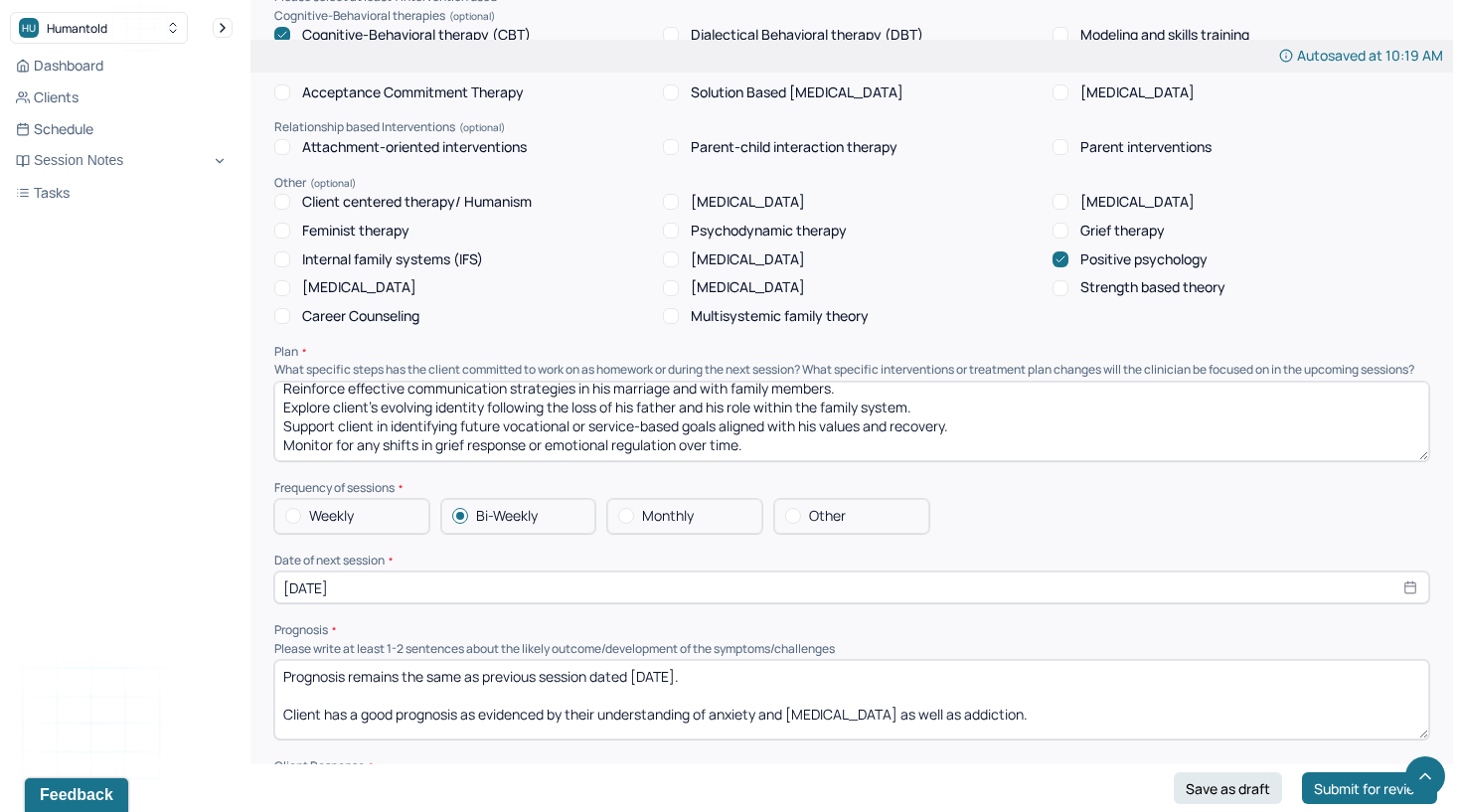 scroll, scrollTop: 1748, scrollLeft: 0, axis: vertical 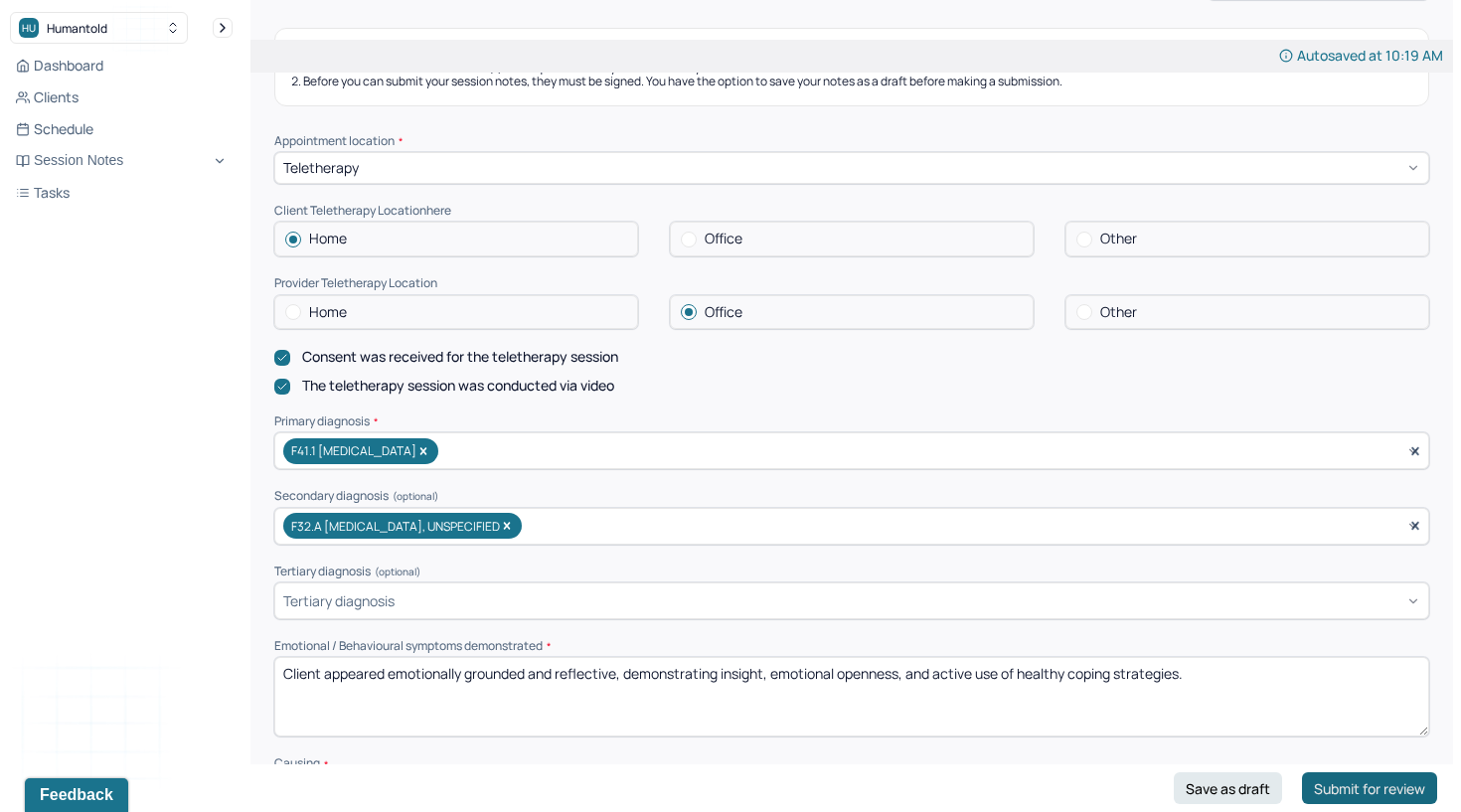 click on "Submit for review" at bounding box center (1370, 788) 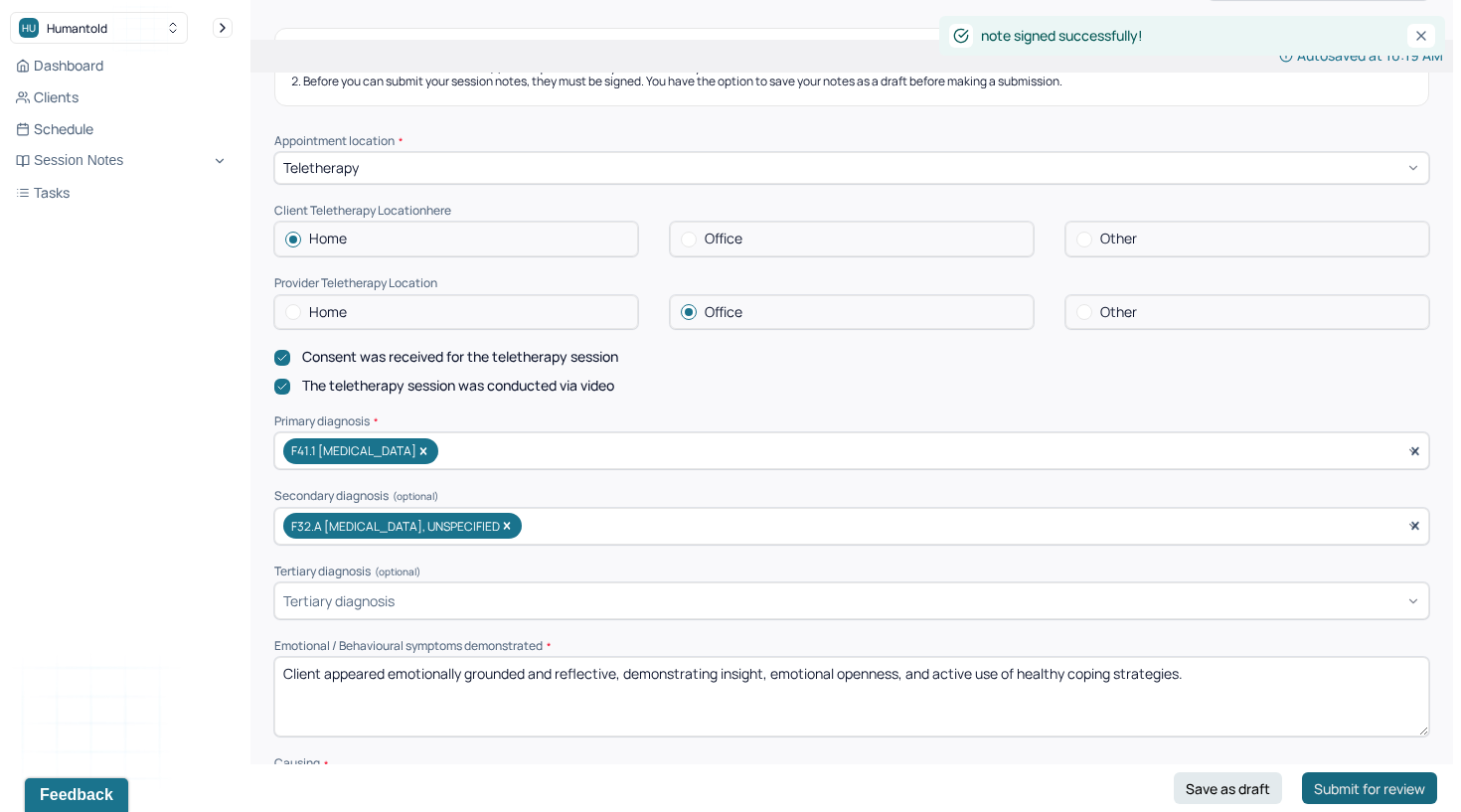scroll, scrollTop: 0, scrollLeft: 0, axis: both 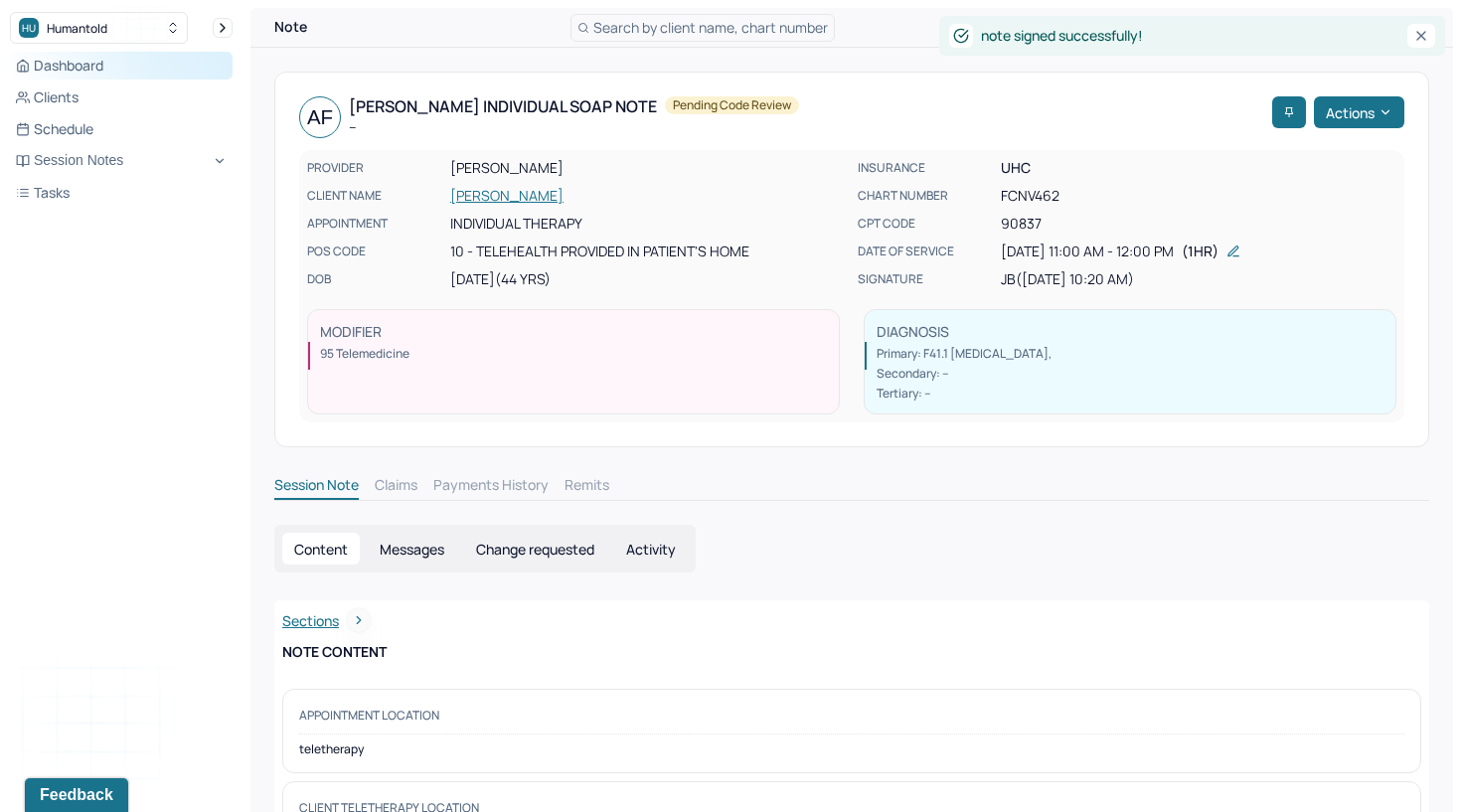 click on "Dashboard" at bounding box center (121, 66) 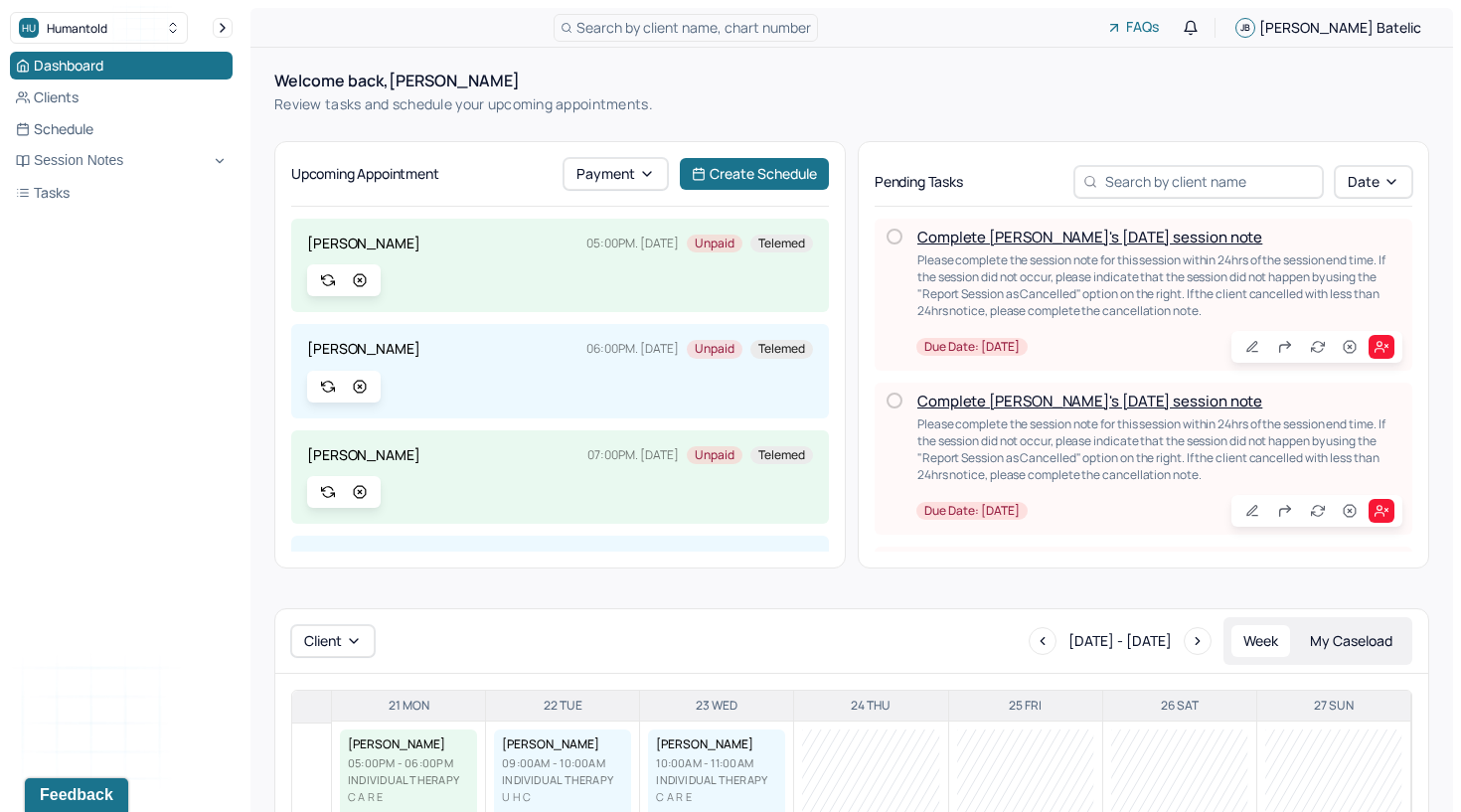 click on "Complete [PERSON_NAME]'s [DATE] session note" at bounding box center (1089, 401) 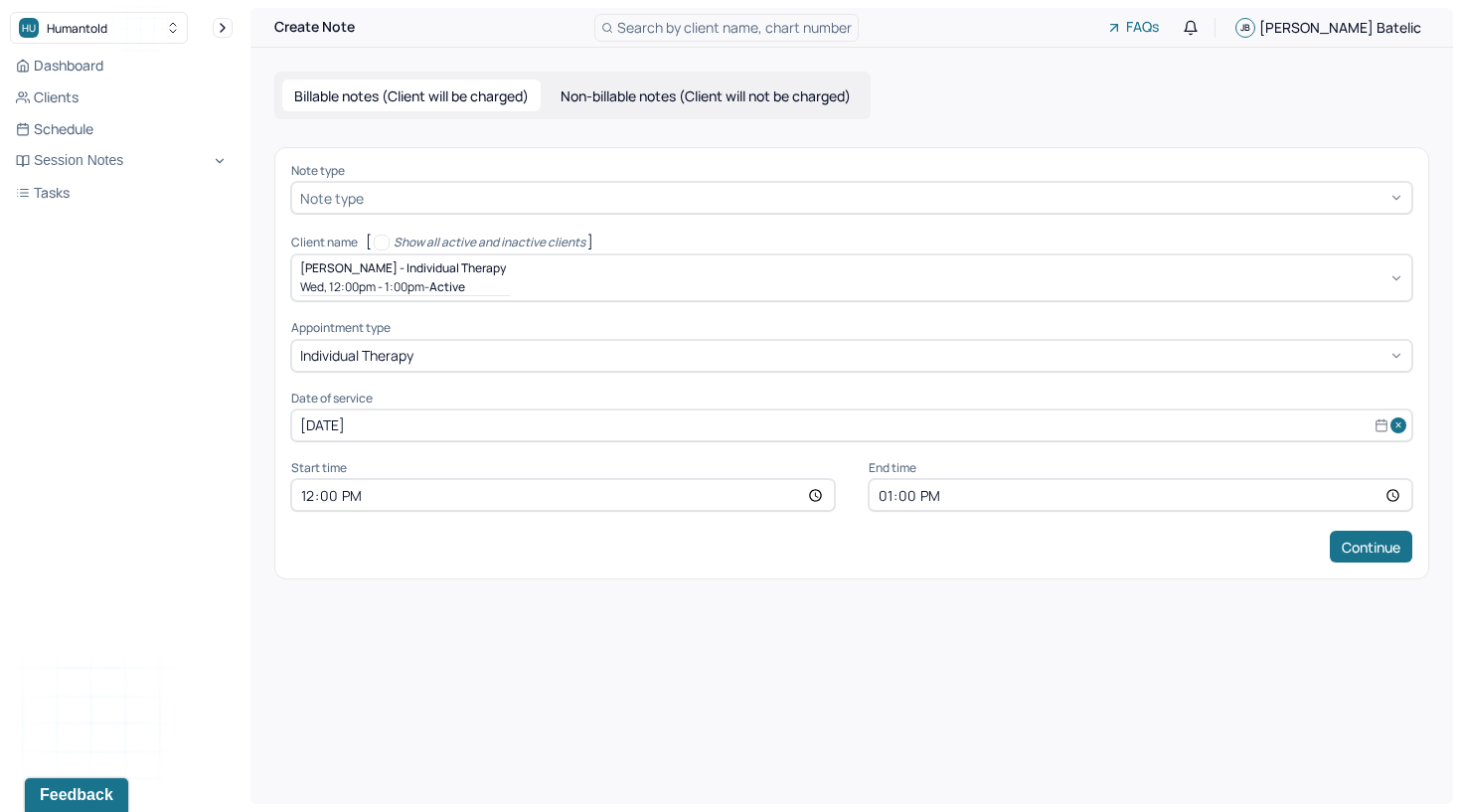 click at bounding box center [886, 198] 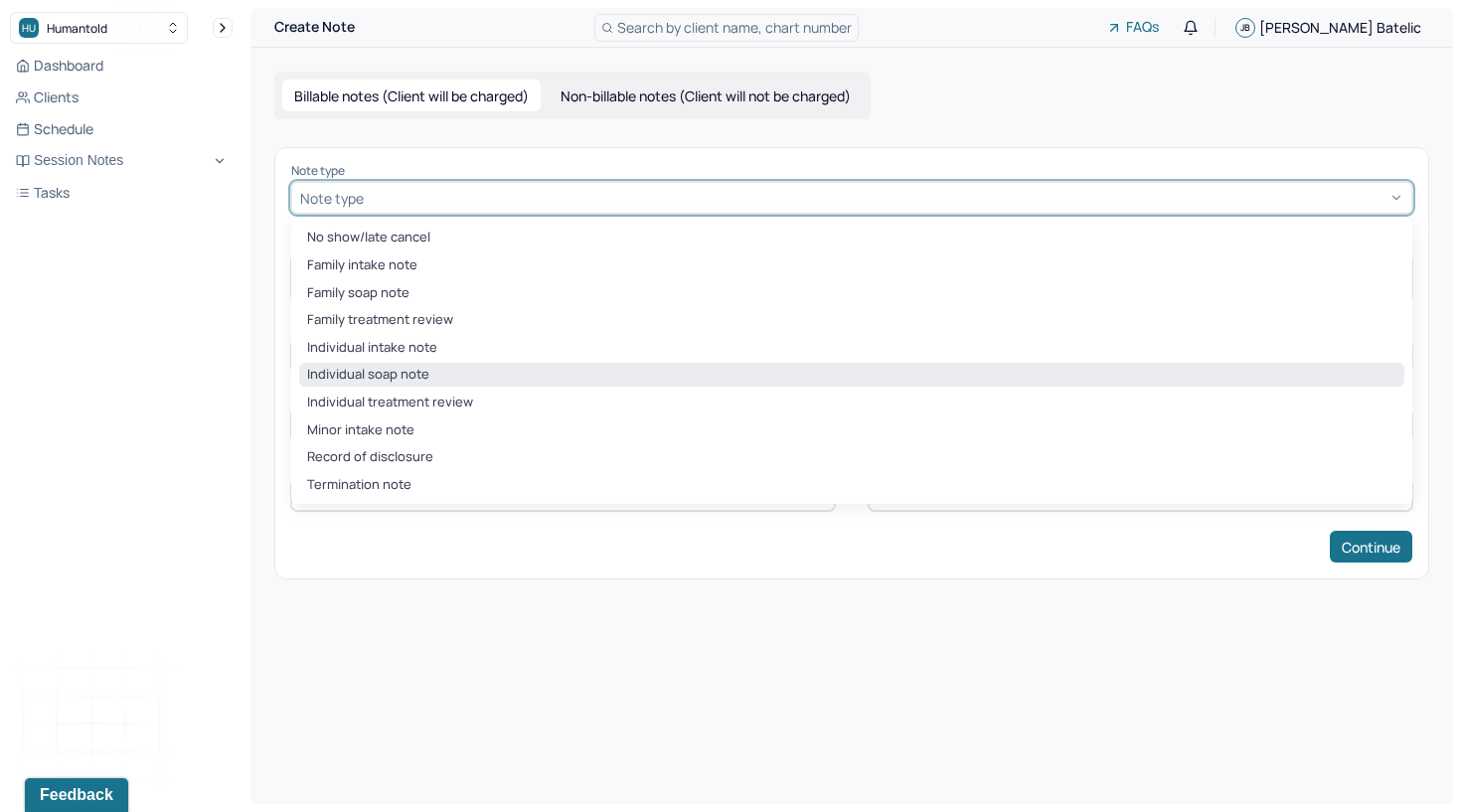 click on "Individual soap note" at bounding box center (852, 375) 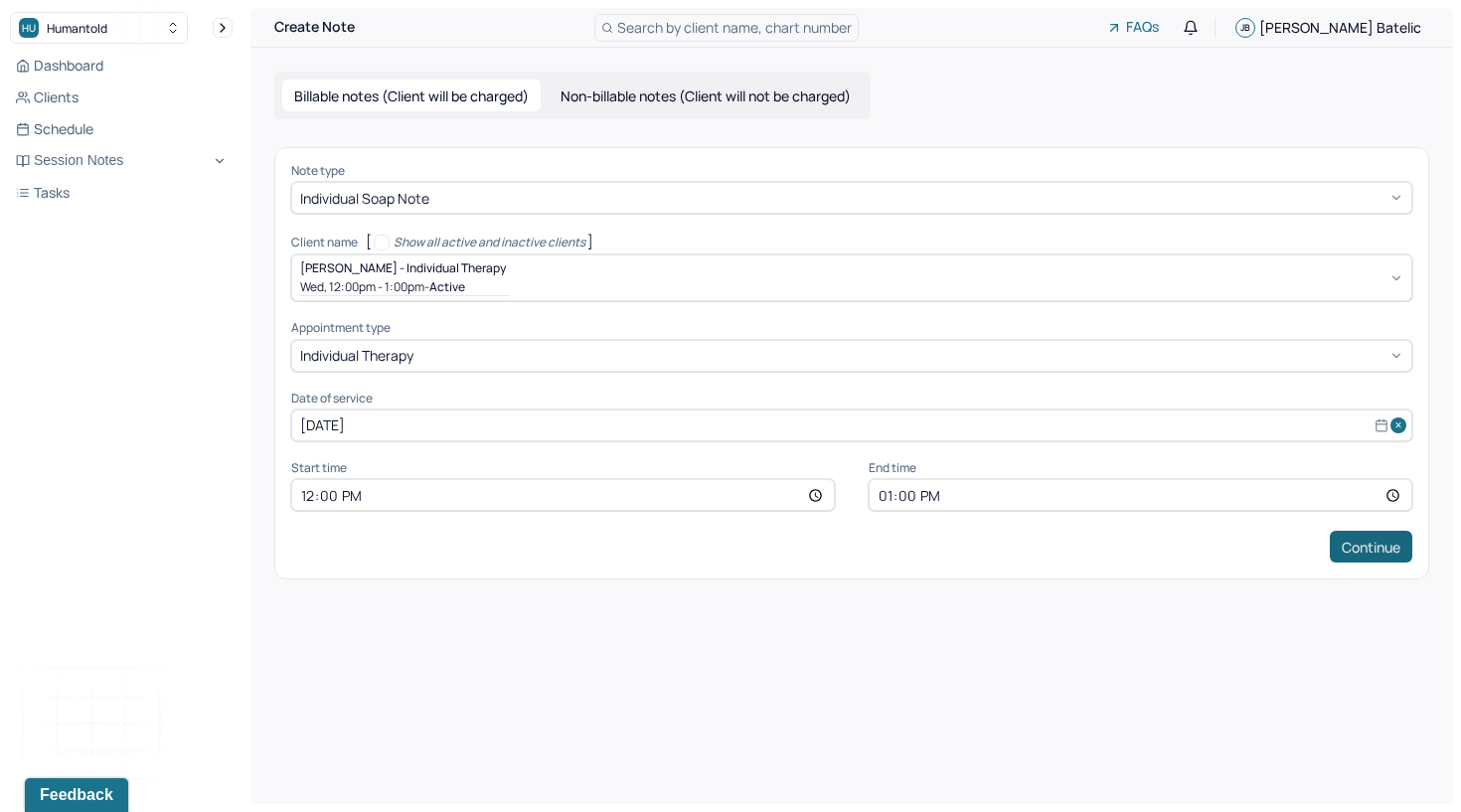 click on "Continue" at bounding box center [1371, 547] 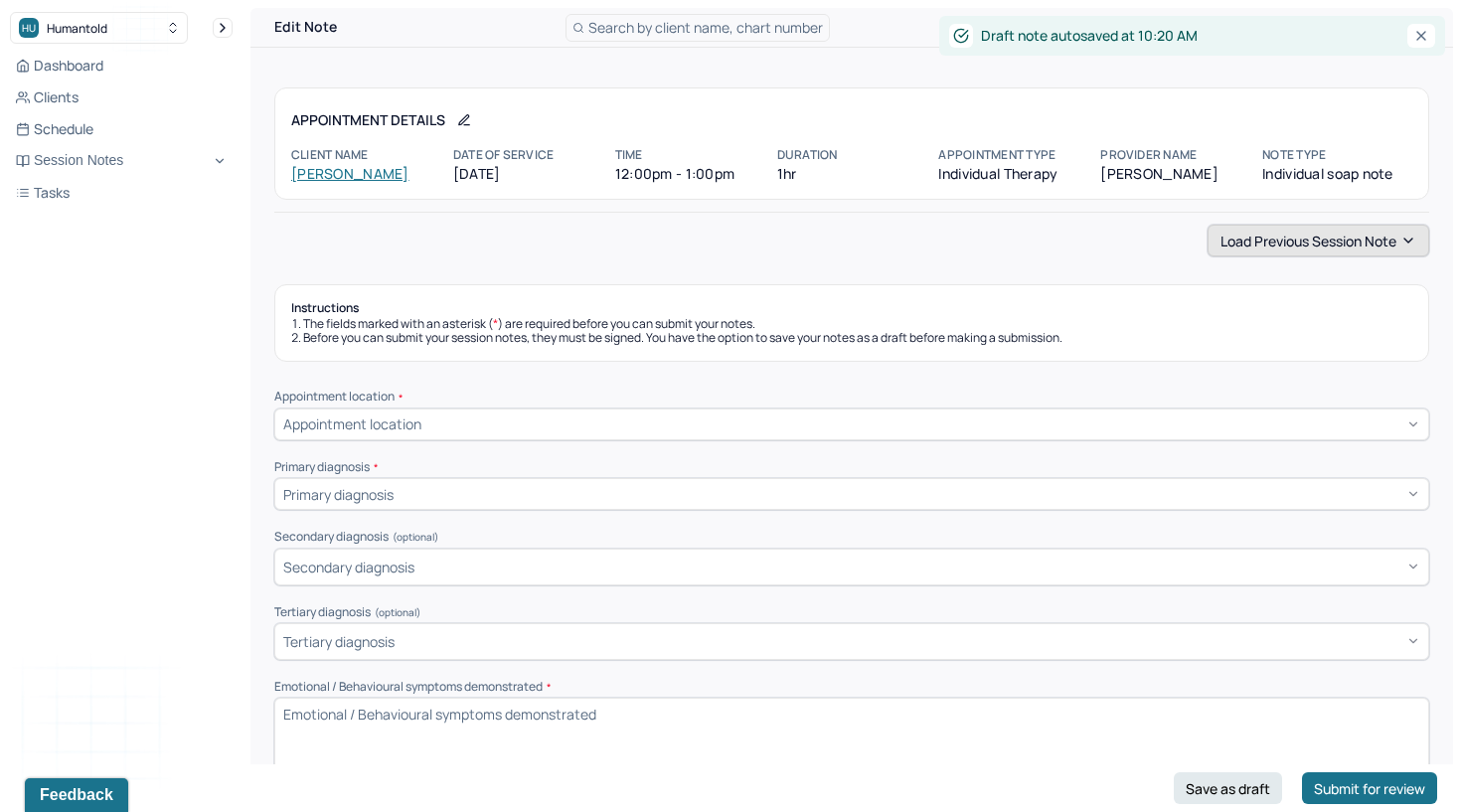 click on "Load previous session note" at bounding box center (1318, 241) 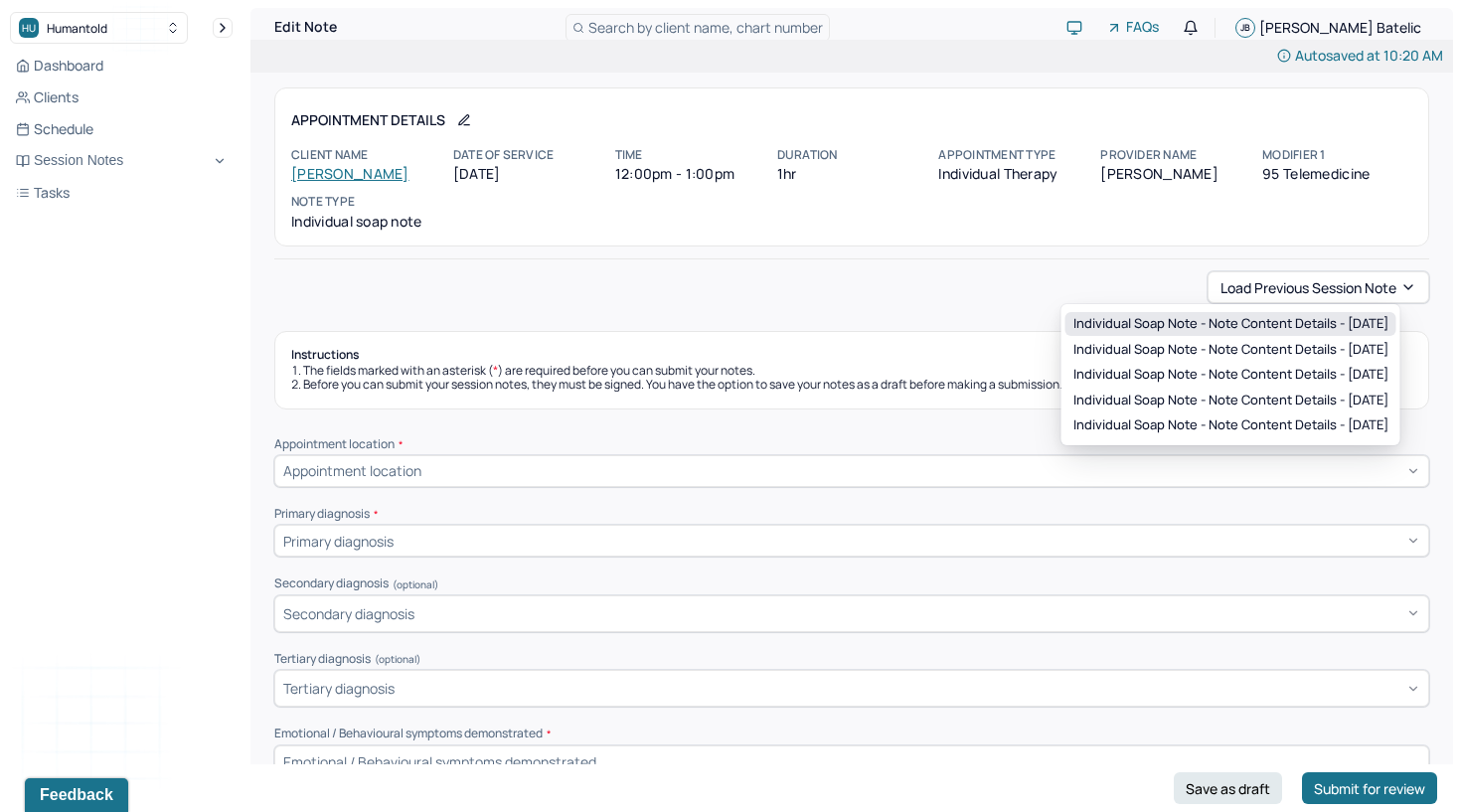 click on "Individual soap note   - Note content Details -   [DATE]" at bounding box center (1230, 324) 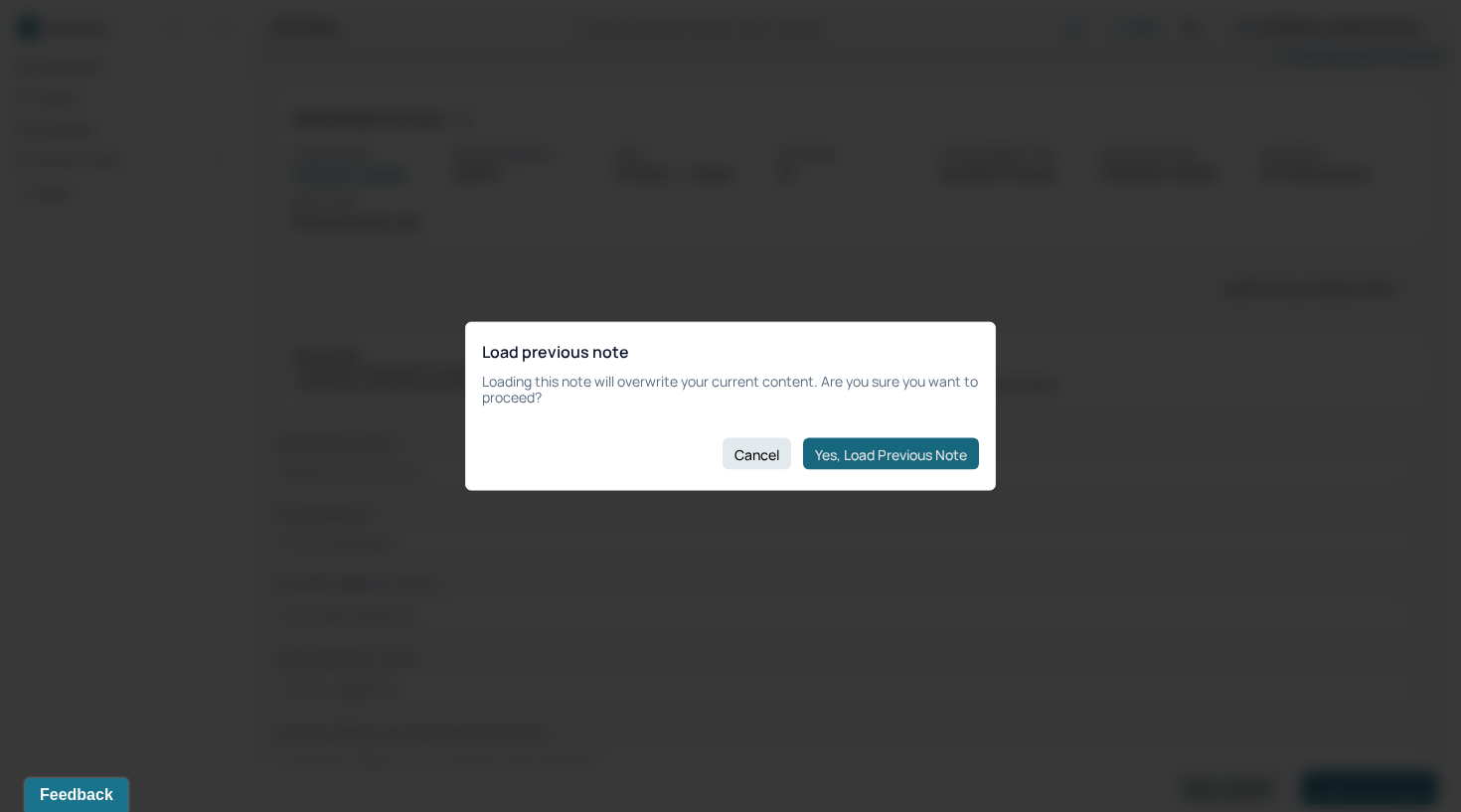 click on "Yes, Load Previous Note" at bounding box center [891, 454] 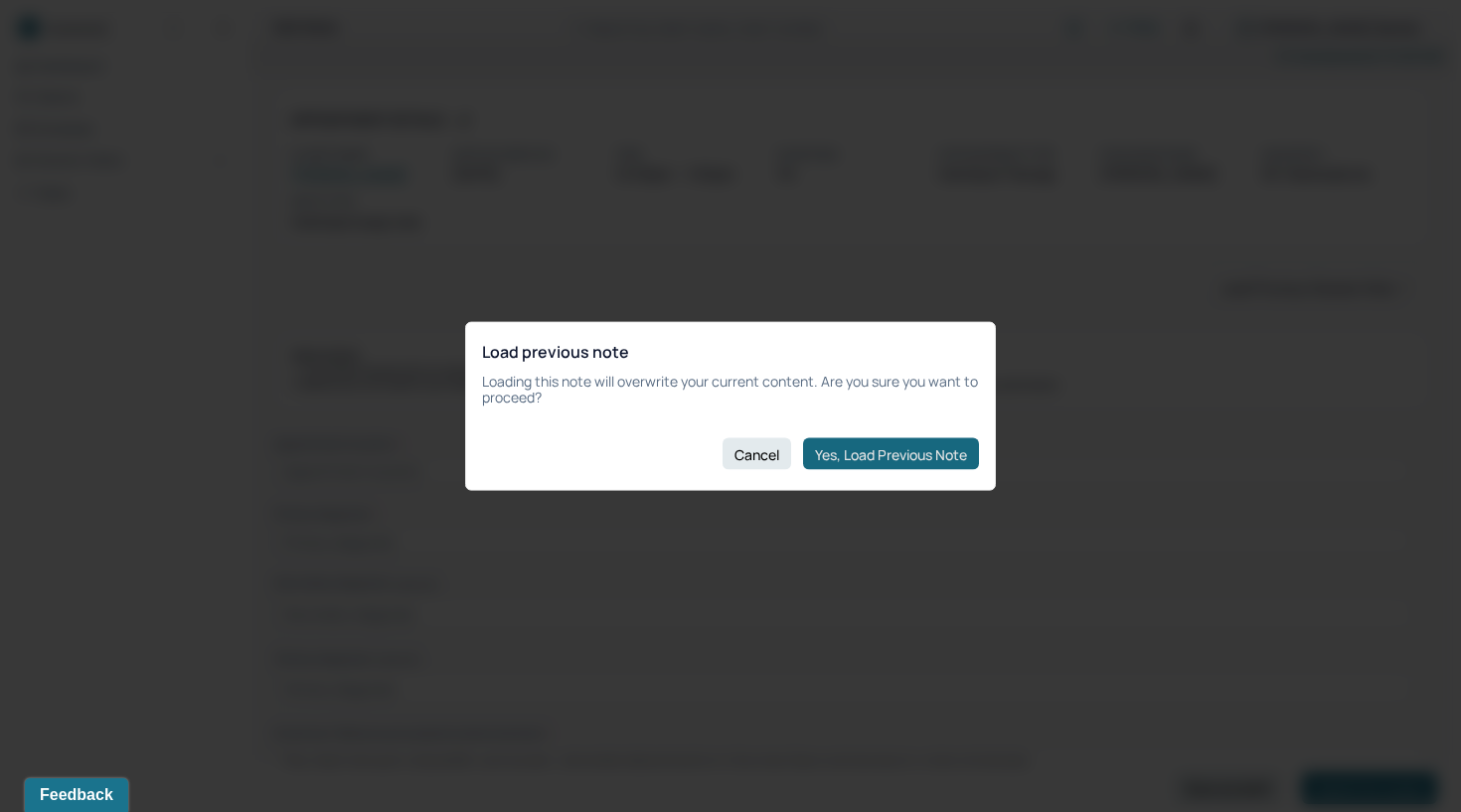 type on "Client explored a recent trip with her son to [US_STATE] for college orientation, describing feelings of being overwhelmed and crying at the start of the event. She felt isolated, believing she was the only parent experiencing fears. Client reported waking at 2 a.m. to check Life360 repeatedly, ensuring her son’s safety in his dorm. While she challenged some negative thoughts using factual reasoning, she noted the return of physical symptoms related to stress, including daily stomach pains and fears of becoming physically ill again, potentially requiring a [MEDICAL_DATA] bag. Client has not yet started [MEDICAL_DATA] but is committed to beginning it [DATE]. She also mentioned [MEDICAL_DATA] prescribed for moderate to severe anxiety, considering taking it to alleviate current symptoms. Client expressed regret over how her fears have previously influenced decisions concerning her sons and committed to overcoming these fears to be more present and grounded in this new phase." 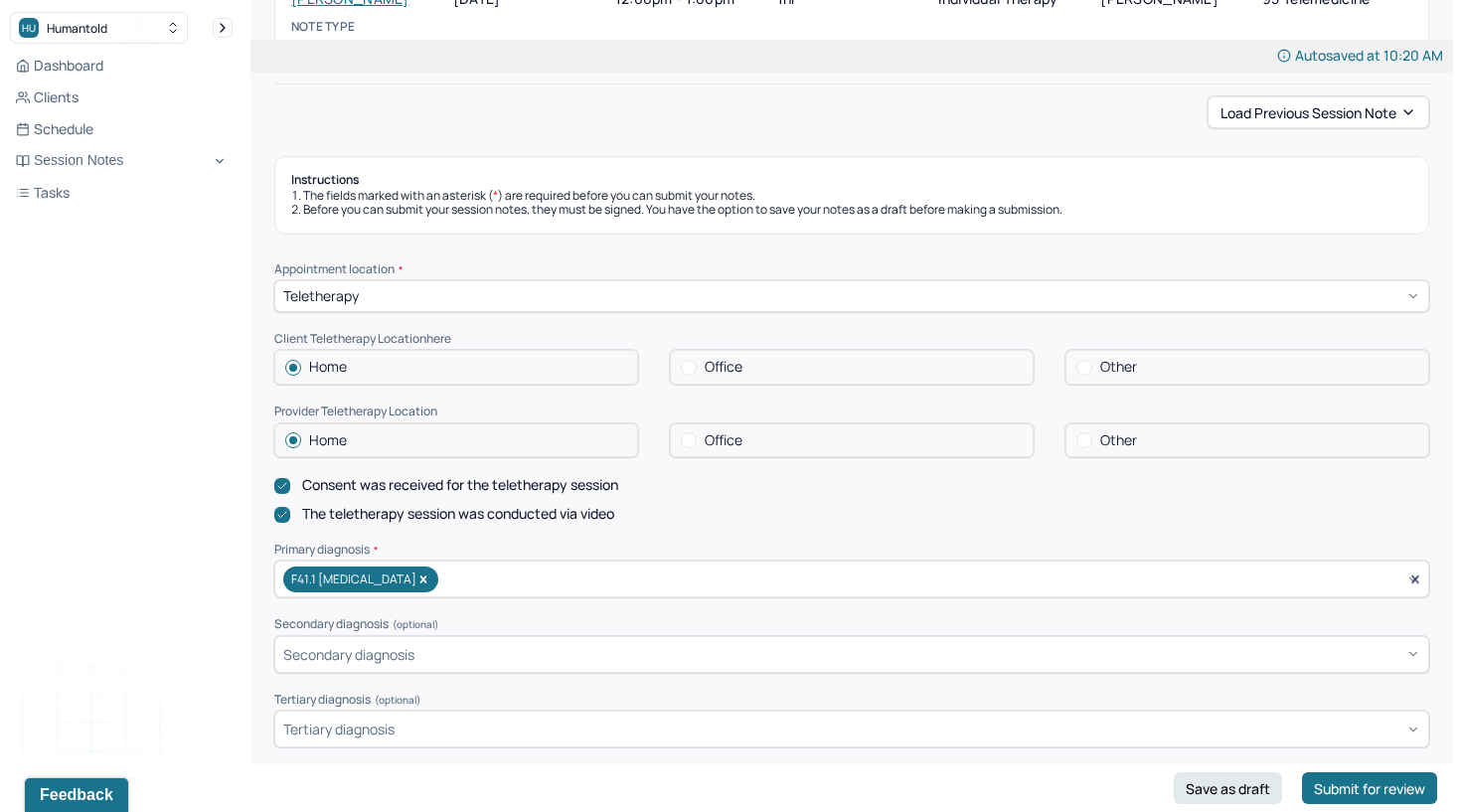 scroll, scrollTop: 190, scrollLeft: 0, axis: vertical 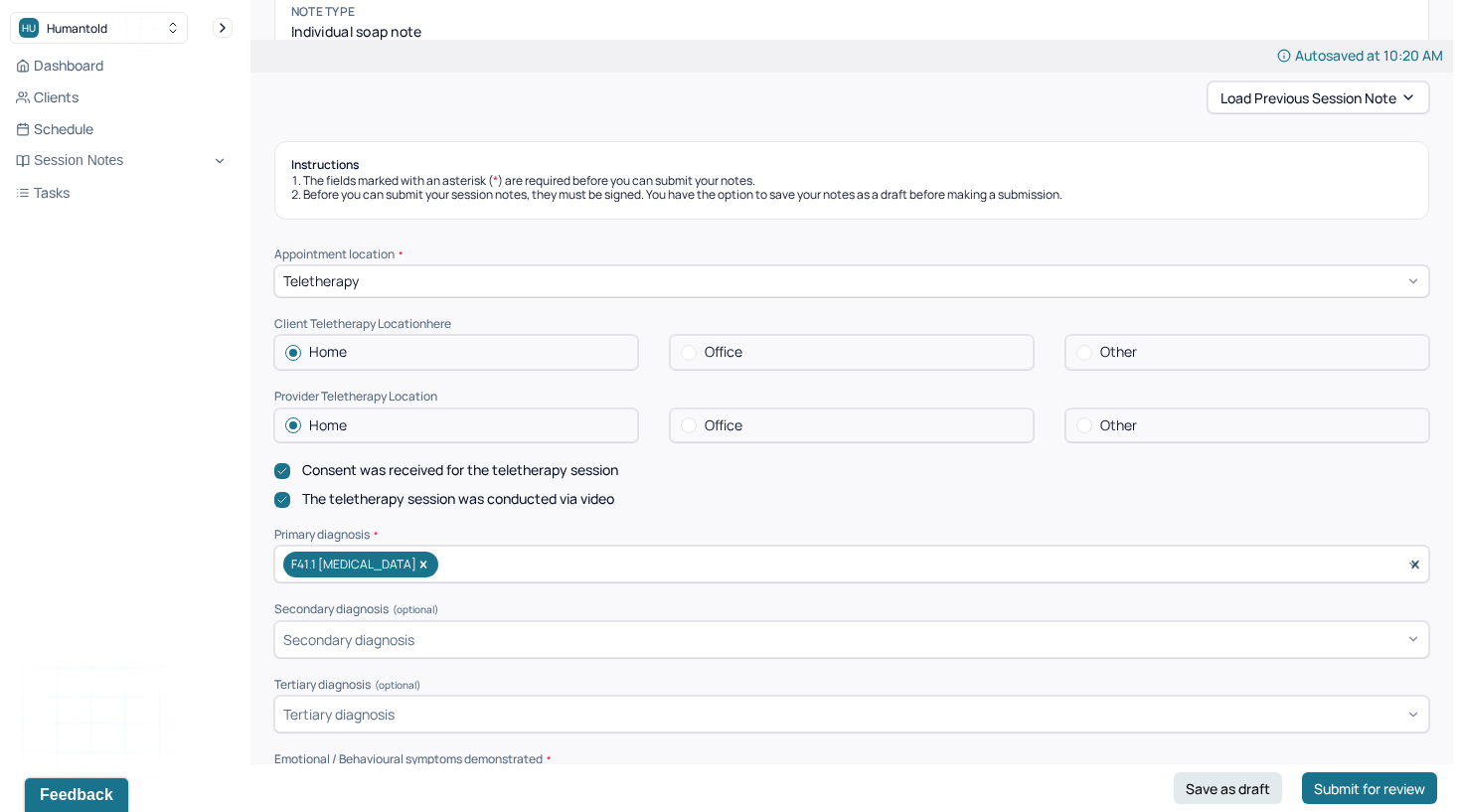 click on "Teletherapy" at bounding box center [852, 281] 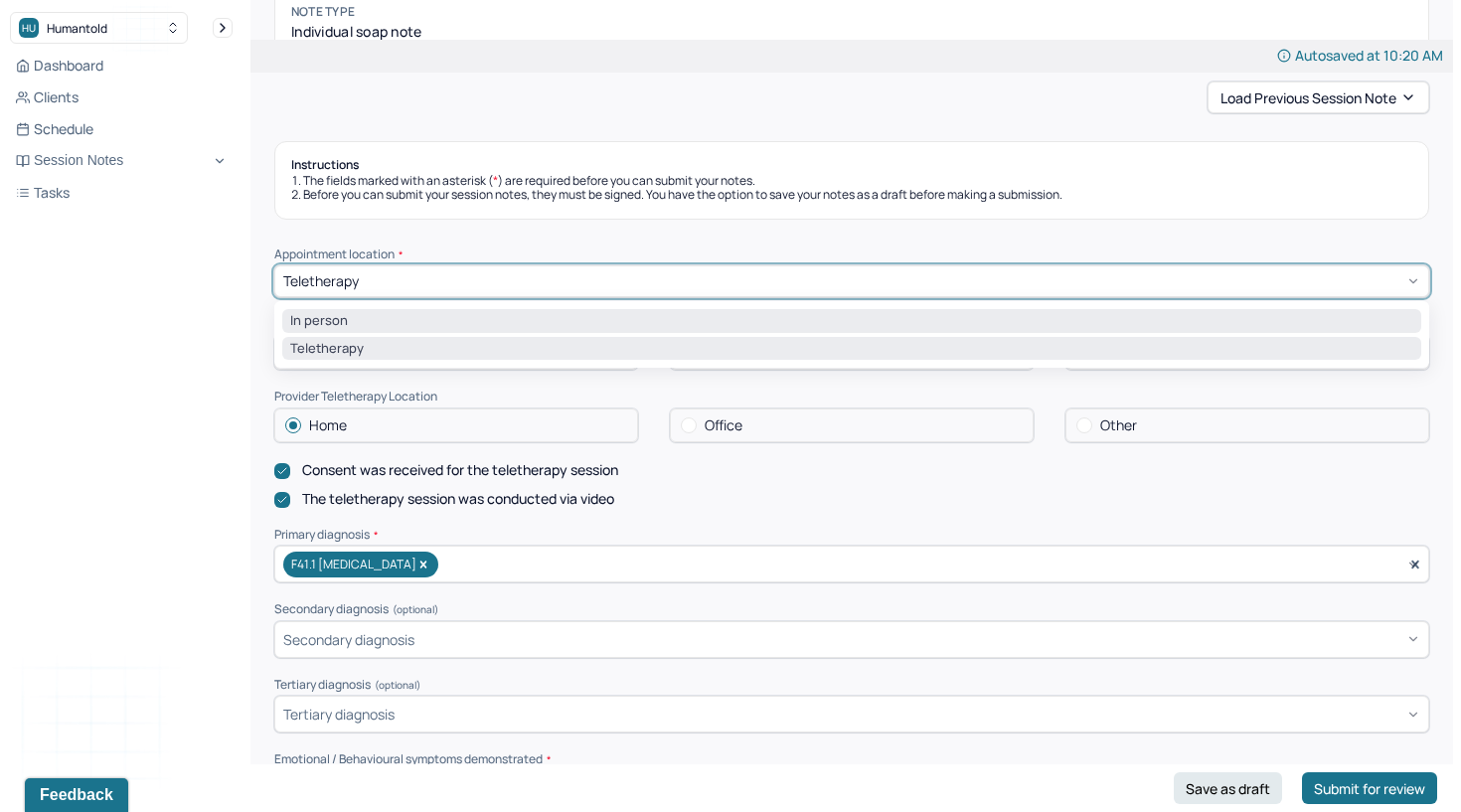 click on "In person" at bounding box center [852, 321] 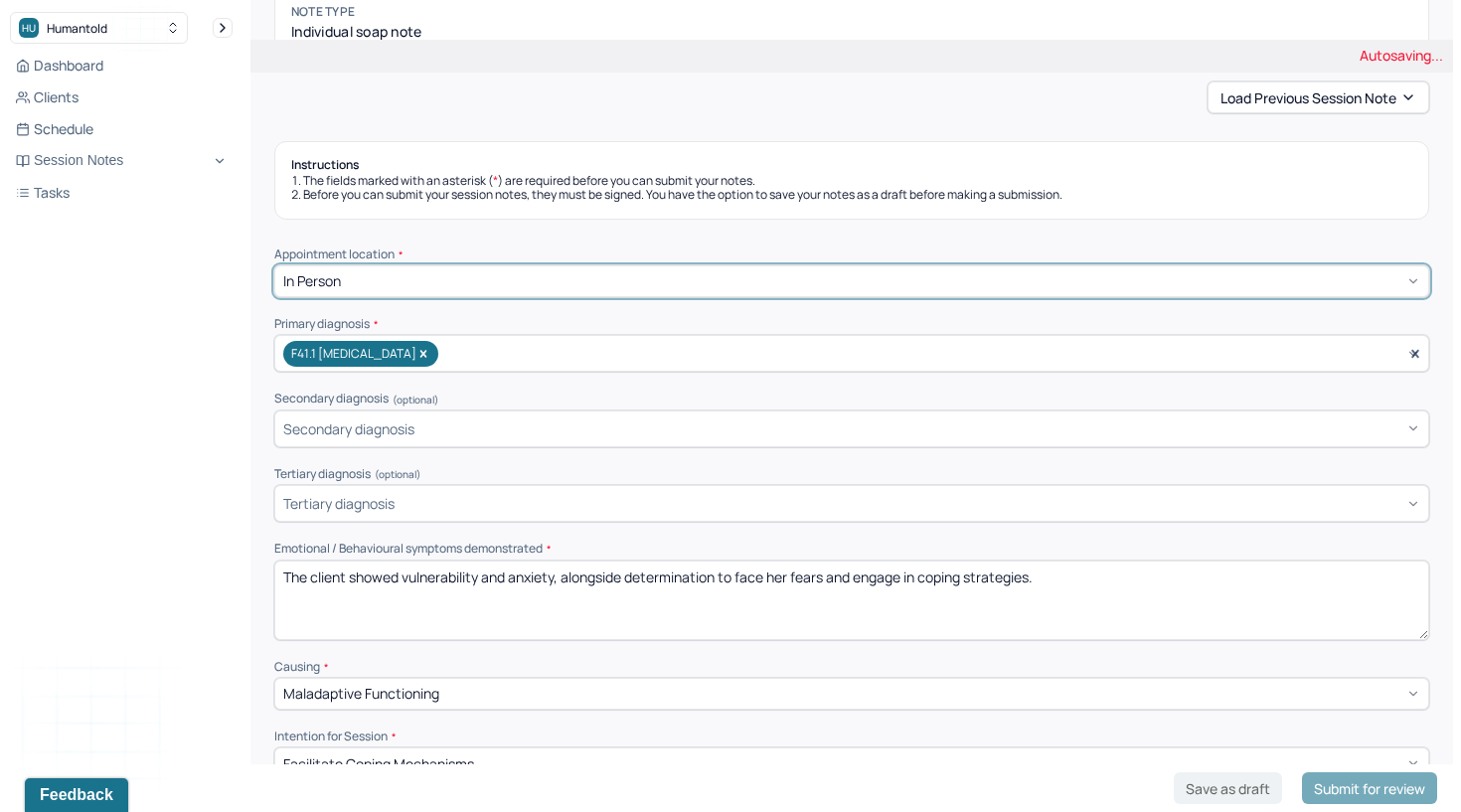 click on "Appointment location * option In person, selected. In person Primary diagnosis * F41.1 [MEDICAL_DATA] Secondary diagnosis (optional) Secondary diagnosis Tertiary diagnosis (optional) Tertiary diagnosis Emotional / Behavioural symptoms demonstrated * The client showed vulnerability and anxiety, alongside determination to face her fears and engage in coping strategies. Causing * Maladaptive Functioning Intention for Session * Facilitate coping mechanisms" at bounding box center [852, 514] 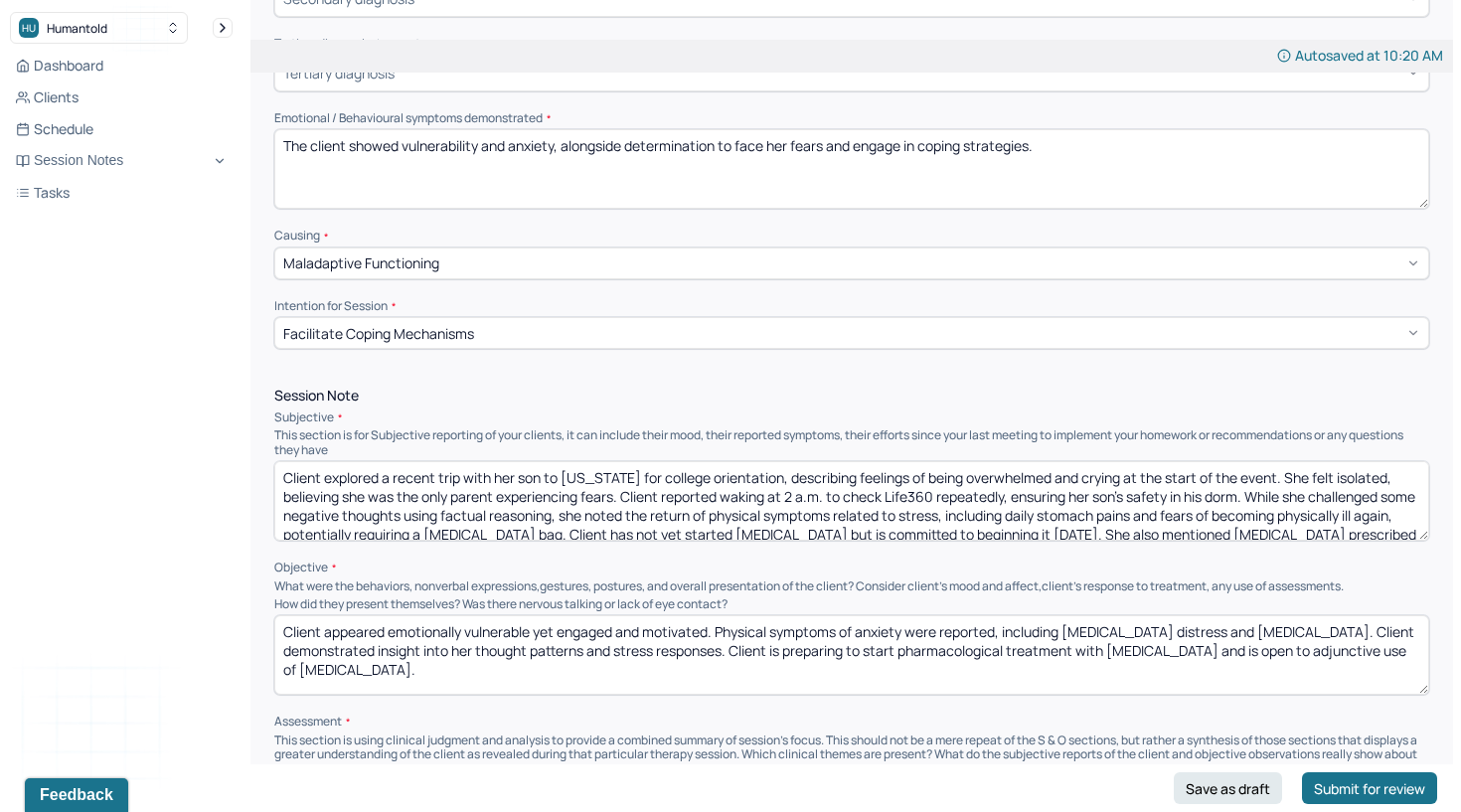 scroll, scrollTop: 718, scrollLeft: 0, axis: vertical 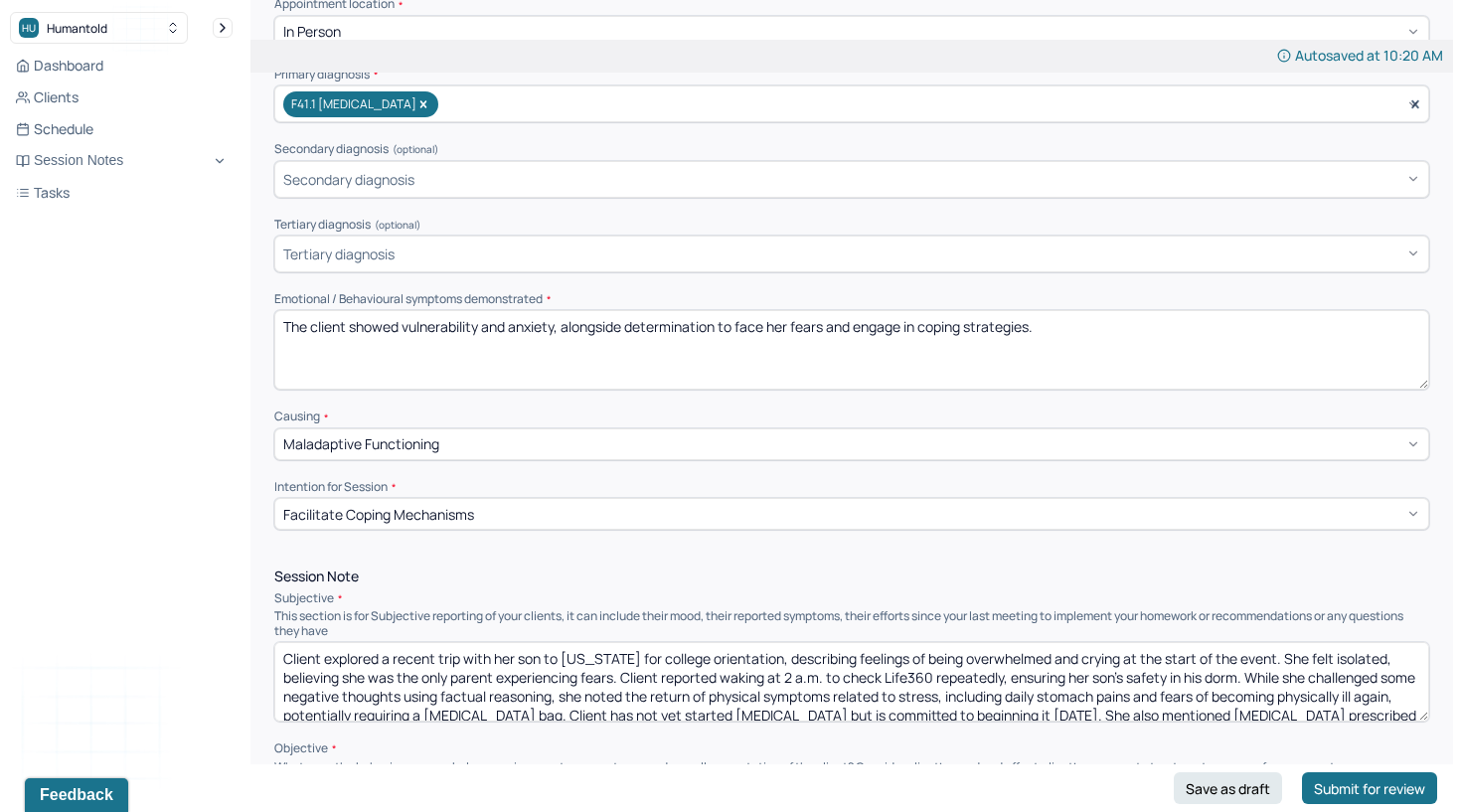 click on "The client showed vulnerability and anxiety, alongside determination to face her fears and engage in coping strategies." at bounding box center (852, 350) 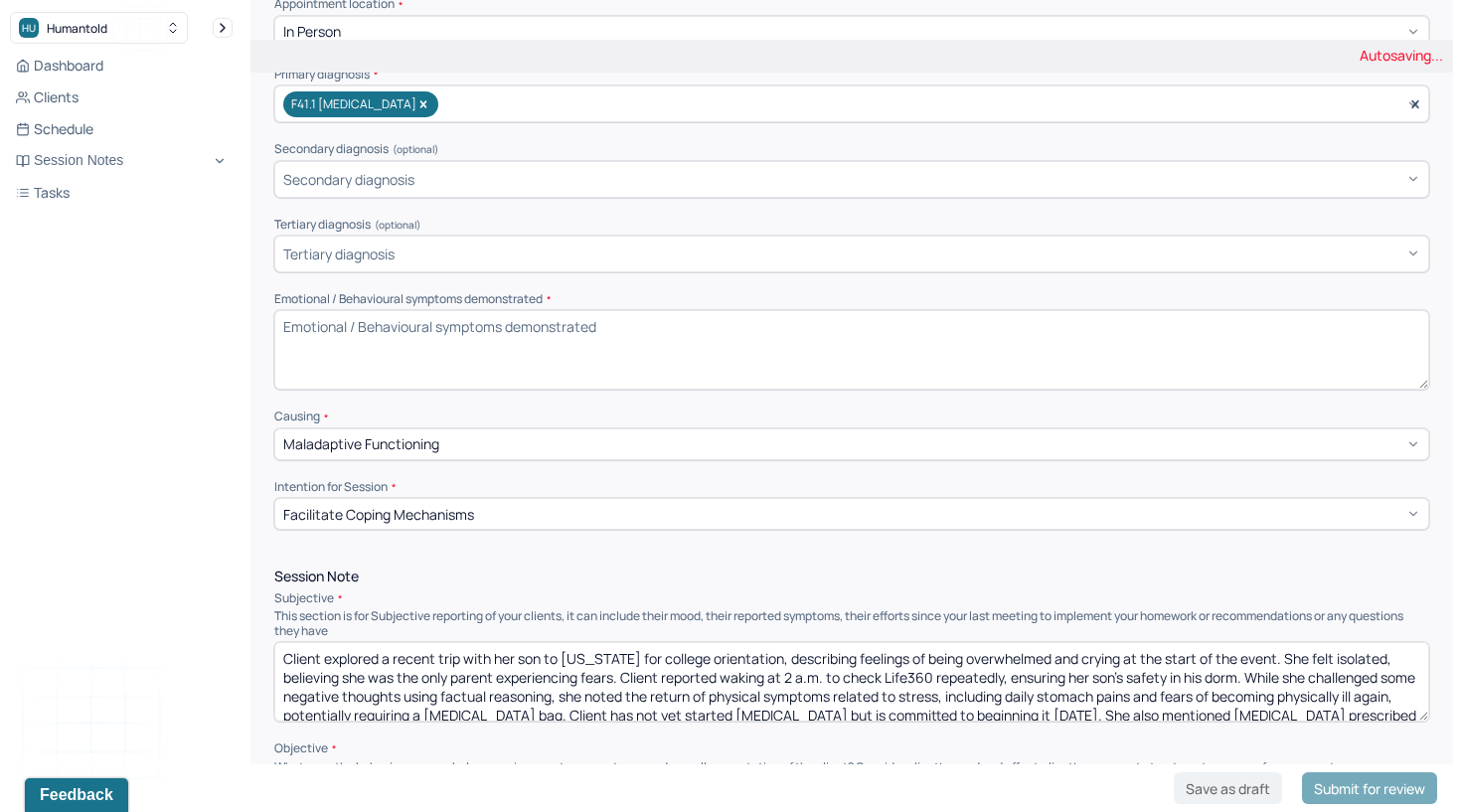 type 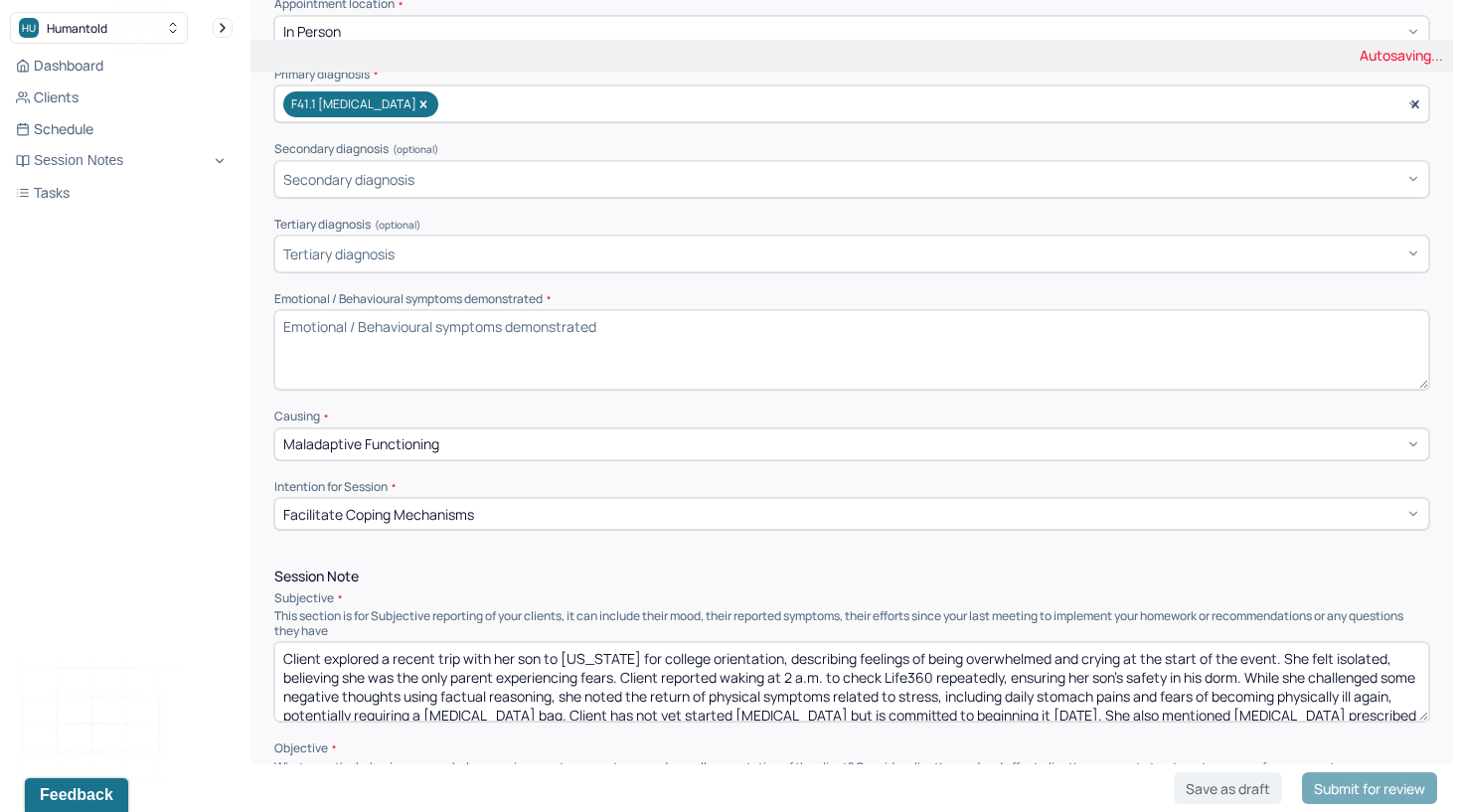 click on "Client explored a recent trip with her son to [US_STATE] for college orientation, describing feelings of being overwhelmed and crying at the start of the event. She felt isolated, believing she was the only parent experiencing fears. Client reported waking at 2 a.m. to check Life360 repeatedly, ensuring her son’s safety in his dorm. While she challenged some negative thoughts using factual reasoning, she noted the return of physical symptoms related to stress, including daily stomach pains and fears of becoming physically ill again, potentially requiring a [MEDICAL_DATA] bag. Client has not yet started [MEDICAL_DATA] but is committed to beginning it [DATE]. She also mentioned [MEDICAL_DATA] prescribed for moderate to severe anxiety, considering taking it to alleviate current symptoms. Client expressed regret over how her fears have previously influenced decisions concerning her sons and committed to overcoming these fears to be more present and grounded in this new phase." at bounding box center (852, 682) 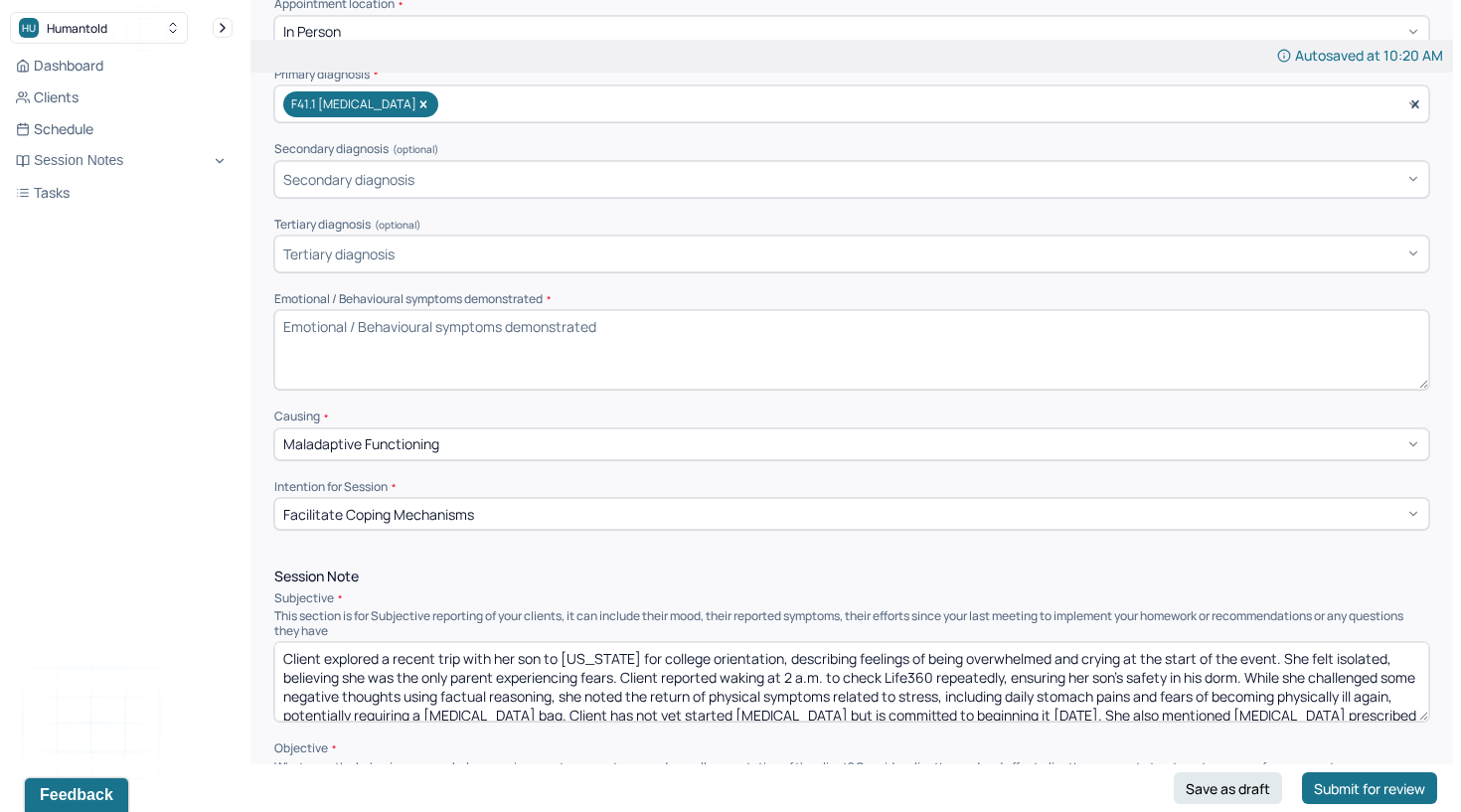 click on "Client explored a recent trip with her son to [US_STATE] for college orientation, describing feelings of being overwhelmed and crying at the start of the event. She felt isolated, believing she was the only parent experiencing fears. Client reported waking at 2 a.m. to check Life360 repeatedly, ensuring her son’s safety in his dorm. While she challenged some negative thoughts using factual reasoning, she noted the return of physical symptoms related to stress, including daily stomach pains and fears of becoming physically ill again, potentially requiring a [MEDICAL_DATA] bag. Client has not yet started [MEDICAL_DATA] but is committed to beginning it [DATE]. She also mentioned [MEDICAL_DATA] prescribed for moderate to severe anxiety, considering taking it to alleviate current symptoms. Client expressed regret over how her fears have previously influenced decisions concerning her sons and committed to overcoming these fears to be more present and grounded in this new phase." at bounding box center (852, 682) 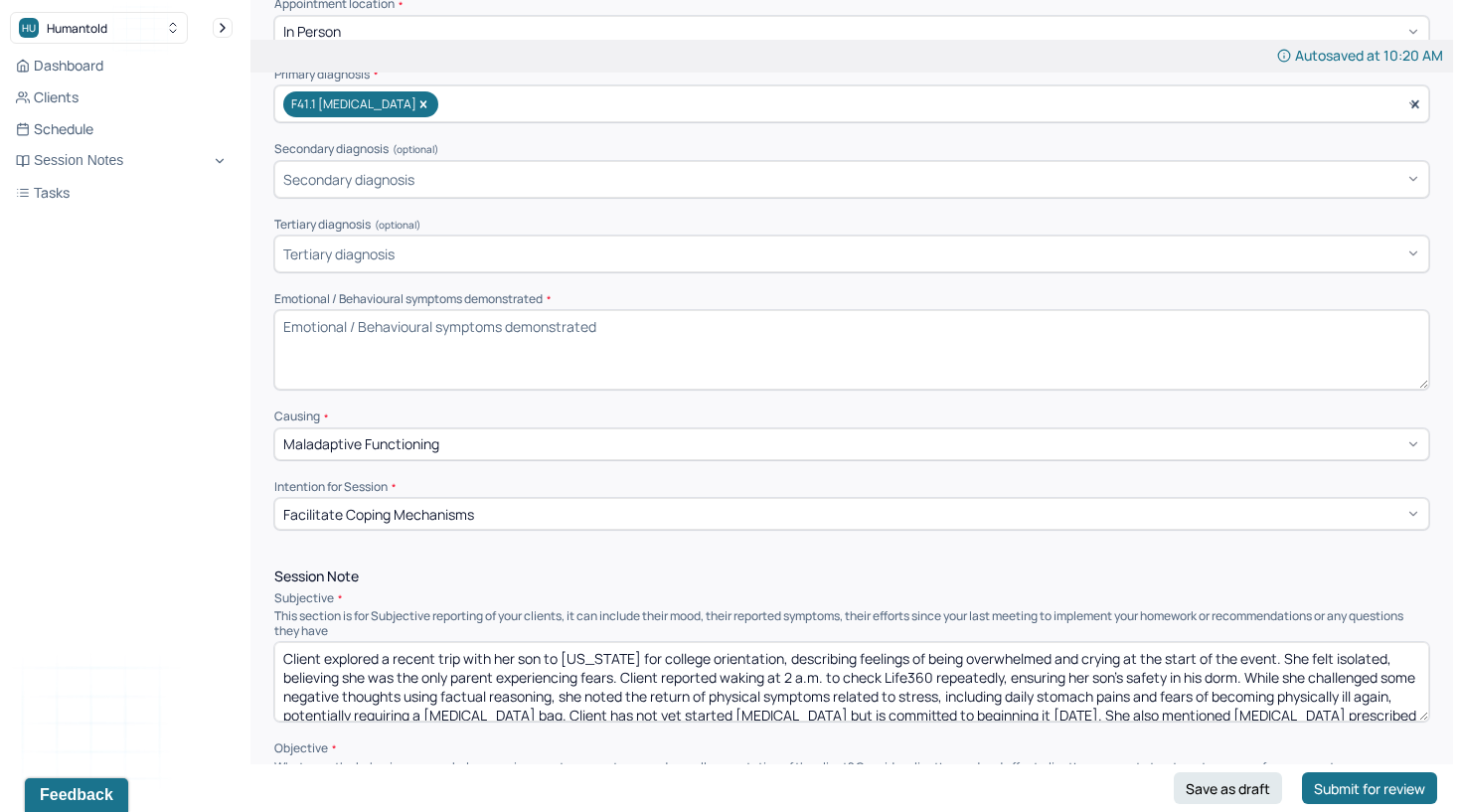 click on "Client explored a recent trip with her son to [US_STATE] for college orientation, describing feelings of being overwhelmed and crying at the start of the event. She felt isolated, believing she was the only parent experiencing fears. Client reported waking at 2 a.m. to check Life360 repeatedly, ensuring her son’s safety in his dorm. While she challenged some negative thoughts using factual reasoning, she noted the return of physical symptoms related to stress, including daily stomach pains and fears of becoming physically ill again, potentially requiring a [MEDICAL_DATA] bag. Client has not yet started [MEDICAL_DATA] but is committed to beginning it [DATE]. She also mentioned [MEDICAL_DATA] prescribed for moderate to severe anxiety, considering taking it to alleviate current symptoms. Client expressed regret over how her fears have previously influenced decisions concerning her sons and committed to overcoming these fears to be more present and grounded in this new phase." at bounding box center [852, 682] 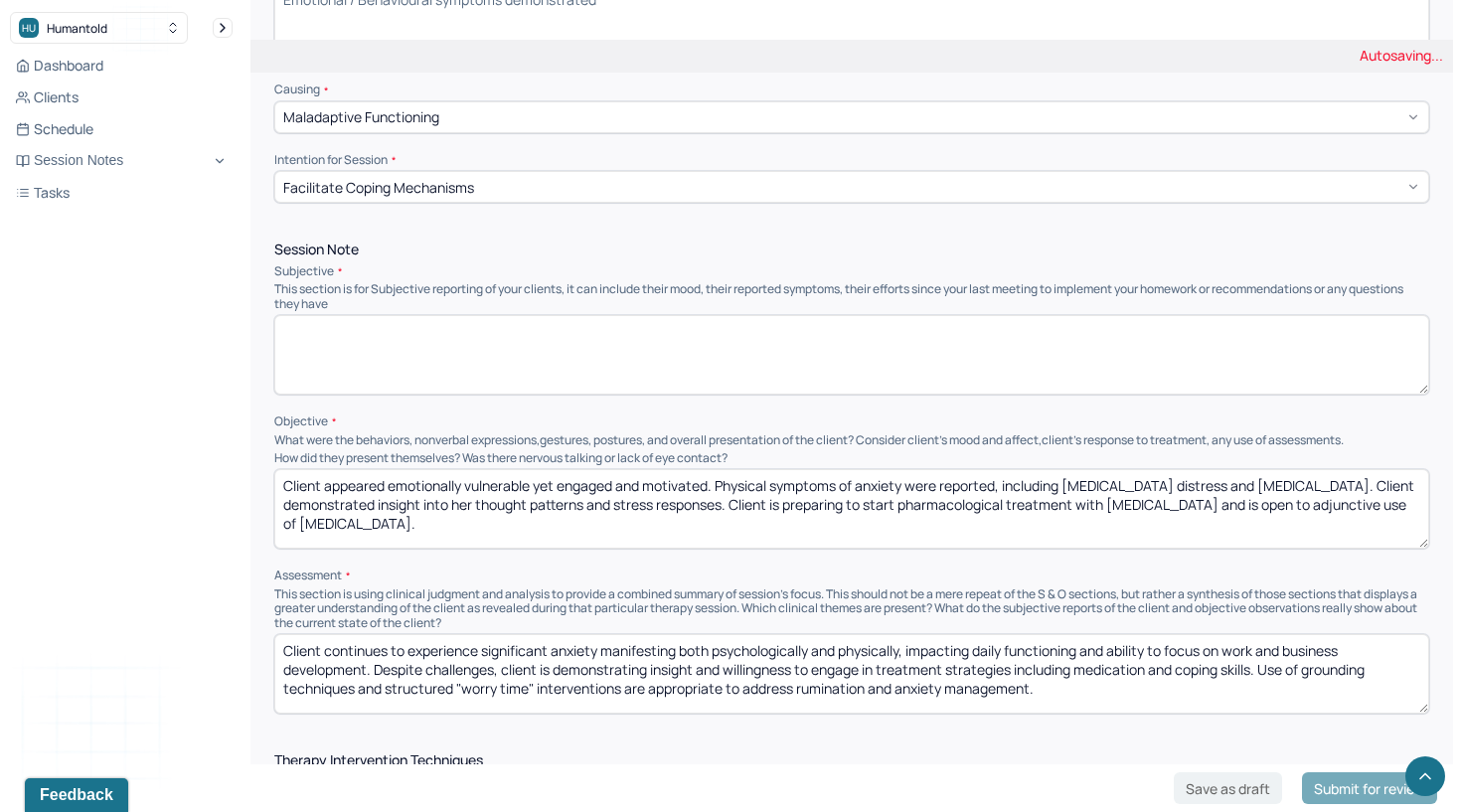 scroll, scrollTop: 807, scrollLeft: 0, axis: vertical 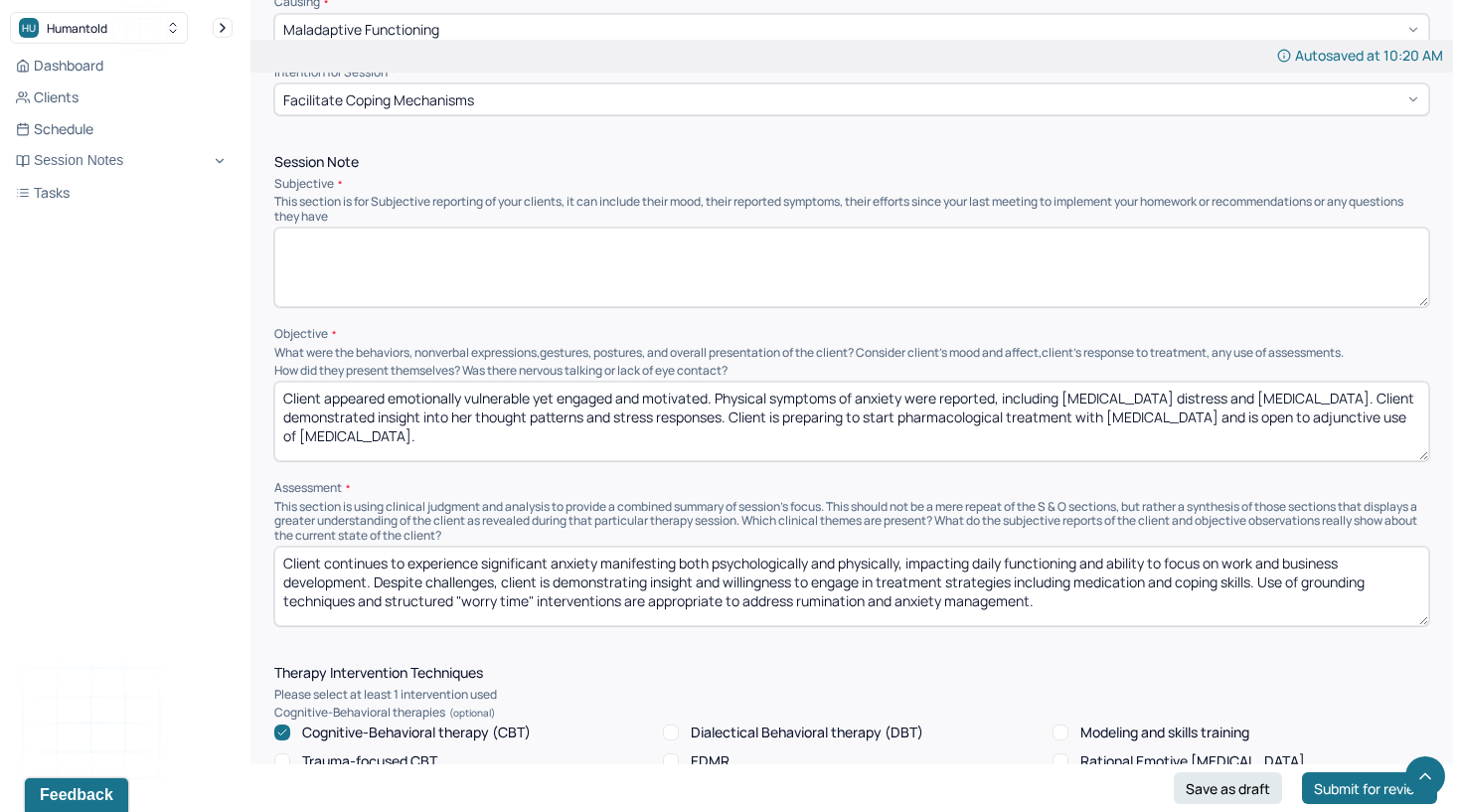 type 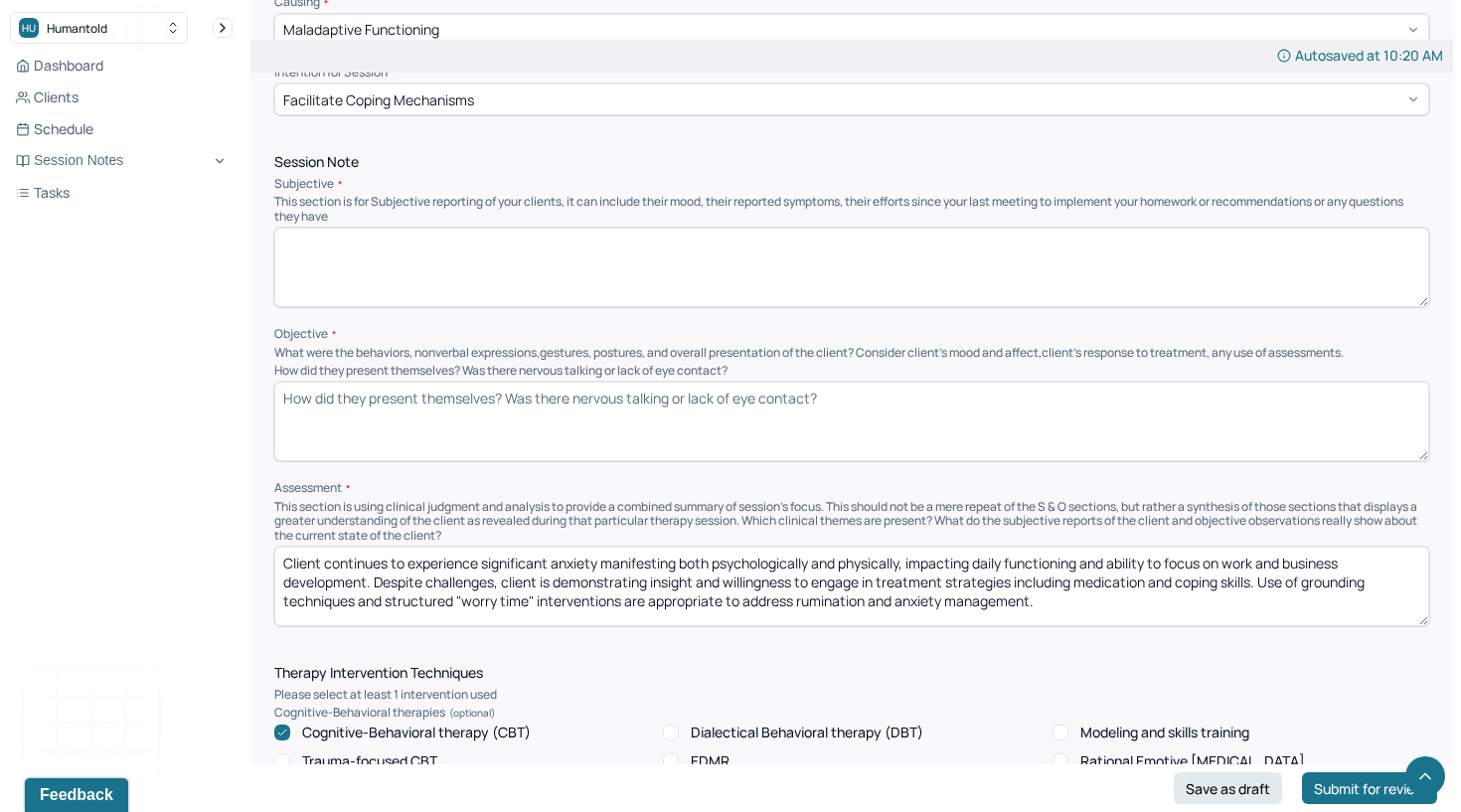 type 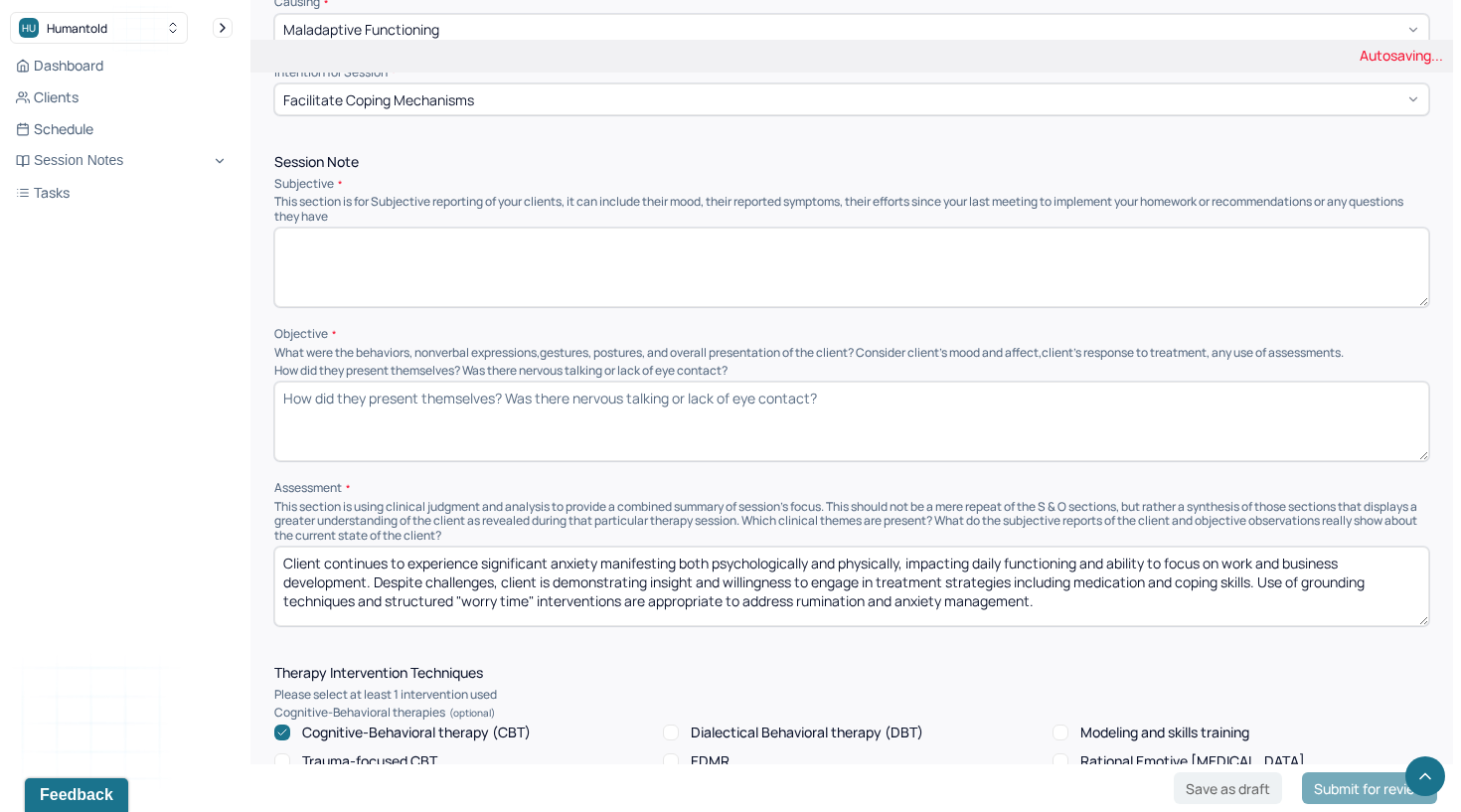click on "Client continues to experience significant anxiety manifesting both psychologically and physically, impacting daily functioning and ability to focus on work and business development. Despite challenges, client is demonstrating insight and willingness to engage in treatment strategies including medication and coping skills. Use of grounding techniques and structured "worry time" interventions are appropriate to address rumination and anxiety management." at bounding box center [852, 586] 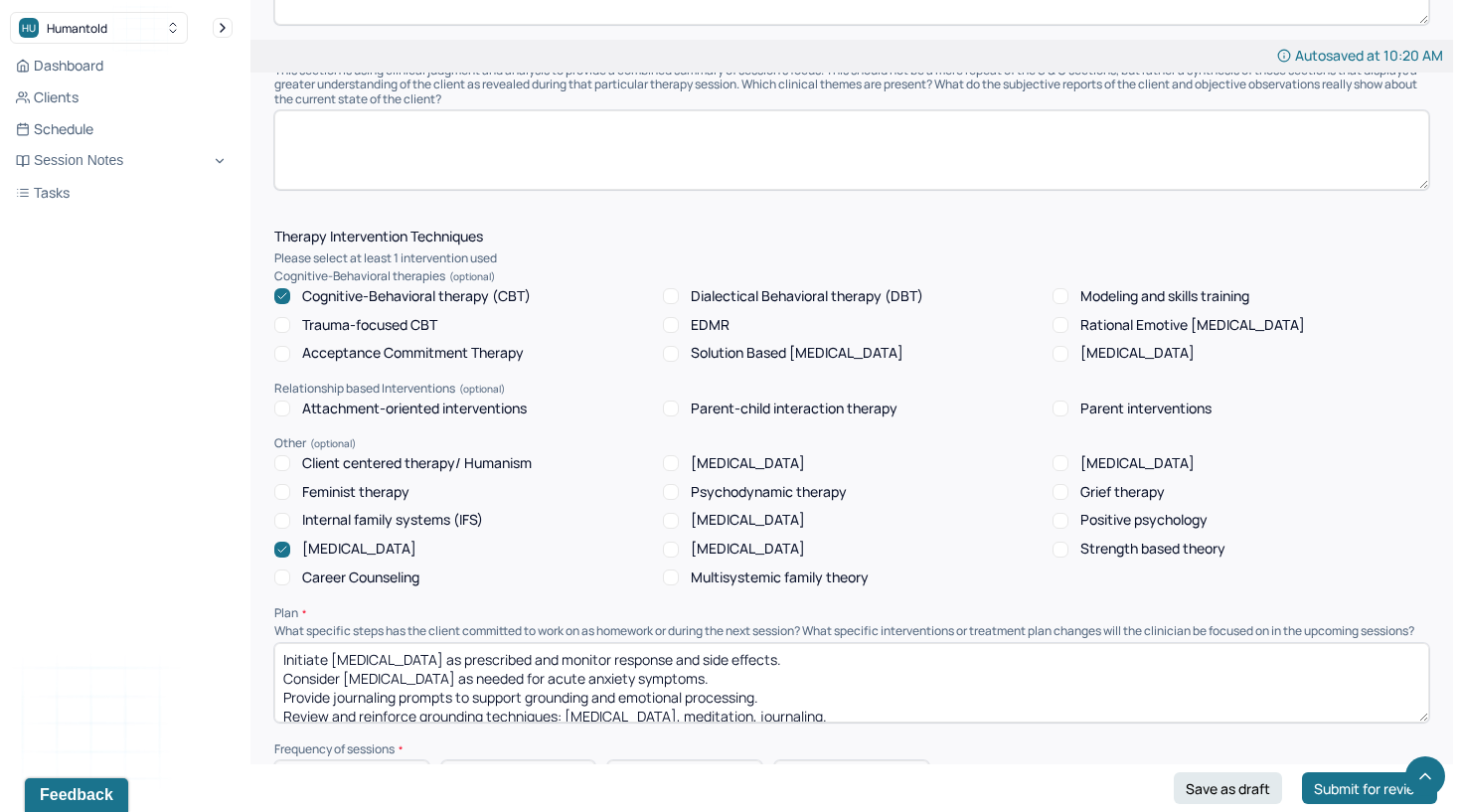 scroll, scrollTop: 1441, scrollLeft: 0, axis: vertical 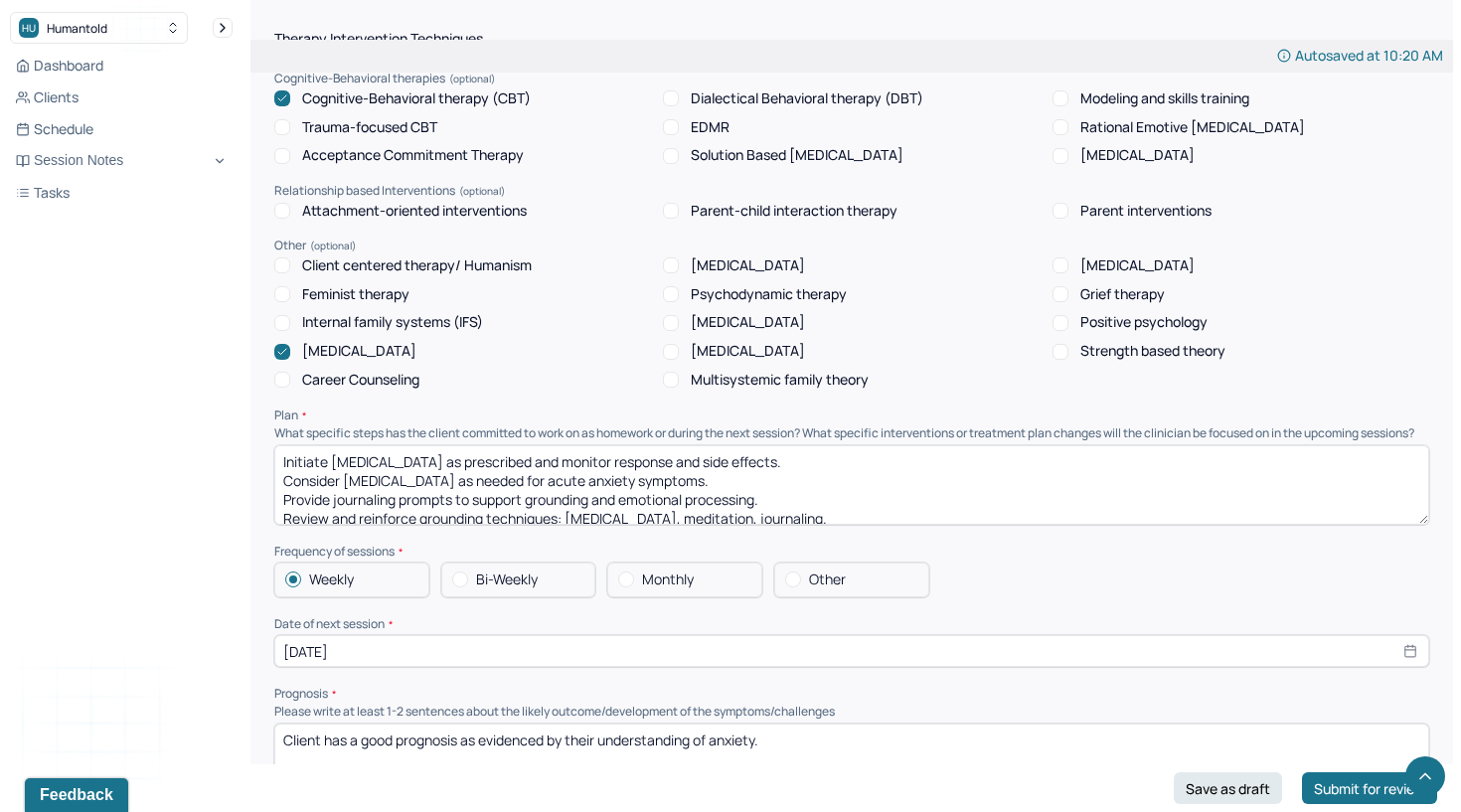 type 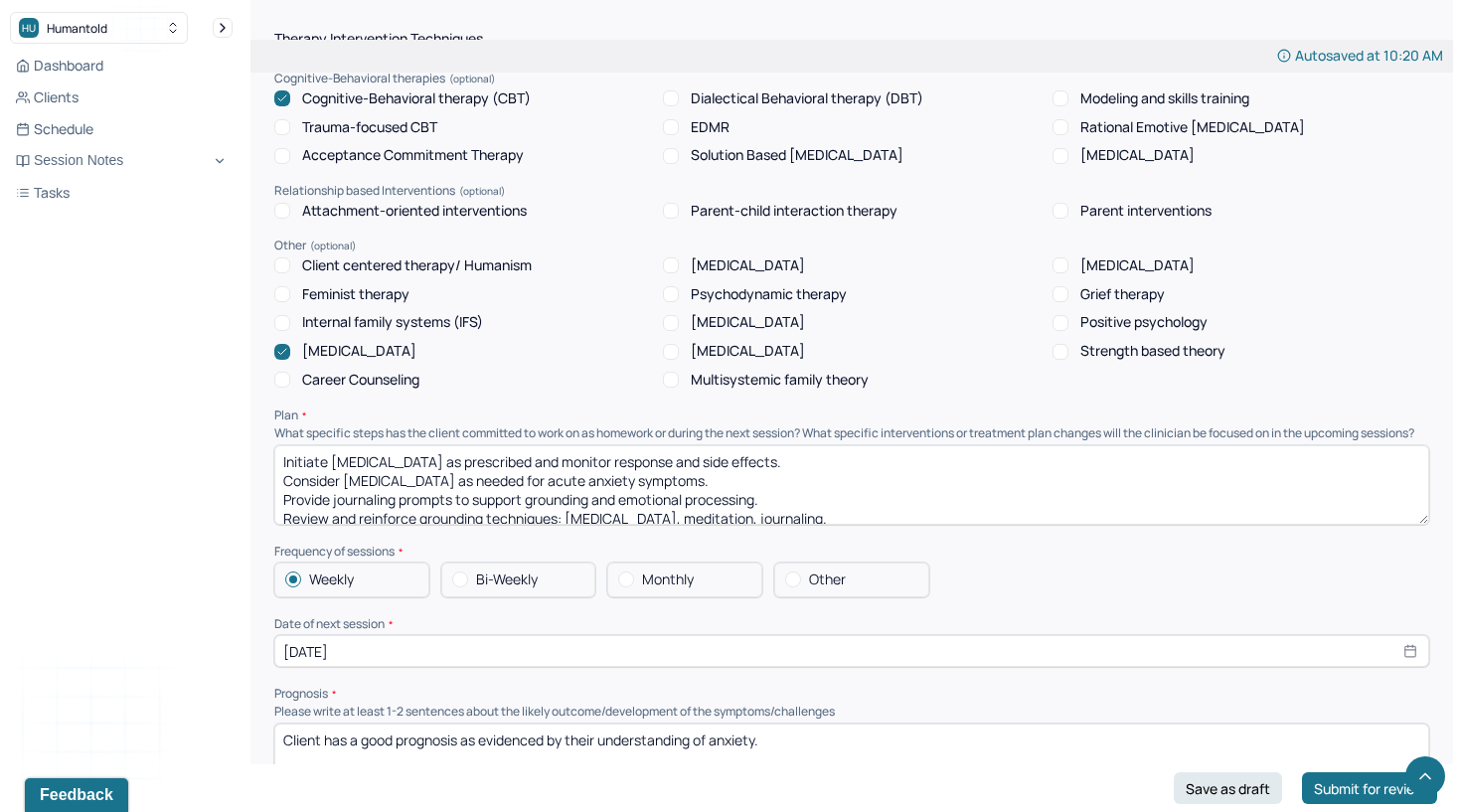 scroll, scrollTop: 66, scrollLeft: 0, axis: vertical 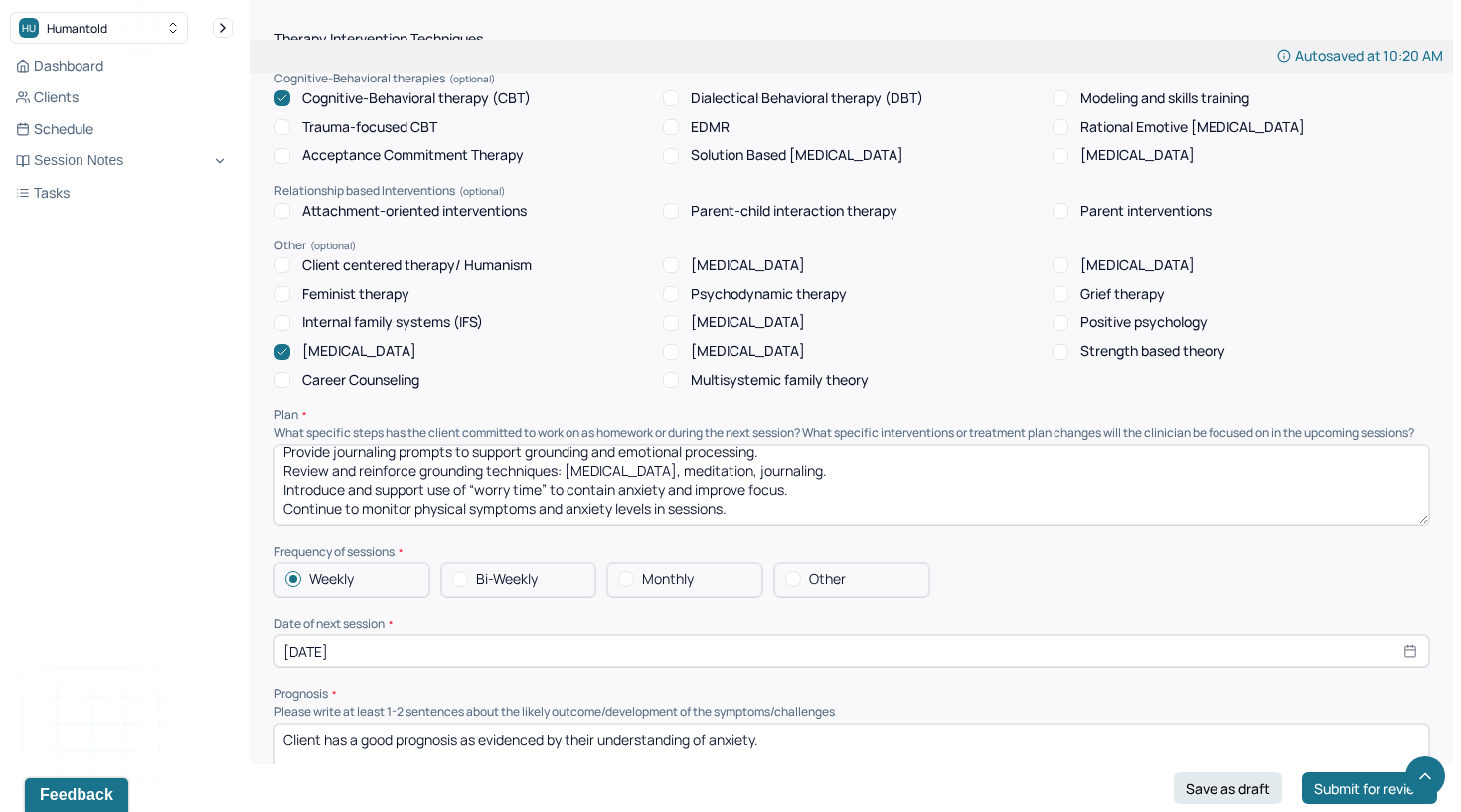 drag, startPoint x: 283, startPoint y: 446, endPoint x: 283, endPoint y: 564, distance: 118 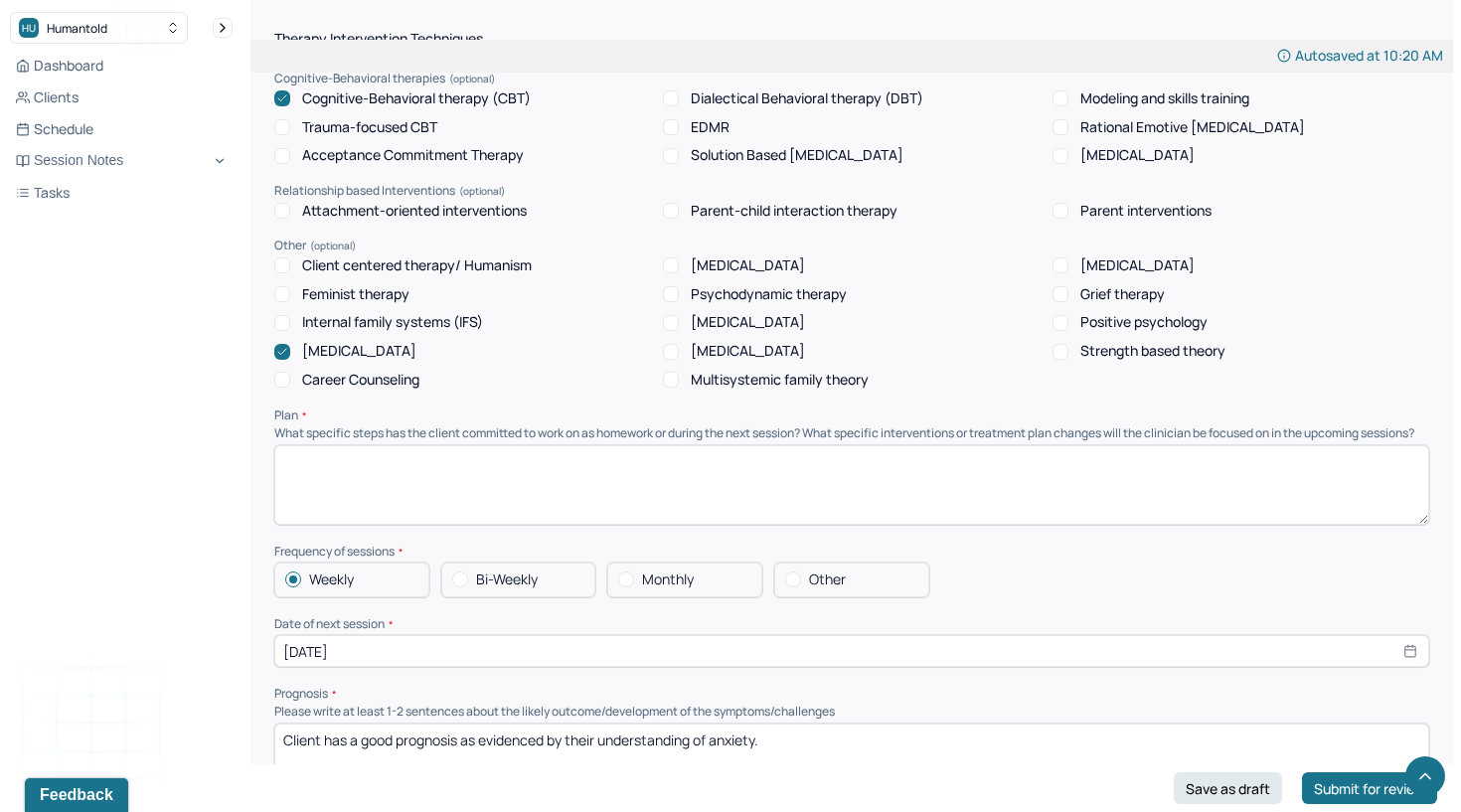 scroll, scrollTop: 0, scrollLeft: 0, axis: both 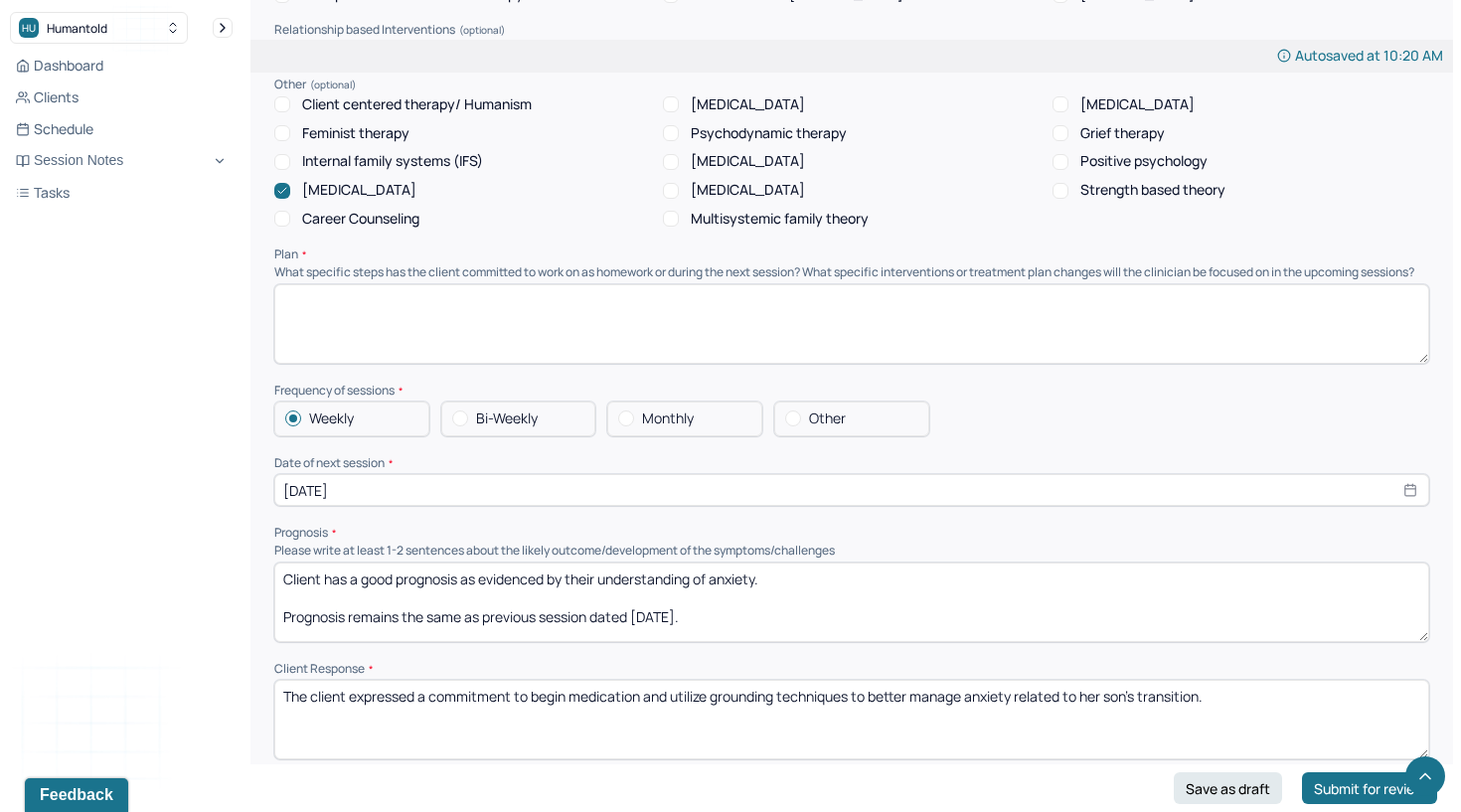 type 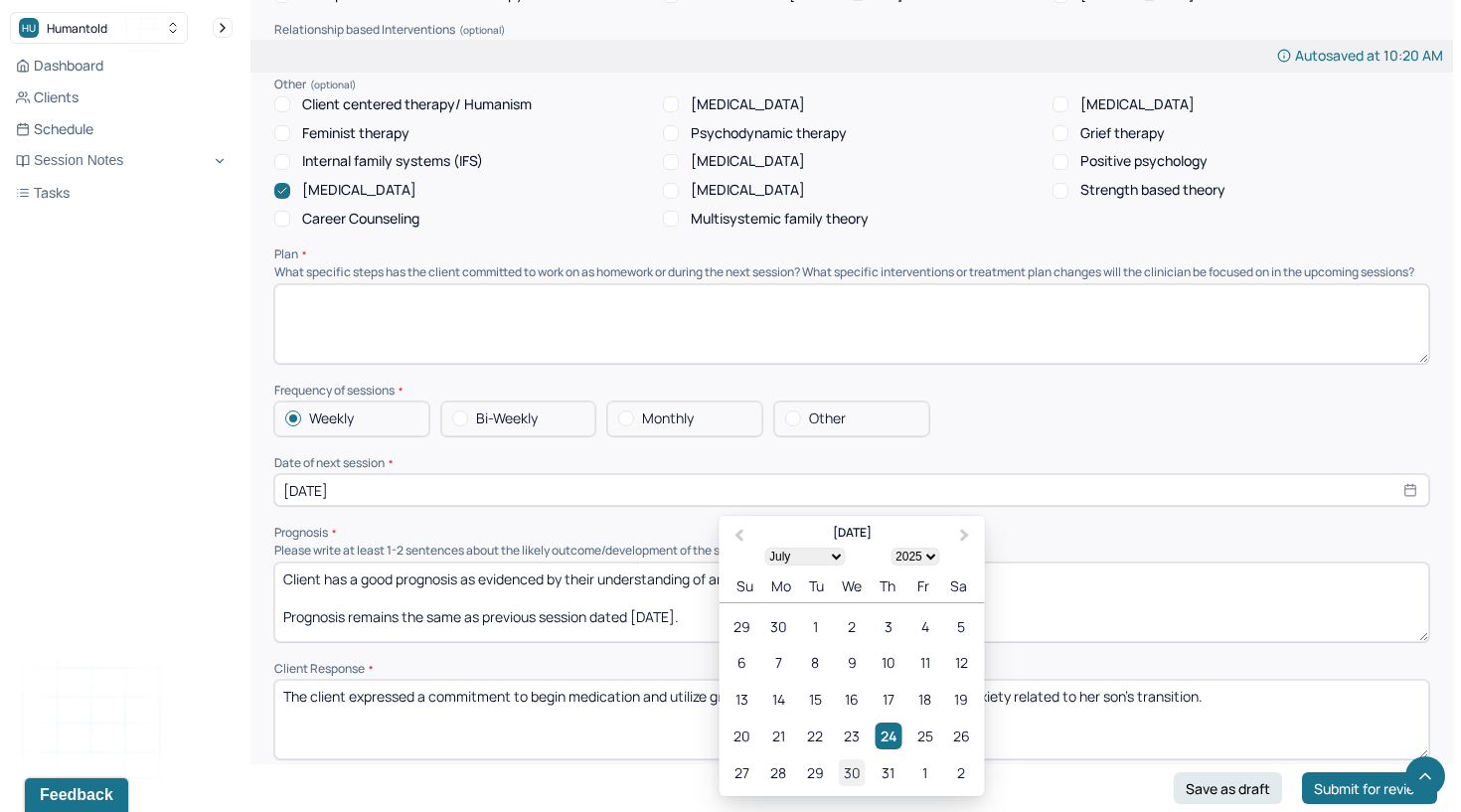 click on "30" at bounding box center (851, 772) 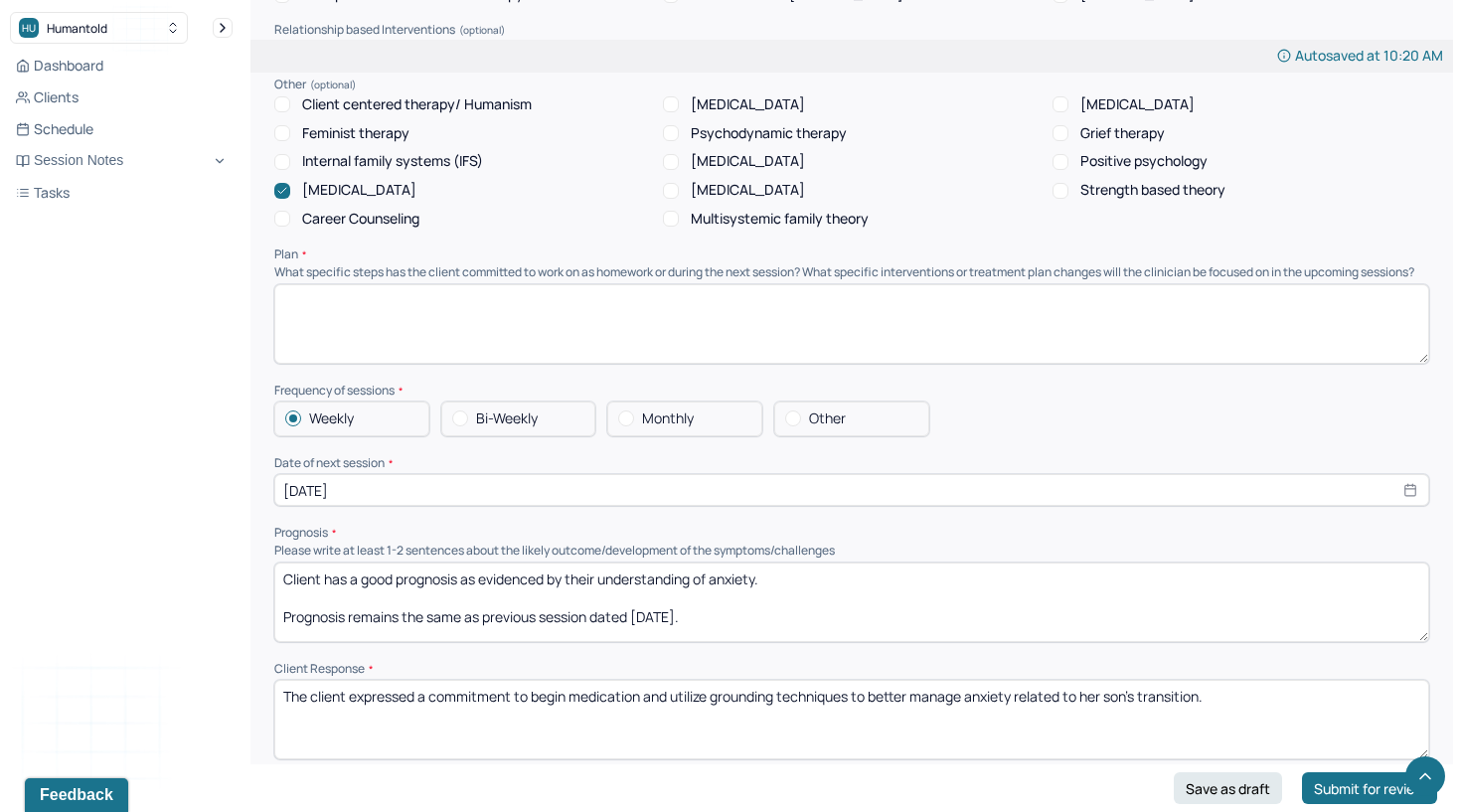 click on "The client expressed a commitment to begin medication and utilize grounding techniques to better manage anxiety related to her son’s transition." at bounding box center (852, 720) 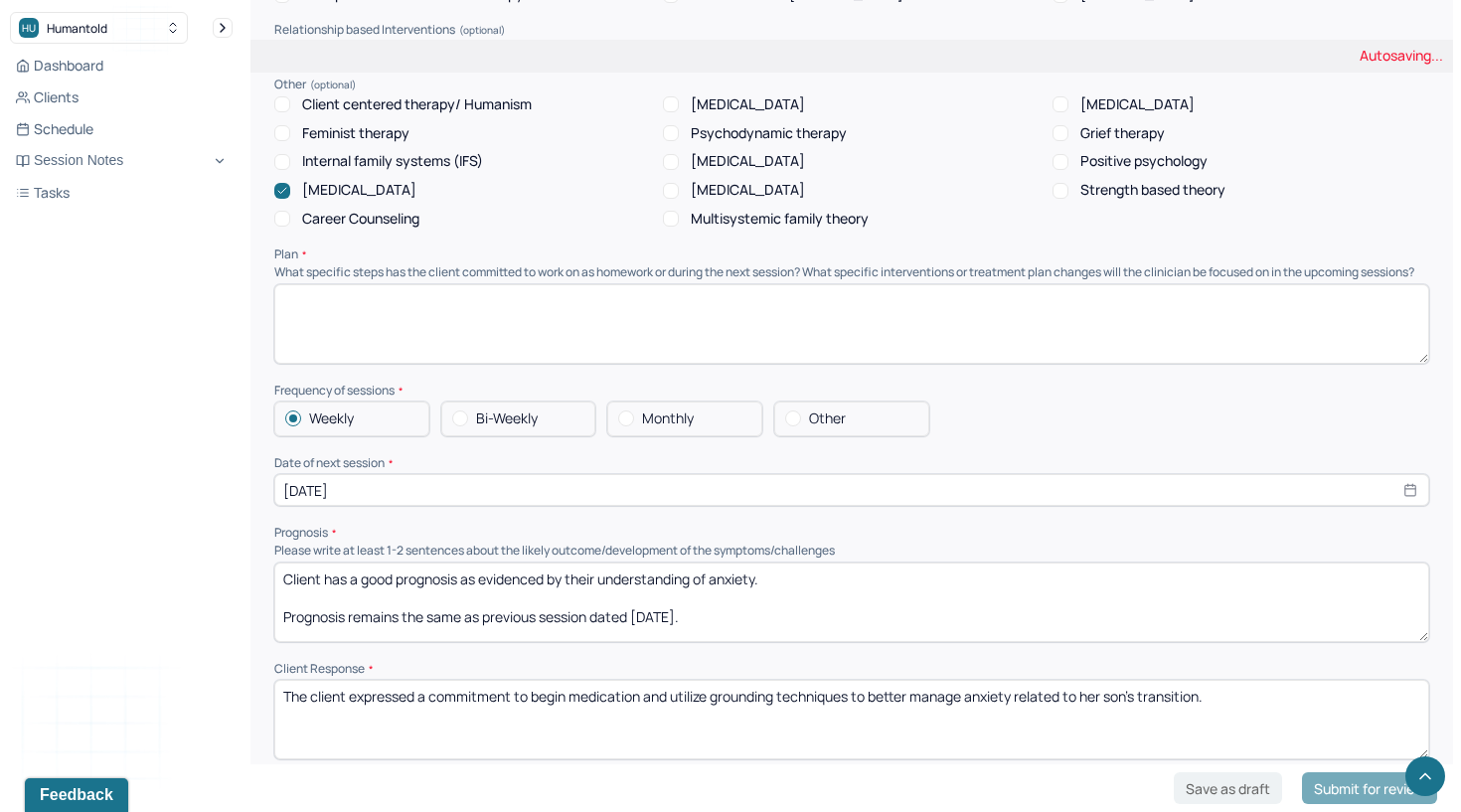 click on "The client expressed a commitment to begin medication and utilize grounding techniques to better manage anxiety related to her son’s transition." at bounding box center [852, 720] 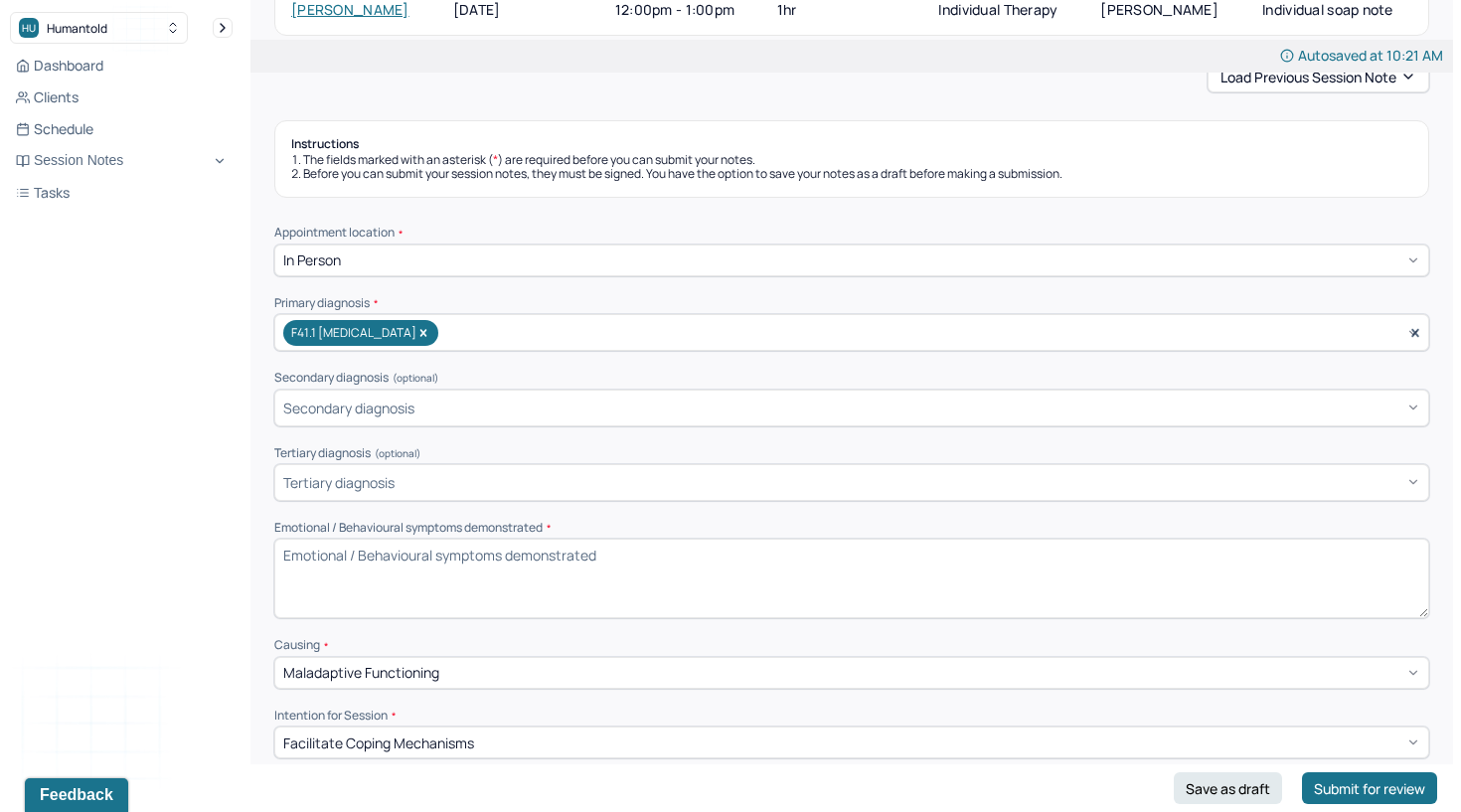 scroll, scrollTop: 178, scrollLeft: 0, axis: vertical 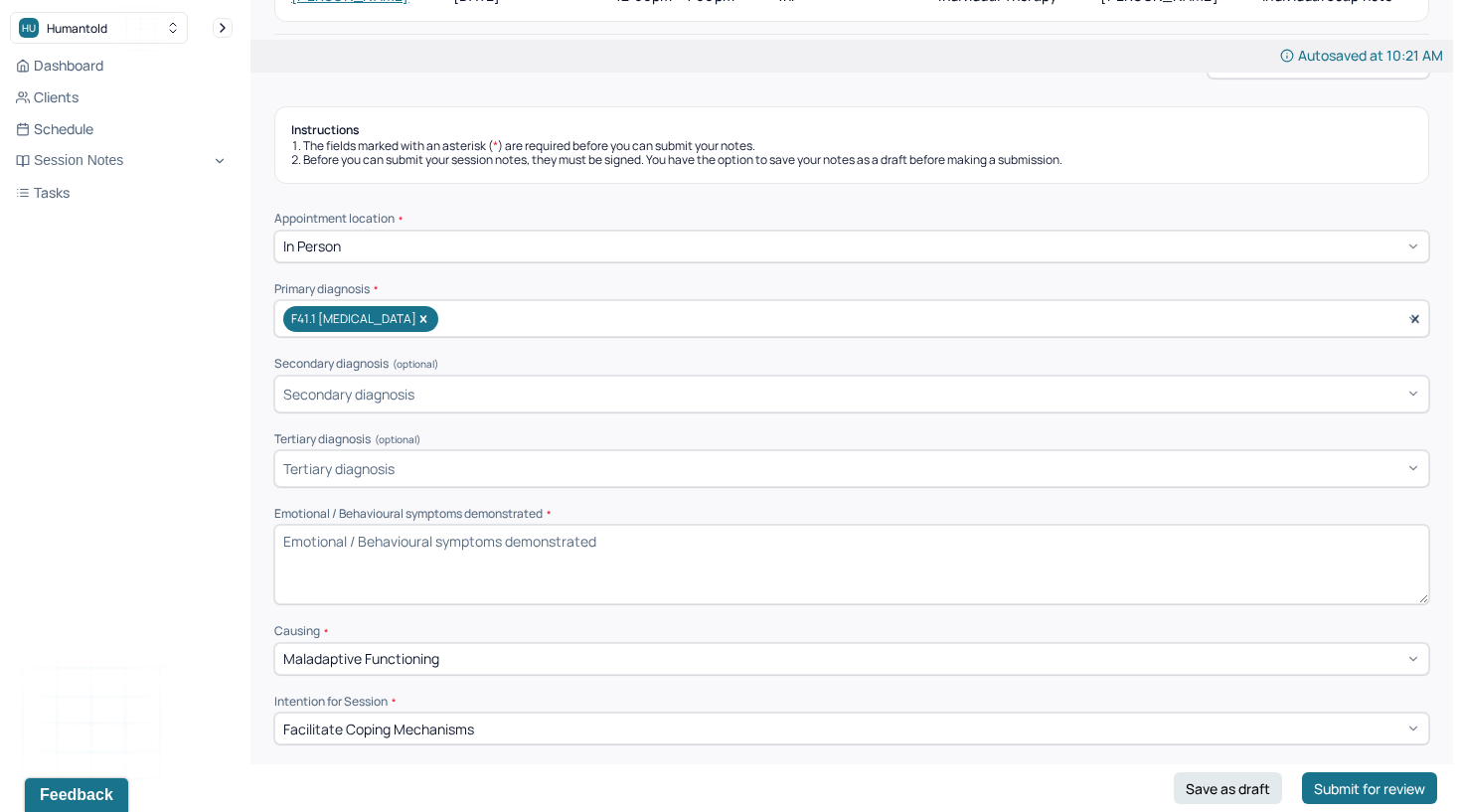 type 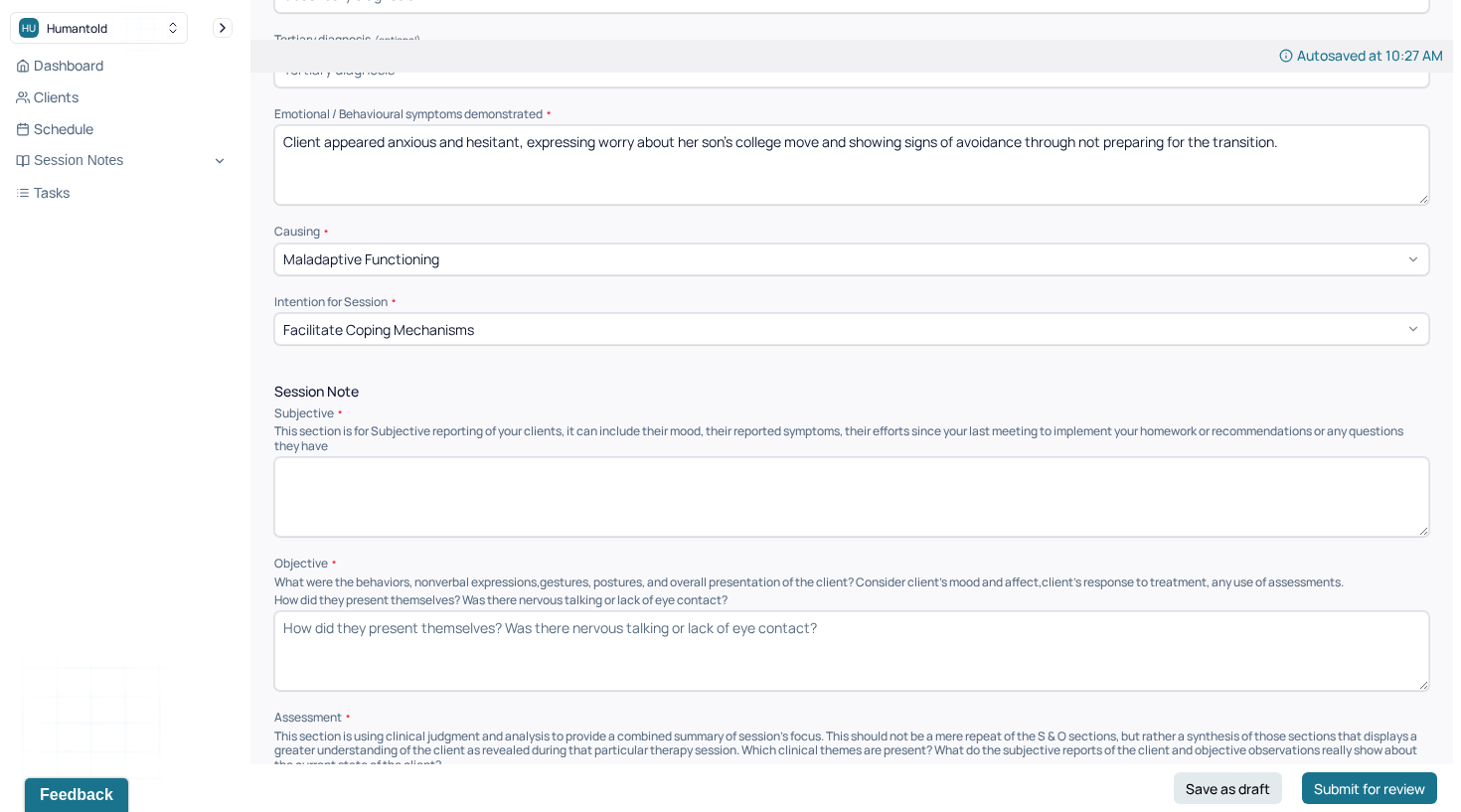 scroll, scrollTop: 577, scrollLeft: 0, axis: vertical 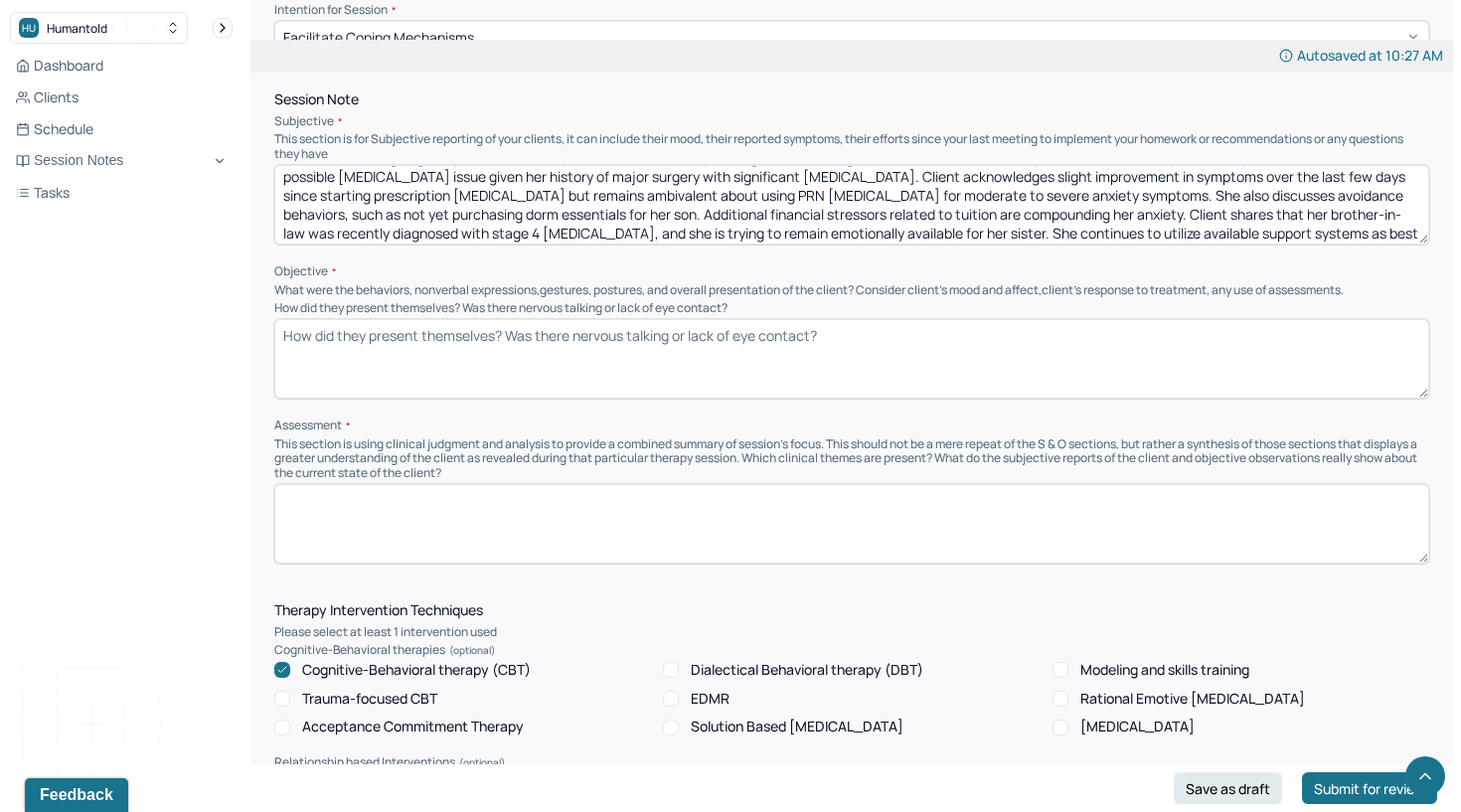click on "Client reports ongoing and persistent anxiety related to her son’s upcoming move to college in [US_STATE]. She notes persistent stomach upset and expresses concern about a possible [MEDICAL_DATA] issue given her history of major surgery with significant [MEDICAL_DATA]. Client acknowledges slight improvement in symptoms over the last few days since starting prescription [MEDICAL_DATA] but remains ambivalent about using PRN [MEDICAL_DATA] for moderate to severe anxiety symptoms. She also discusses avoidance behaviors, such as not yet purchasing dorm essentials for her son. Additional financial stressors related to tuition are compounding her anxiety. Client shares that her brother-in-law was recently diagnosed with stage 4 [MEDICAL_DATA], and she is trying to remain emotionally available for her sister. She continues to utilize available support systems as best as she can." at bounding box center [852, 205] 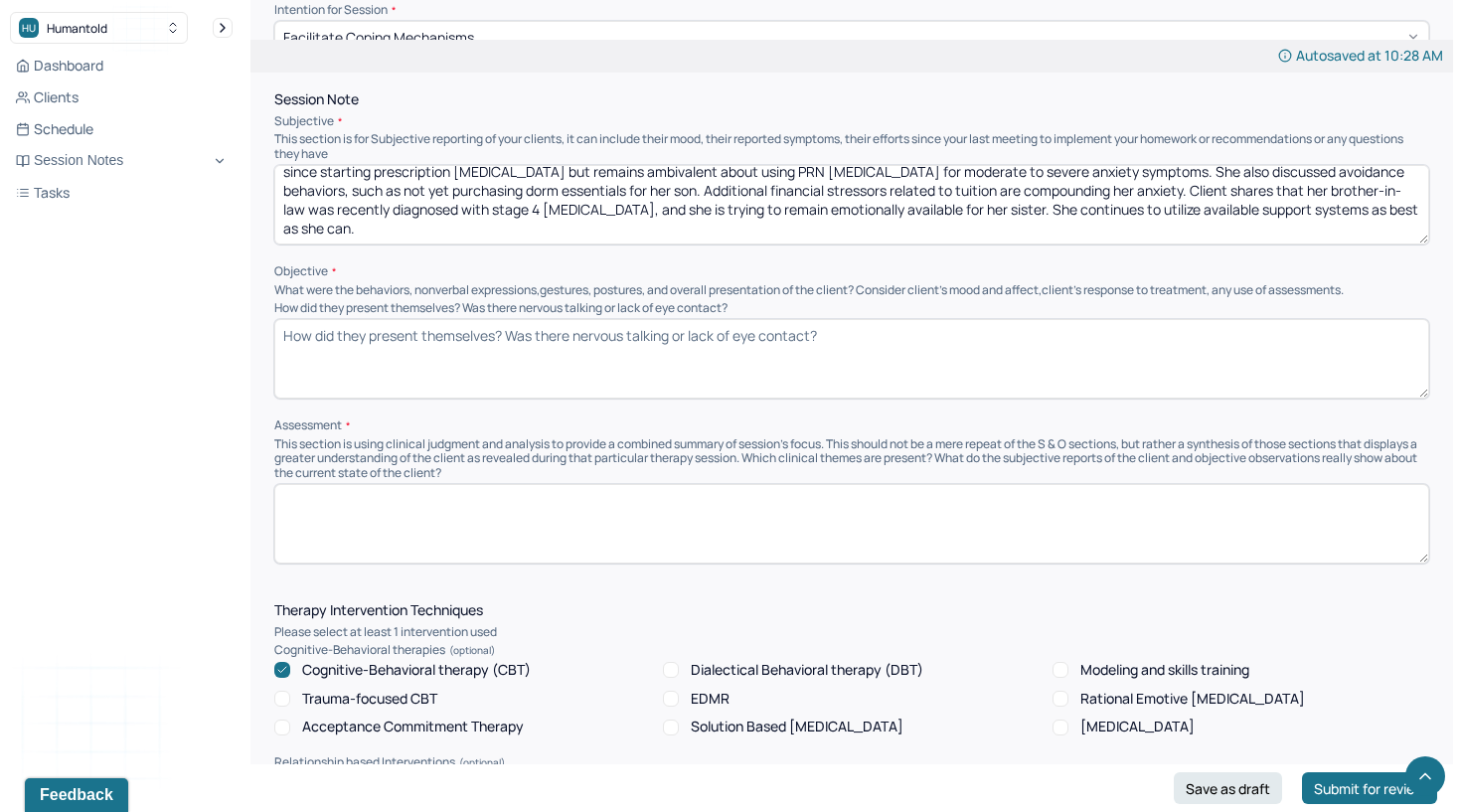 scroll, scrollTop: 47, scrollLeft: 0, axis: vertical 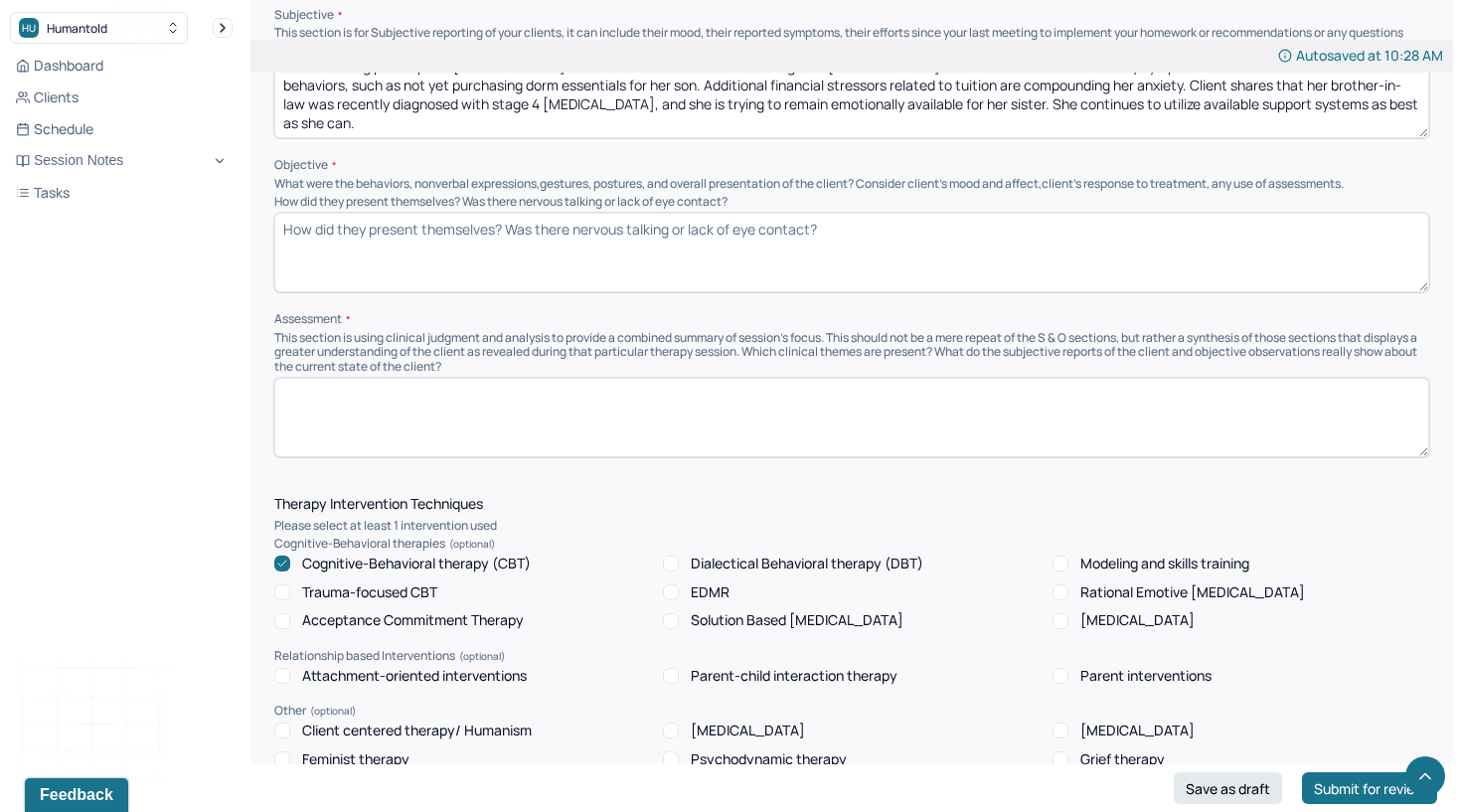 type on "Client reports ongoing and persistent anxiety related to her son’s upcoming move to college in [US_STATE]. She notes persistent stomach upset and expresses concern about a possible [MEDICAL_DATA] issue given her history of major surgery with significant [MEDICAL_DATA]. Client acknowledges slight improvement in symptoms over the last few days since starting prescription [MEDICAL_DATA] but remains ambivalent about using PRN [MEDICAL_DATA] for moderate to severe anxiety symptoms. She also discussed avoidance behaviors, such as not yet purchasing dorm essentials for her son. Additional financial stressors related to tuition are compounding her anxiety. Client shares that her brother-in-law was recently diagnosed with stage 4 [MEDICAL_DATA], and she is trying to remain emotionally available for her sister. She continues to utilize available support systems as best as she can." 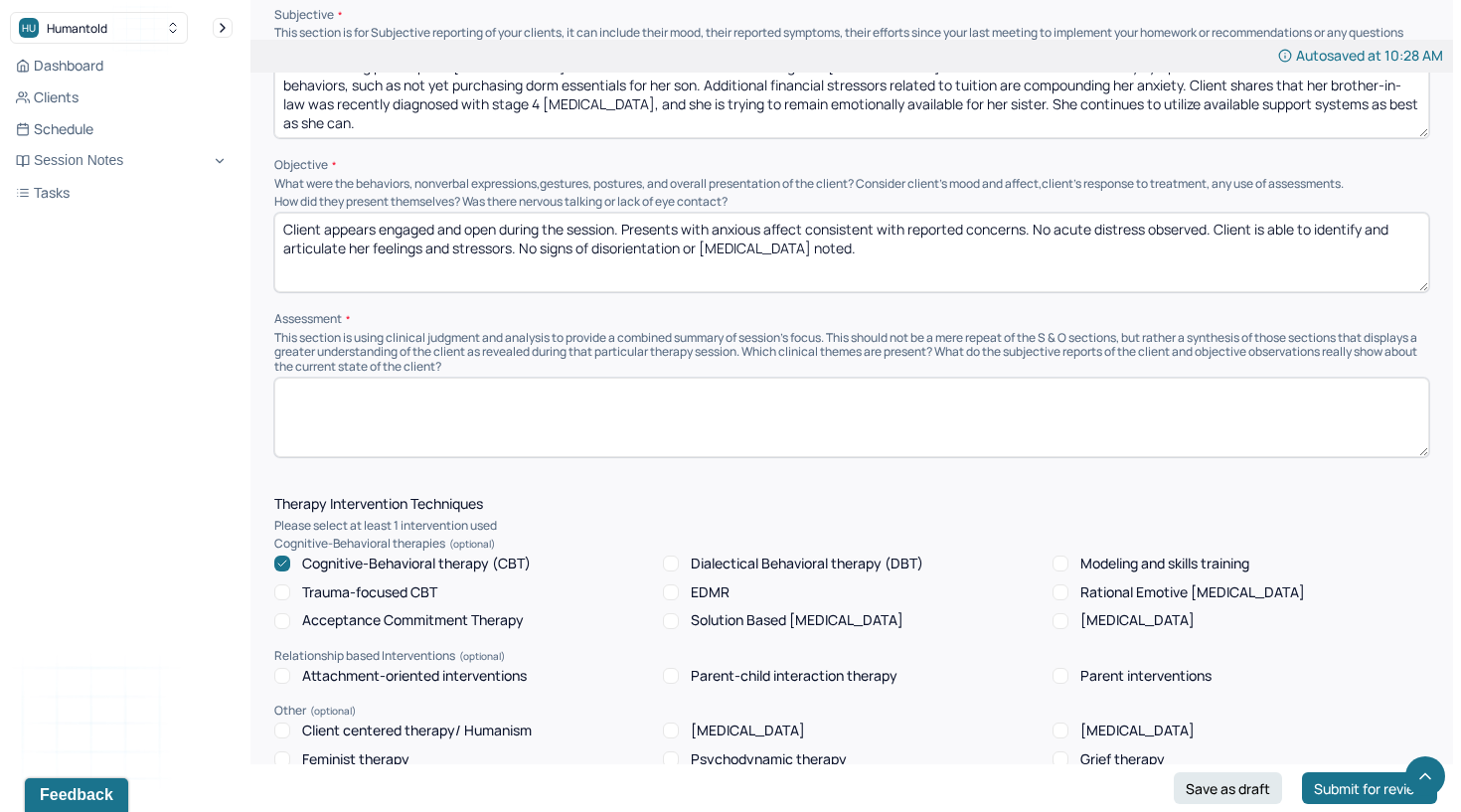 type on "Client appears engaged and open during the session. Presents with anxious affect consistent with reported concerns. No acute distress observed. Client is able to identify and articulate her feelings and stressors. No signs of disorientation or [MEDICAL_DATA] noted." 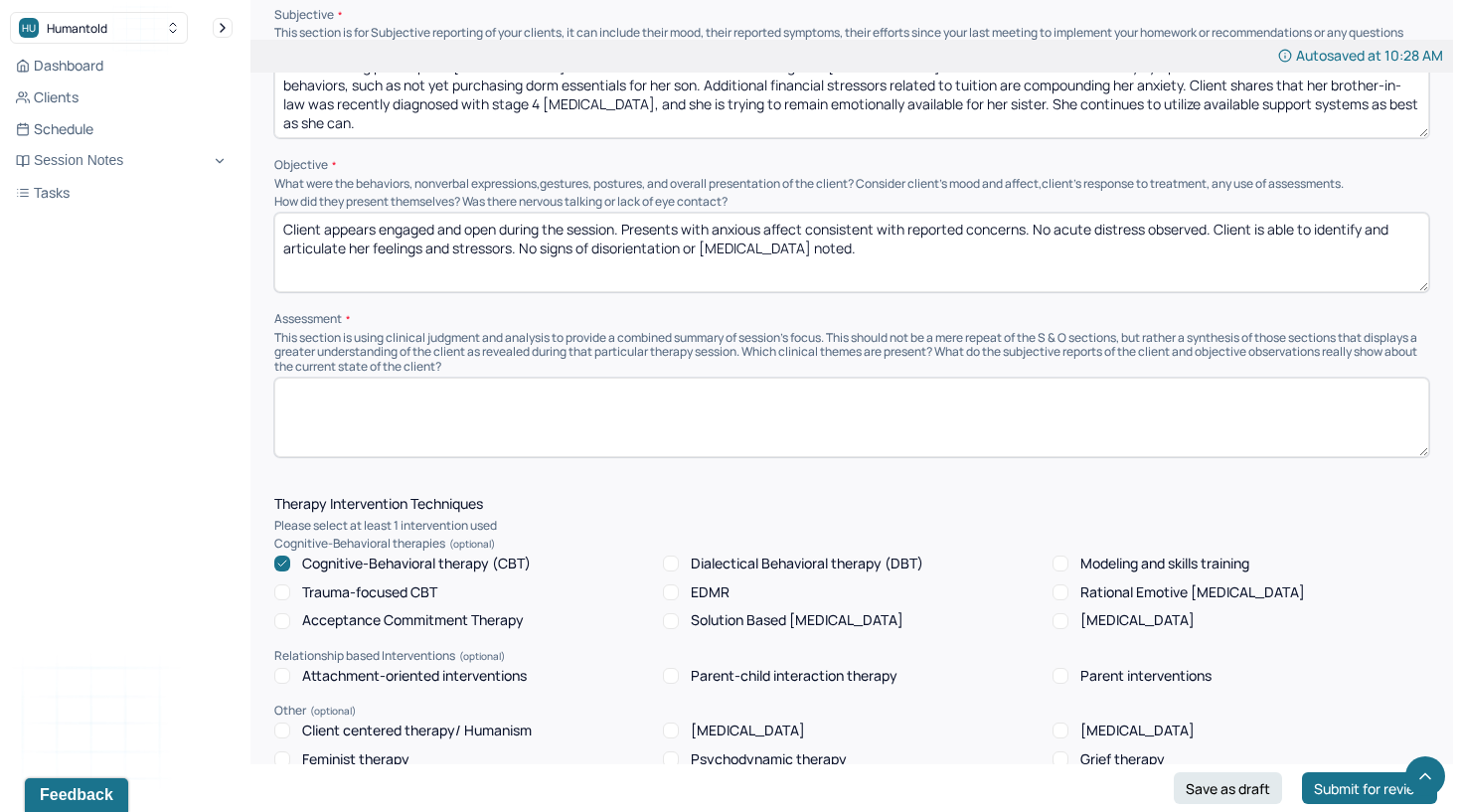 paste on "Persistent anxiety related to multiple significant stressors: son's transition to college, financial concerns, and family health crisis. Somatic symptoms (stomach upset) possibly exacerbated by anxiety and complicated by medical history. Client demonstrates ambivalence toward pharmacologic interventions (PRN [MEDICAL_DATA]) but shows slight improvement on [MEDICAL_DATA]. Avoidance behaviors noted. Emotional strain from familial [MEDICAL_DATA] diagnosis is contributing to overall stress load." 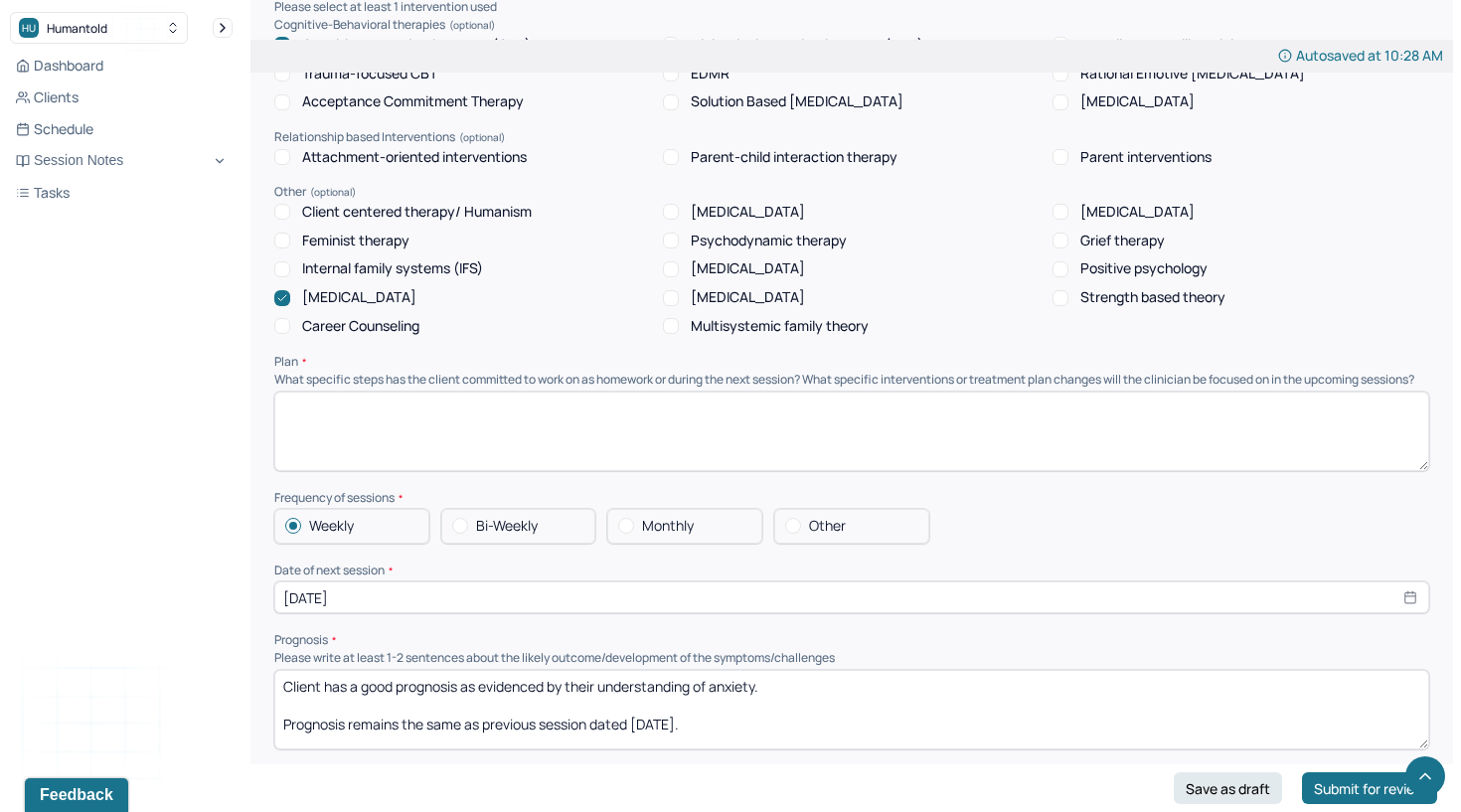 scroll, scrollTop: 1497, scrollLeft: 0, axis: vertical 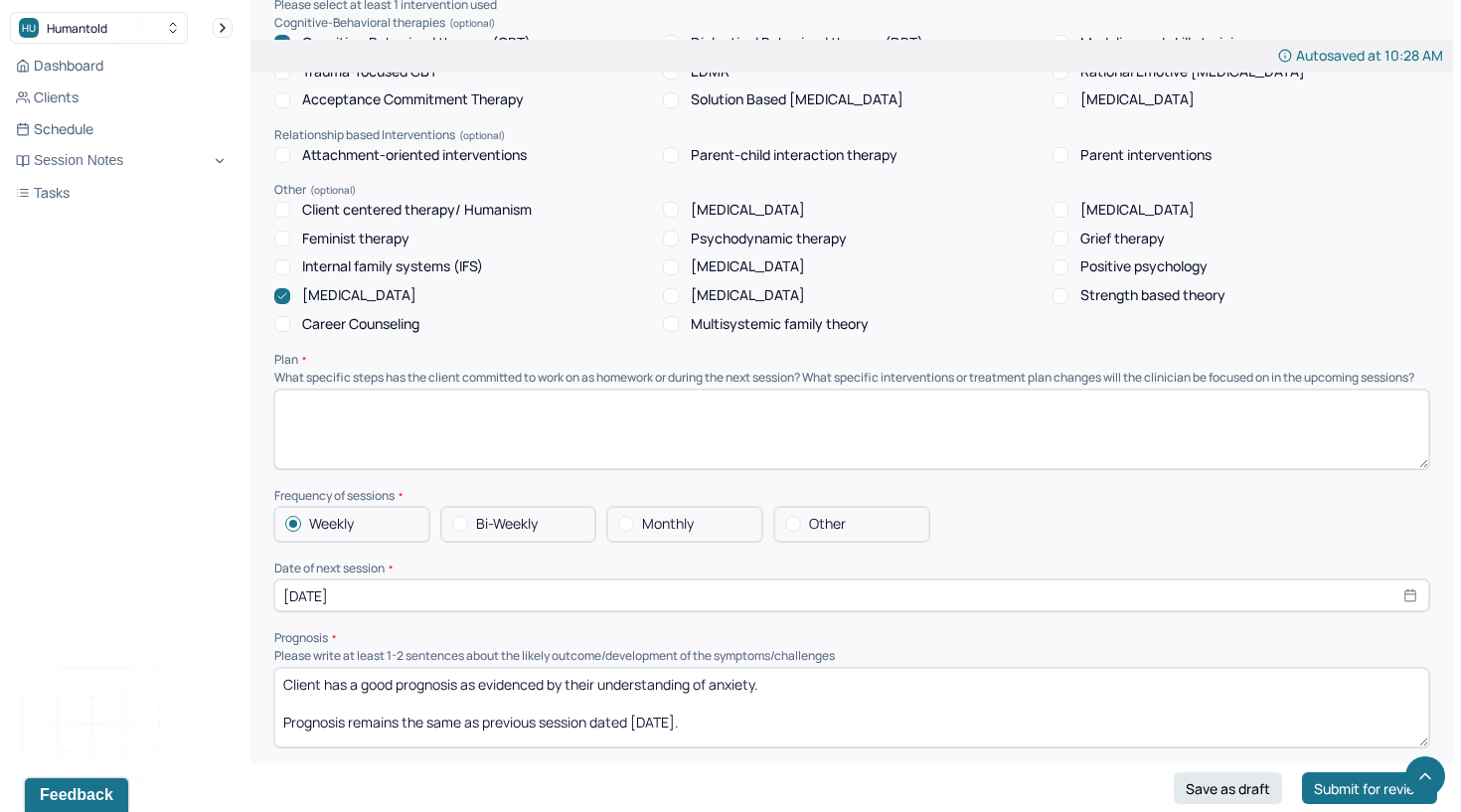 type on "Persistent anxiety related to multiple significant stressors: son's transition to college, financial concerns, and family health crisis. Somatic symptoms (stomach upset) possibly exacerbated by anxiety and complicated by medical history. Client demonstrates ambivalence toward pharmacologic interventions (PRN [MEDICAL_DATA]) but shows slight improvement on [MEDICAL_DATA]. Avoidance behaviors noted. Emotional strain from familial [MEDICAL_DATA] diagnosis is contributing to overall stress load." 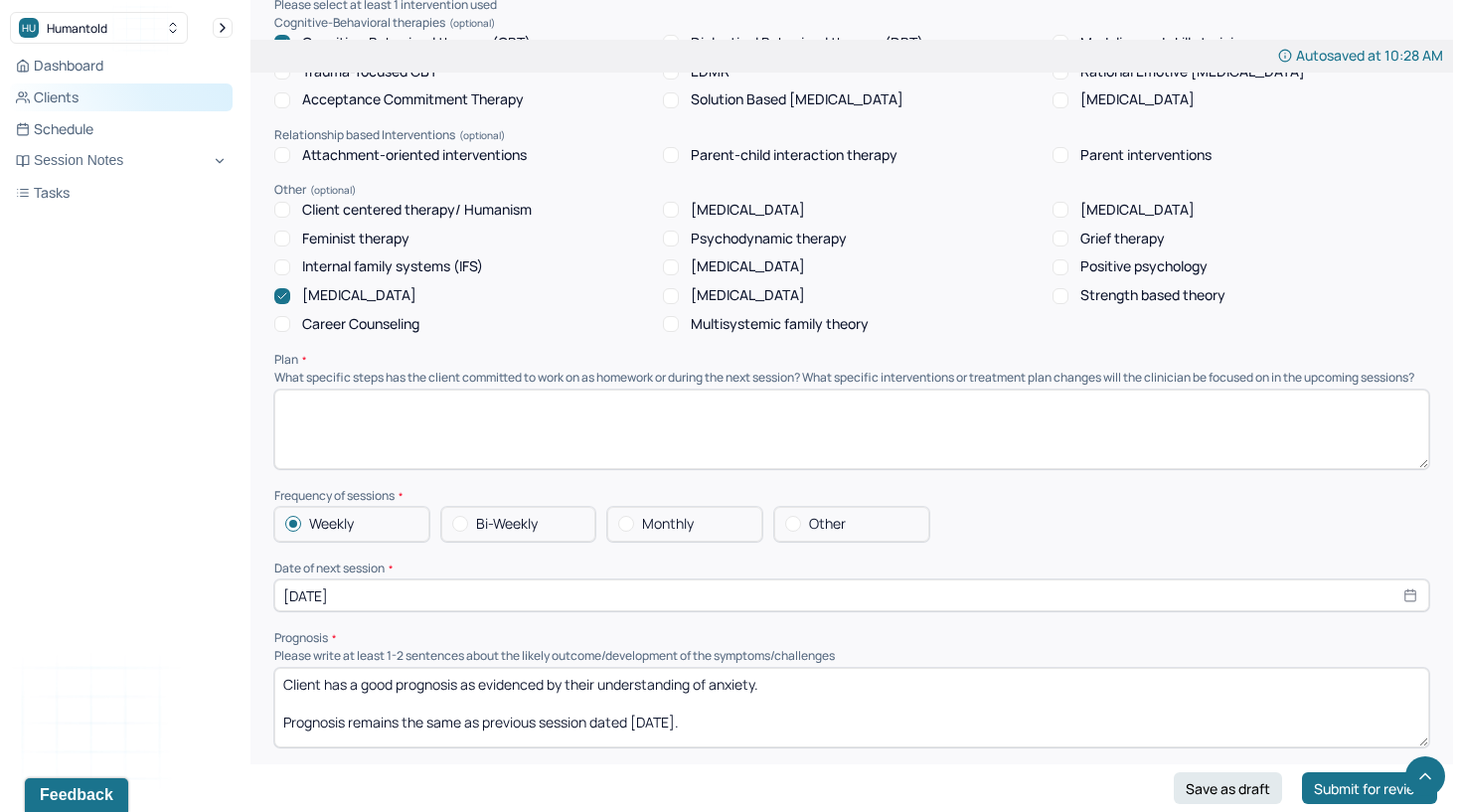 paste on "Continue to encourage use of prescribed [MEDICAL_DATA] and explore ambivalence regarding PRN [MEDICAL_DATA] for acute symptom management.
Support client in developing coping and grounding skills to manage anxiety symptoms.
Provide validation and normalization of client’s emotional experiences as a typical part of parenting and caregiving.
Encourage reframing of son’s college transition to focus on potential positive outcomes such as autonomy, [MEDICAL_DATA], and new experiences.
Assign journal prompts aimed at enhancing self-awareness and emotional processing.
Monitor somatic symptoms and recommend follow-up with medical provider as needed for GI concerns.
Support client in accessing and utilizing social supports, including emotional support for her sister.
Explore practical steps to address avoidance behaviors (e.g., breaking down dorm preparation into manageable tasks)." 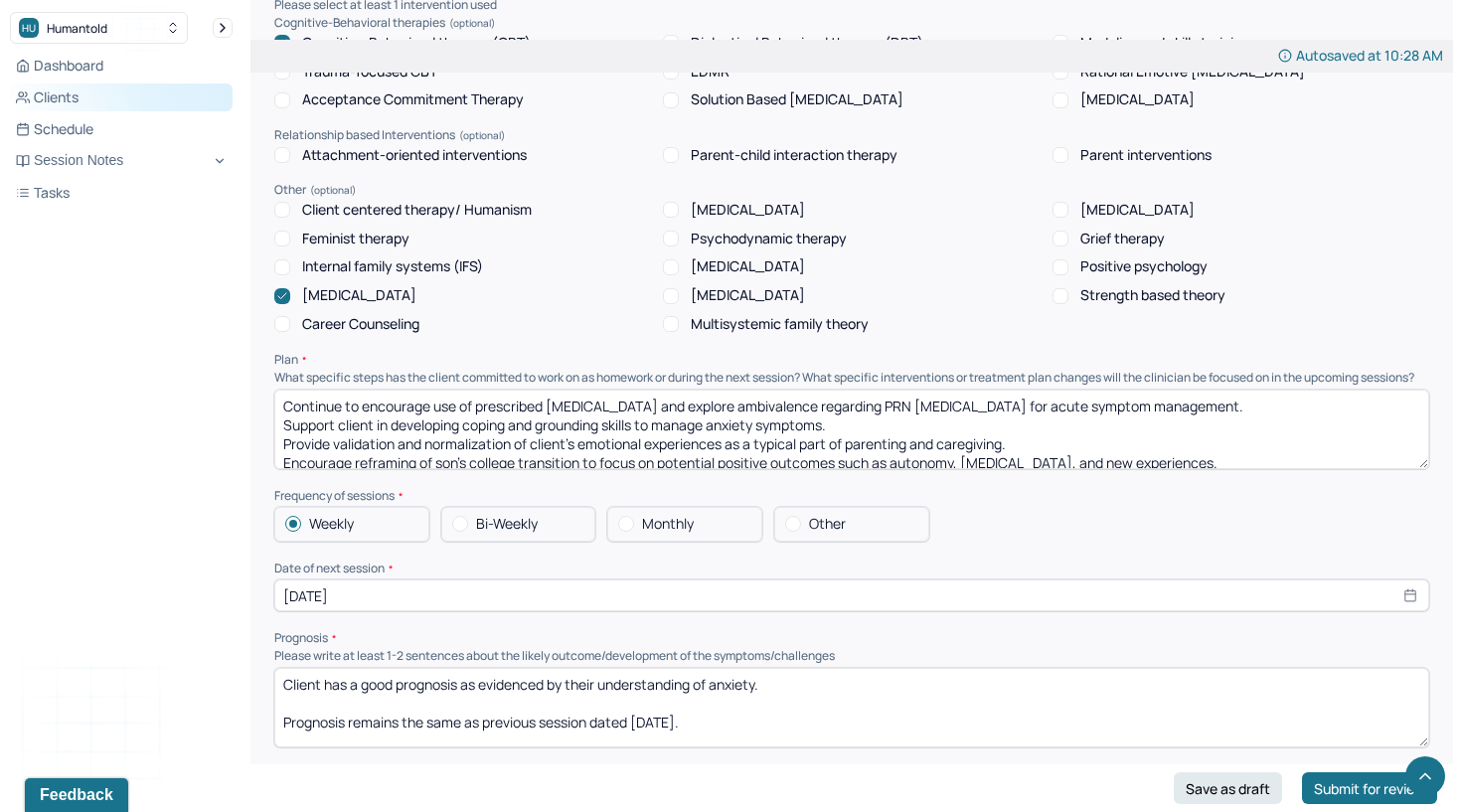 scroll, scrollTop: 84, scrollLeft: 0, axis: vertical 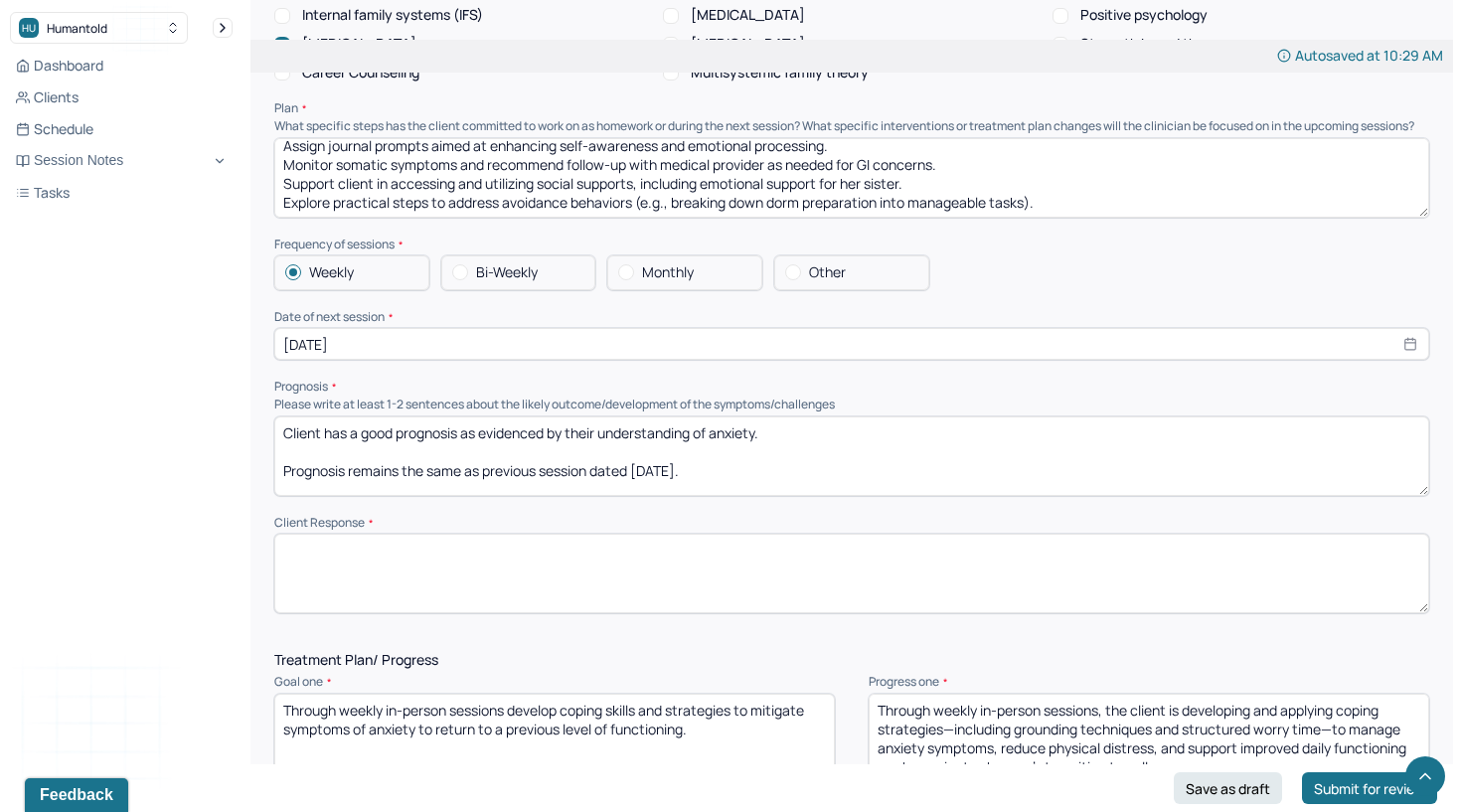 type on "Continue to encourage use of prescribed [MEDICAL_DATA] and explore ambivalence regarding PRN [MEDICAL_DATA] for acute symptom management.
Support client in developing coping and grounding skills to manage anxiety symptoms.
Provide validation and normalization of client’s emotional experiences as a typical part of parenting and caregiving.
Encourage reframing of son’s college transition to focus on potential positive outcomes such as autonomy, [MEDICAL_DATA], and new experiences.
Assign journal prompts aimed at enhancing self-awareness and emotional processing.
Monitor somatic symptoms and recommend follow-up with medical provider as needed for GI concerns.
Support client in accessing and utilizing social supports, including emotional support for her sister.
Explore practical steps to address avoidance behaviors (e.g., breaking down dorm preparation into manageable tasks)." 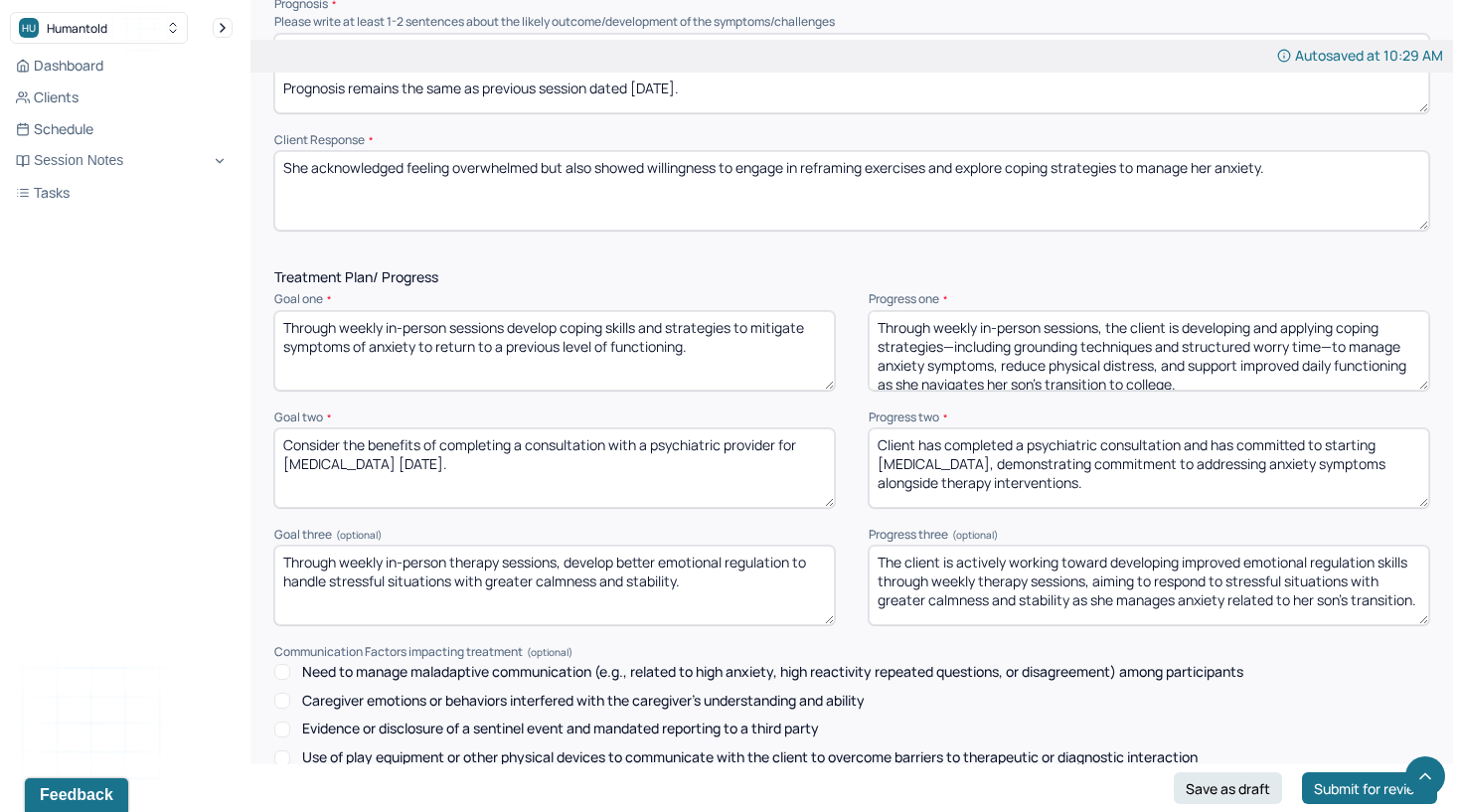 scroll, scrollTop: 2140, scrollLeft: 0, axis: vertical 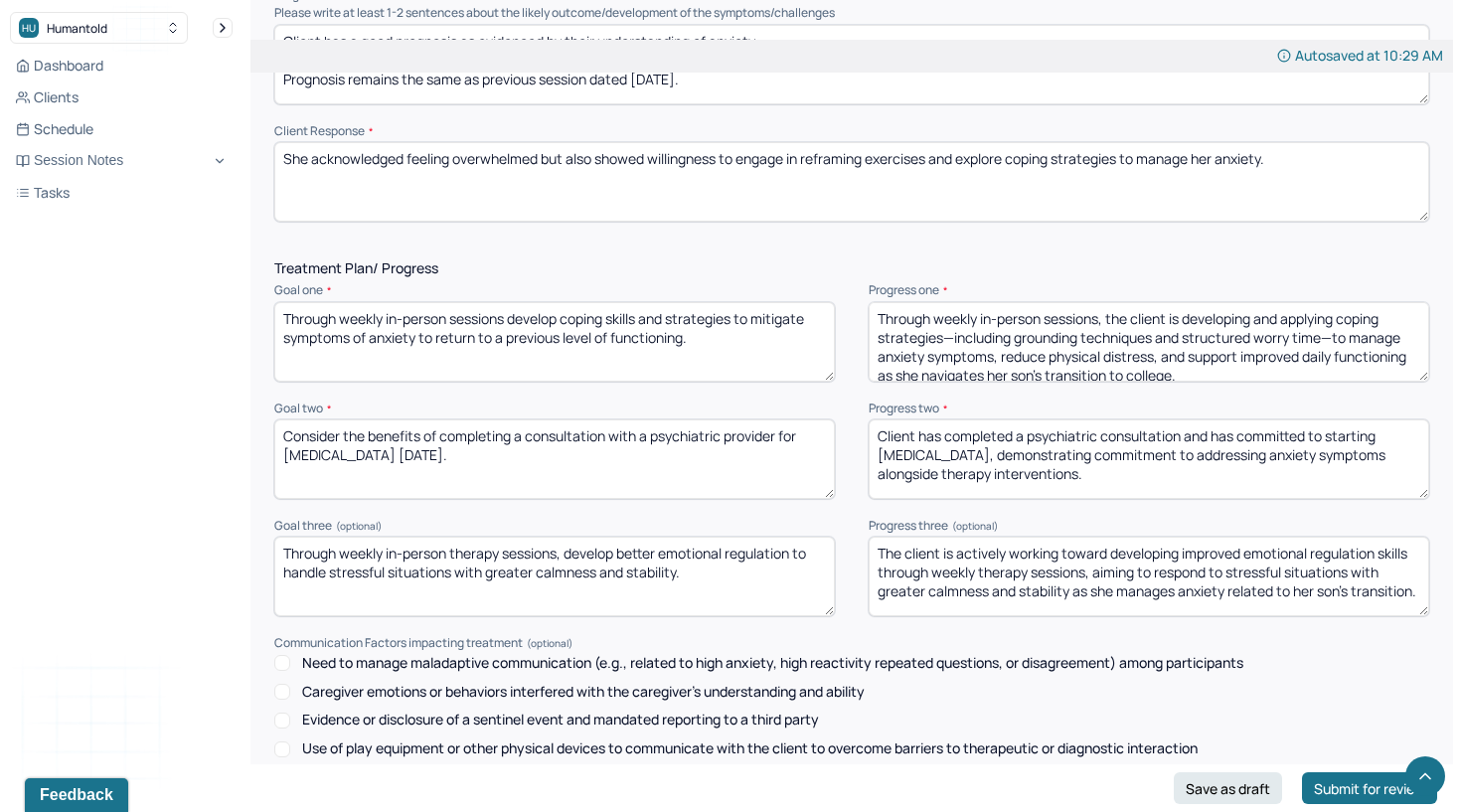 type on "She acknowledged feeling overwhelmed but also showed willingness to engage in reframing exercises and explore coping strategies to manage her anxiety." 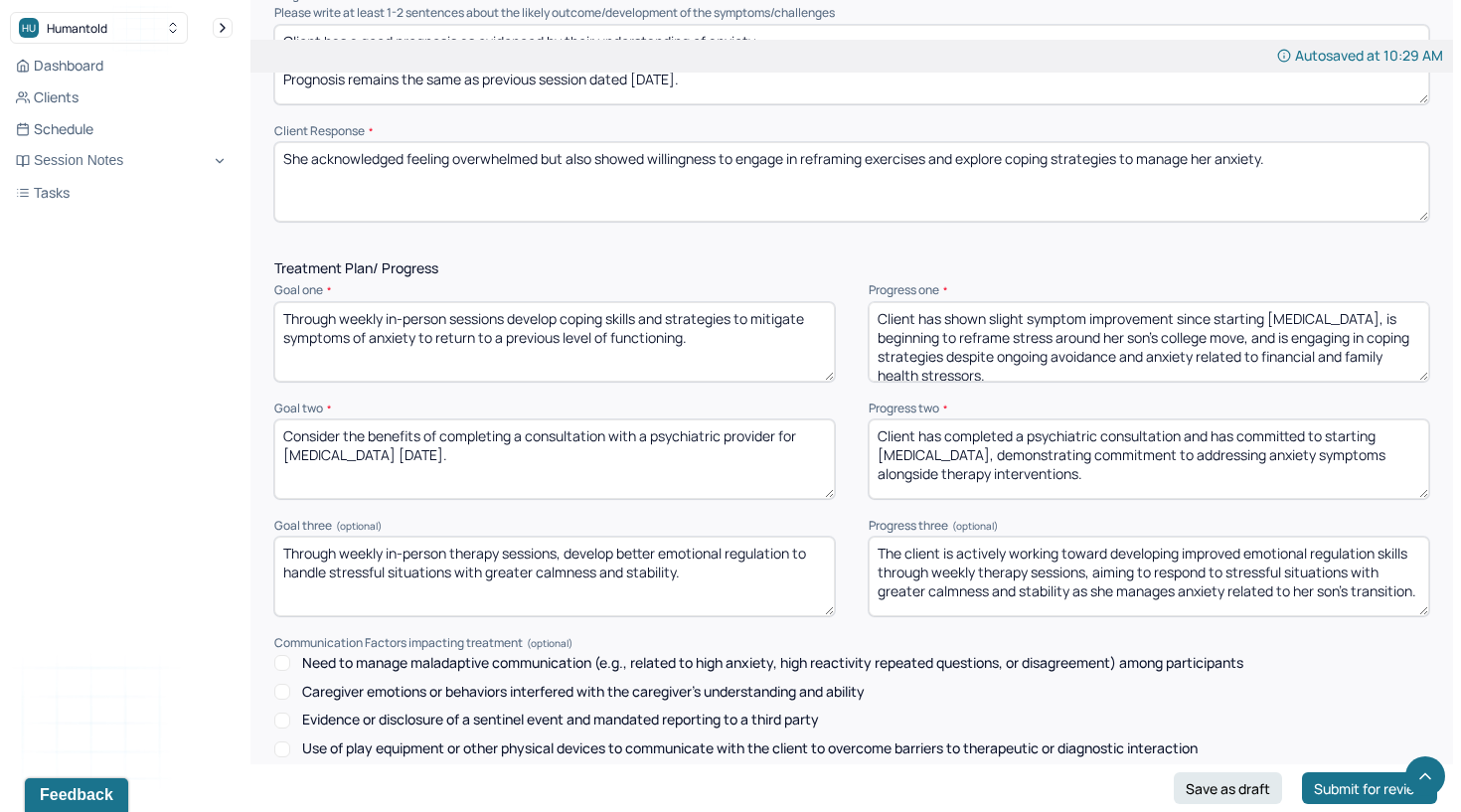 scroll, scrollTop: 4, scrollLeft: 0, axis: vertical 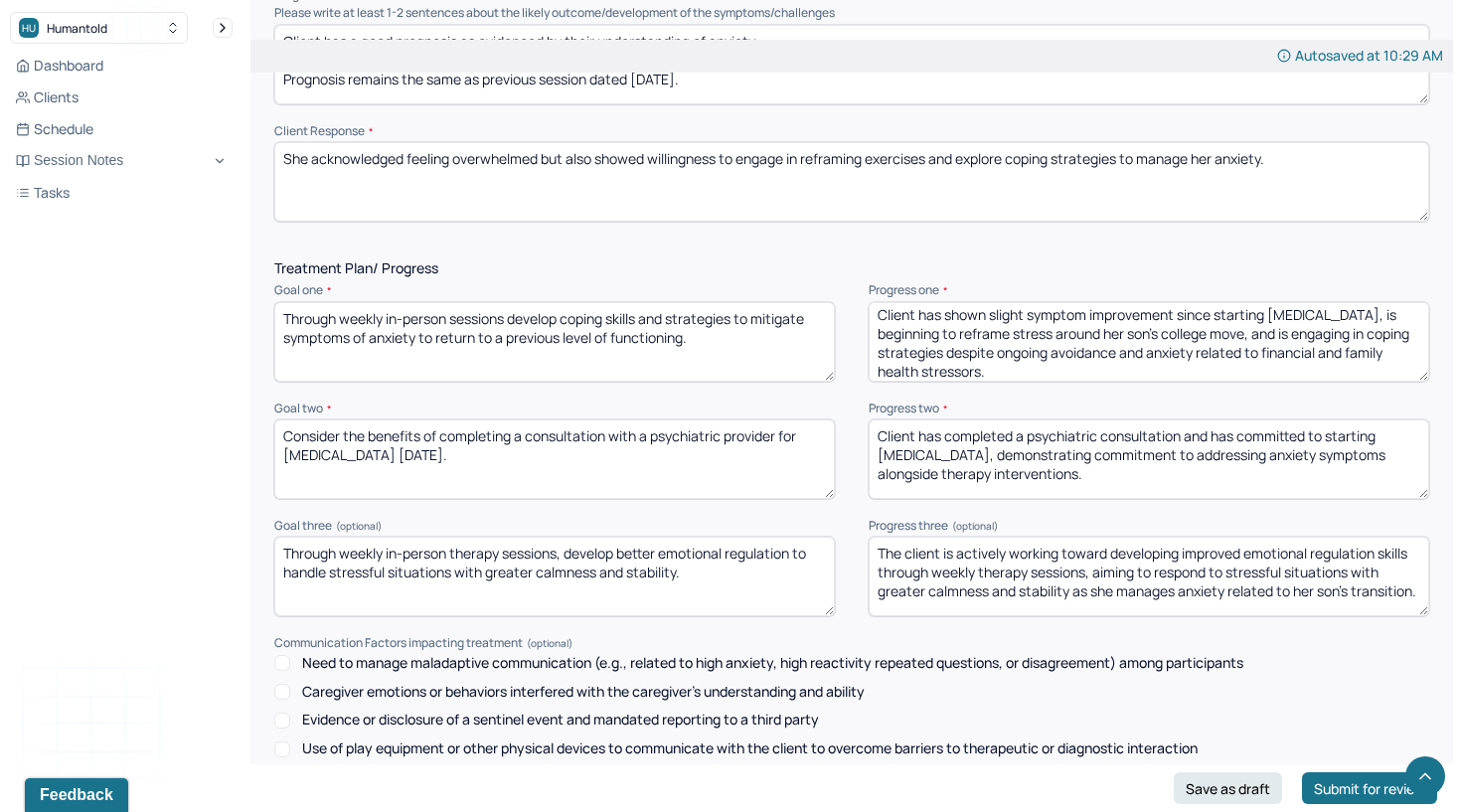 type on "Client has shown slight symptom improvement since starting [MEDICAL_DATA], is beginning to reframe stress around her son’s college move, and is engaging in coping strategies despite ongoing avoidance and anxiety related to financial and family health stressors." 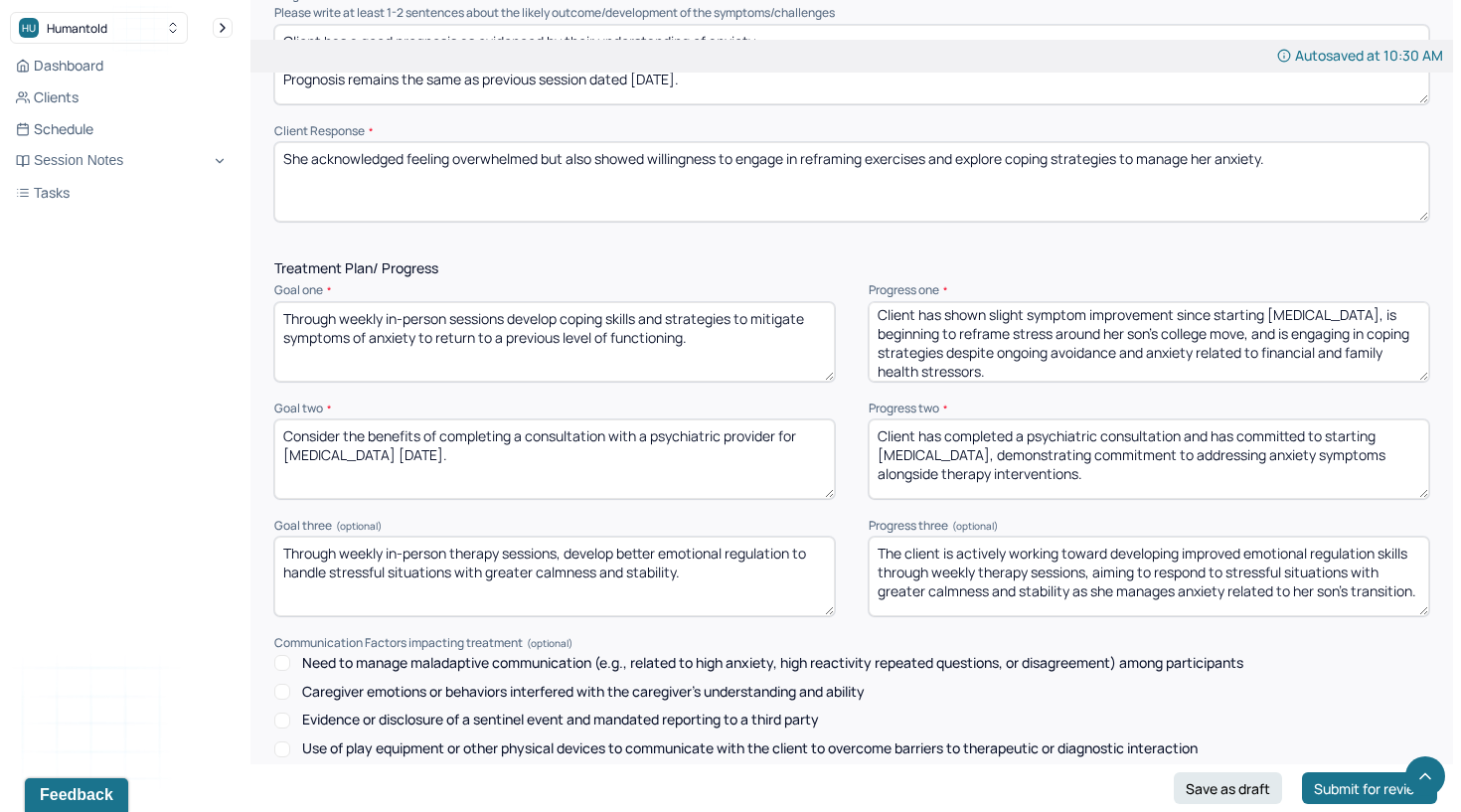 click on "Client has completed a psychiatric consultation and has committed to starting  [MEDICAL_DATA], demonstrating commitment to addressing anxiety symptoms alongside therapy interventions." at bounding box center [1149, 459] 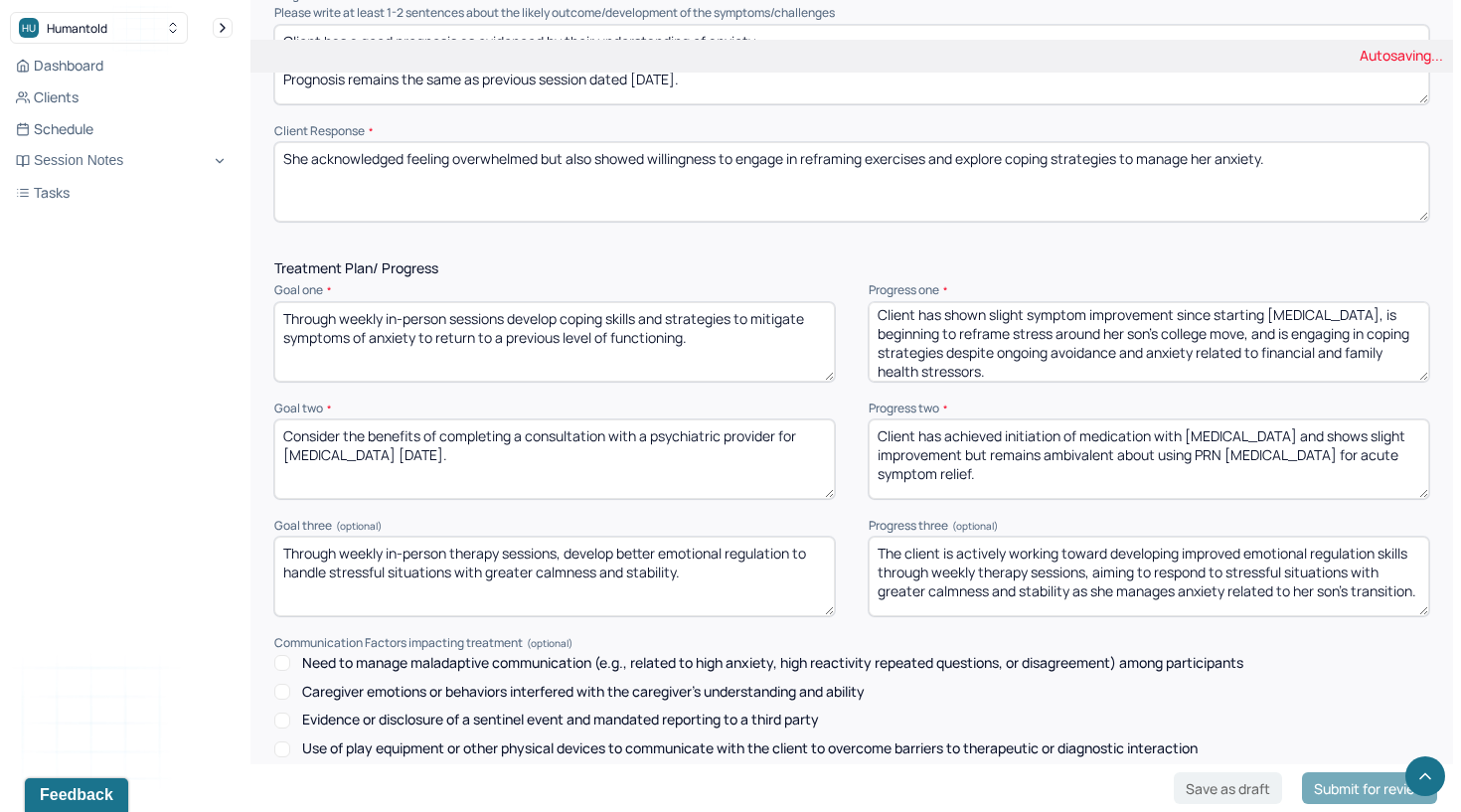 type on "Client has achieved initiation of medication with [MEDICAL_DATA] and shows slight improvement but remains ambivalent about using PRN [MEDICAL_DATA] for acute symptom relief." 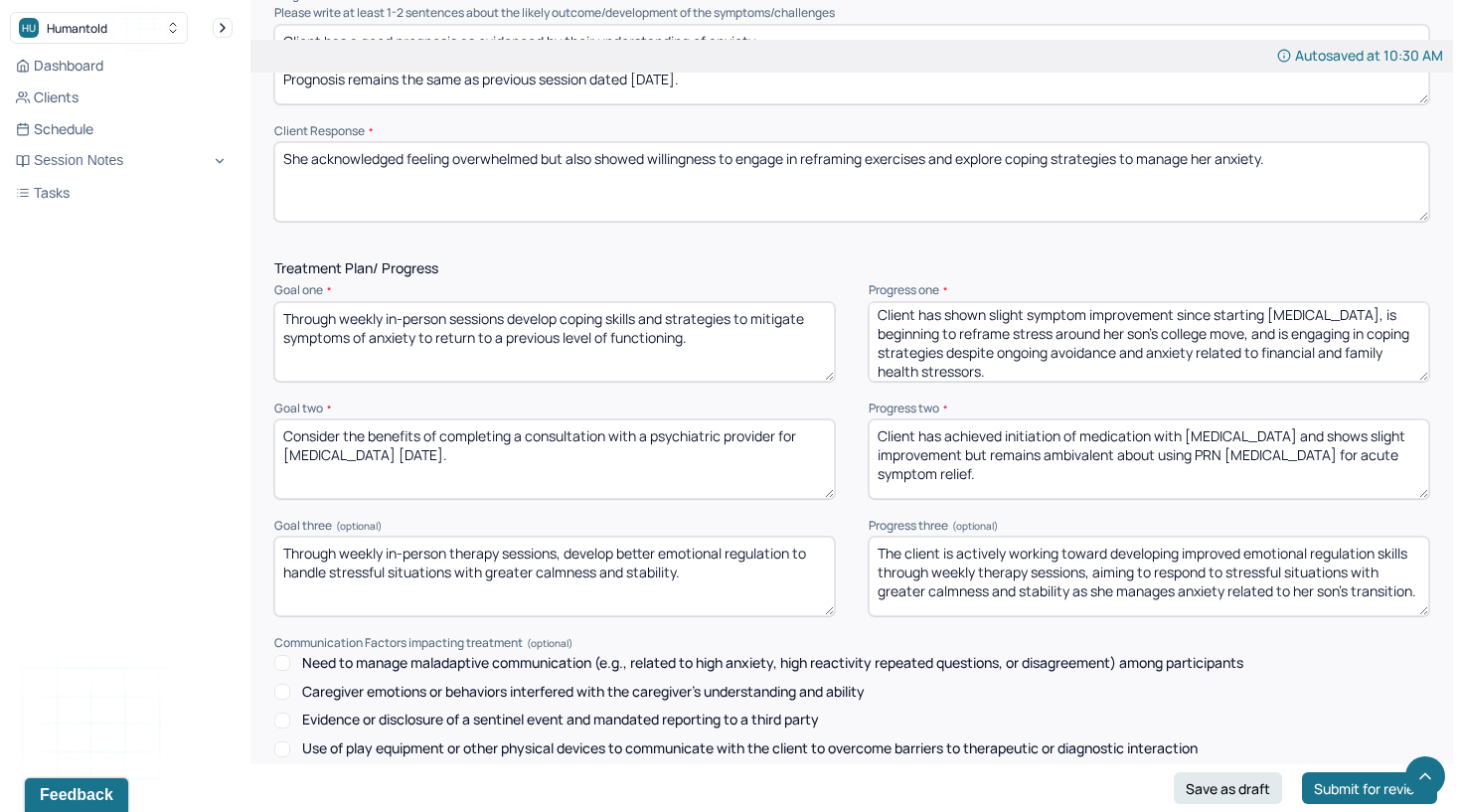 click on "Through weekly in-person therapy sessions, develop better emotional regulation to handle stressful situations with greater calmness and stability." at bounding box center (555, 576) 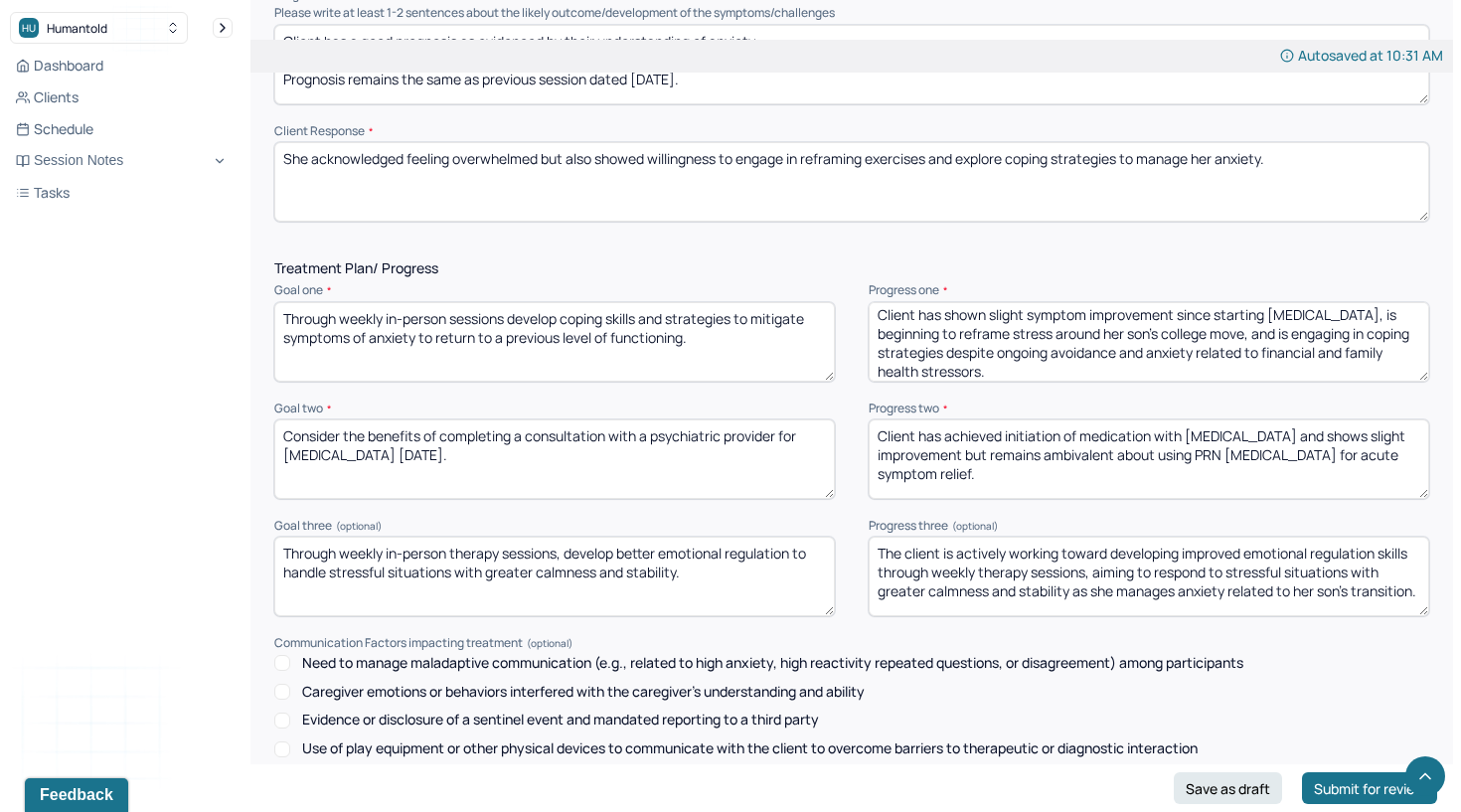 click on "Through weekly in-person therapy sessions, develop better emotional regulation to handle stressful situations with greater calmness and stability." at bounding box center (555, 576) 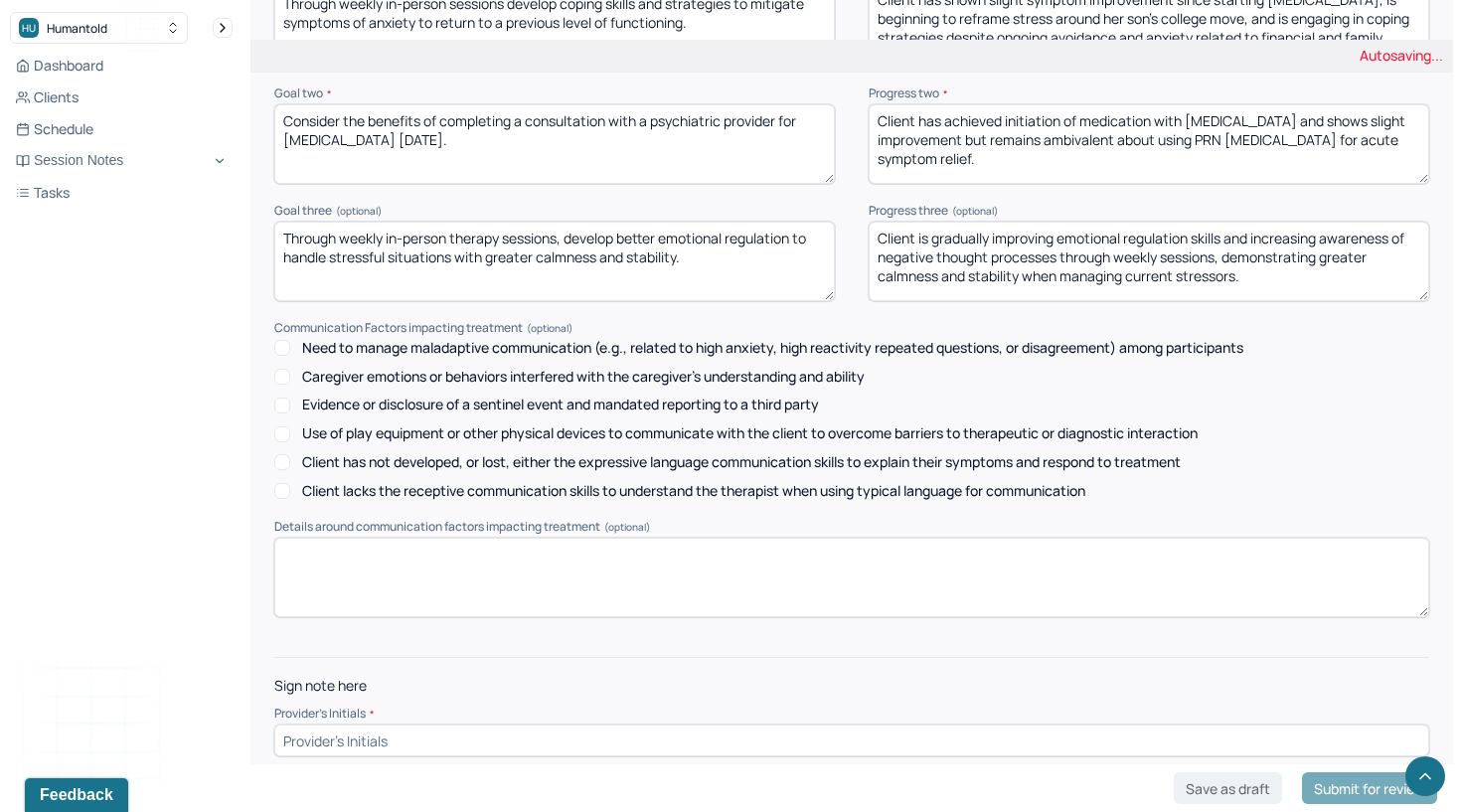 scroll, scrollTop: 2454, scrollLeft: 0, axis: vertical 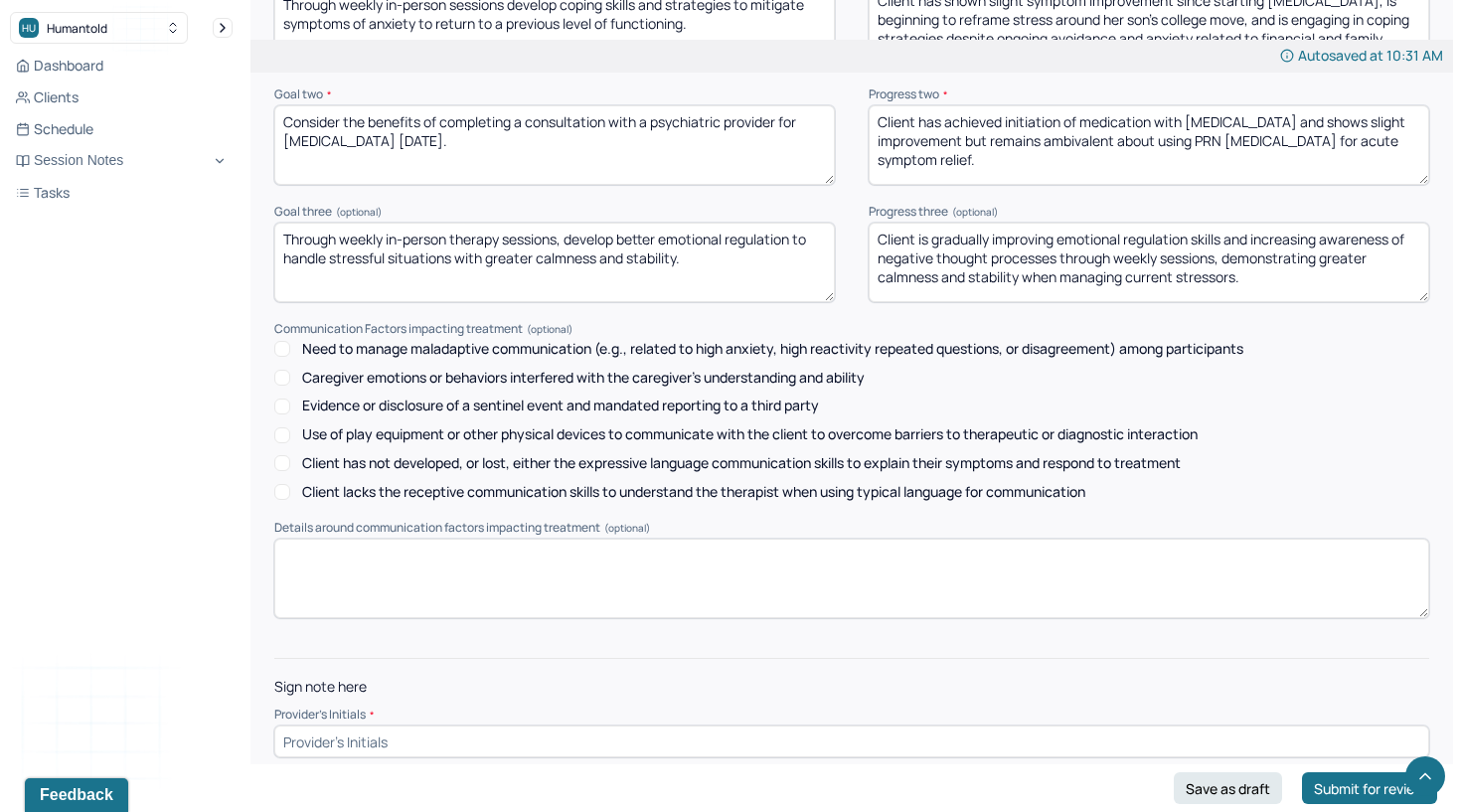 type on "Client is gradually improving emotional regulation skills and increasing awareness of negative thought processes through weekly sessions, demonstrating greater calmness and stability when managing current stressors." 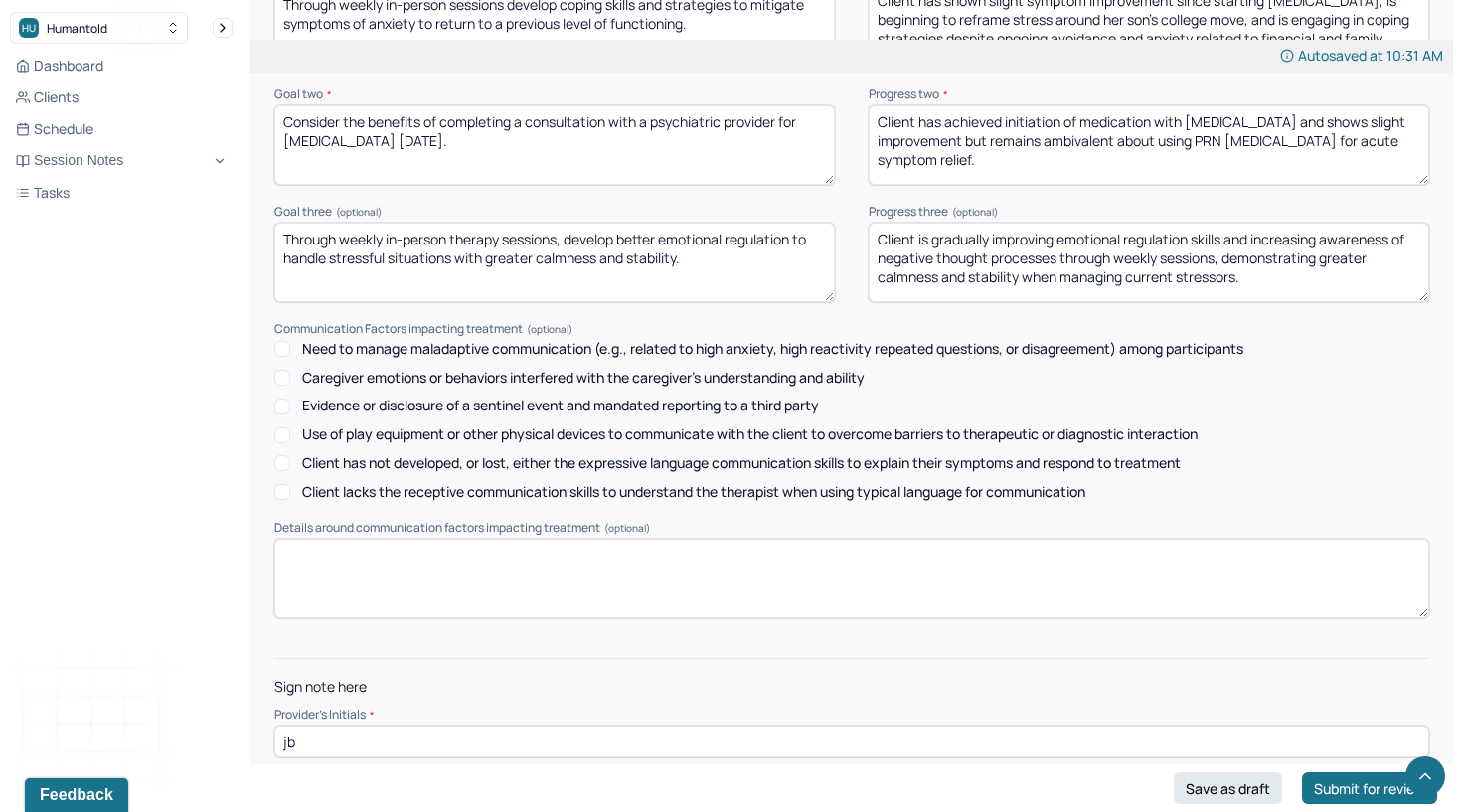 type on "jb" 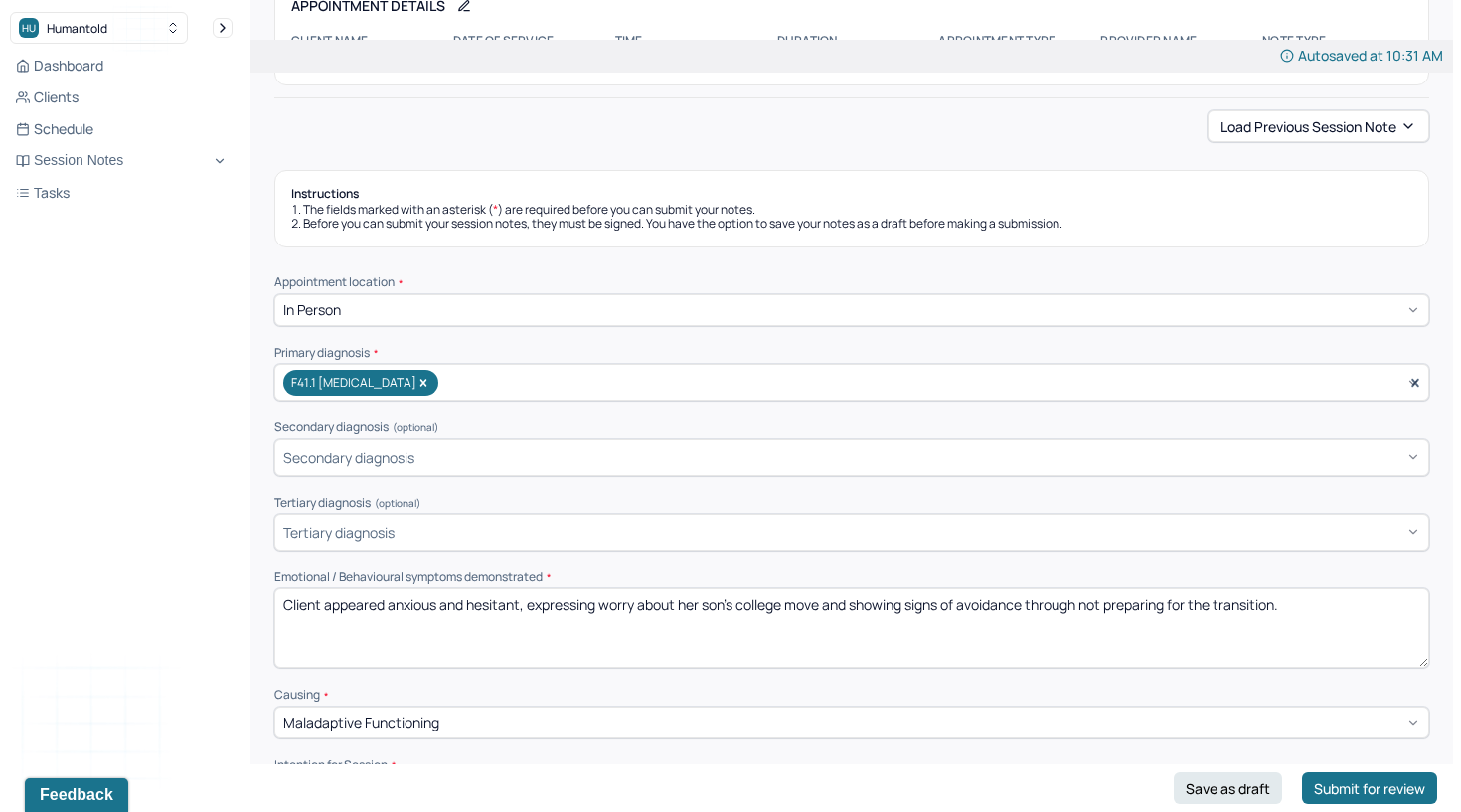 scroll, scrollTop: 90, scrollLeft: 0, axis: vertical 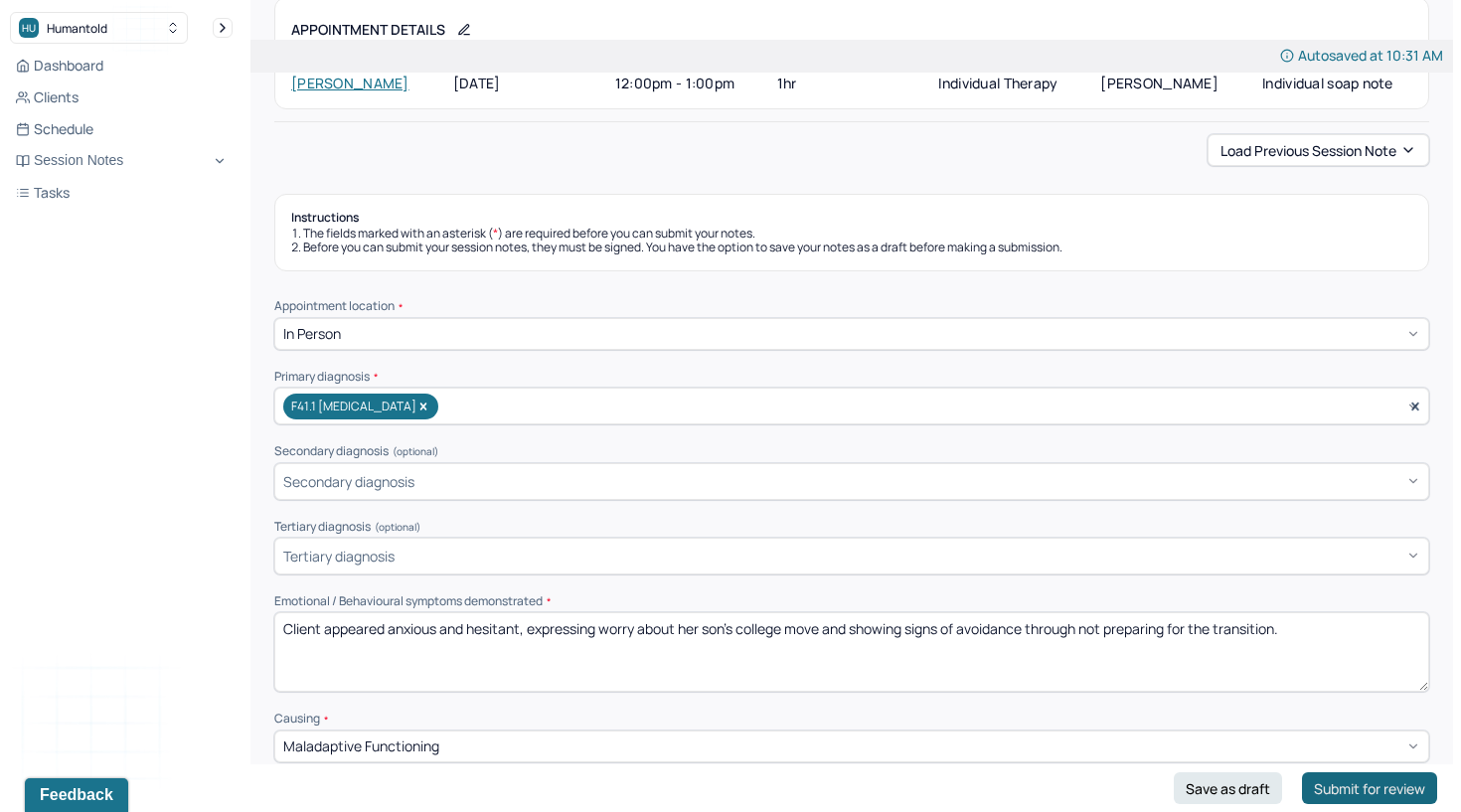 click on "Submit for review" at bounding box center (1370, 788) 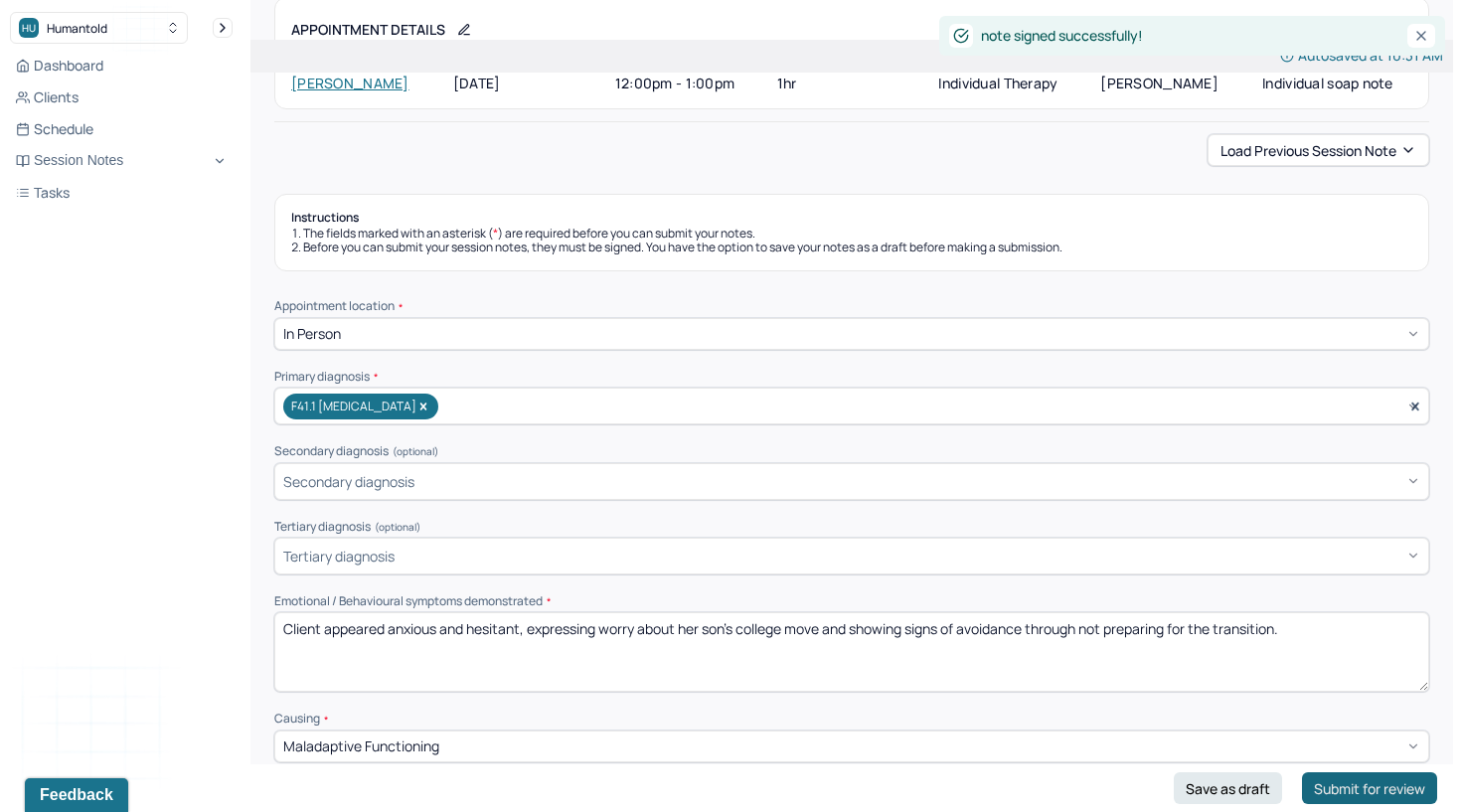 scroll, scrollTop: 0, scrollLeft: 0, axis: both 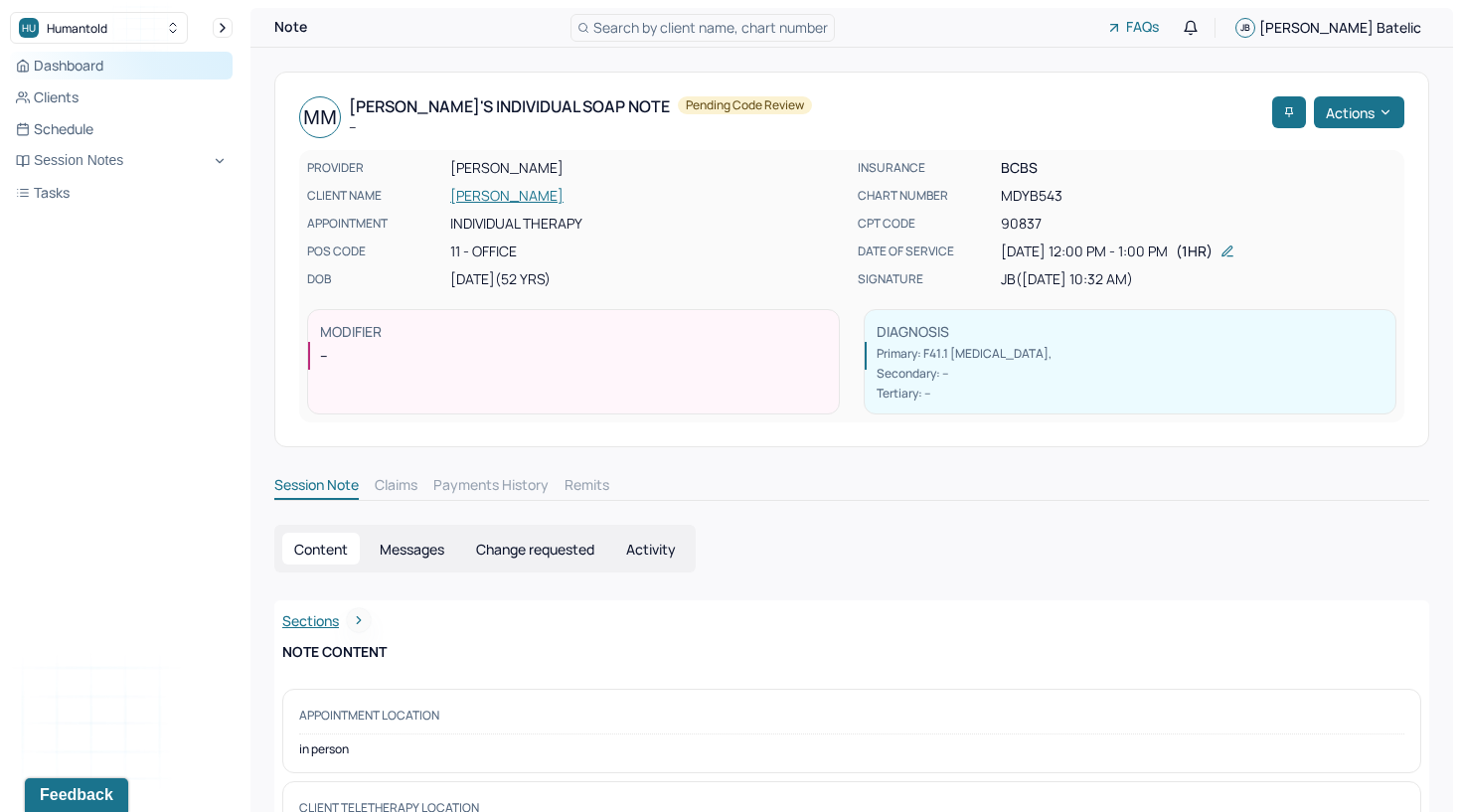 click on "Dashboard" at bounding box center [121, 66] 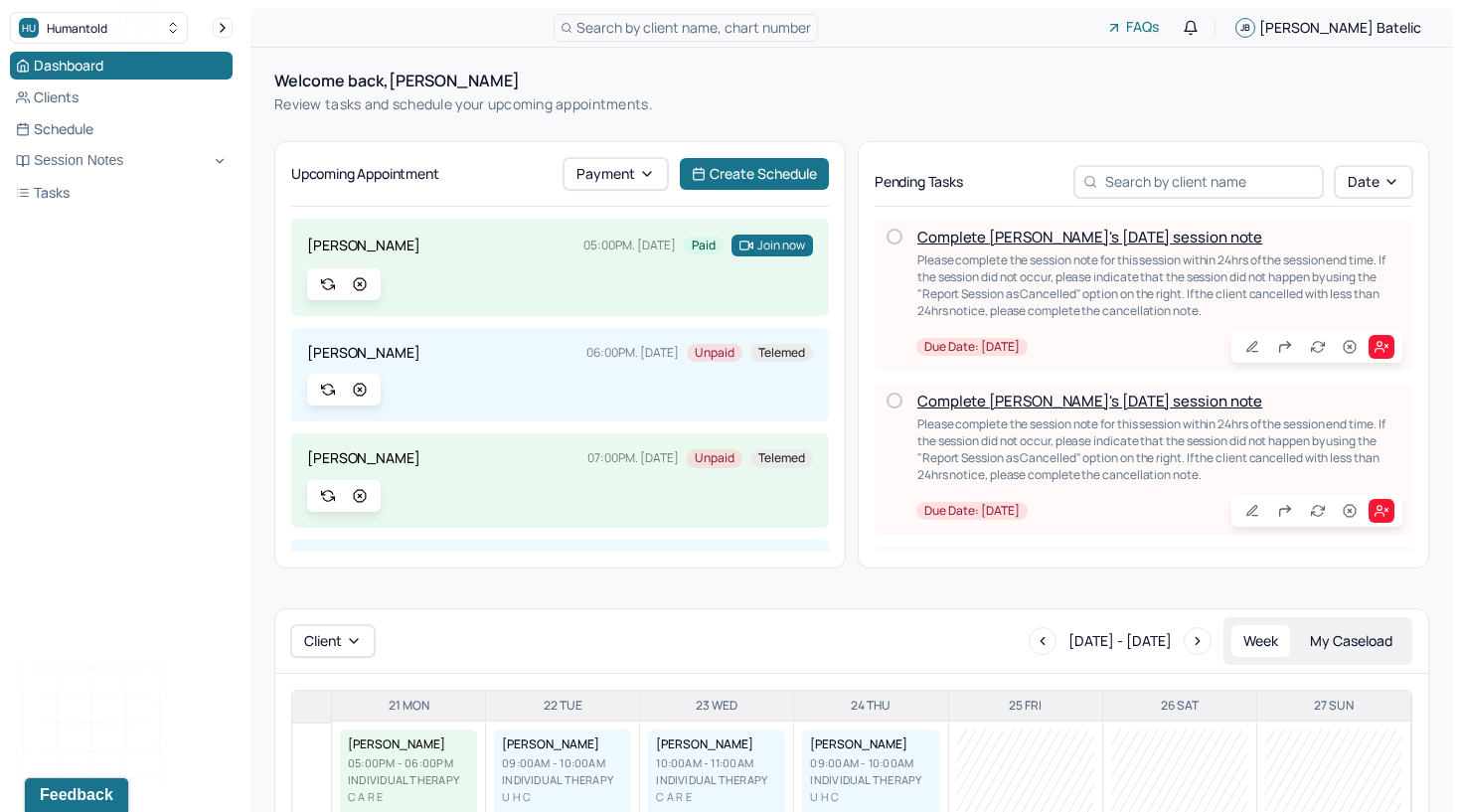 click on "Complete [PERSON_NAME]'s [DATE] session note" at bounding box center [1089, 401] 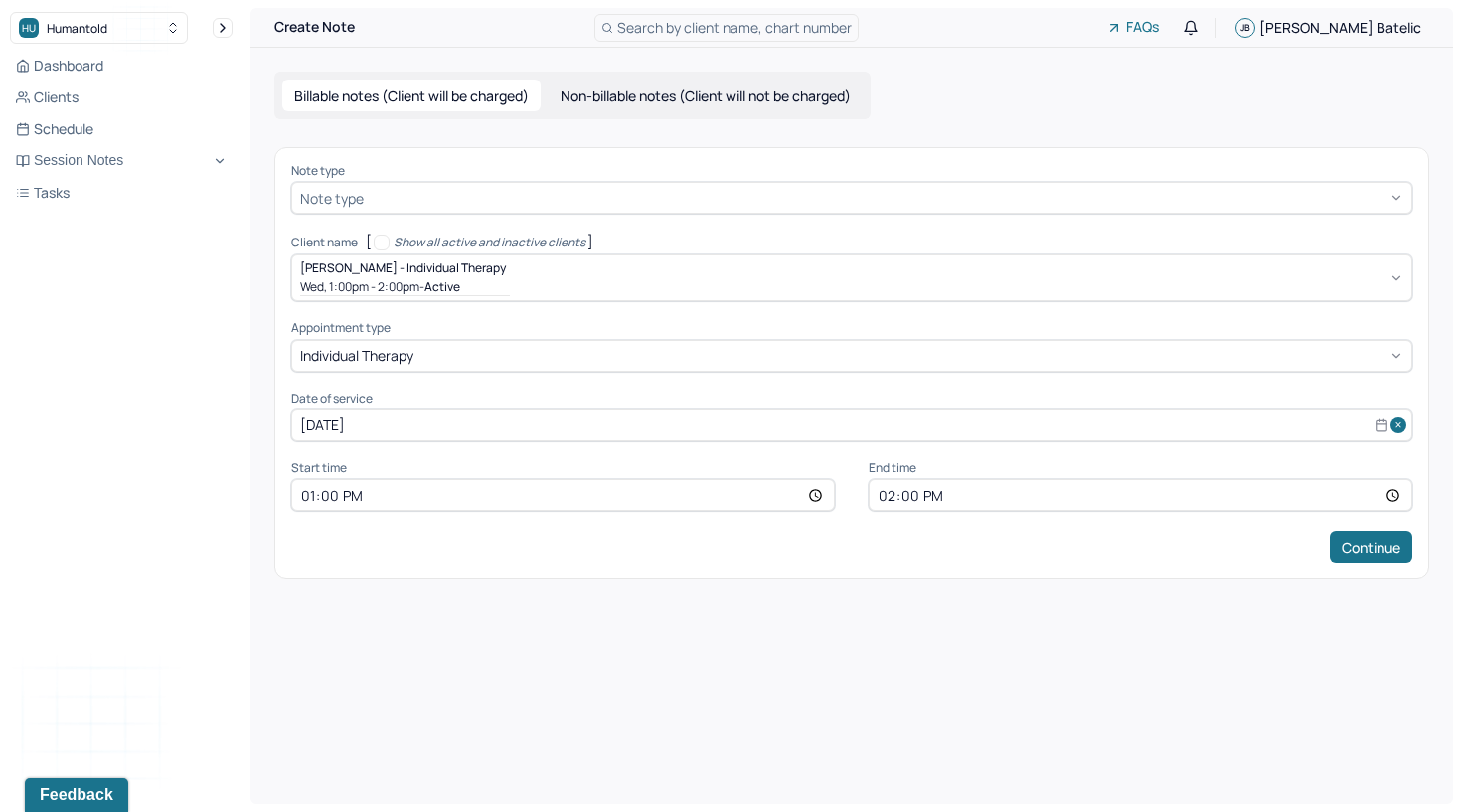 click at bounding box center [886, 198] 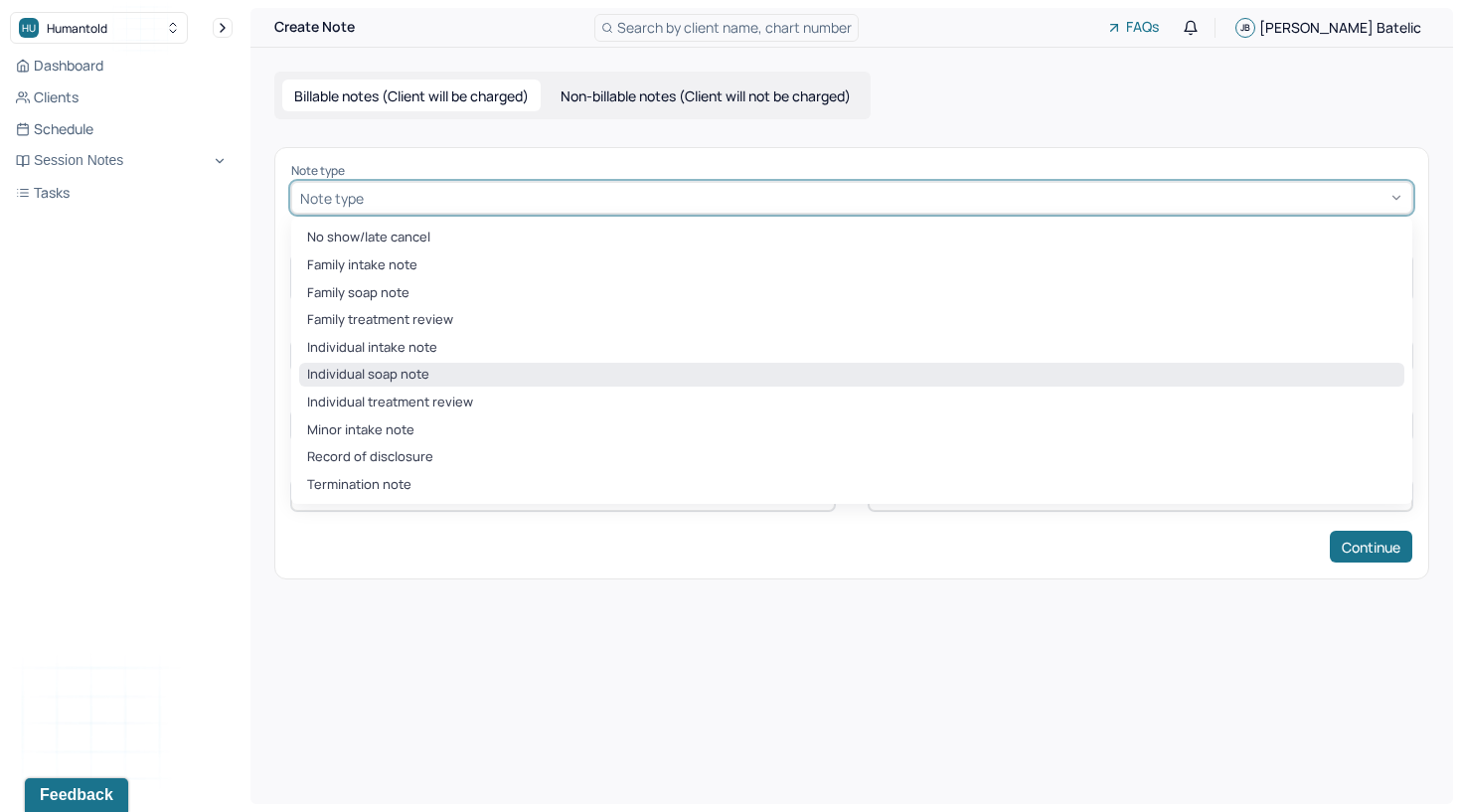 click on "Individual soap note" at bounding box center (852, 375) 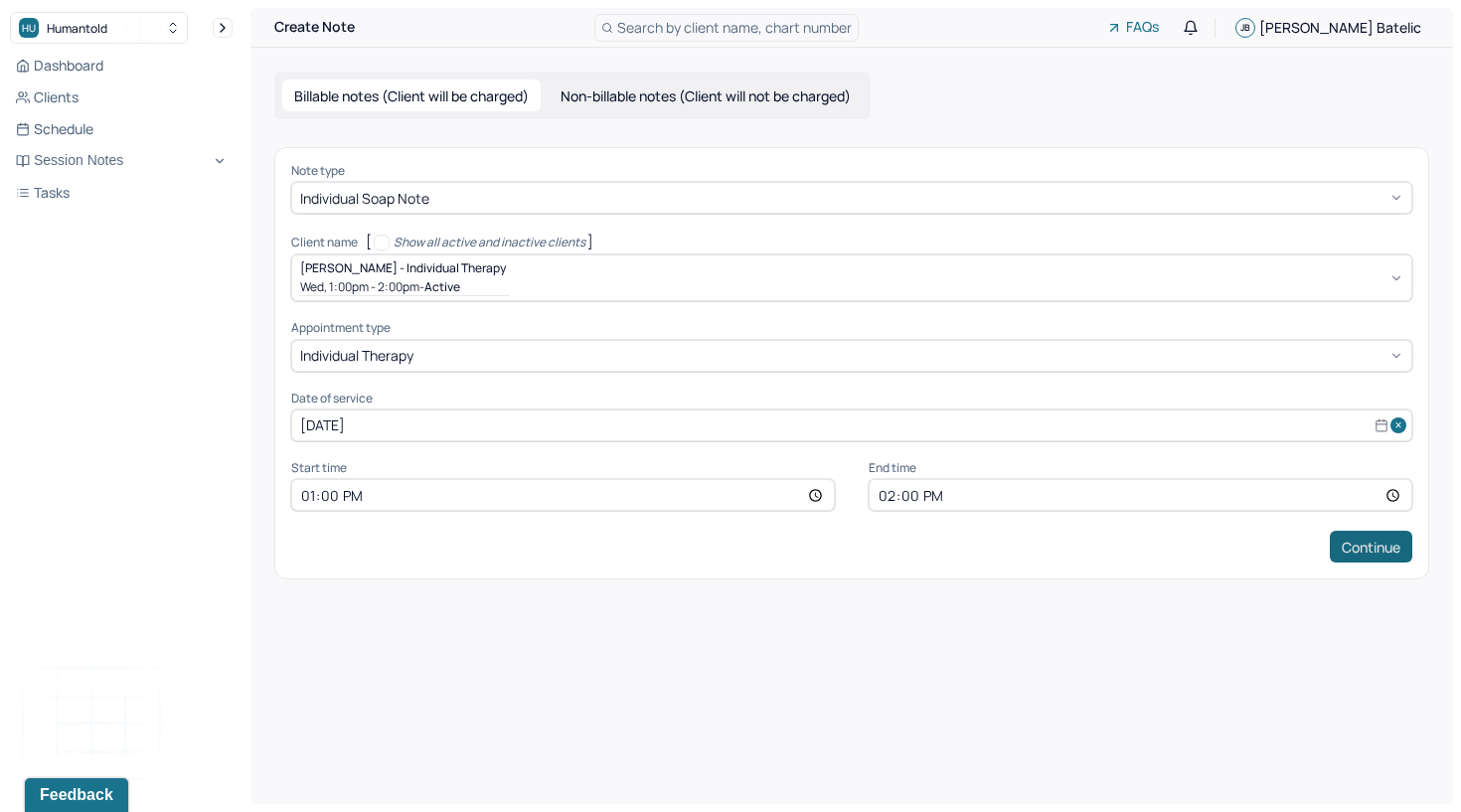 click on "Continue" at bounding box center (1371, 547) 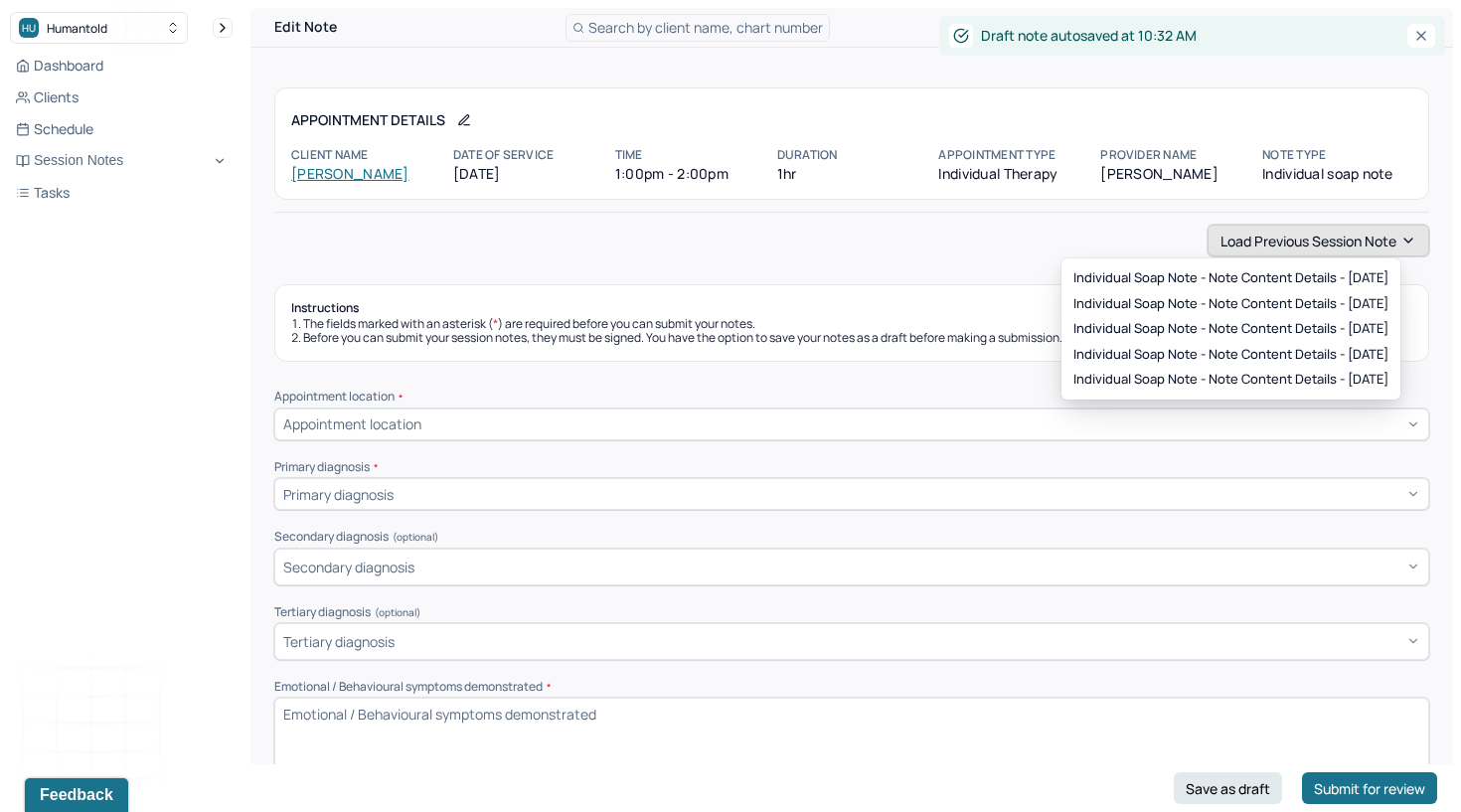 click on "Load previous session note" at bounding box center (1318, 241) 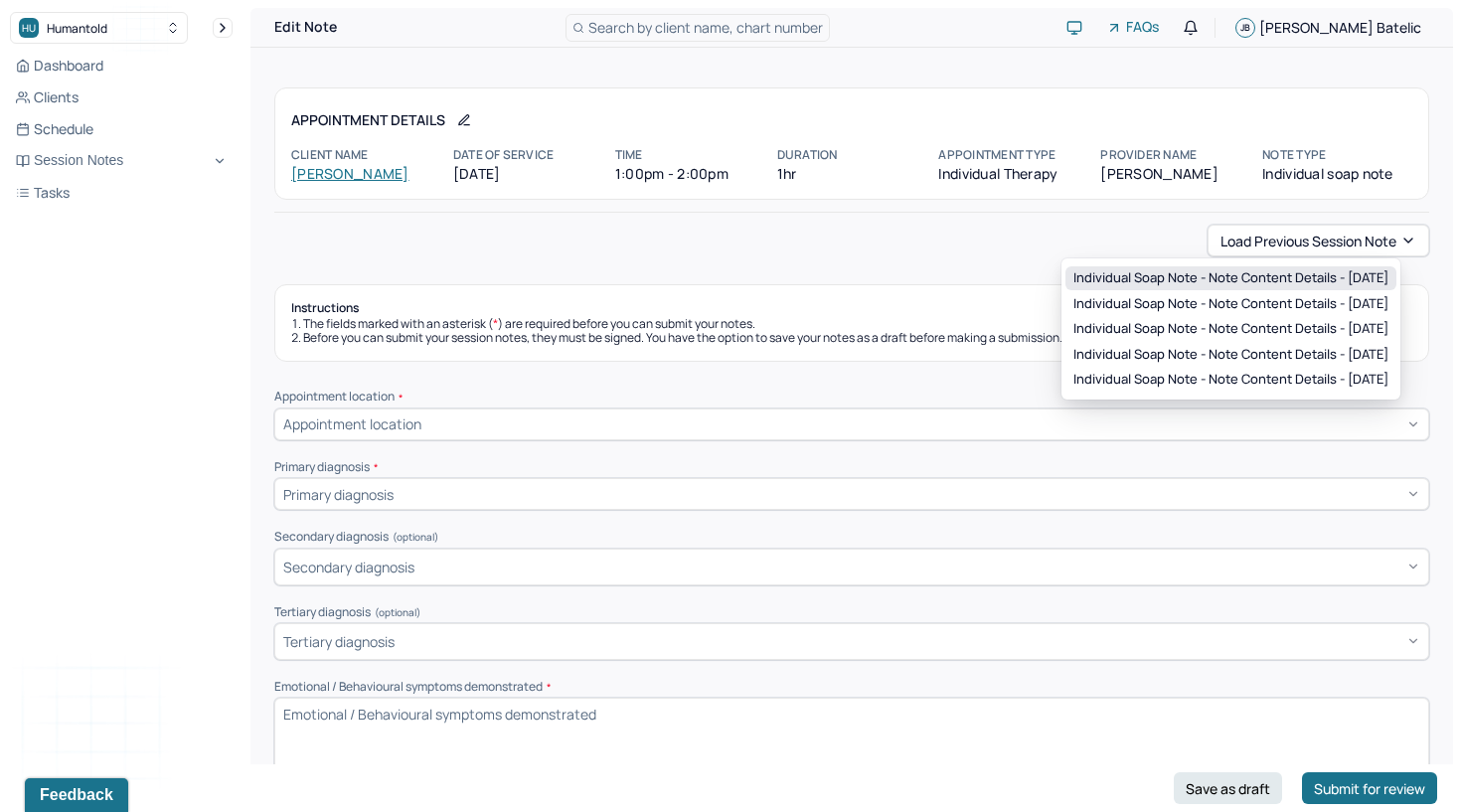 click on "HU Humantold Dashboard Clients Schedule Session Notes Tasks [PERSON_NAME] provider Logout Edit Note Search by client name, chart number  FAQs [PERSON_NAME] Appointment Details Client name [PERSON_NAME] Date of service [DATE] Time 1:00pm - 2:00pm Duration 1hr Appointment type individual therapy Provider name [PERSON_NAME] Note type Individual soap note Load previous session note Instructions The fields marked with an asterisk ( * ) are required before you can submit your notes. Before you can submit your session notes, they must be signed. You have the option to save your notes as a draft before making a submission. Appointment location * Appointment location Primary diagnosis * Primary diagnosis Secondary diagnosis (optional) Secondary diagnosis Tertiary diagnosis (optional) Tertiary diagnosis Emotional / Behavioural symptoms demonstrated * Causing * Causing Intention for Session * Intention for Session Session Note Subjective Objective Assessment EDMR Other" at bounding box center [730, 1641] 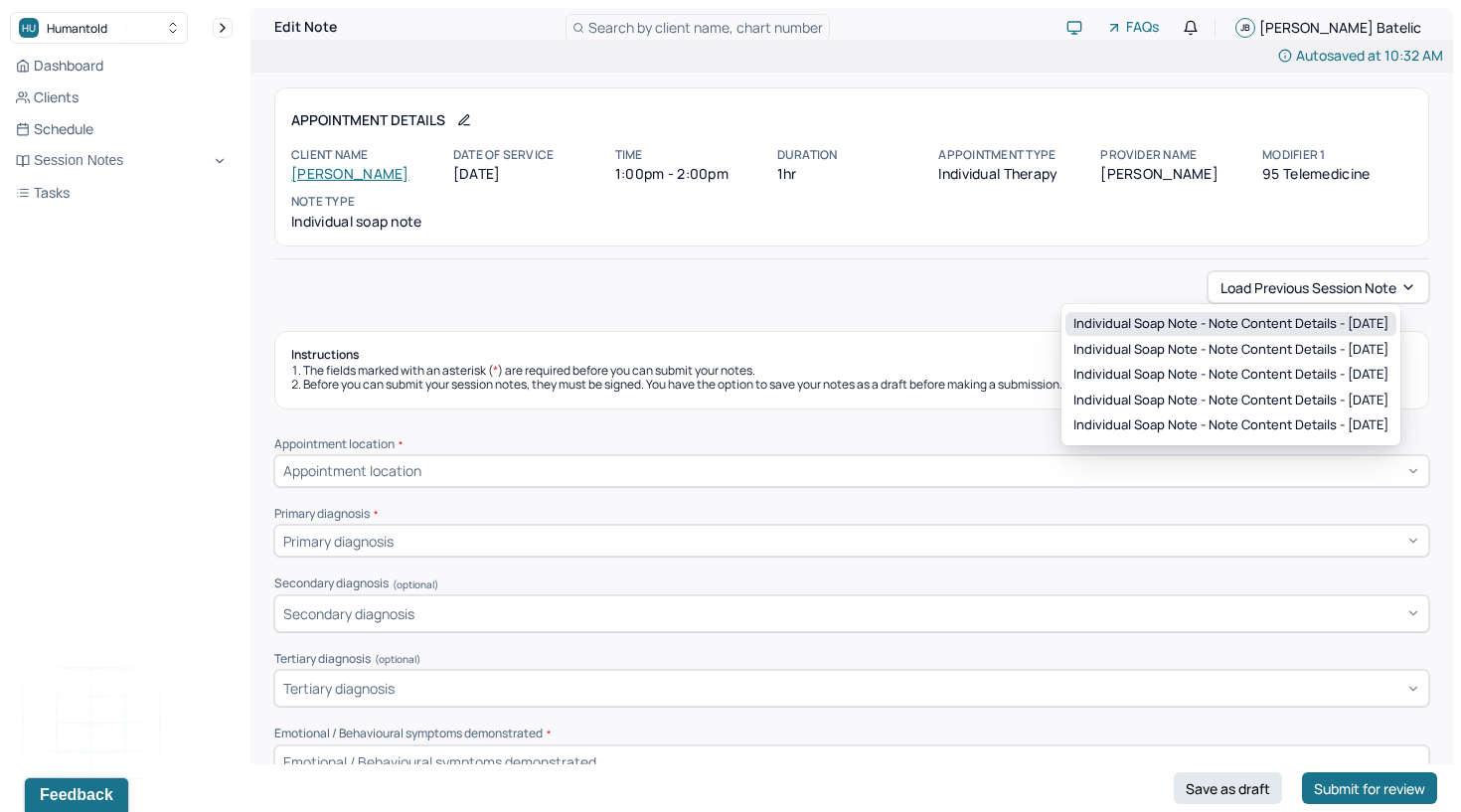 click on "Individual soap note   - Note content Details -   [DATE]" at bounding box center [1230, 324] 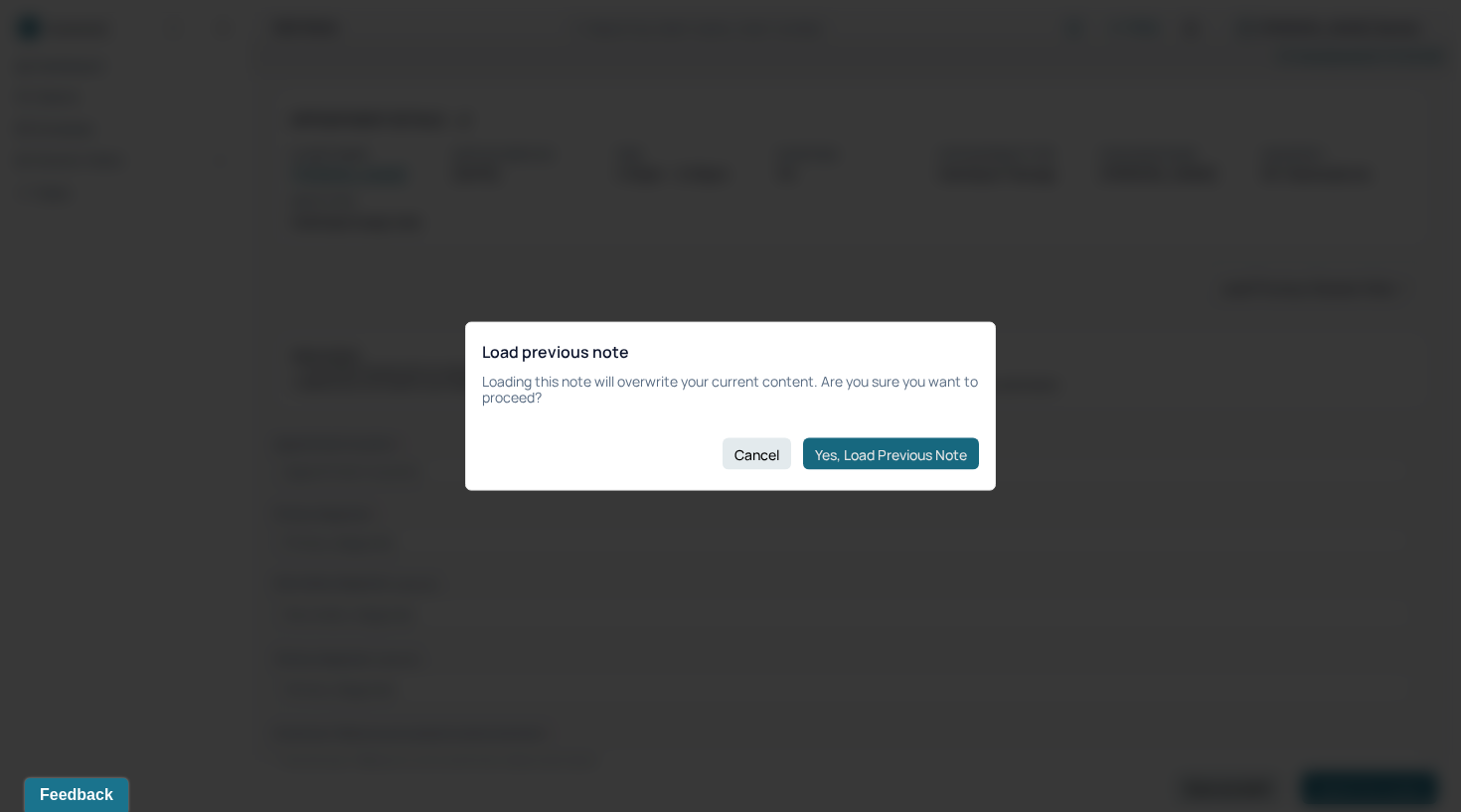 click on "Yes, Load Previous Note" at bounding box center (891, 454) 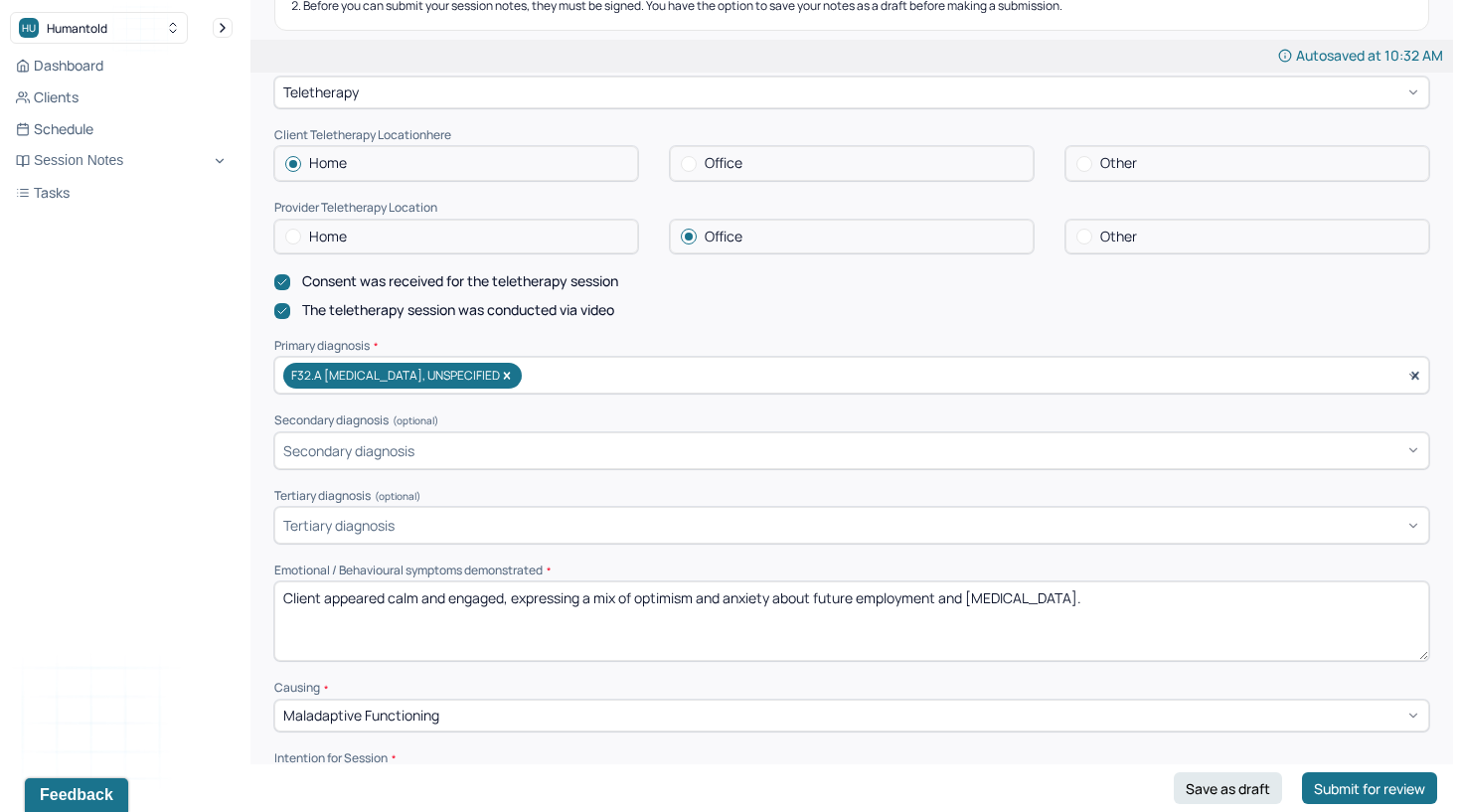 scroll, scrollTop: 378, scrollLeft: 0, axis: vertical 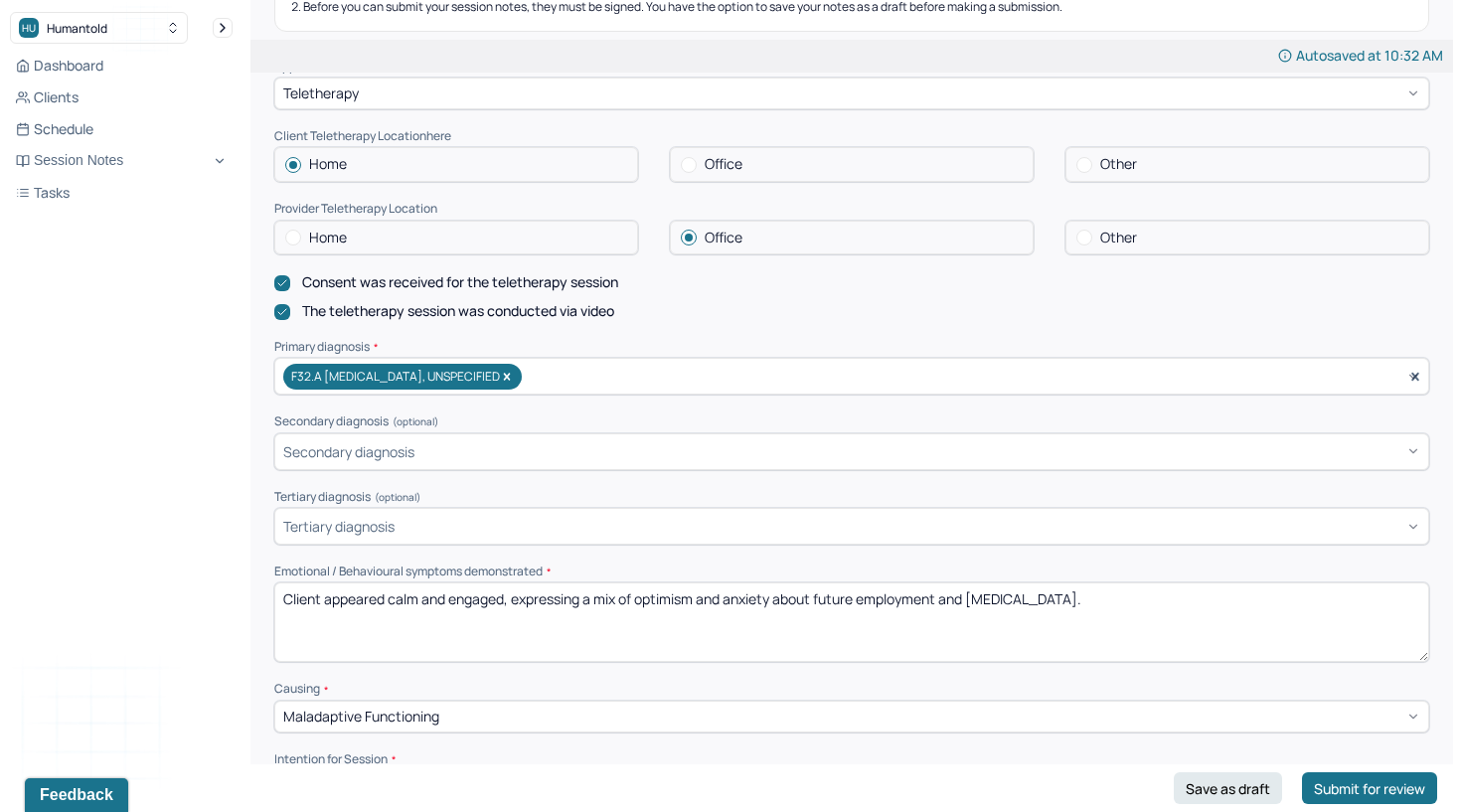 click on "Client appeared calm and engaged, expressing a mix of optimism and anxiety about future employment and [MEDICAL_DATA]." at bounding box center [852, 622] 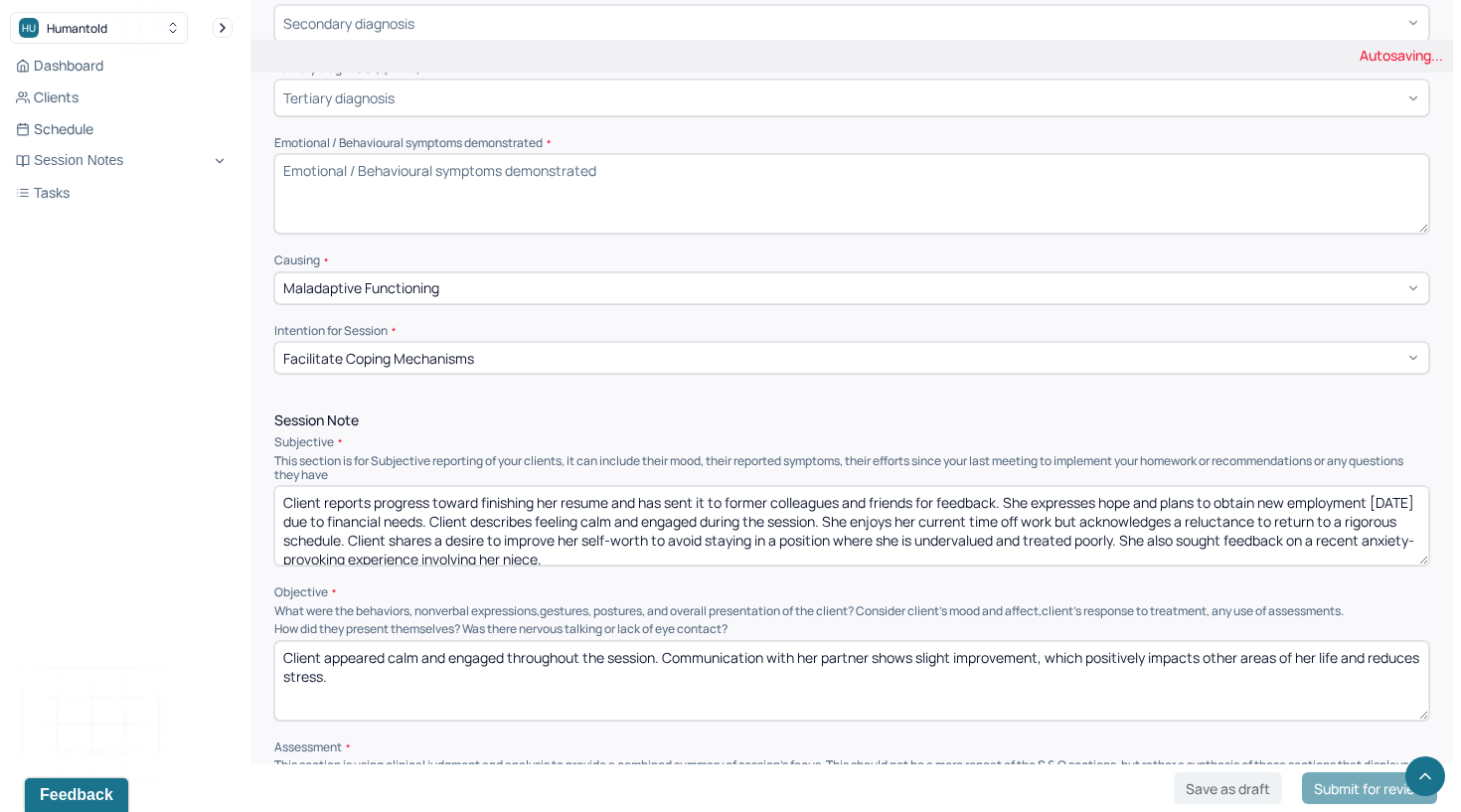 scroll, scrollTop: 858, scrollLeft: 0, axis: vertical 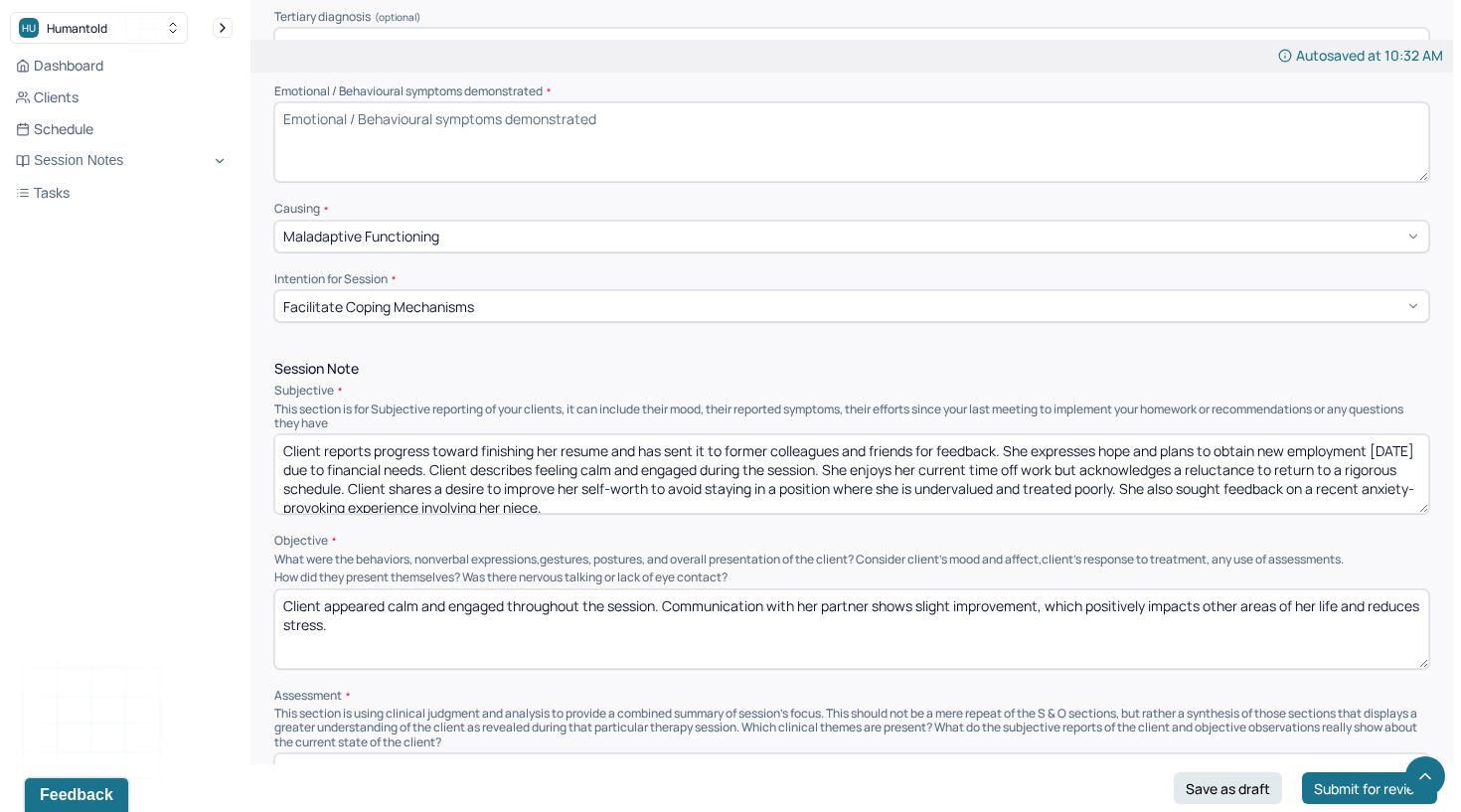 type 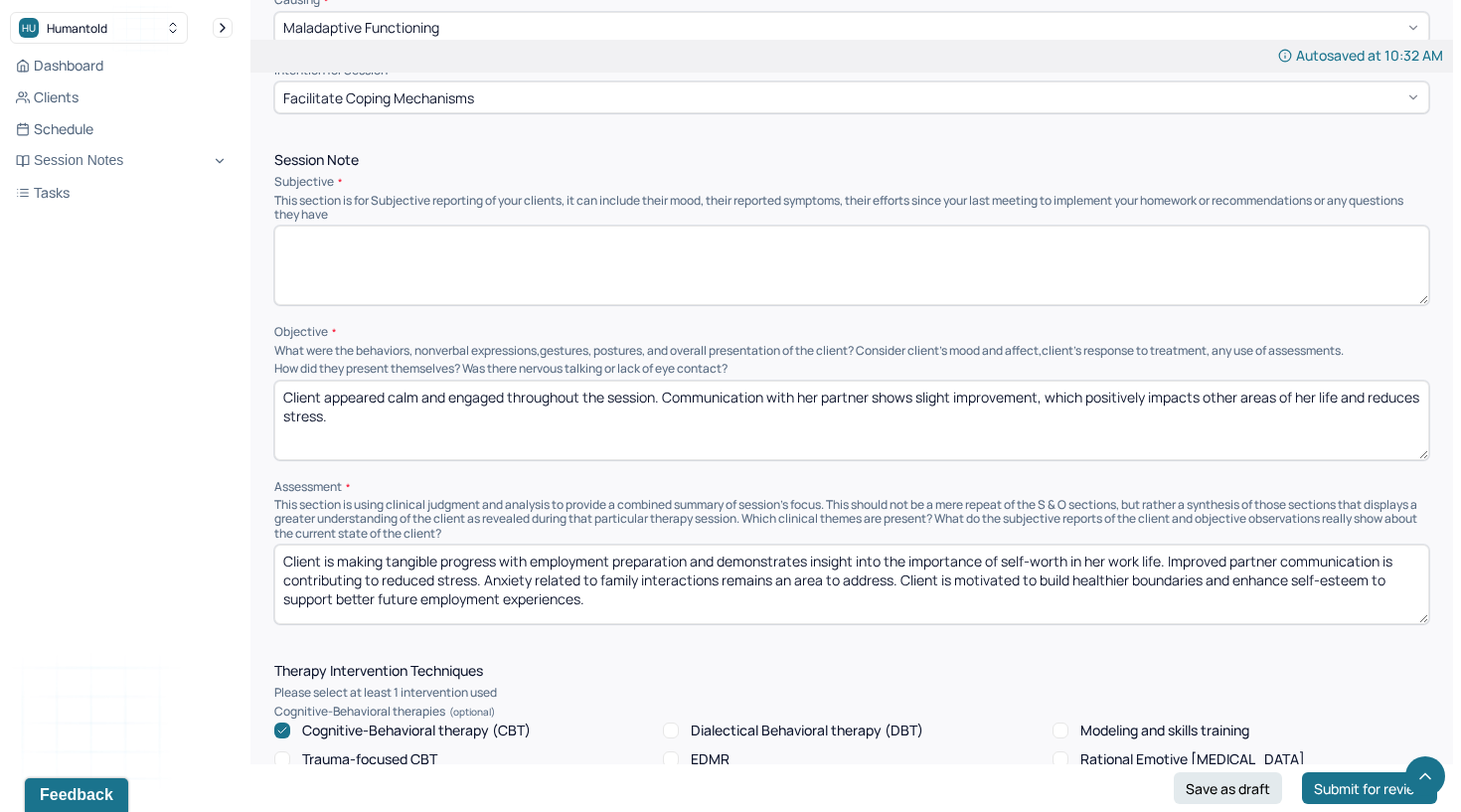 scroll, scrollTop: 1070, scrollLeft: 0, axis: vertical 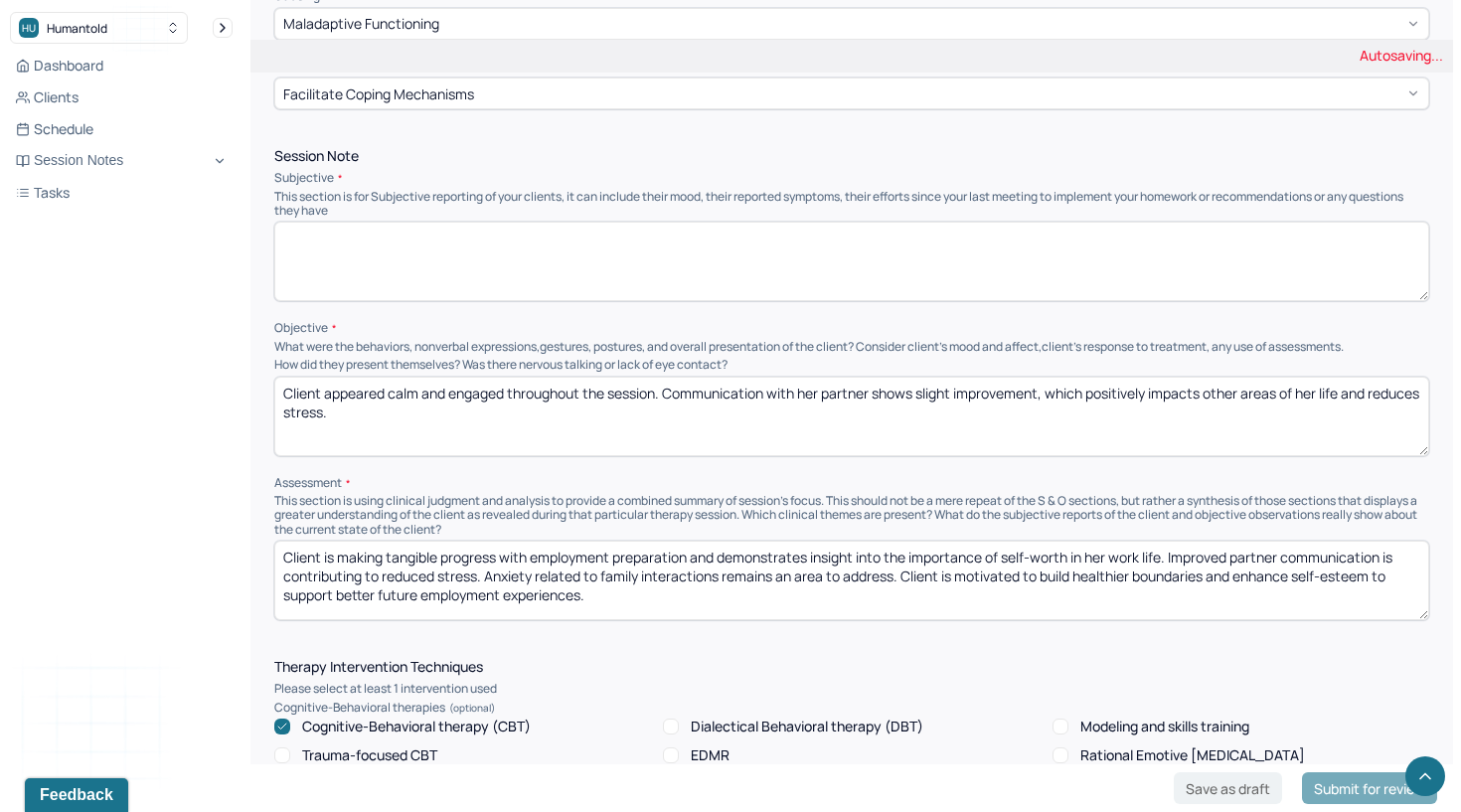 type 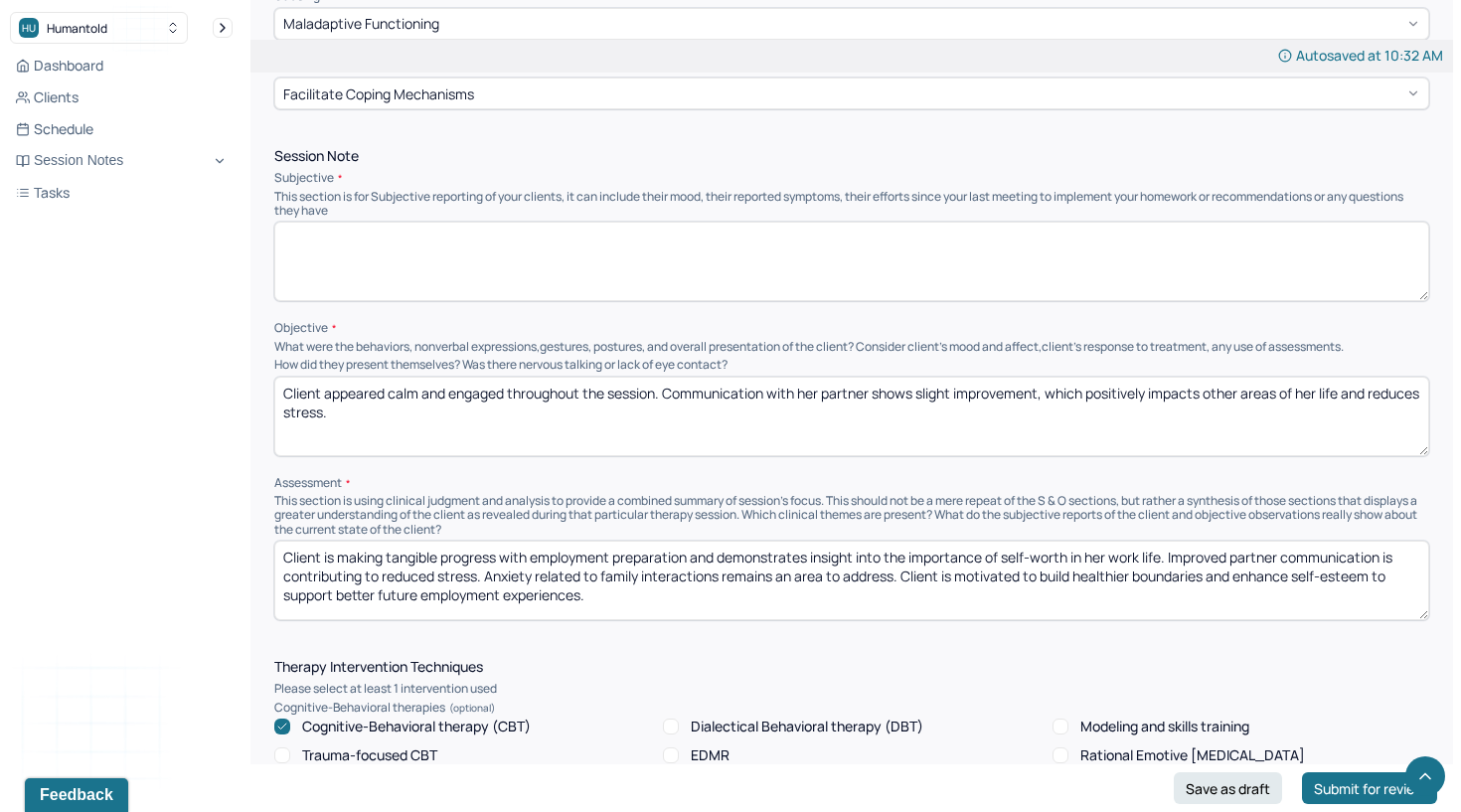 click on "Client appeared calm and engaged throughout the session. Communication with her partner shows slight improvement, which positively impacts other areas of her life and reduces stress." at bounding box center [852, 416] 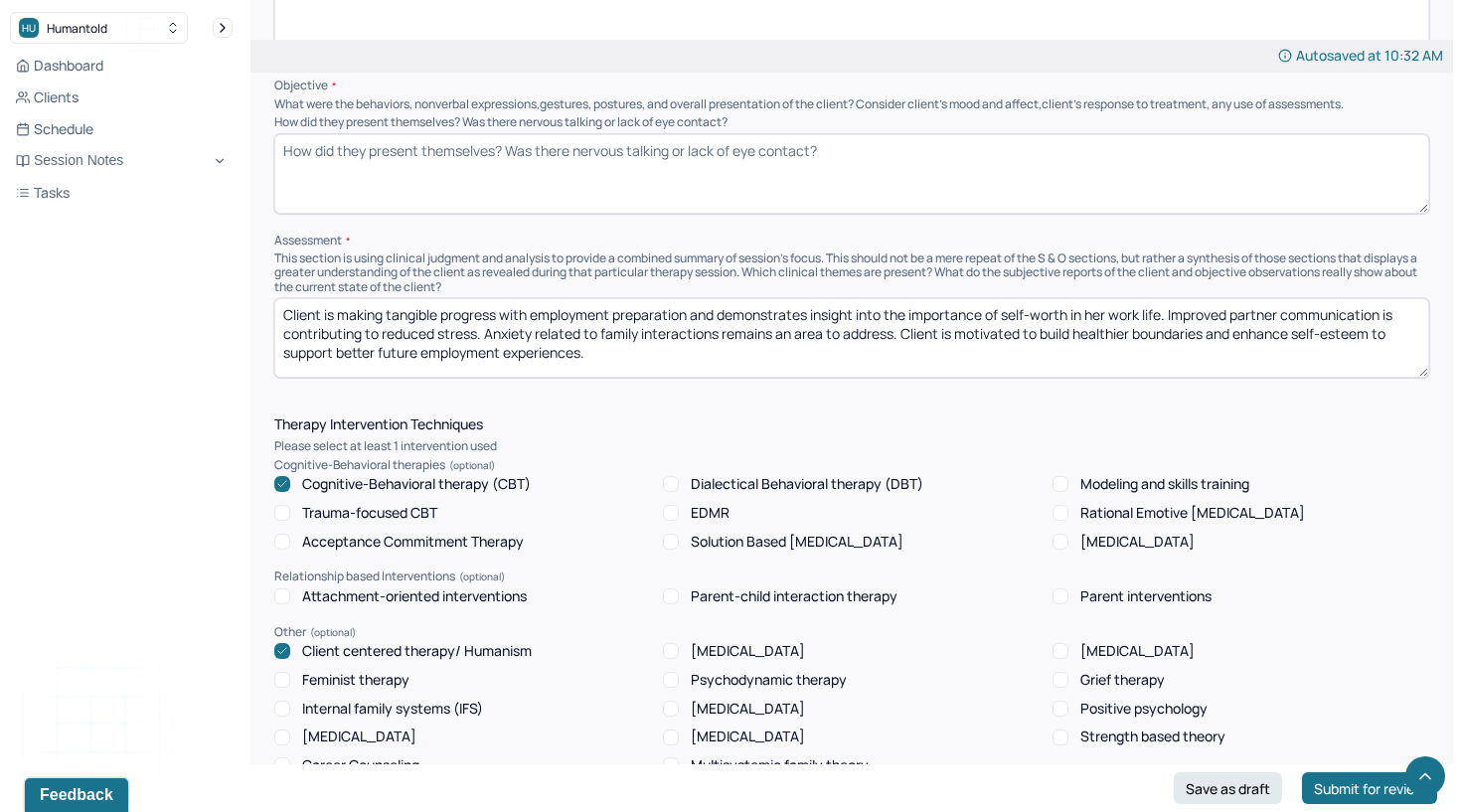 scroll, scrollTop: 1345, scrollLeft: 0, axis: vertical 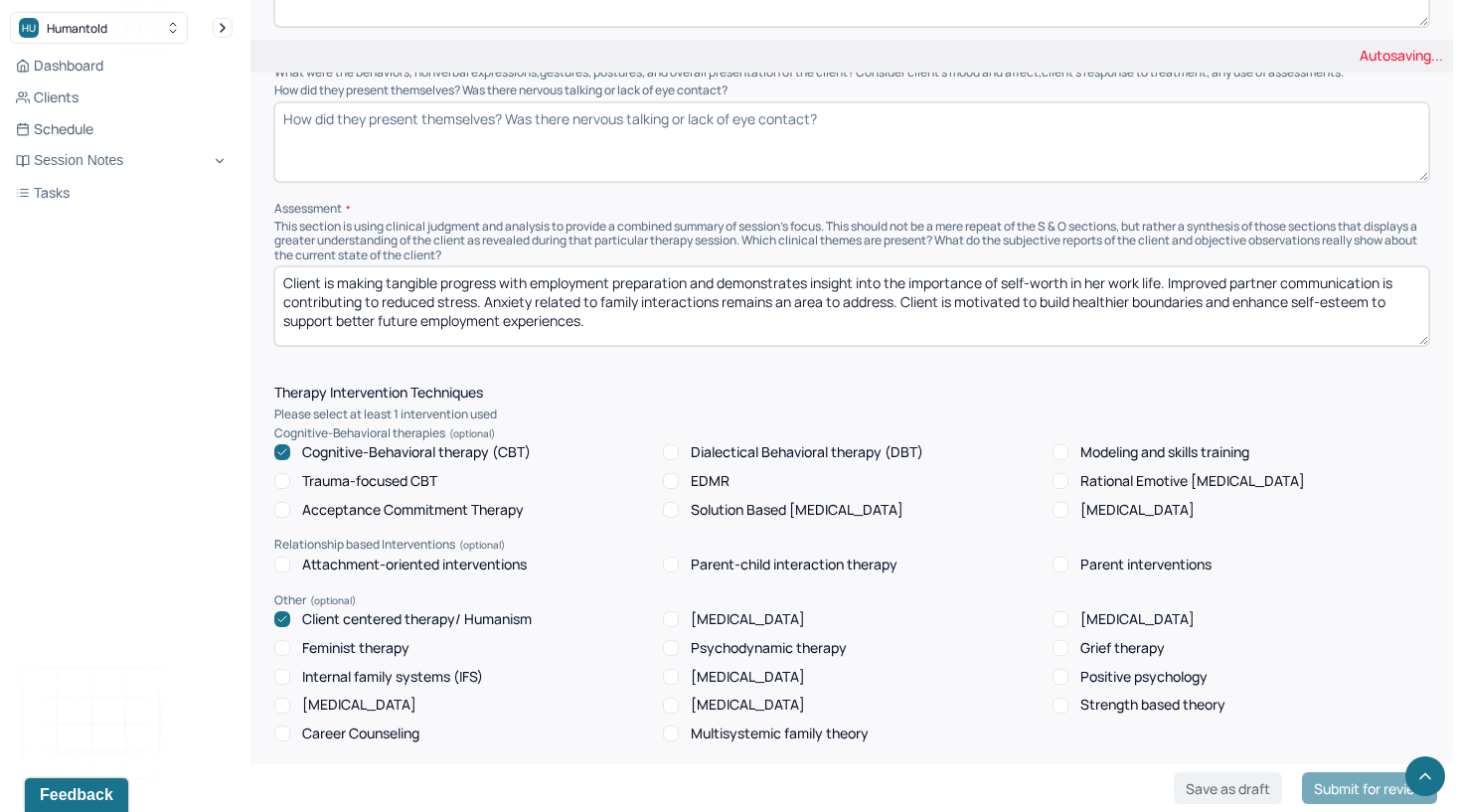type 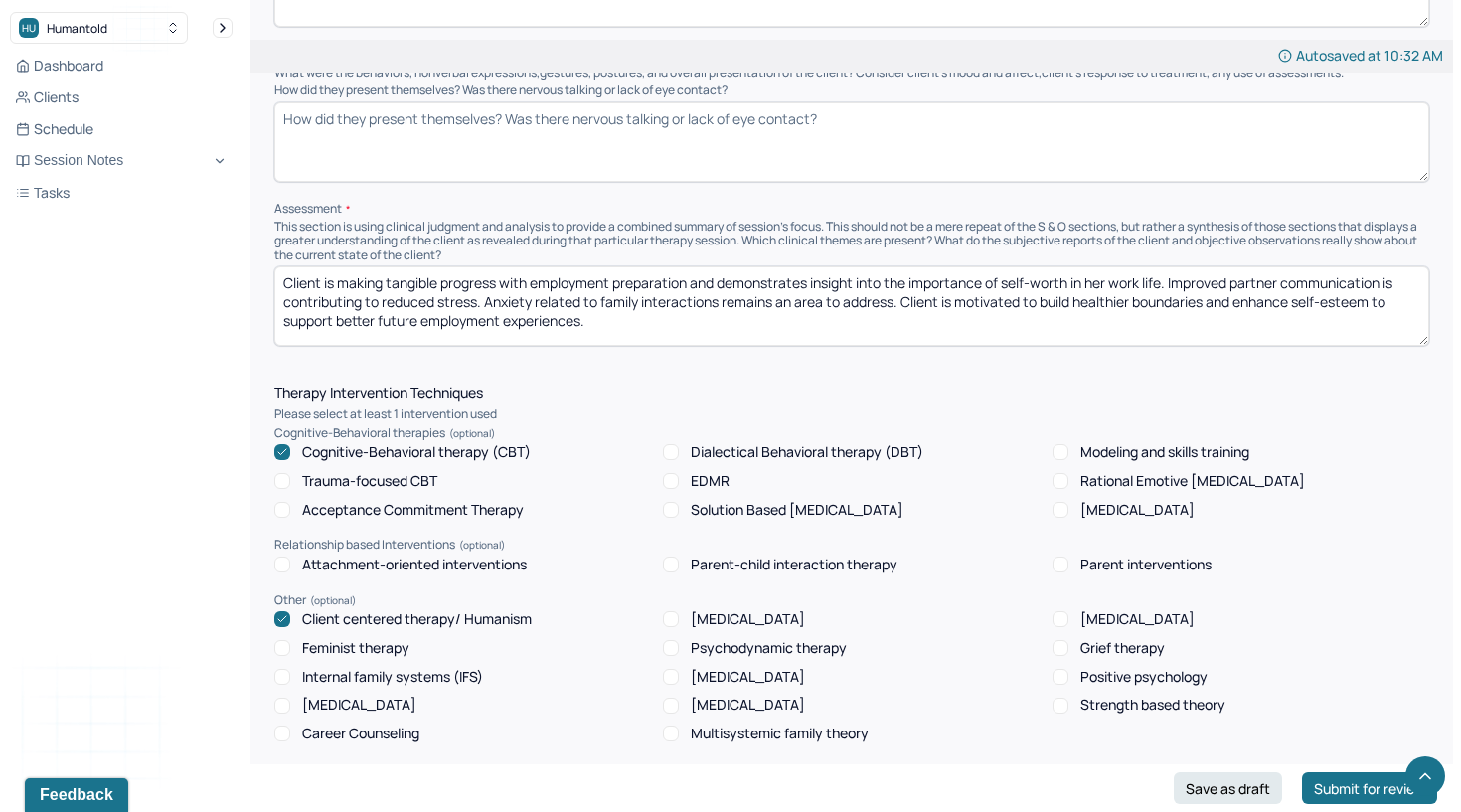click on "Client is making tangible progress with employment preparation and demonstrates insight into the importance of self-worth in her work life. Improved partner communication is contributing to reduced stress. Anxiety related to family interactions remains an area to address. Client is motivated to build healthier boundaries and enhance self-esteem to support better future employment experiences." at bounding box center (852, 306) 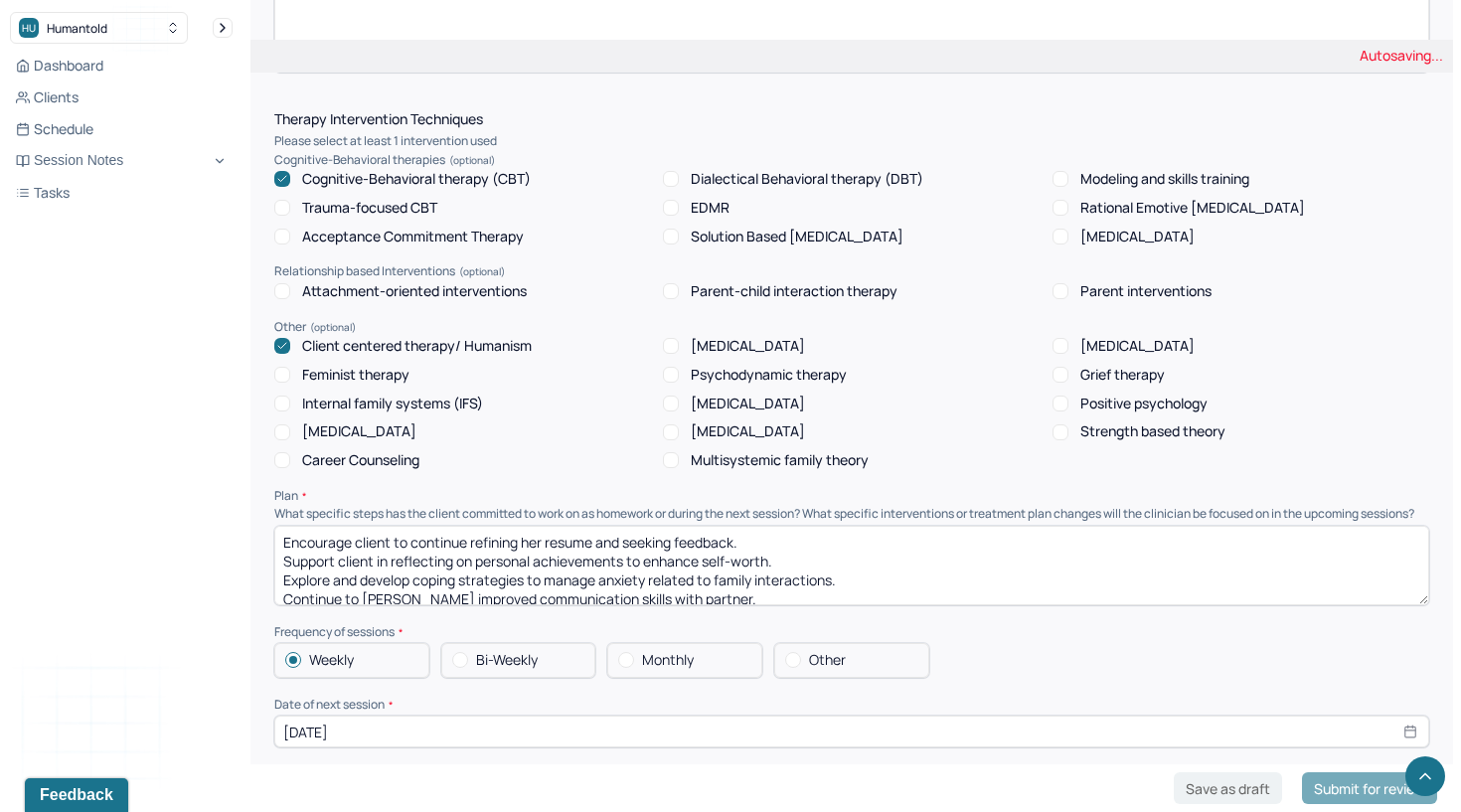 scroll, scrollTop: 1715, scrollLeft: 0, axis: vertical 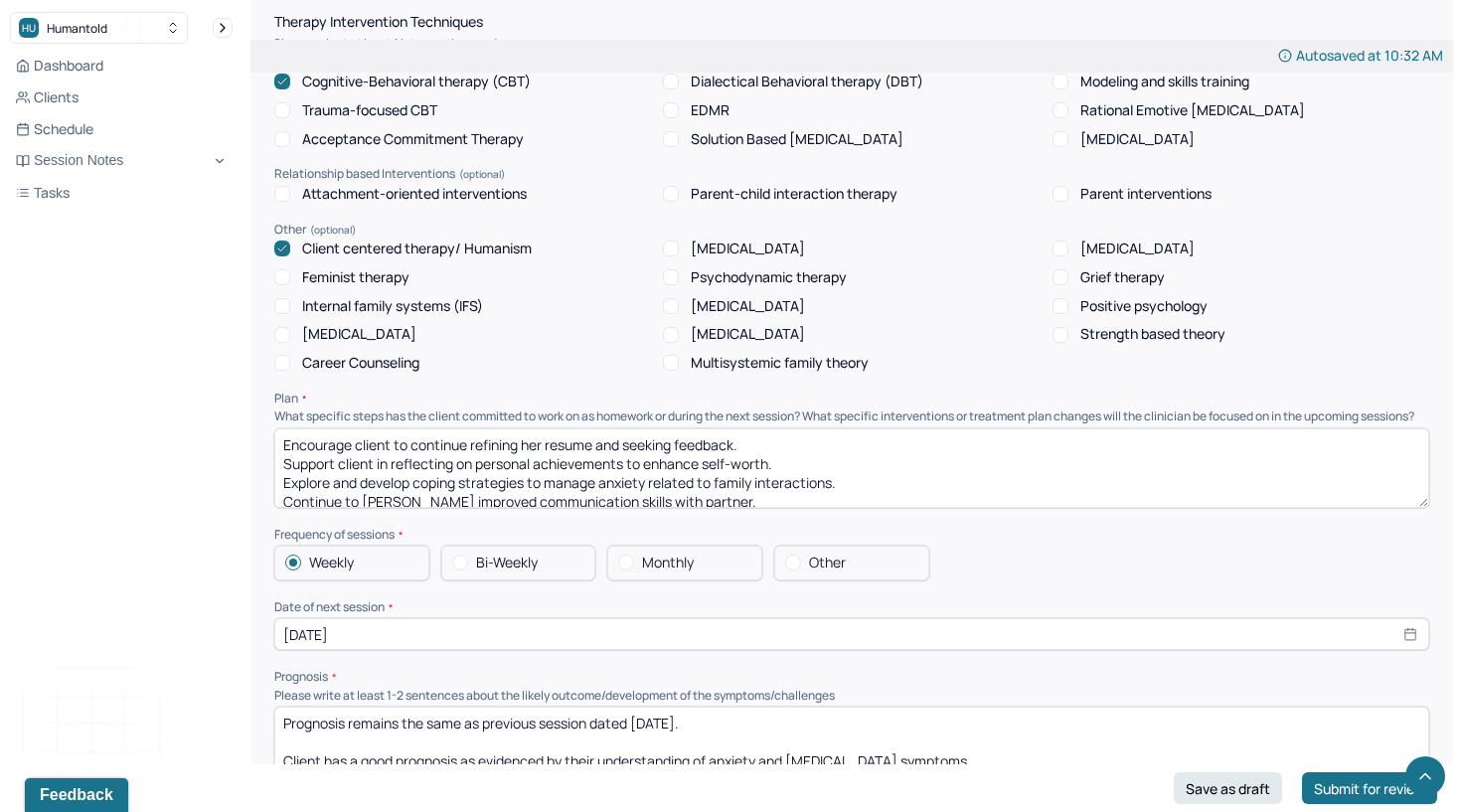 type 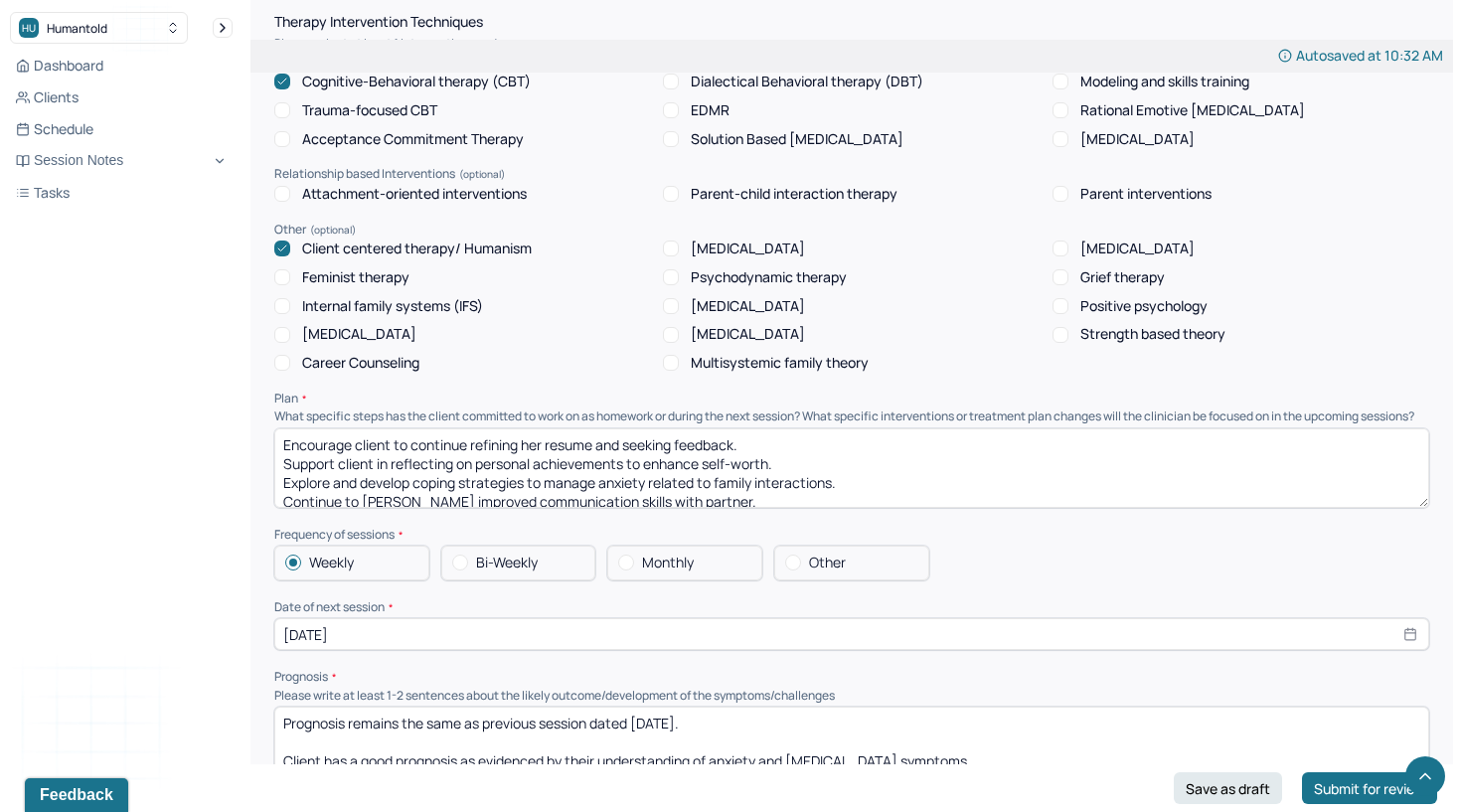 scroll, scrollTop: 47, scrollLeft: 0, axis: vertical 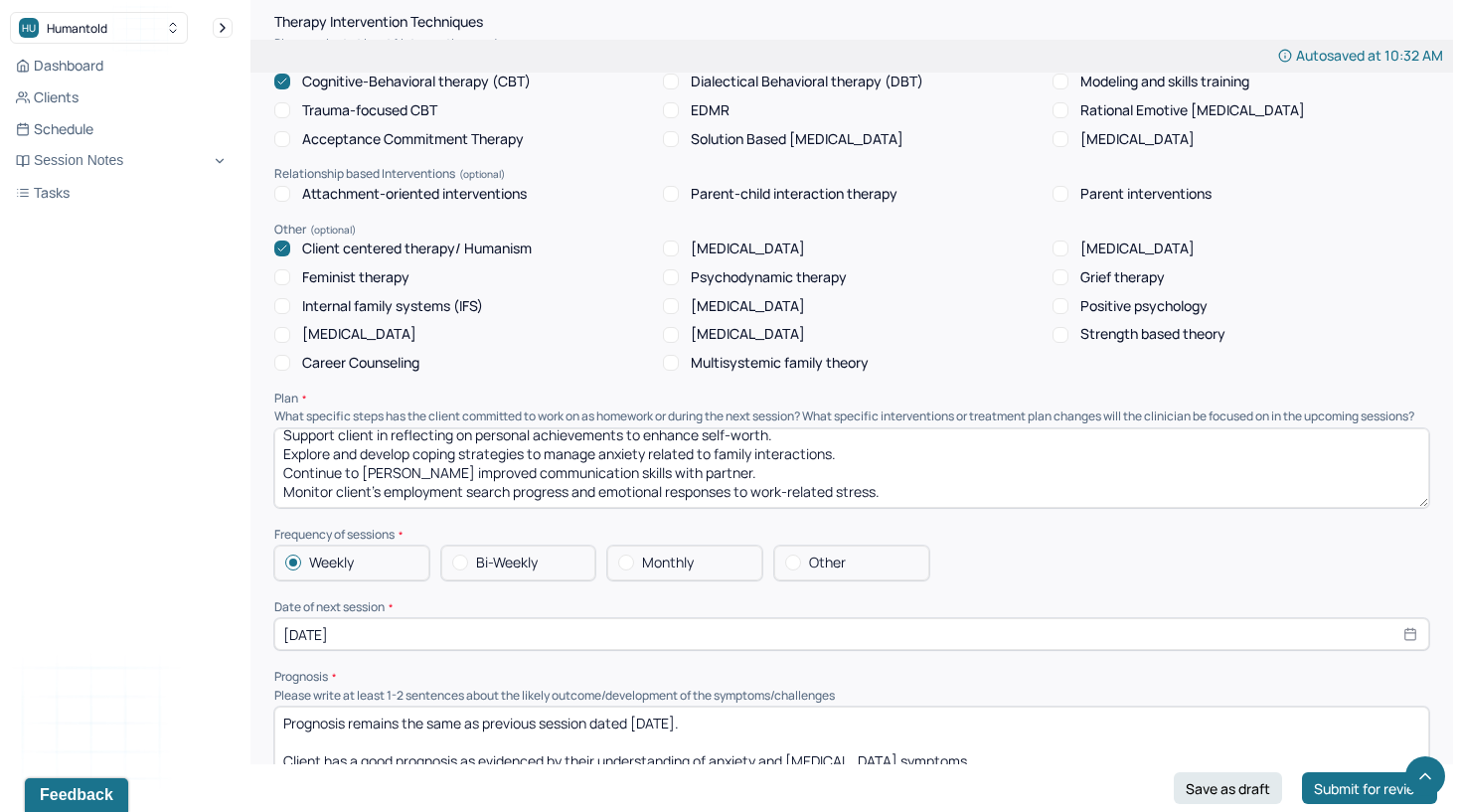 drag, startPoint x: 280, startPoint y: 427, endPoint x: 281, endPoint y: 619, distance: 192.0026 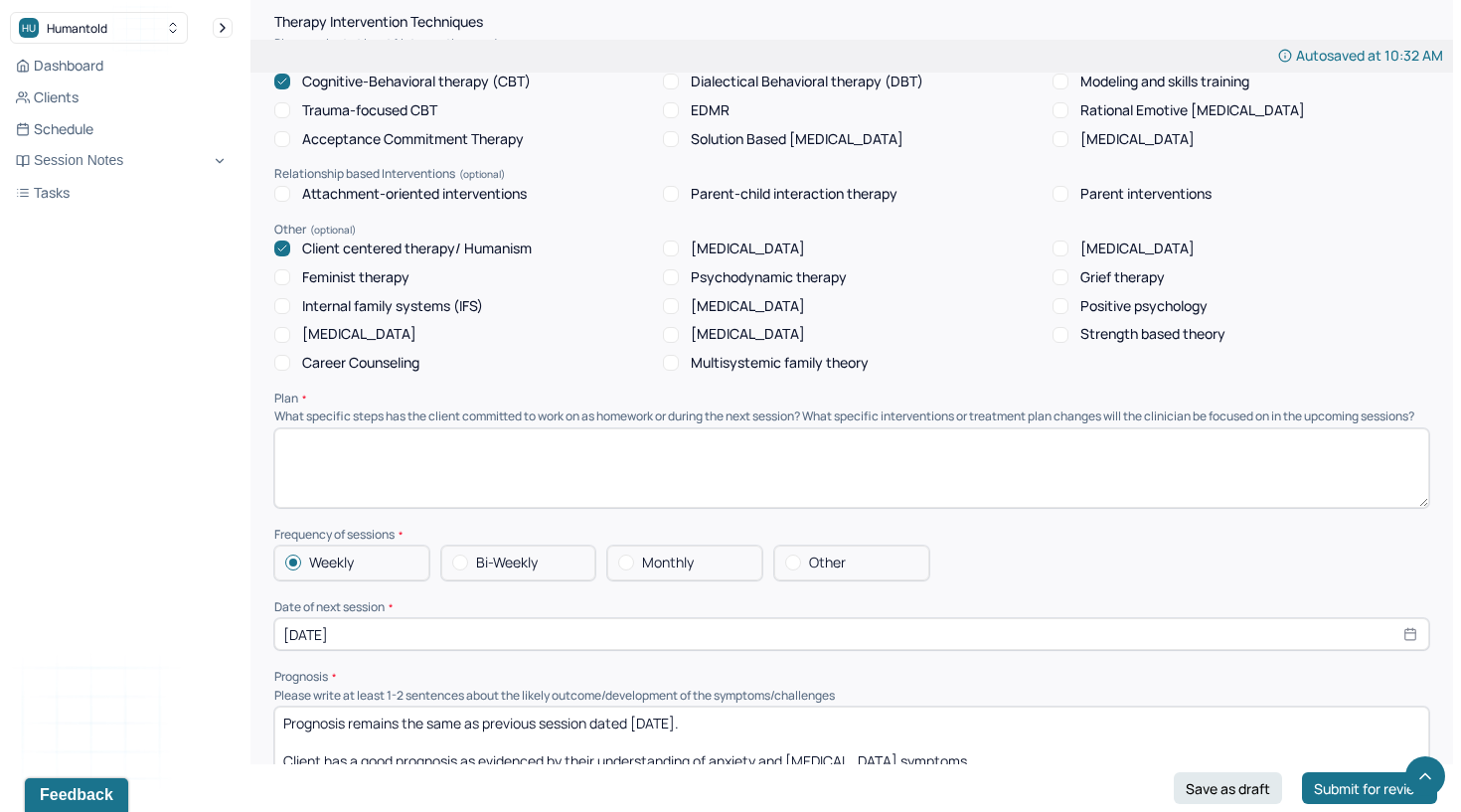 scroll, scrollTop: 0, scrollLeft: 0, axis: both 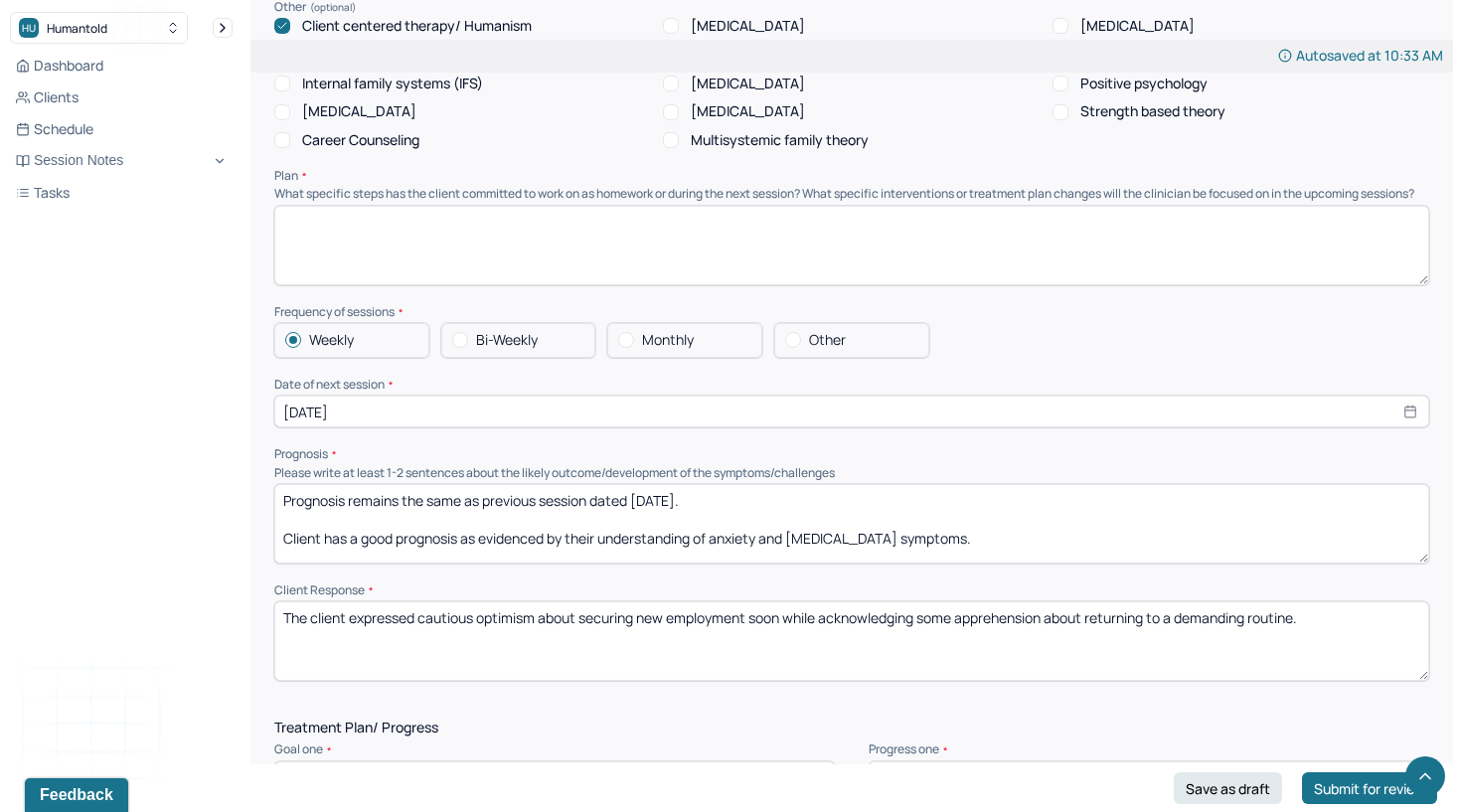 type 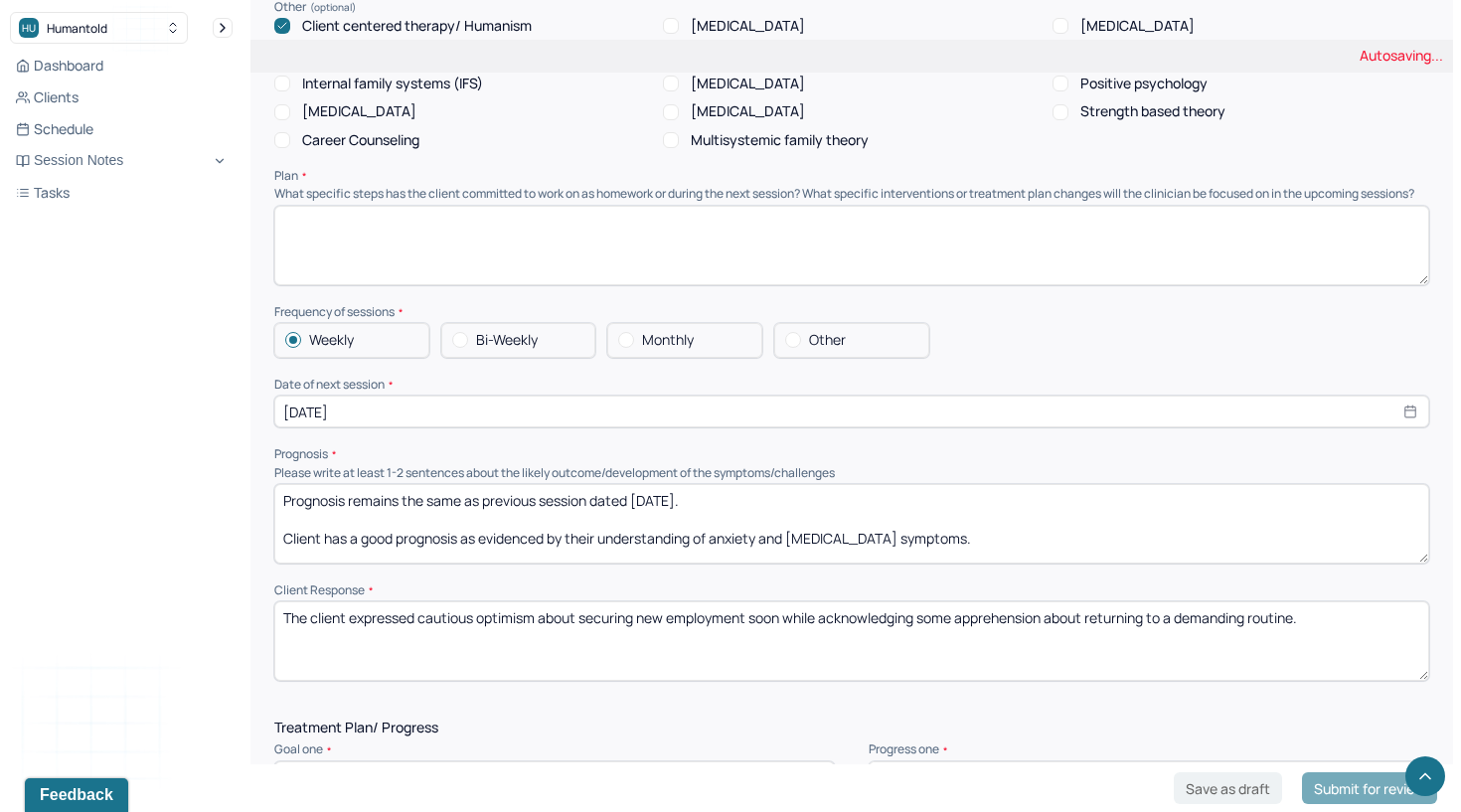 type on "Prognosis remains the same as previous session dated [DATE].
Client has a good prognosis as evidenced by their understanding of anxiety and [MEDICAL_DATA] symptoms." 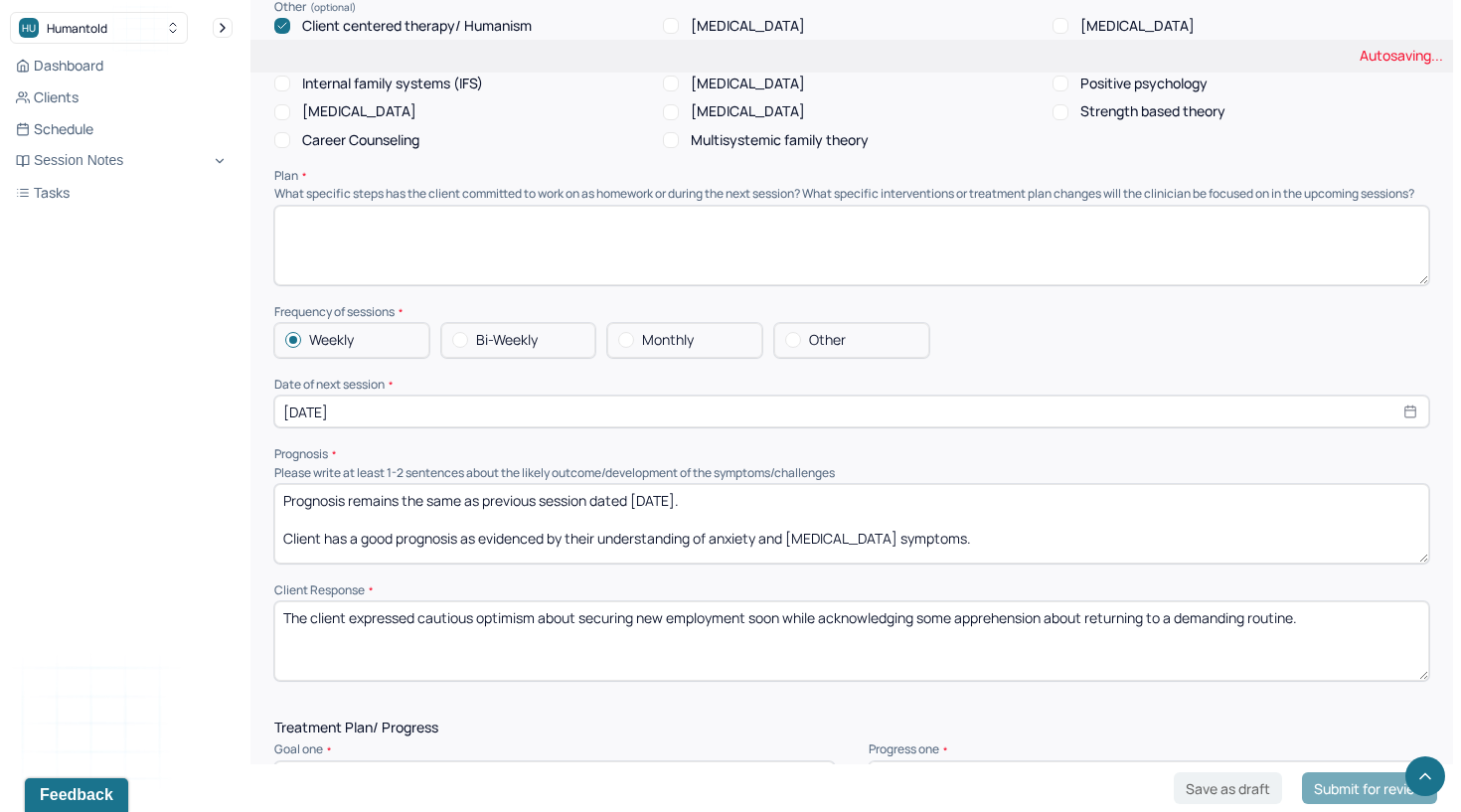 click on "[DATE]" at bounding box center (852, 411) 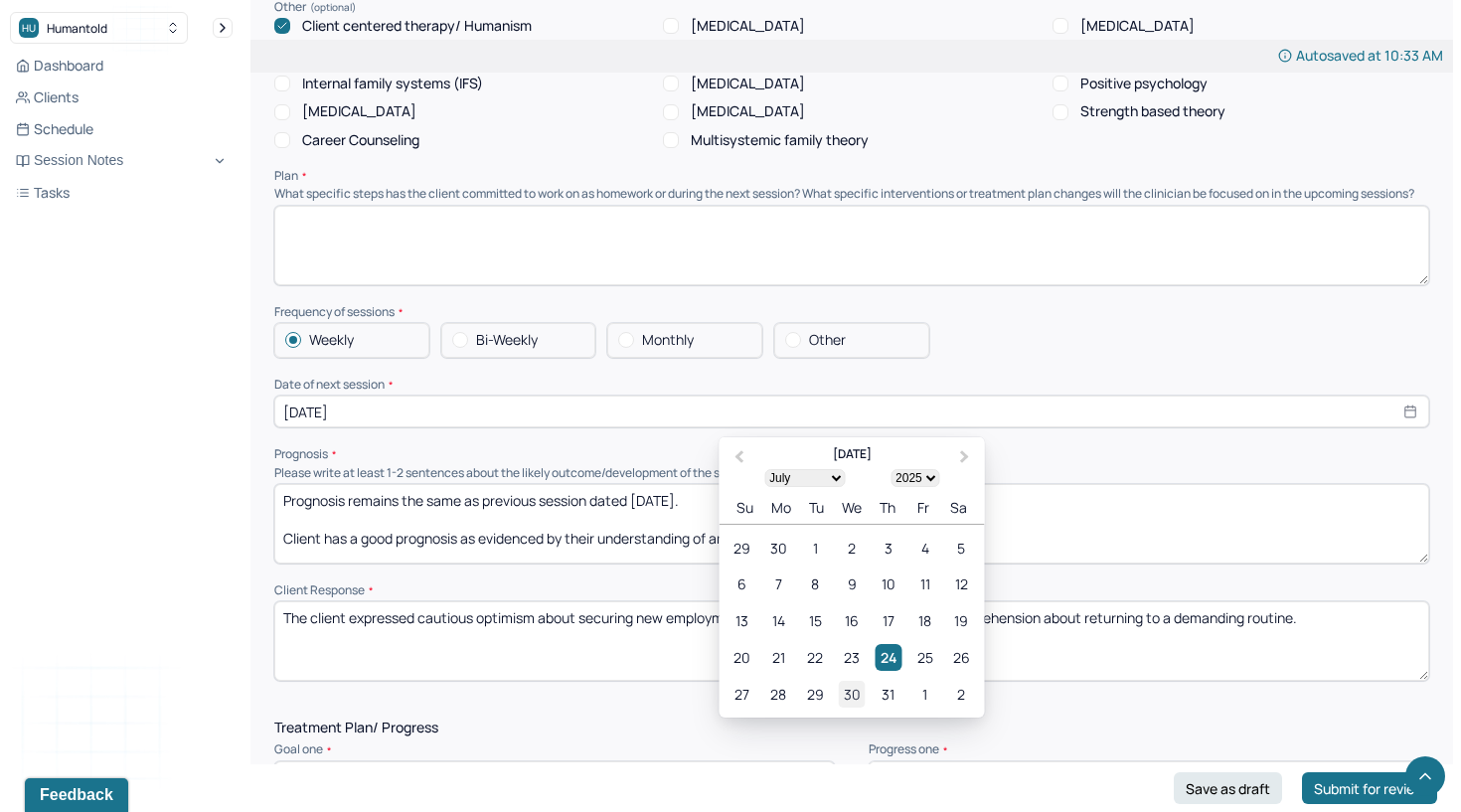 click on "30" at bounding box center [851, 694] 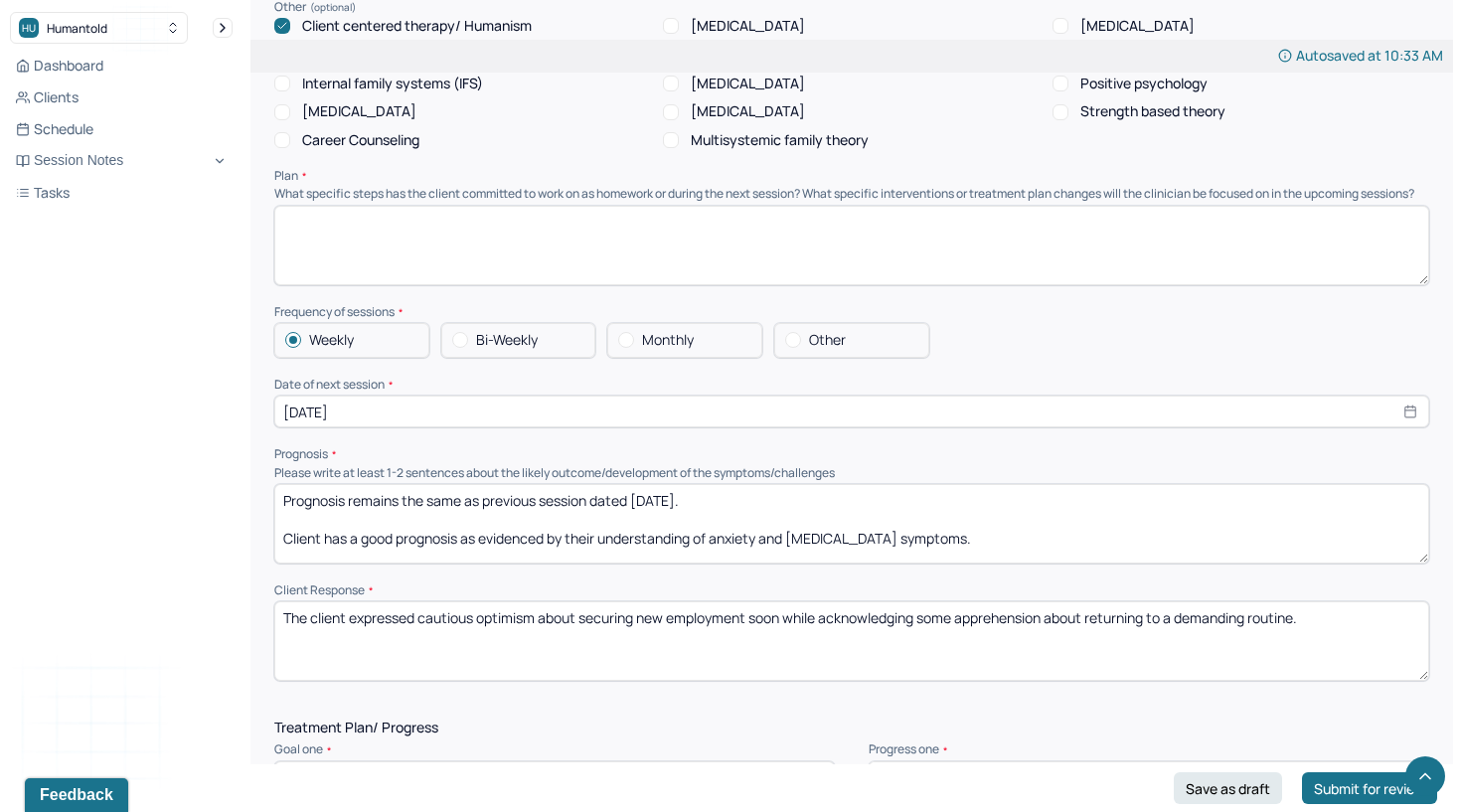 click on "The client expressed cautious optimism about securing new employment soon while acknowledging some apprehension about returning to a demanding routine." at bounding box center (852, 641) 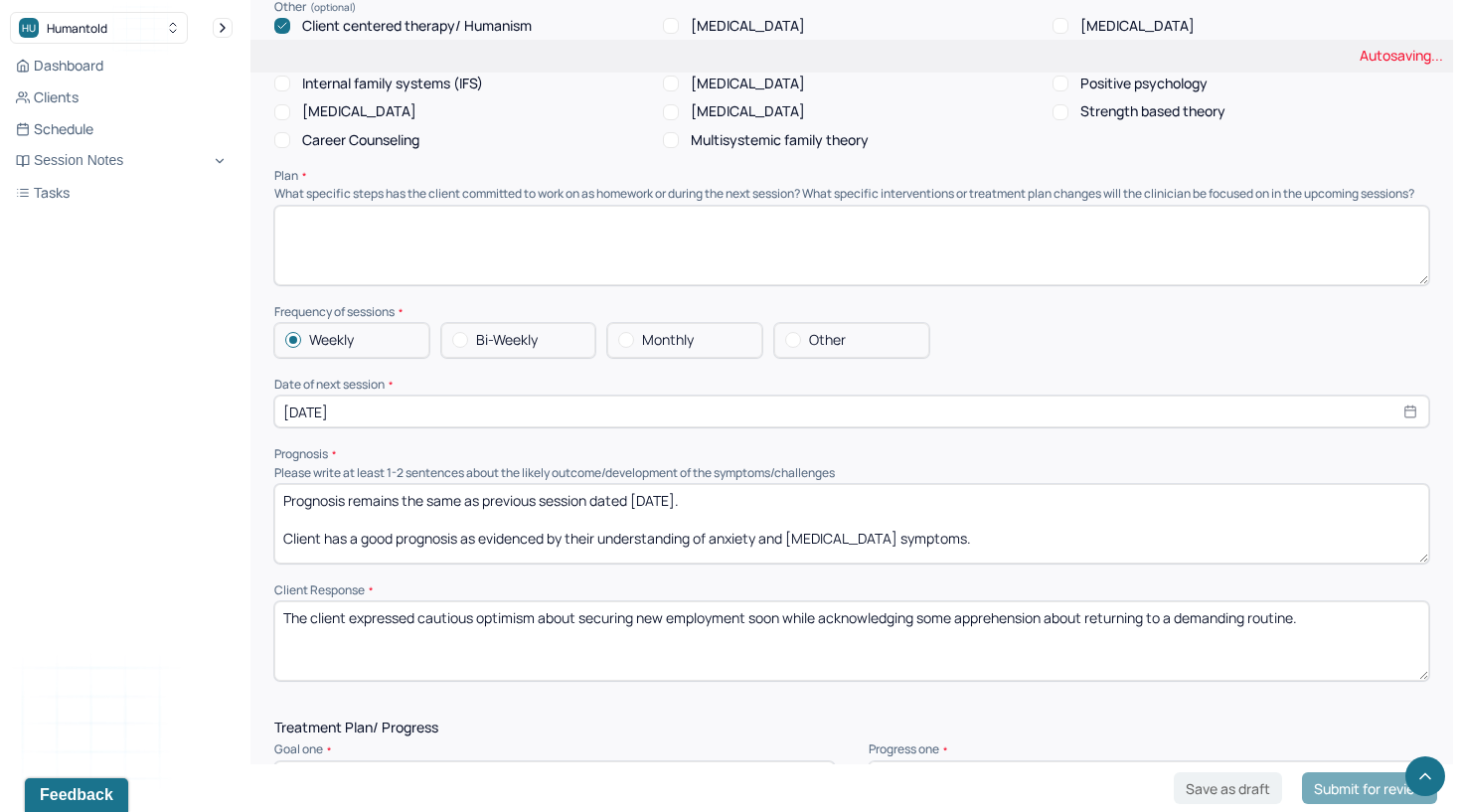 click on "The client expressed cautious optimism about securing new employment soon while acknowledging some apprehension about returning to a demanding routine." at bounding box center [852, 641] 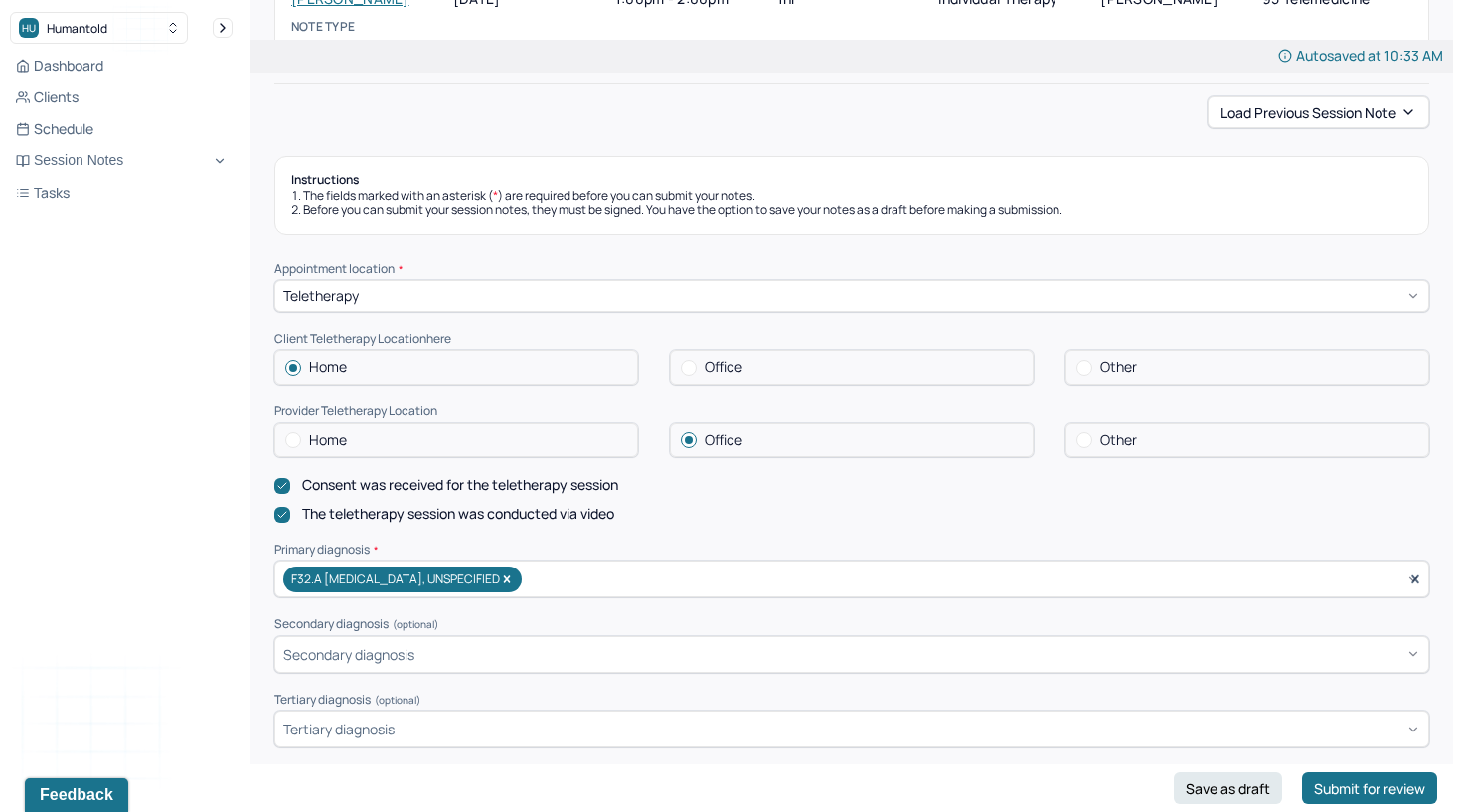scroll, scrollTop: 290, scrollLeft: 0, axis: vertical 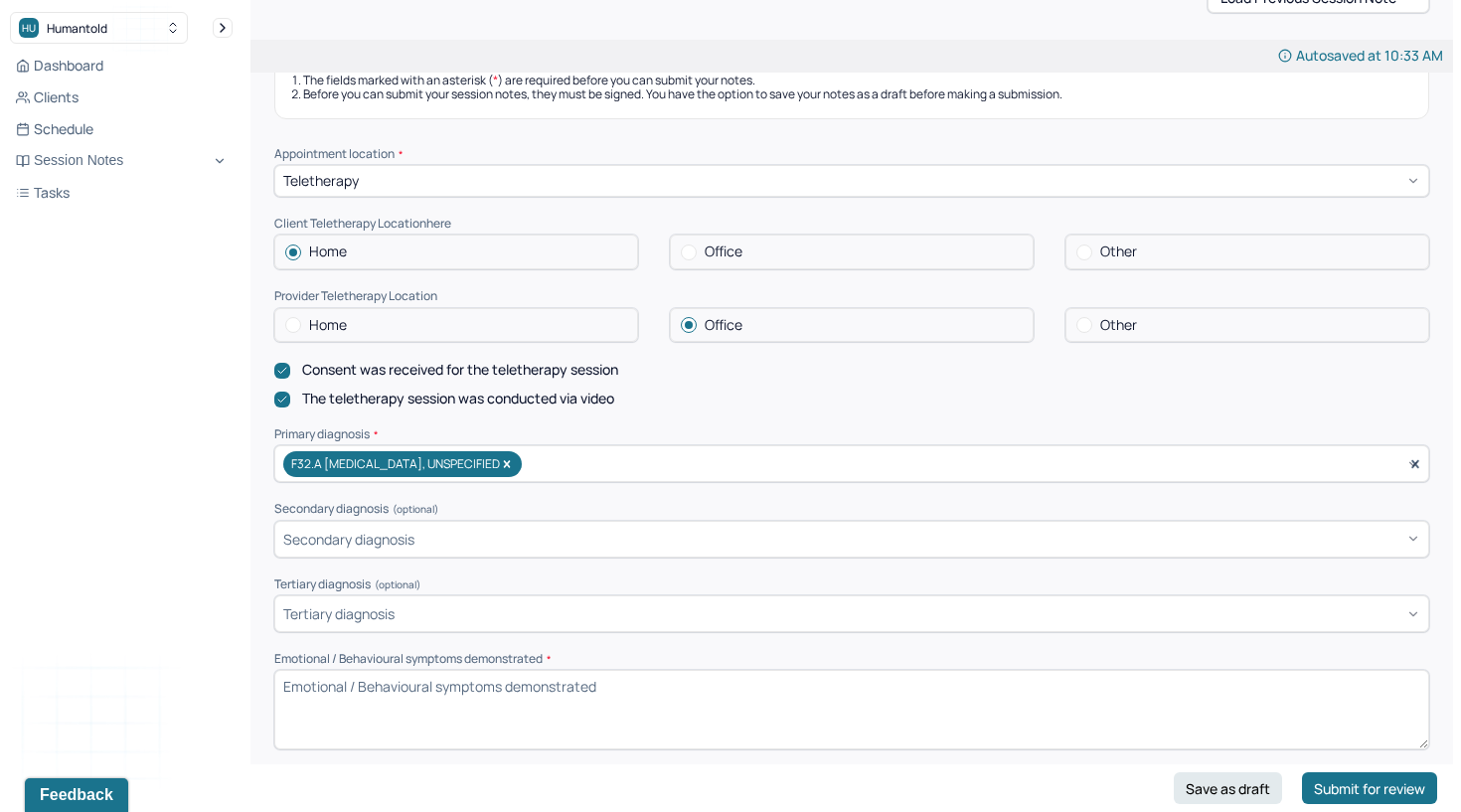 type 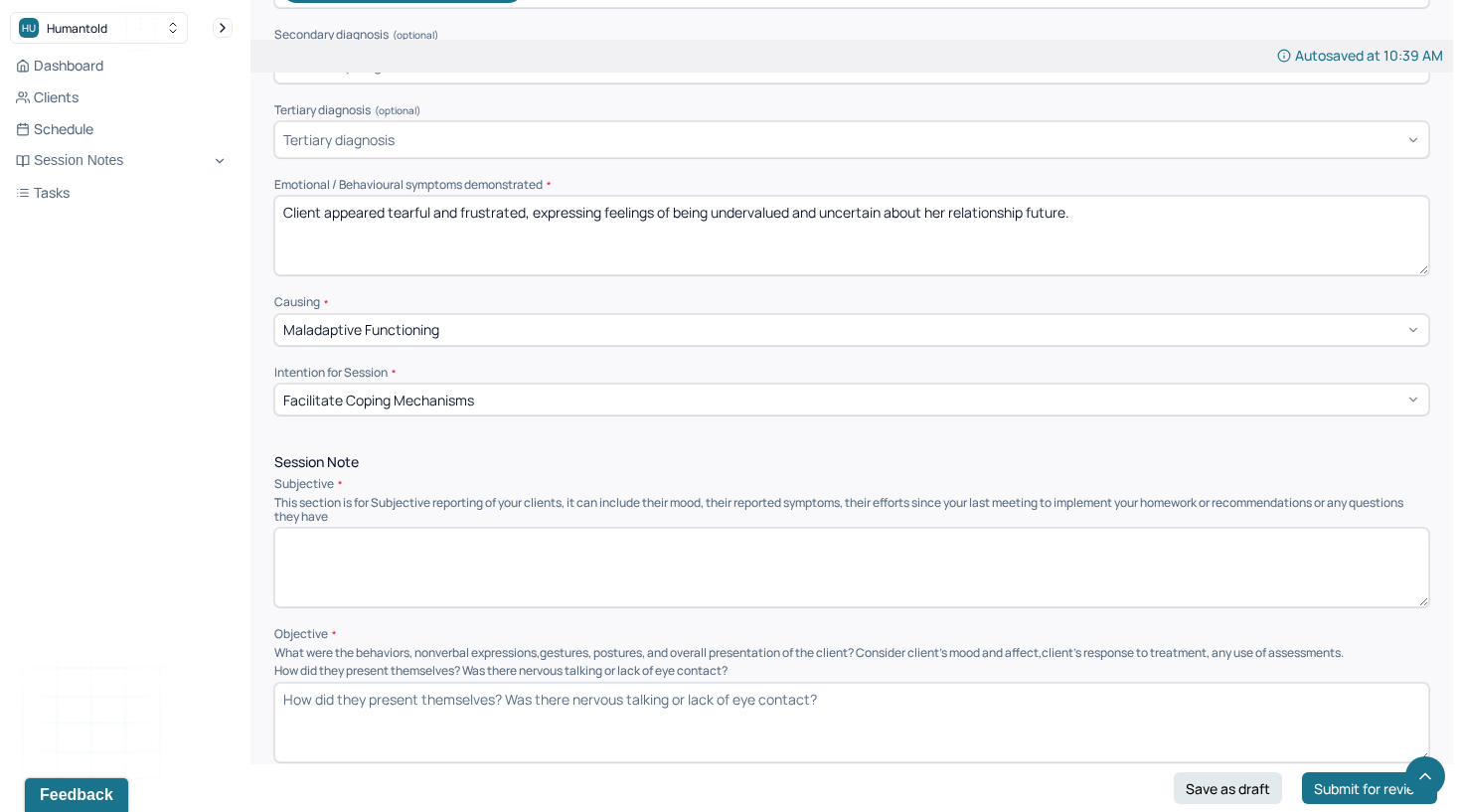 scroll, scrollTop: 786, scrollLeft: 0, axis: vertical 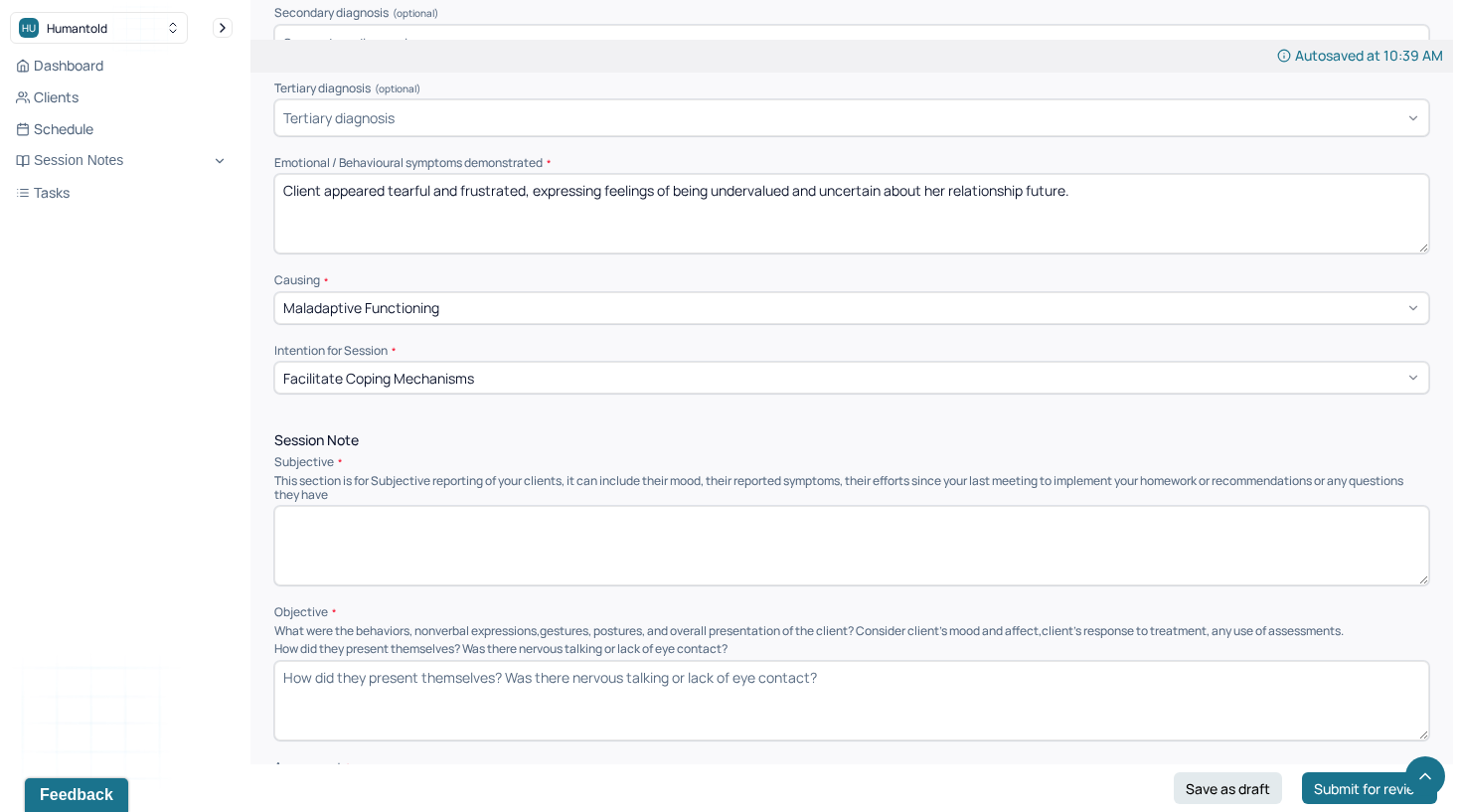 type on "Client appeared tearful and frustrated, expressing feelings of being undervalued and uncertain about her relationship future." 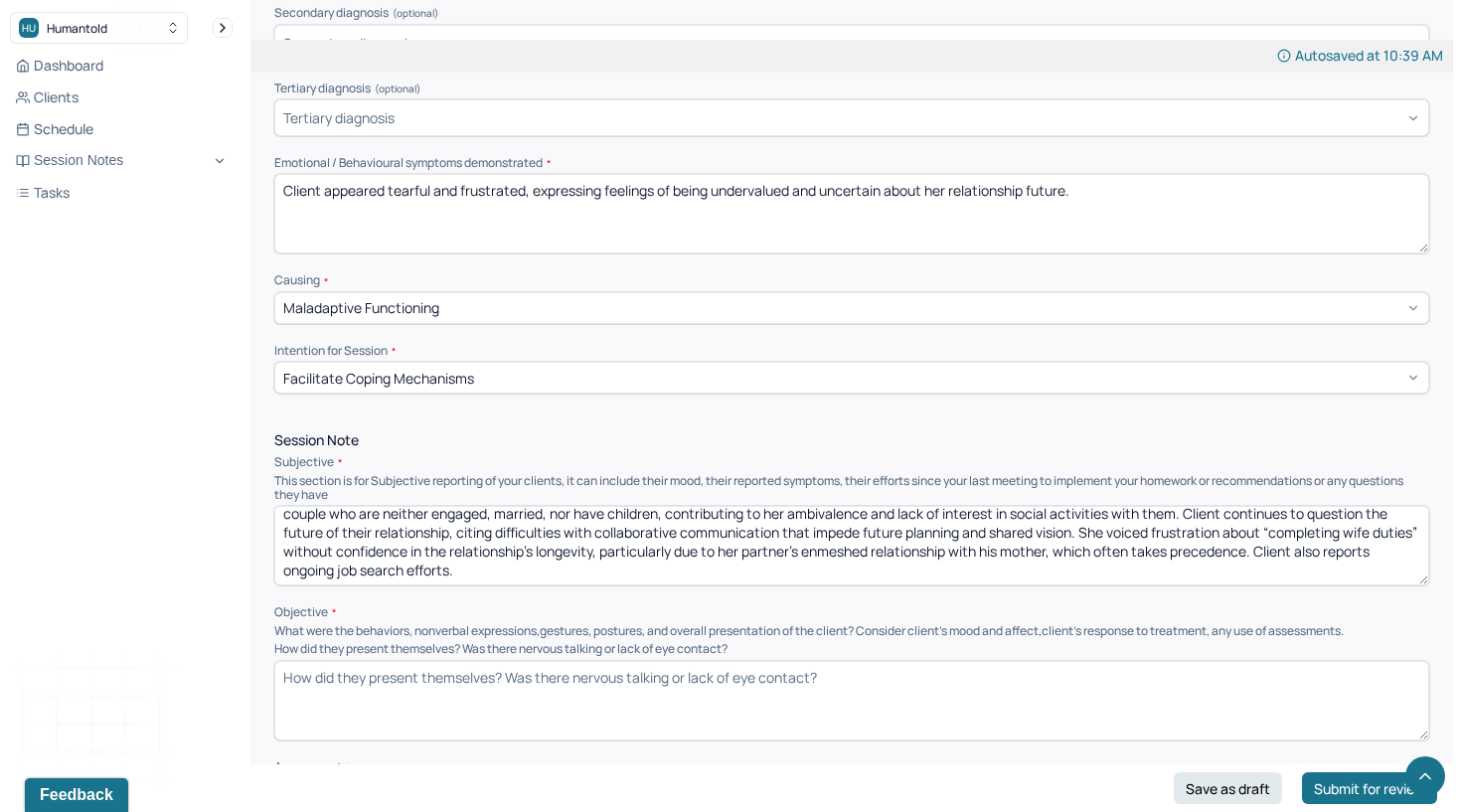 scroll, scrollTop: 47, scrollLeft: 0, axis: vertical 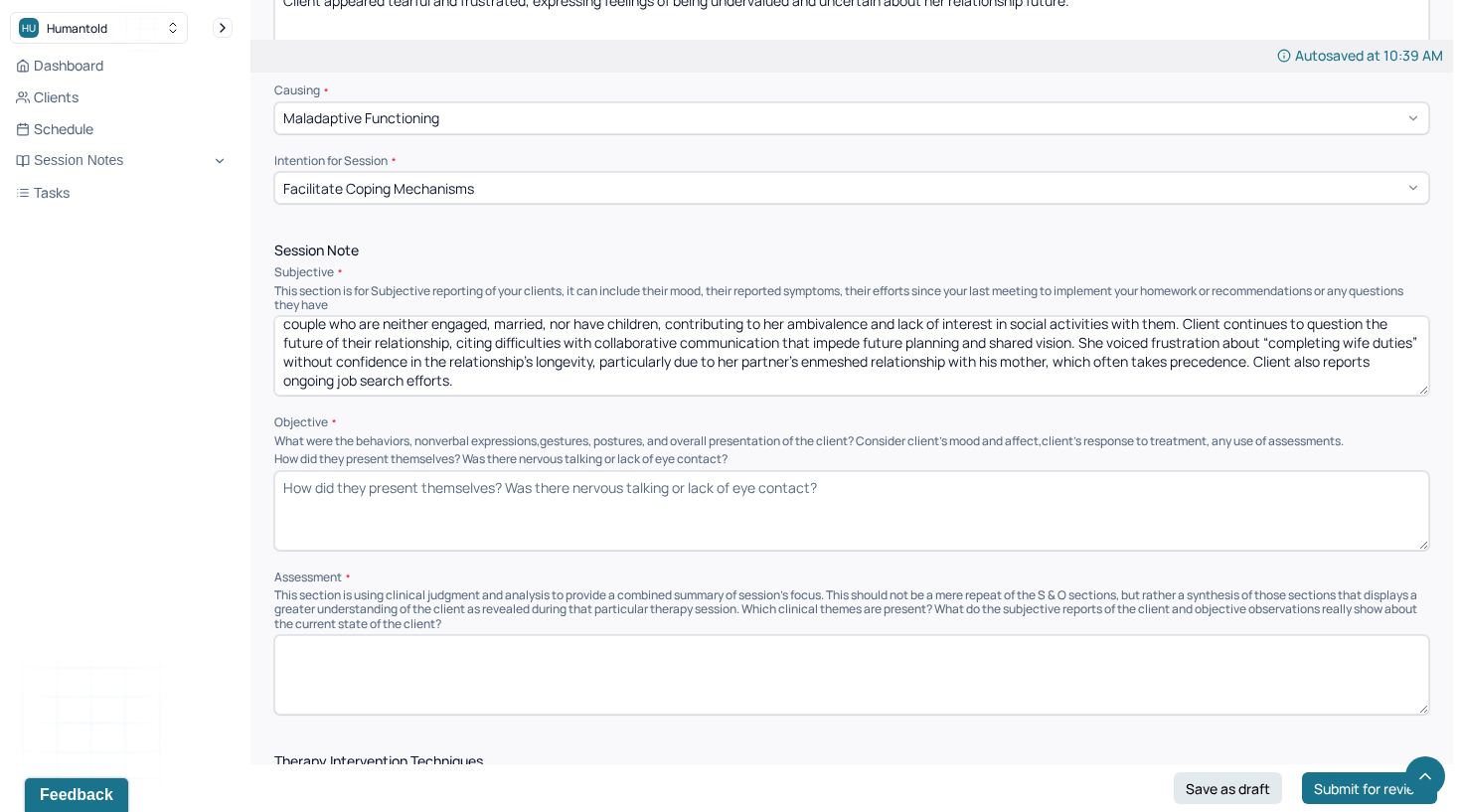 type on "Client tearfully explored ongoing frustration within her relationship with her partner, expressing feelings of being diminished by his persistent patterns, including misrepresentations of their relationship through statements such as "[PERSON_NAME] had a difficult move to NY" and "we're figuring things out." She notes that among his friends, they are the only couple who are neither engaged, married, nor have children, contributing to her ambivalence and lack of interest in social activities with them. Client continues to question the future of their relationship, citing difficulties with collaborative communication that impede future planning and shared vision. She voiced frustration about “completing wife duties” without confidence in the relationship’s longevity, particularly due to her partner’s enmeshed relationship with his mother, which often takes precedence. Client also reports ongoing job search efforts." 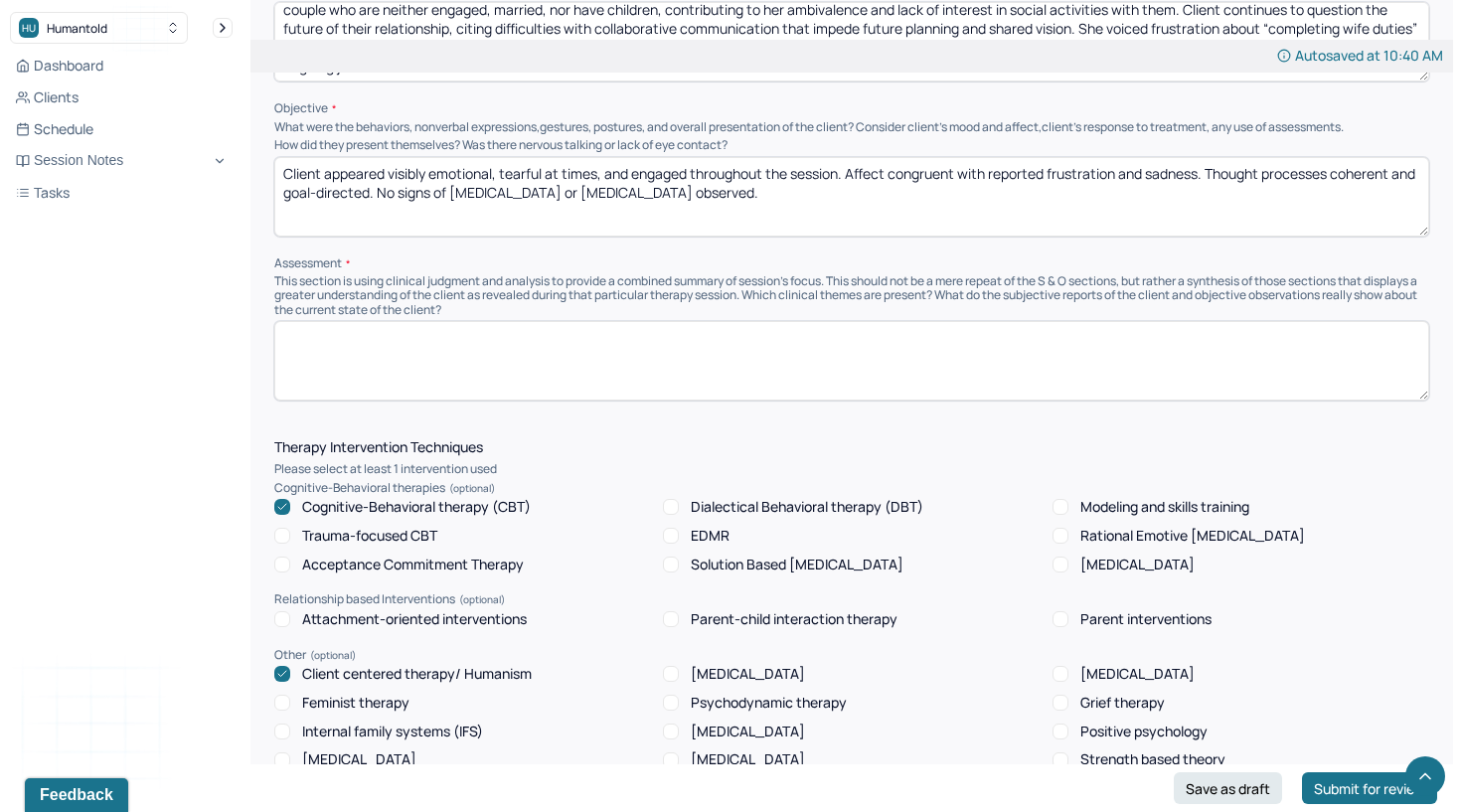 scroll, scrollTop: 1293, scrollLeft: 0, axis: vertical 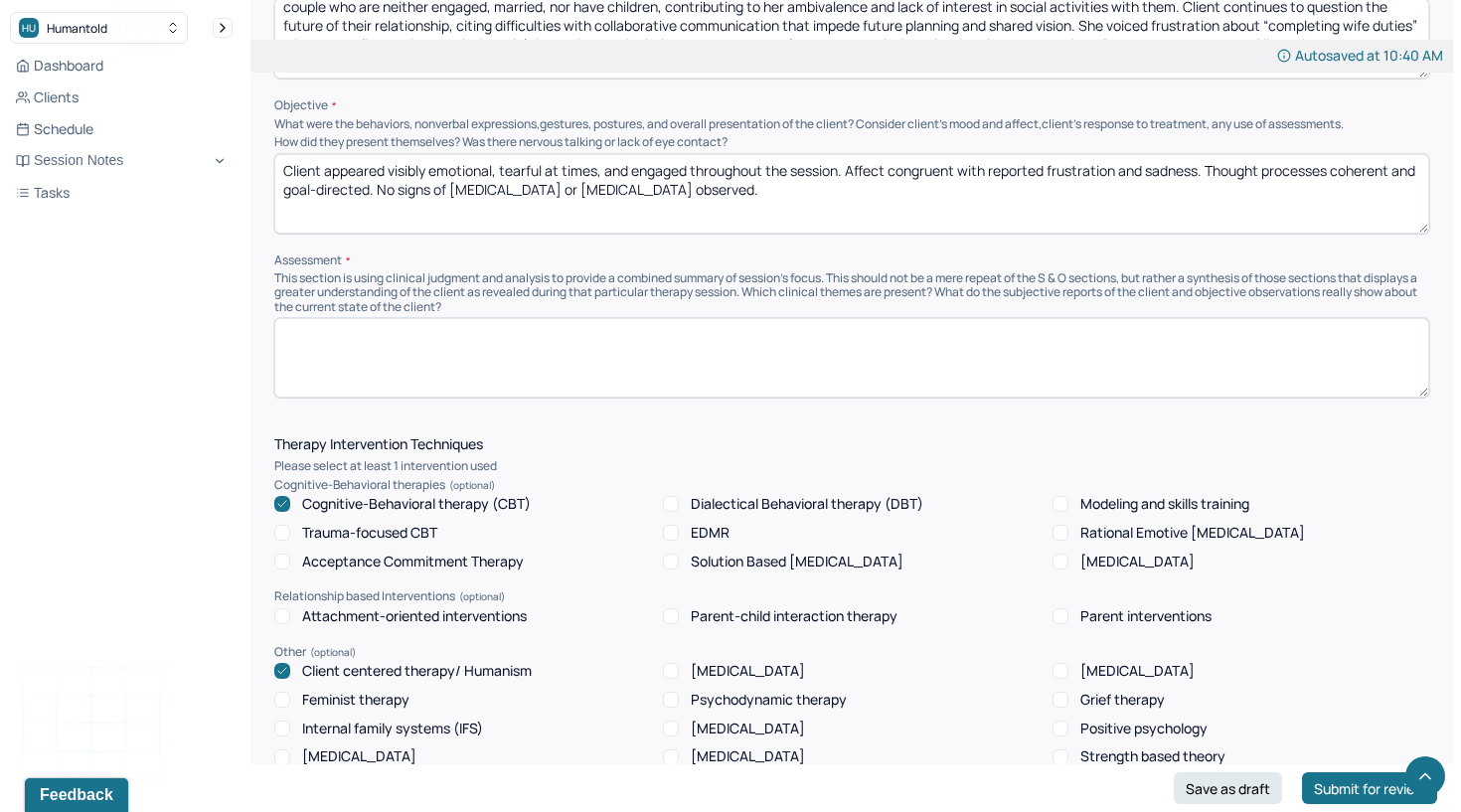 type on "Client appeared visibly emotional, tearful at times, and engaged throughout the session. Affect congruent with reported frustration and sadness. Thought processes coherent and goal-directed. No signs of [MEDICAL_DATA] or [MEDICAL_DATA] observed." 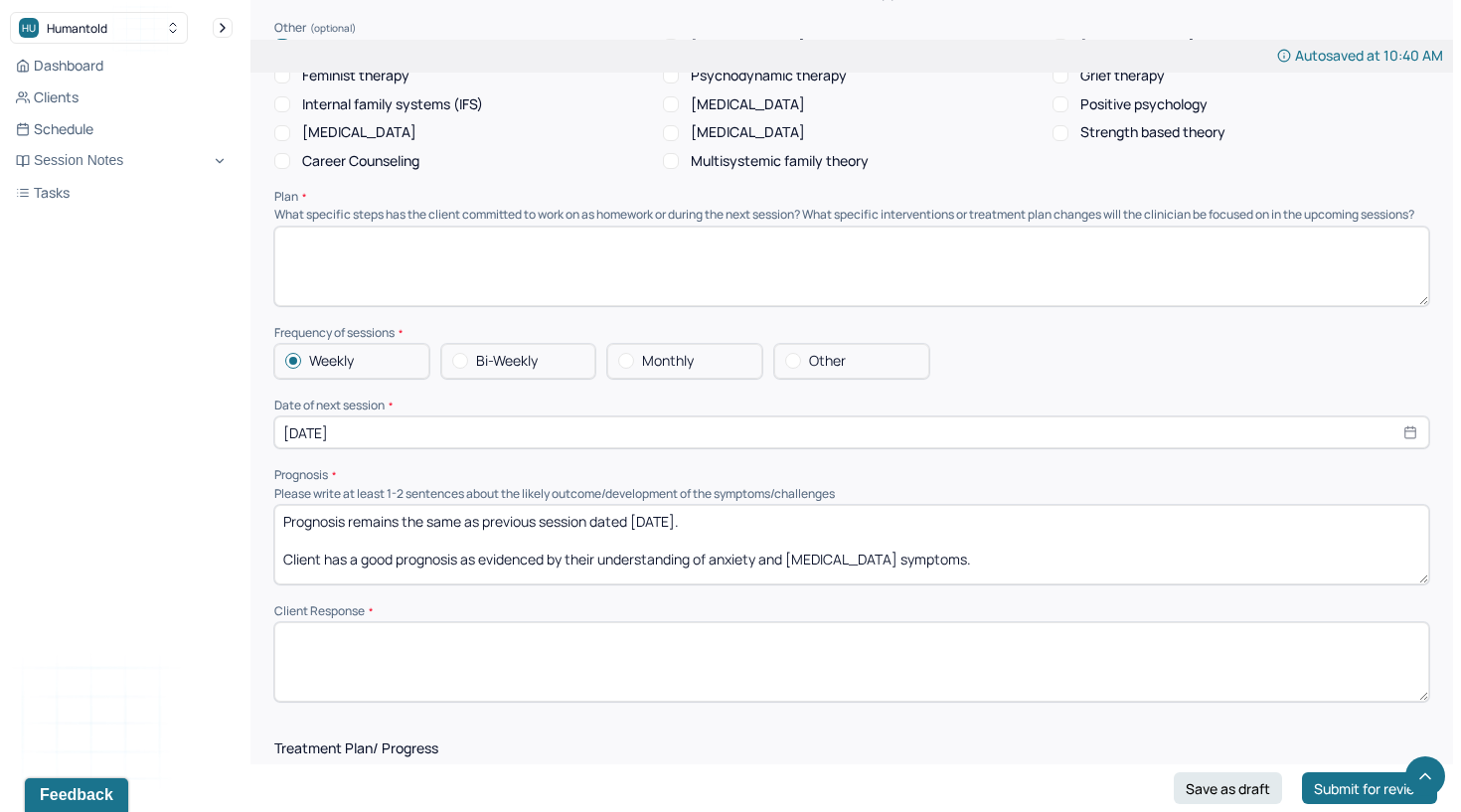 scroll, scrollTop: 1944, scrollLeft: 0, axis: vertical 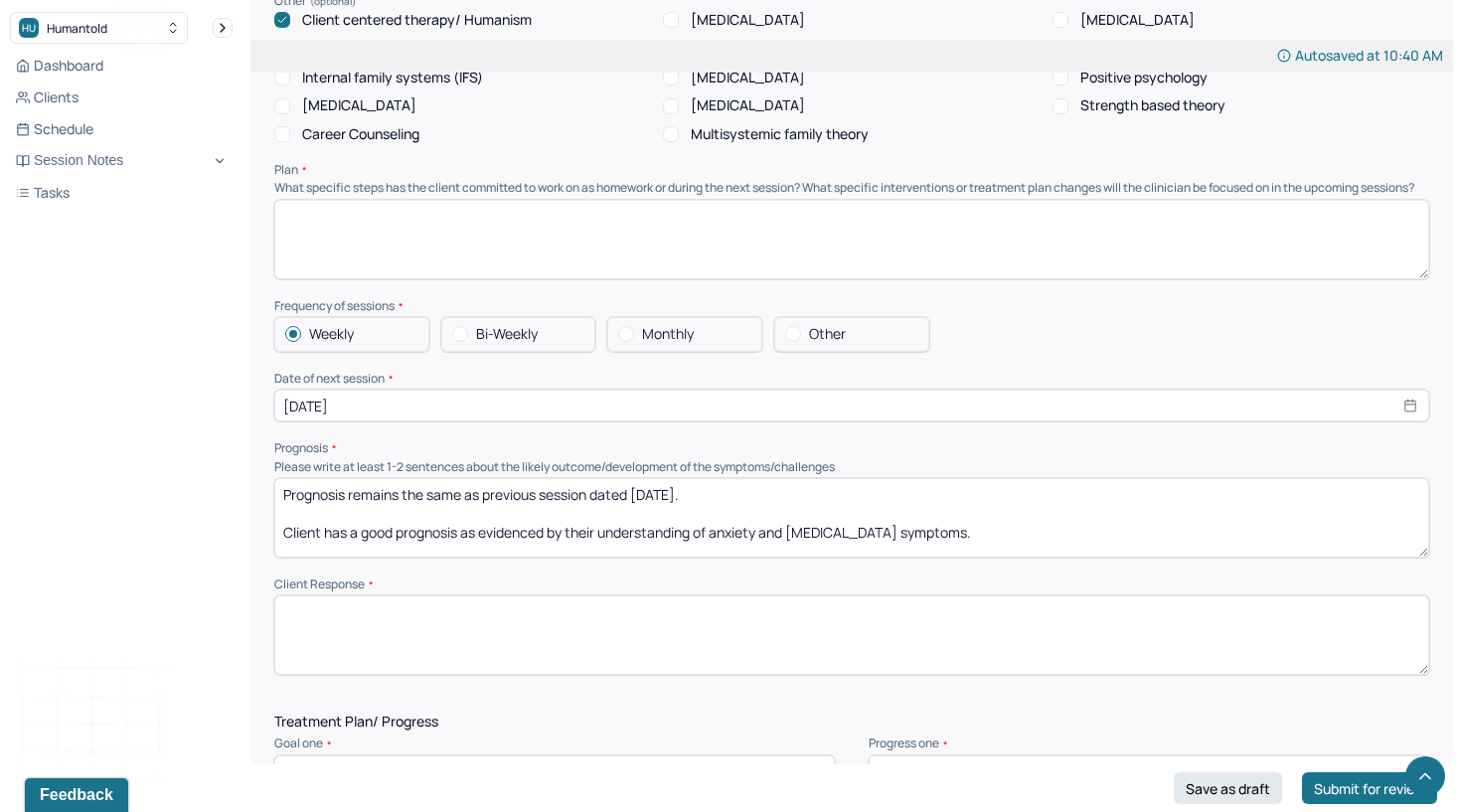 type on "Relationship distress characterized by communication challenges, feelings of invalidation, and ambivalence about future commitment. Client experiences emotional strain related to partner’s prioritization of his mother over the relationship, contributing to decreased relational satisfaction and uncertainty. Ongoing job search may be contributing to overall stress." 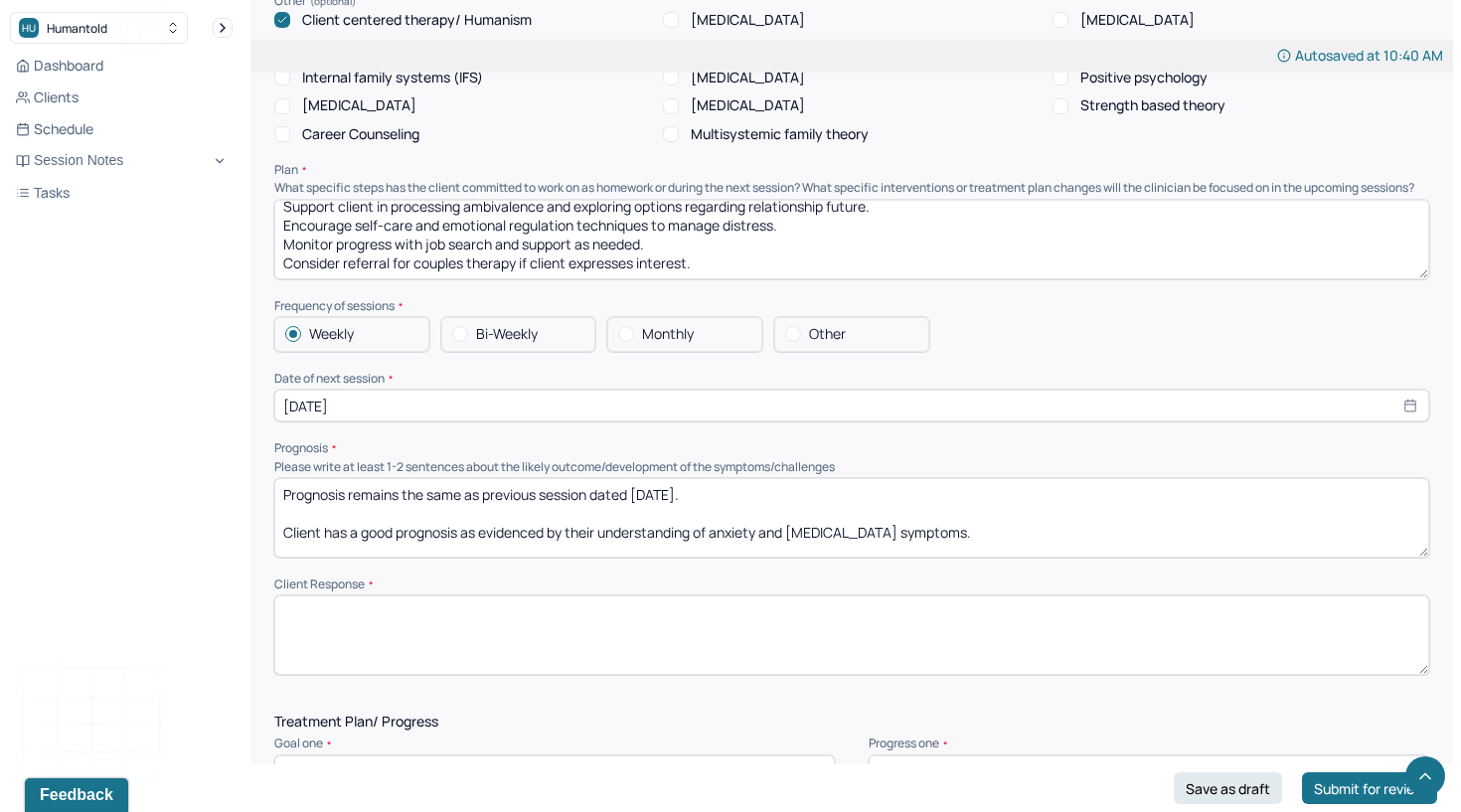 scroll, scrollTop: 47, scrollLeft: 0, axis: vertical 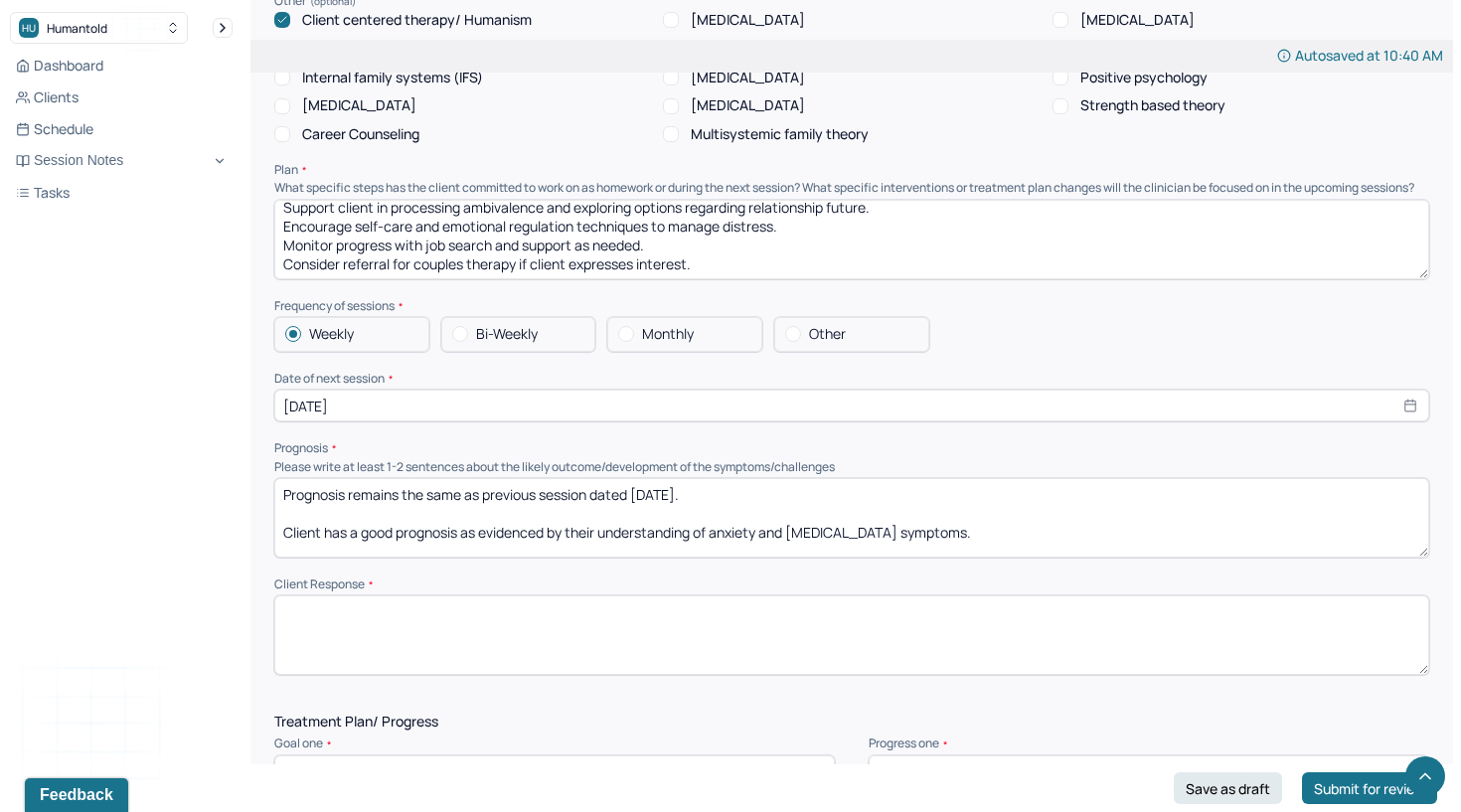 type on "Continue to explore feelings about relationship dynamics and clarify client’s needs and boundaries.
Introduce and practice communication strategies to improve collaborative dialogue with partner.
Support client in processing ambivalence and exploring options regarding relationship future.
Encourage self-care and emotional regulation techniques to manage distress.
Monitor progress with job search and support as needed.
Consider referral for couples therapy if client expresses interest." 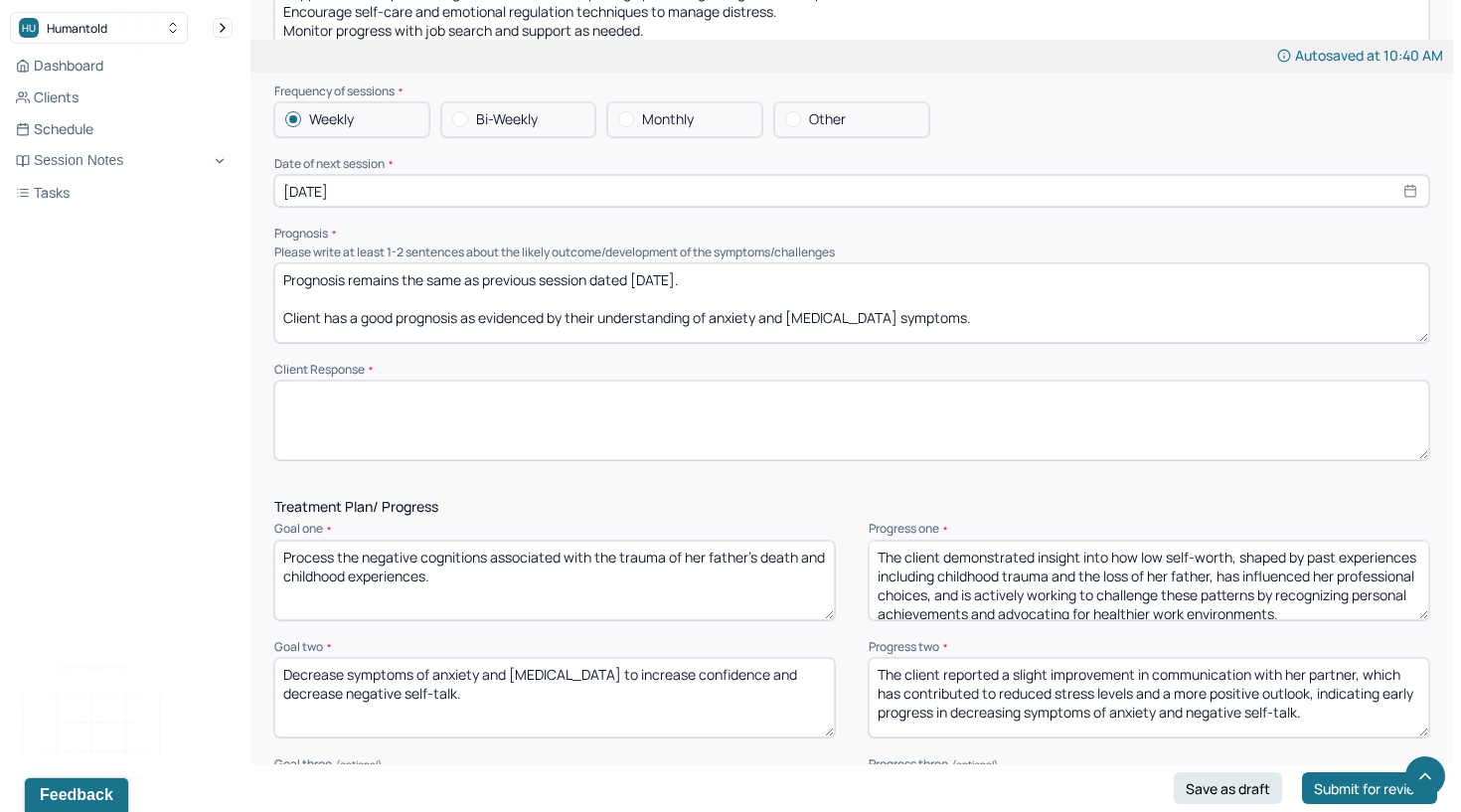 scroll, scrollTop: 2159, scrollLeft: 0, axis: vertical 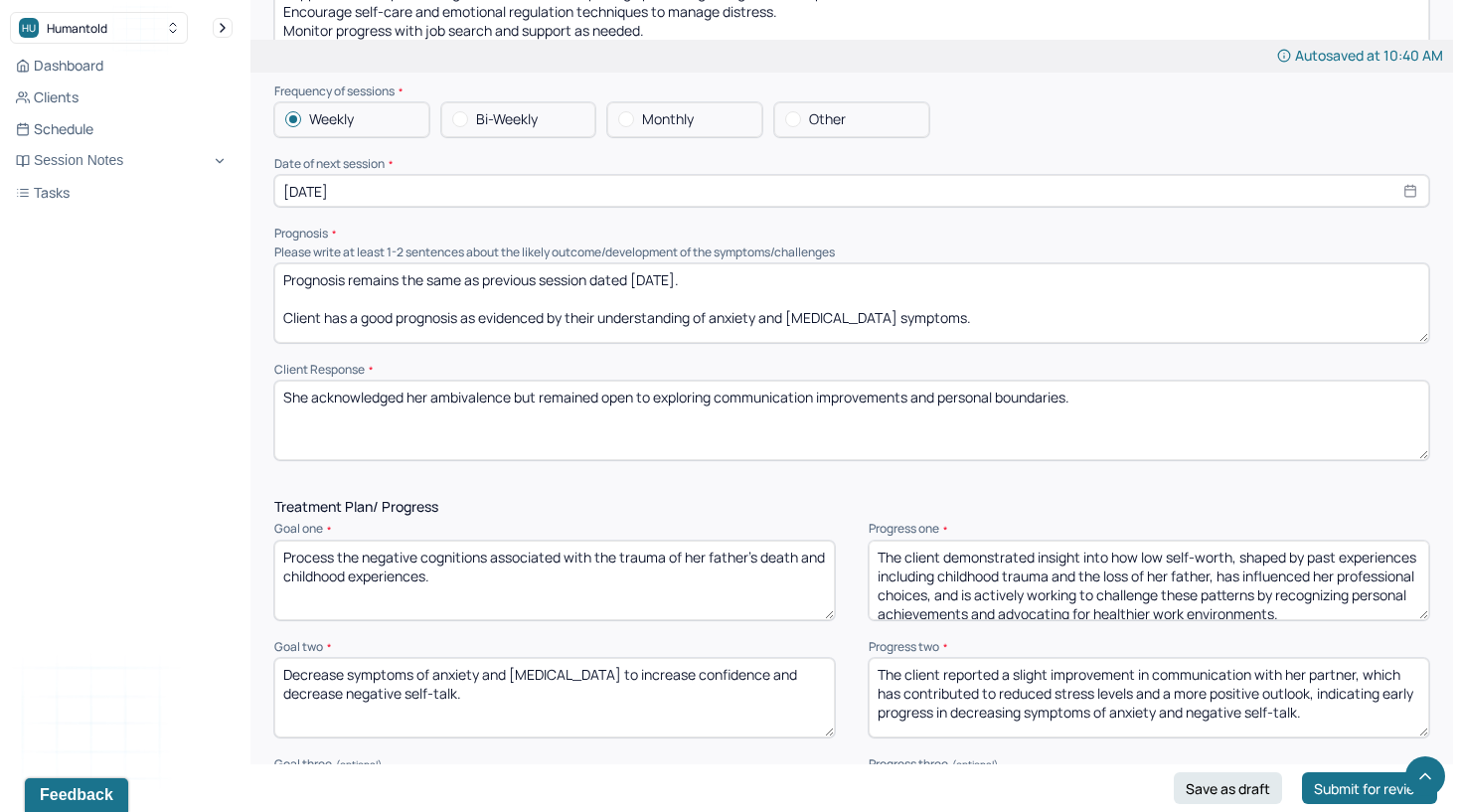 type on "She acknowledged her ambivalence but remained open to exploring communication improvements and personal boundaries." 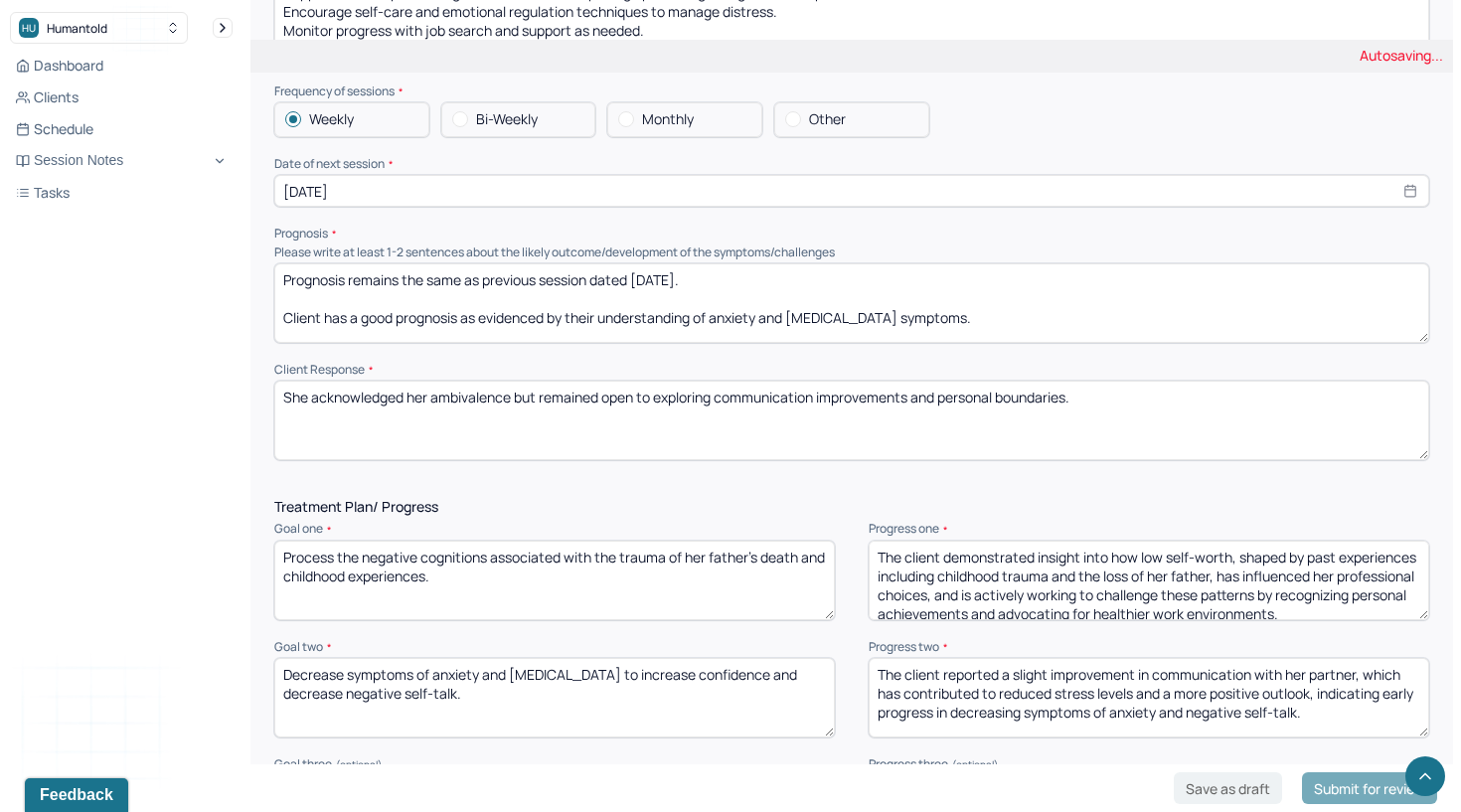 click on "Process the negative cognitions associated with the trauma of her father's death and childhood experiences." at bounding box center [555, 580] 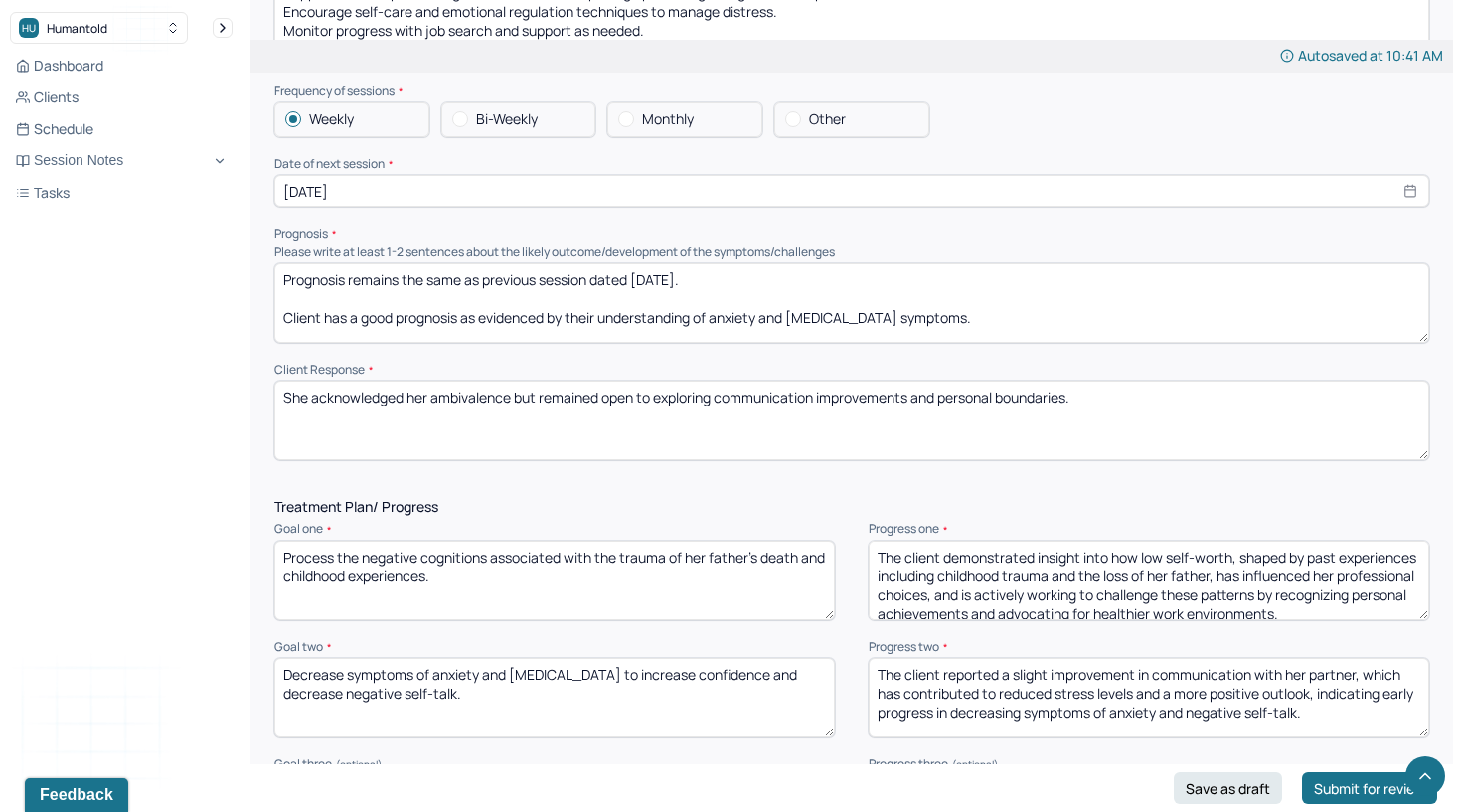 click on "The client demonstrated insight into how low self-worth, shaped by past experiences including childhood trauma and the loss of her father, has influenced her professional choices, and is actively working to challenge these patterns by recognizing personal achievements and advocating for healthier work environments." at bounding box center (1149, 580) 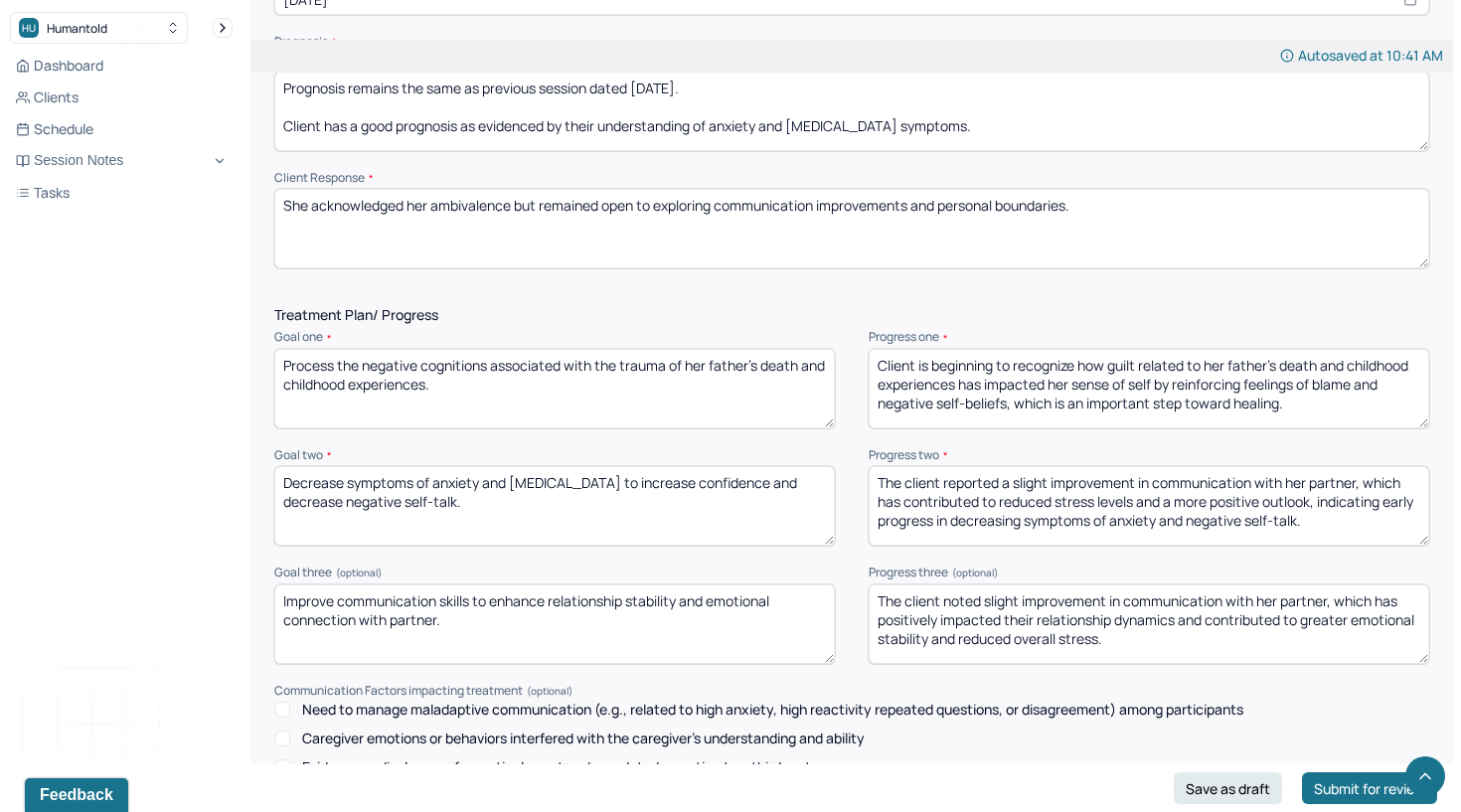 scroll, scrollTop: 2406, scrollLeft: 0, axis: vertical 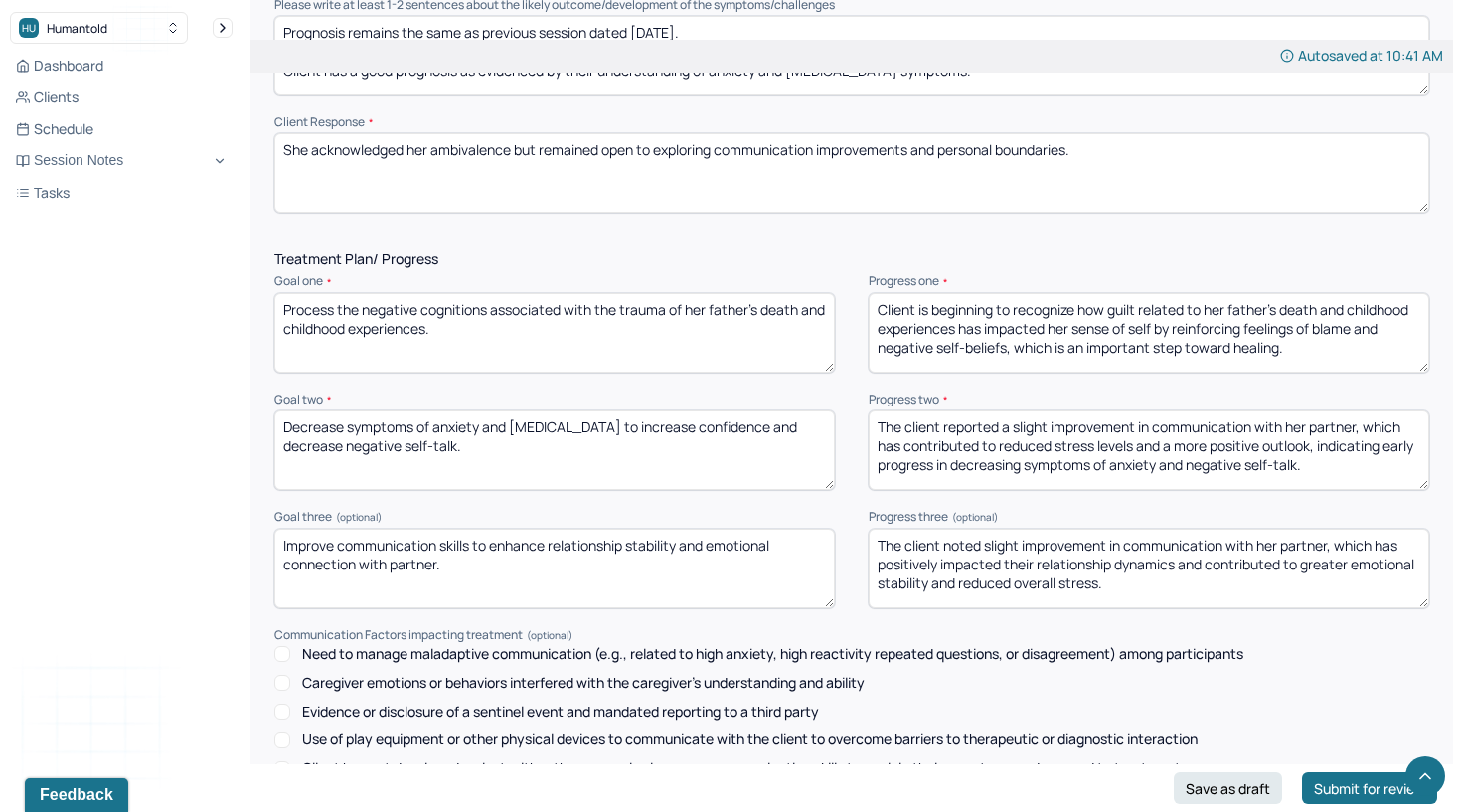 type on "Client is beginning to recognize how guilt related to her father's death and childhood experiences has impacted her sense of self by reinforcing feelings of blame and negative self-beliefs, which is an important step toward healing." 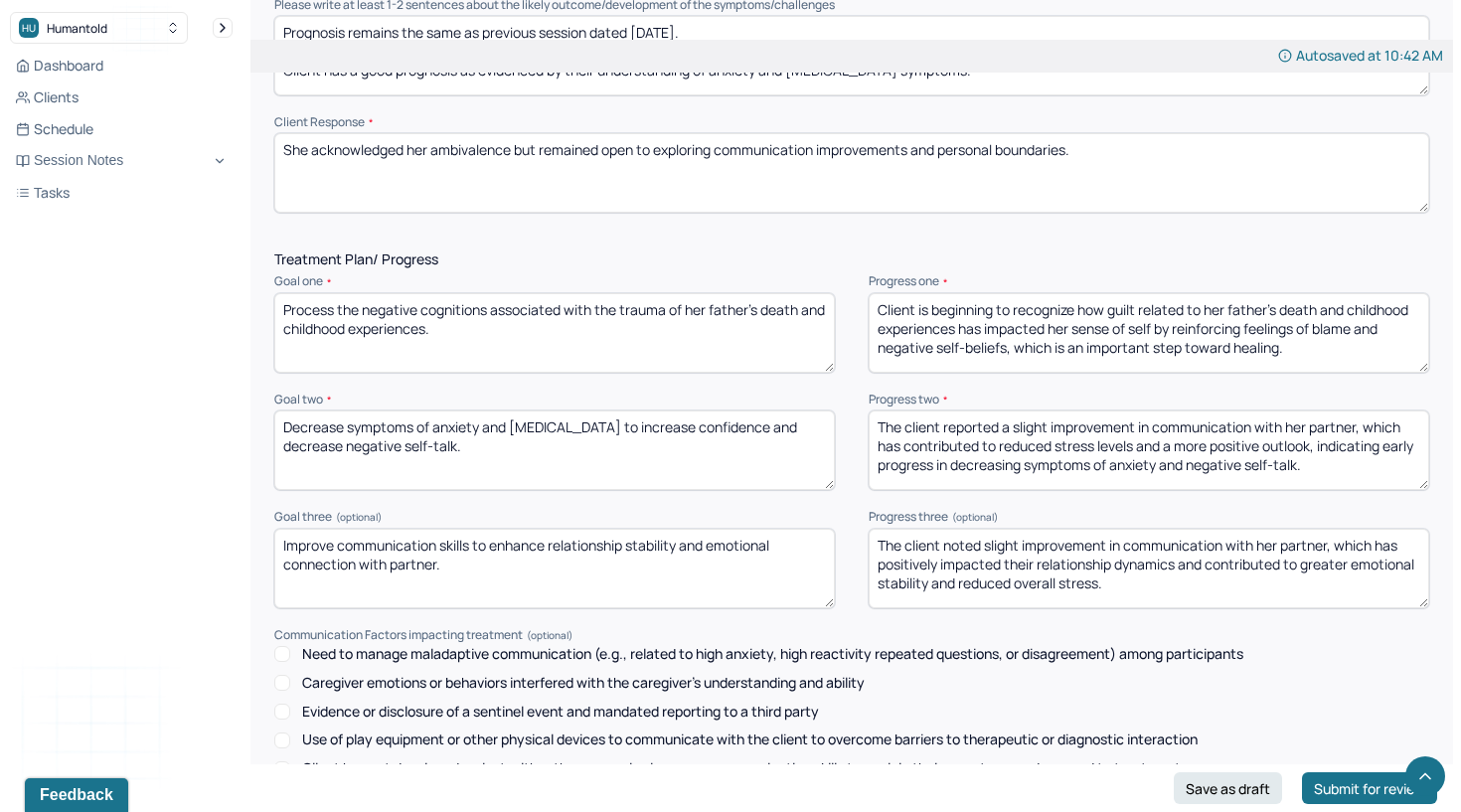 click on "Decrease symptoms of anxiety and [MEDICAL_DATA] to increase confidence and decrease negative self-talk." at bounding box center [555, 450] 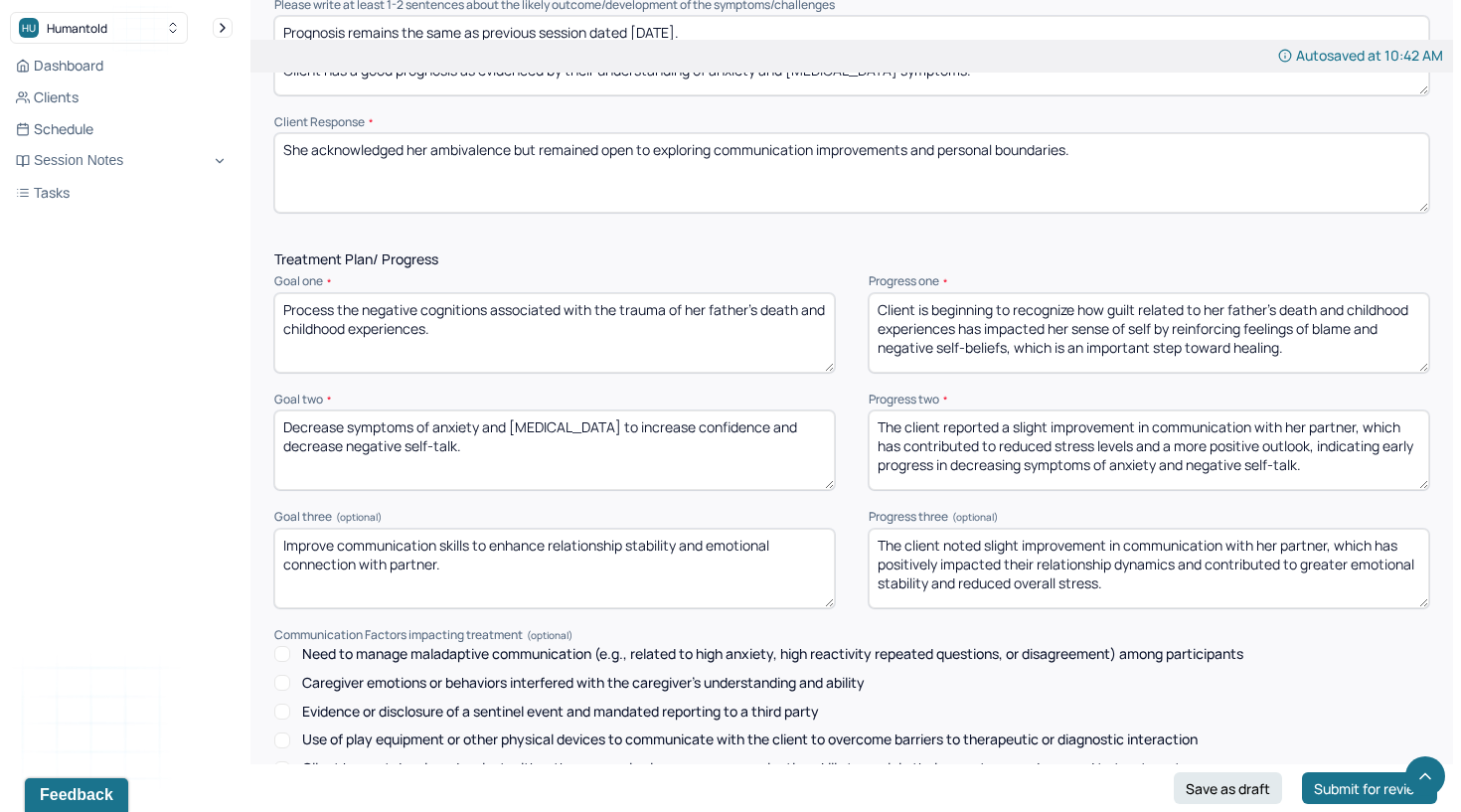 click on "The client reported a slight improvement in communication with her partner, which has contributed to reduced stress levels and a more positive outlook, indicating early progress in decreasing symptoms of anxiety and negative self-talk." at bounding box center (1149, 450) 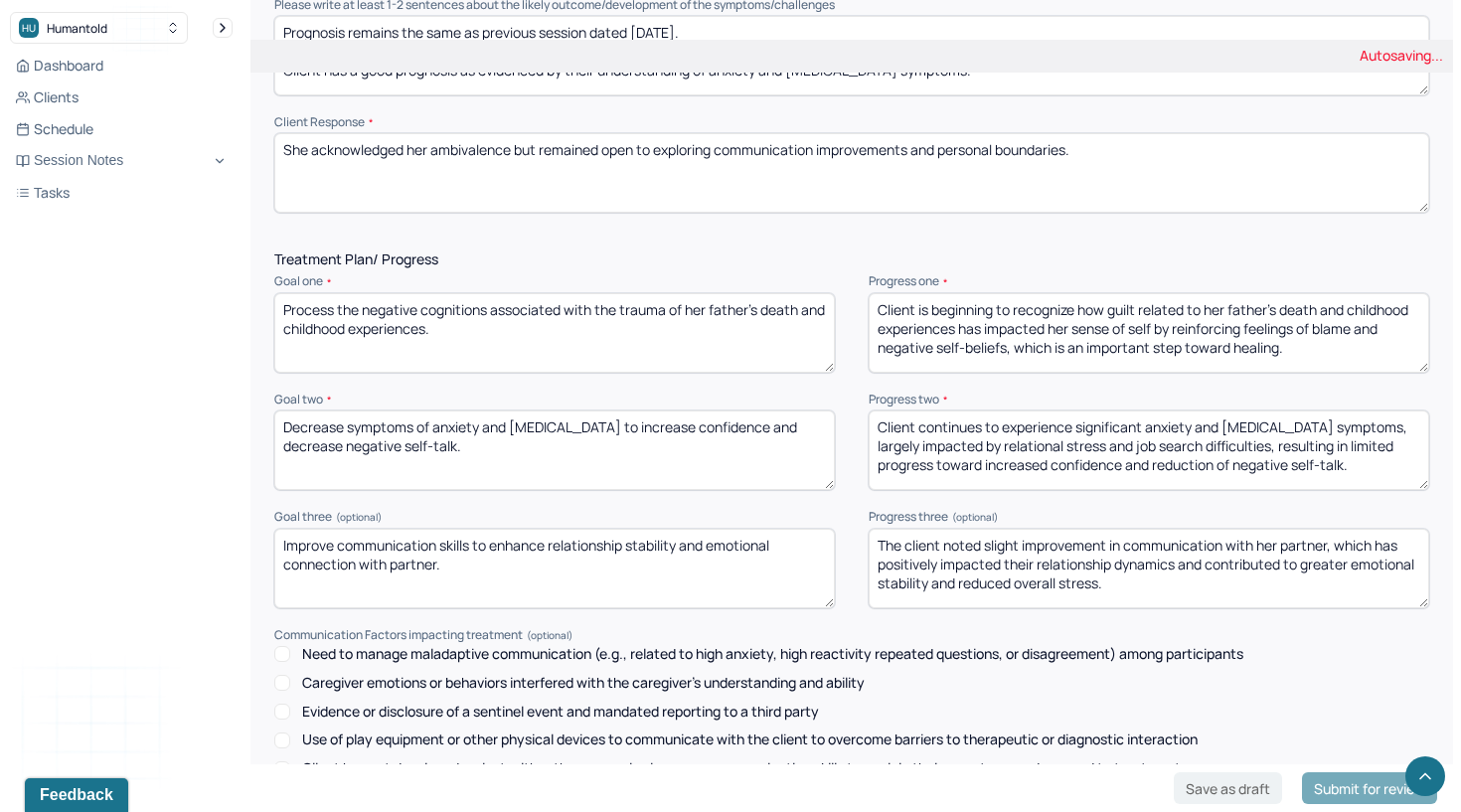 type on "Client continues to experience significant anxiety and [MEDICAL_DATA] symptoms, largely impacted by relational stress and job search difficulties, resulting in limited progress toward increased confidence and reduction of negative self-talk." 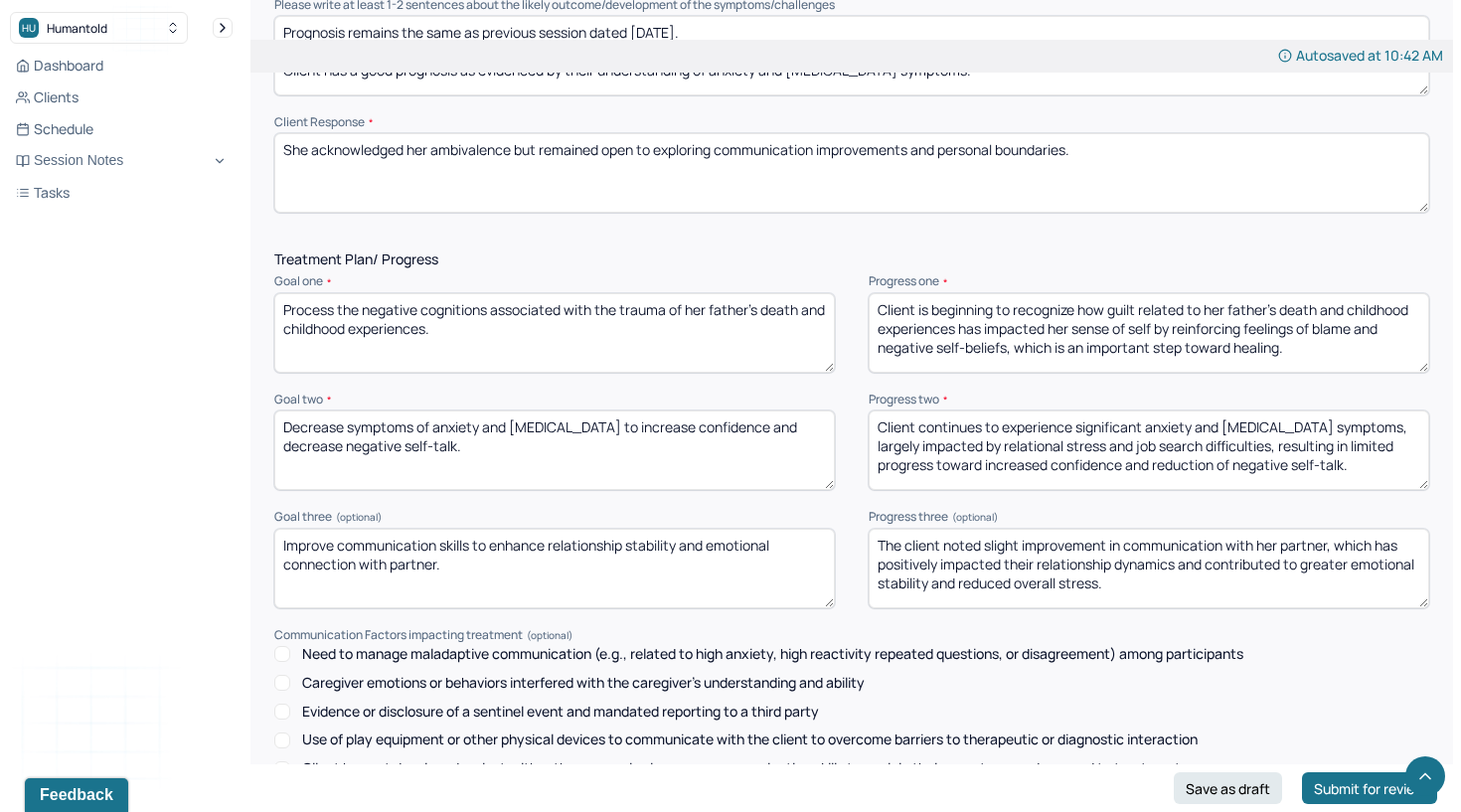 click on "The client noted slight improvement in communication with her partner, which has positively impacted their relationship dynamics and contributed to greater emotional stability and reduced overall stress." at bounding box center [1149, 568] 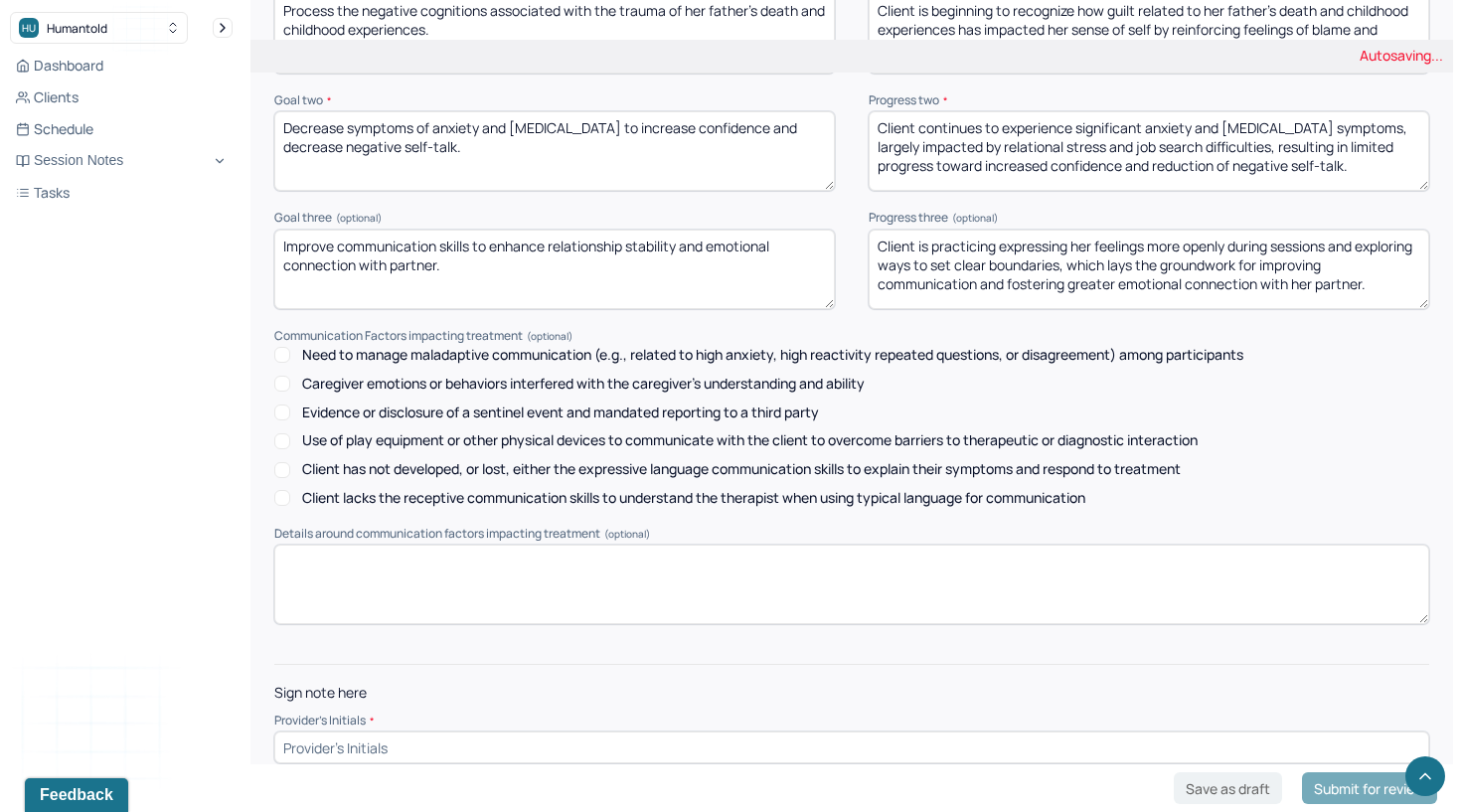 scroll, scrollTop: 2704, scrollLeft: 0, axis: vertical 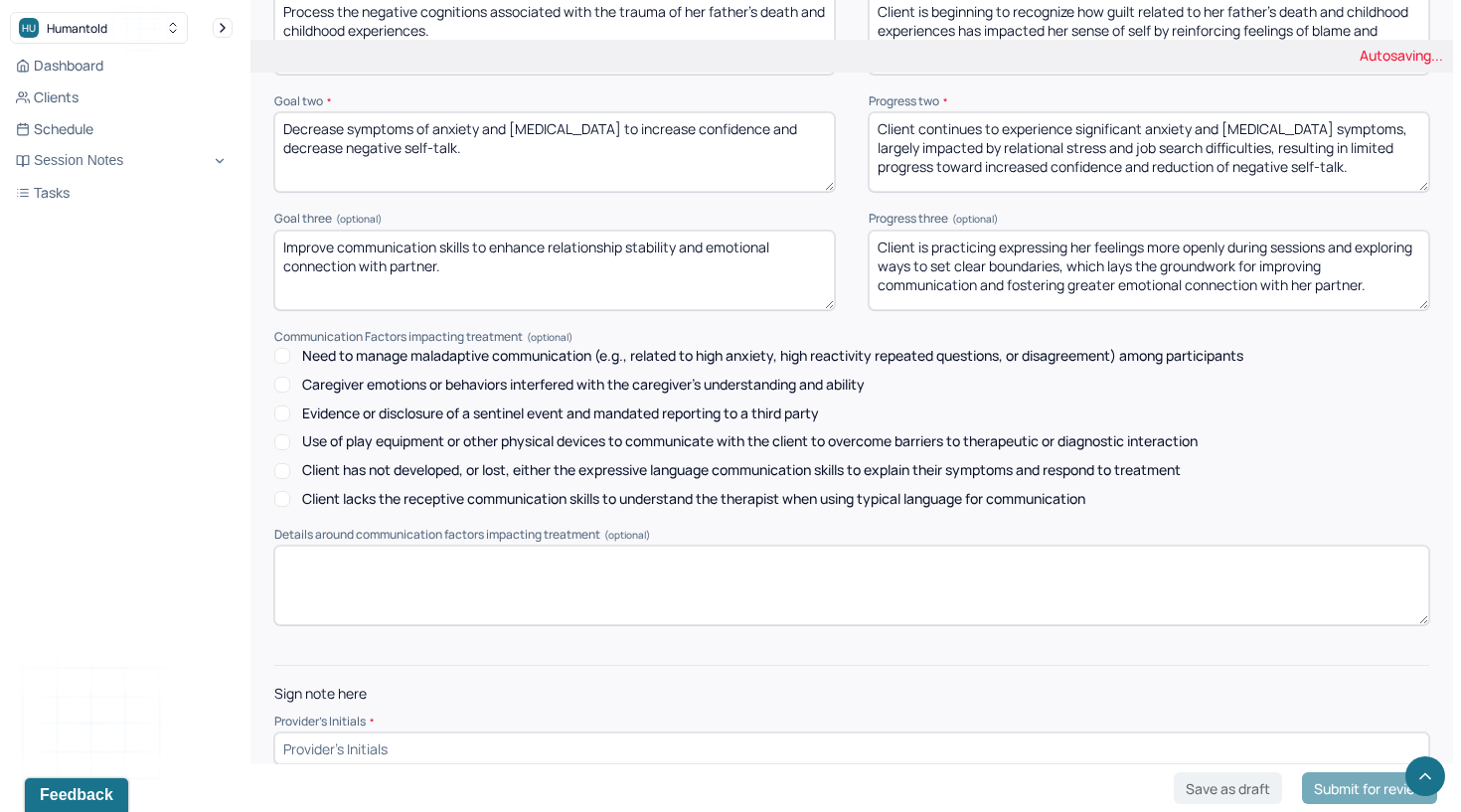 type on "Client is practicing expressing her feelings more openly during sessions and exploring ways to set clear boundaries, which lays the groundwork for improving communication and fostering greater emotional connection with her partner." 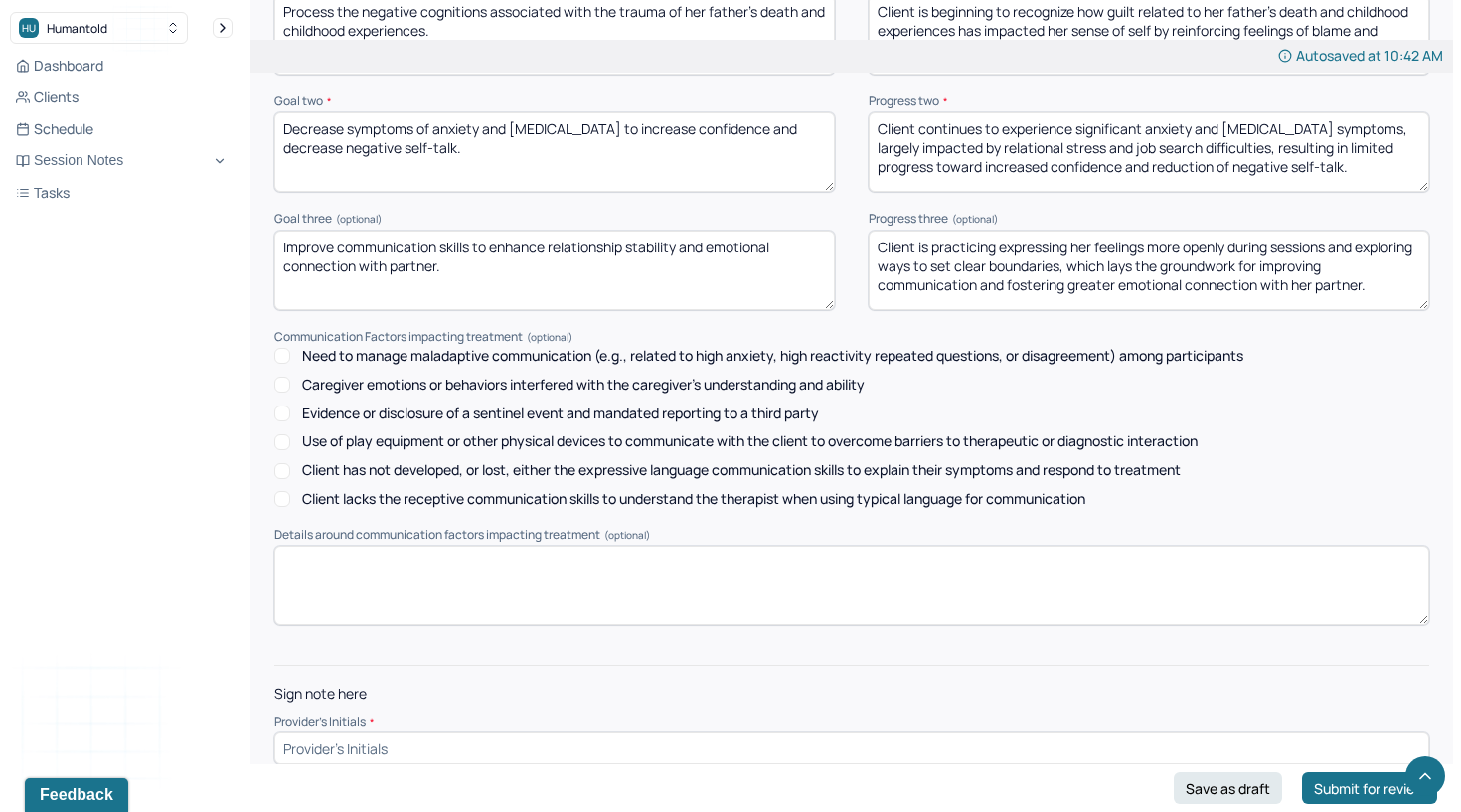 click at bounding box center (852, 748) 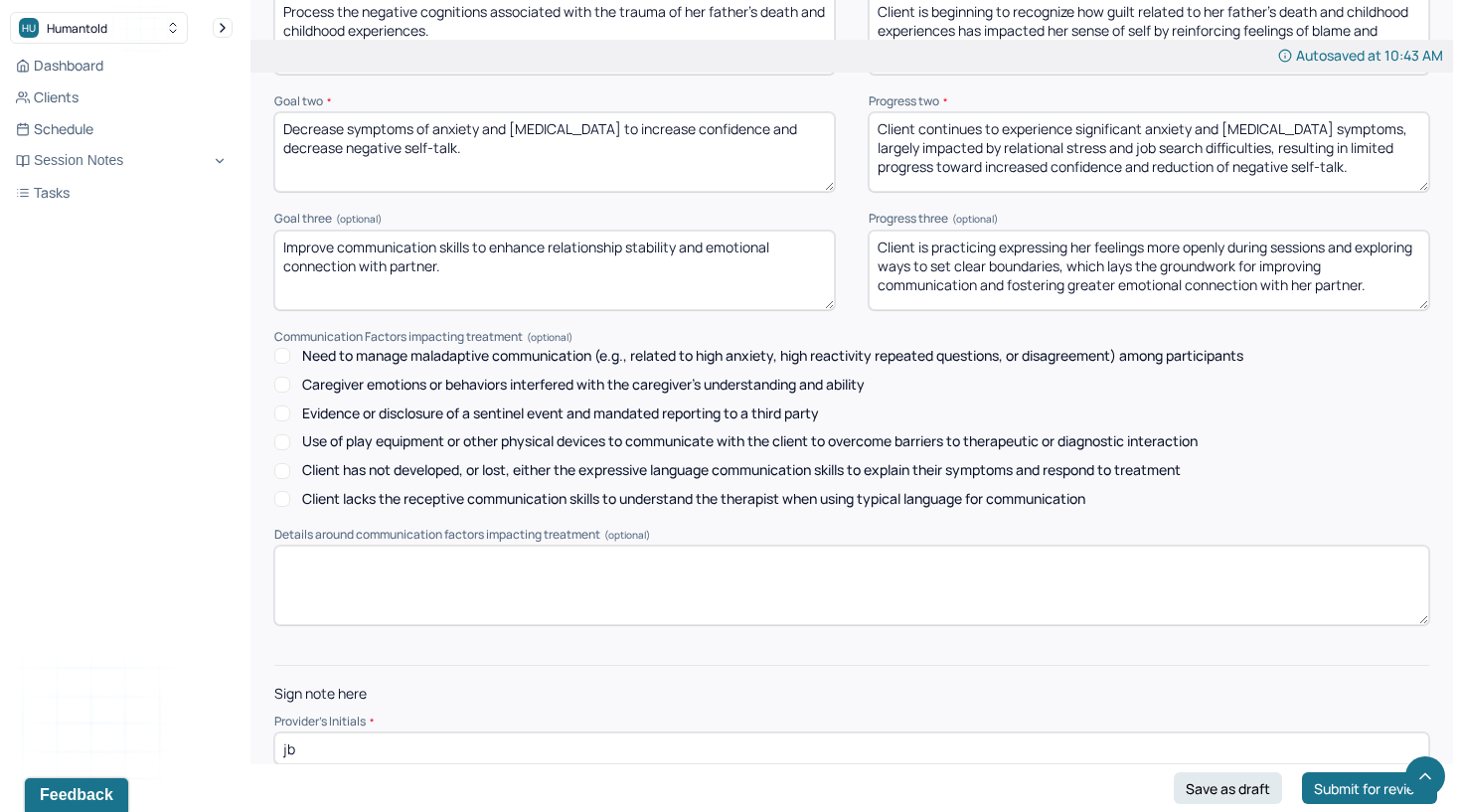 type on "jb" 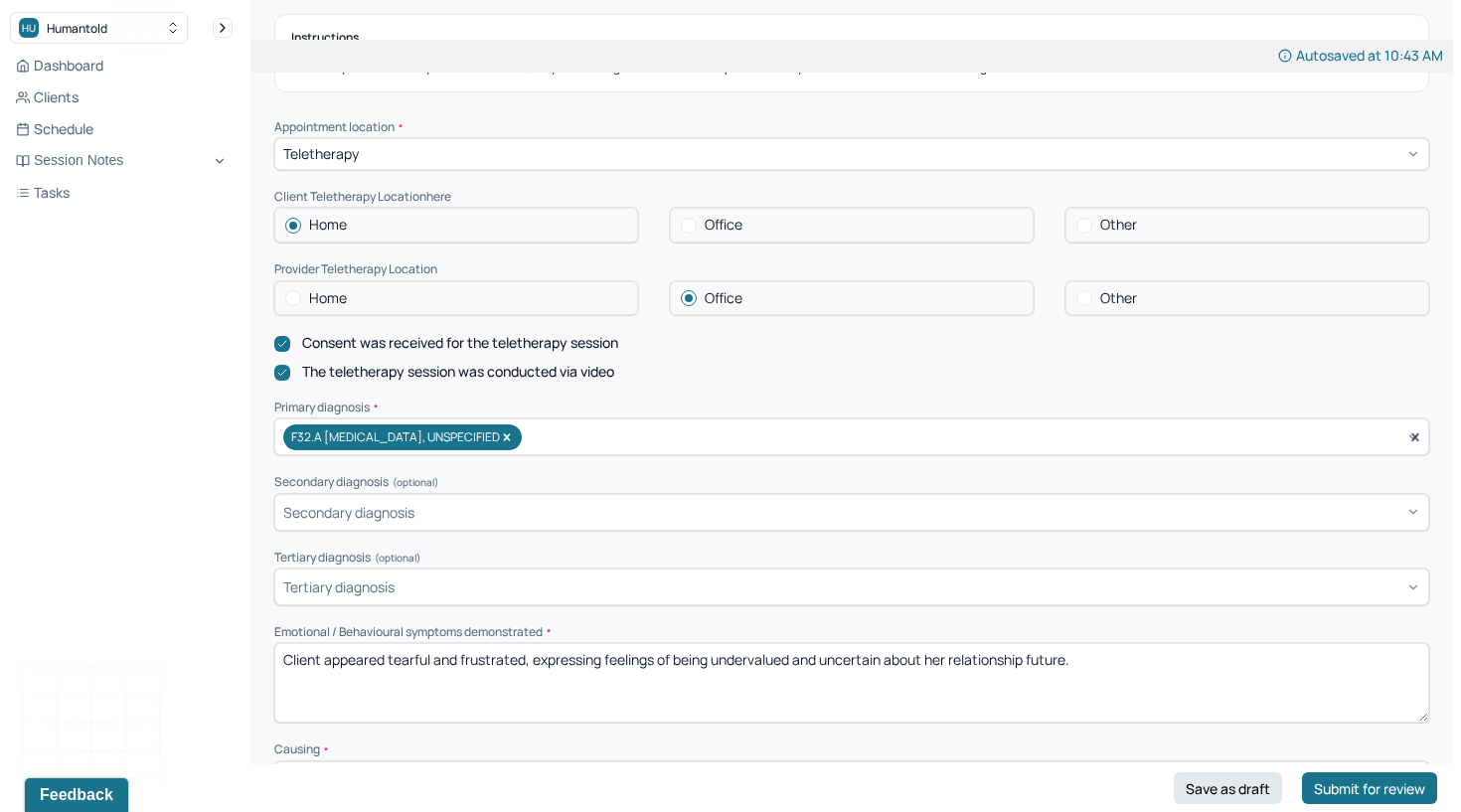 scroll, scrollTop: 313, scrollLeft: 0, axis: vertical 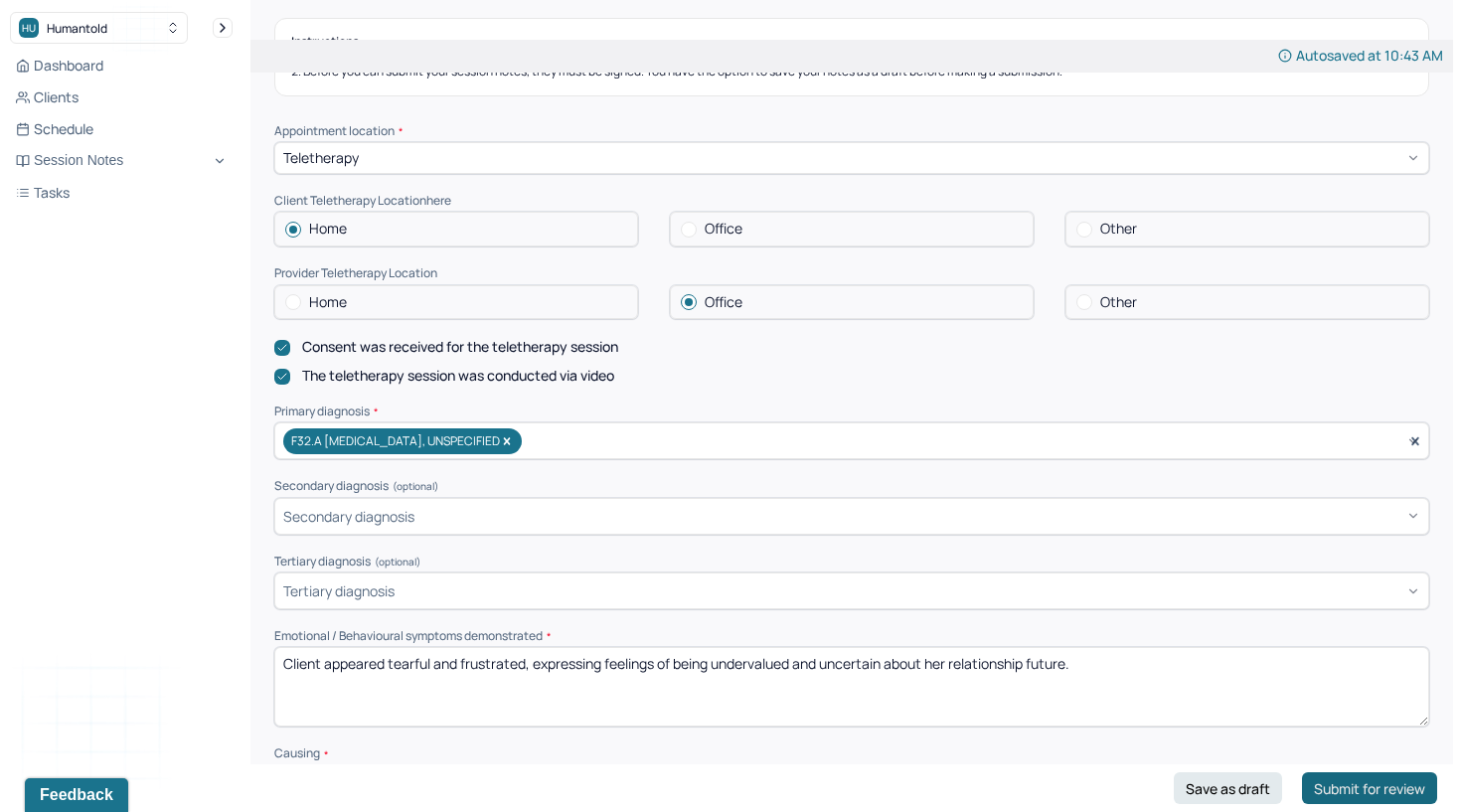 click on "Submit for review" at bounding box center [1370, 788] 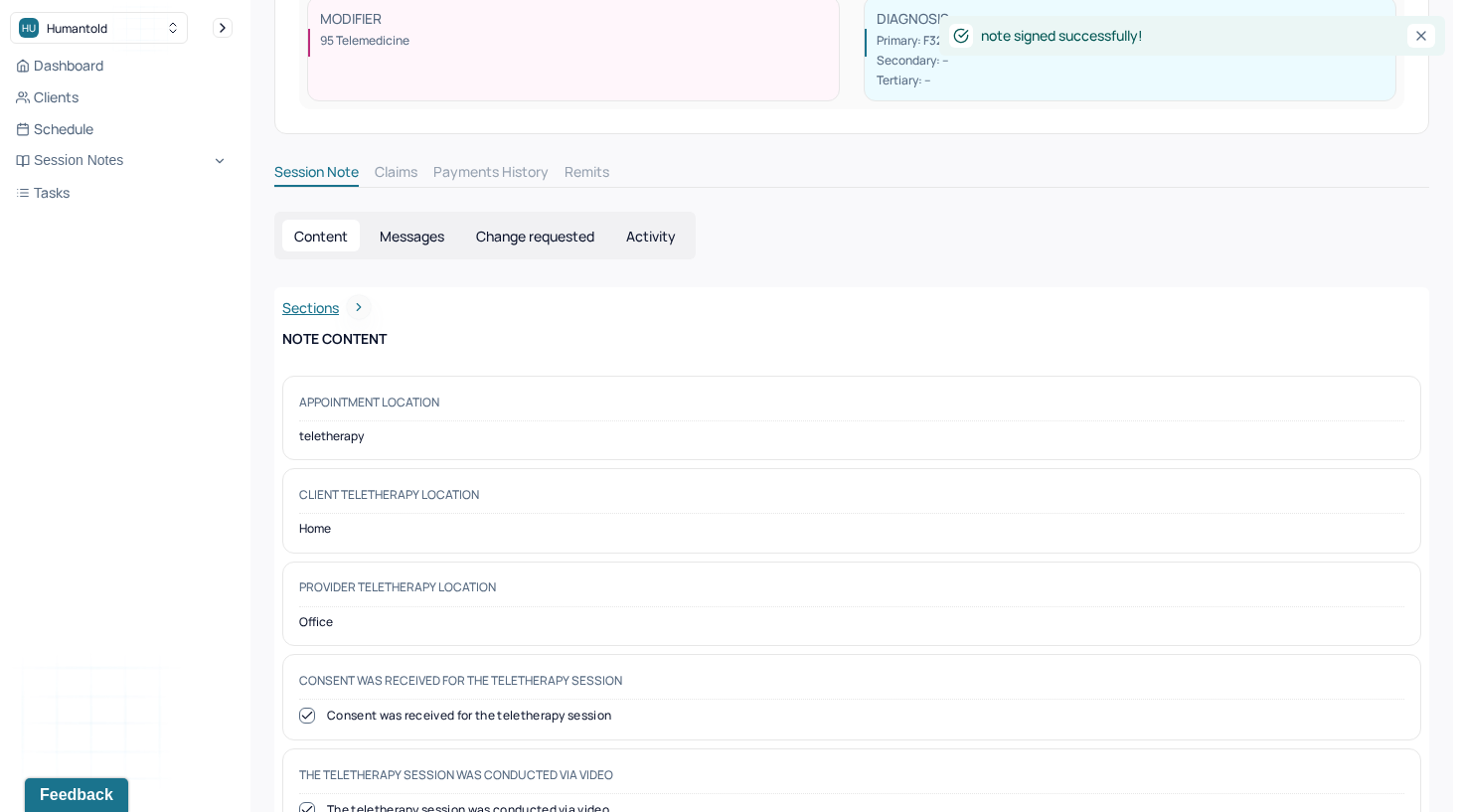 scroll, scrollTop: 0, scrollLeft: 0, axis: both 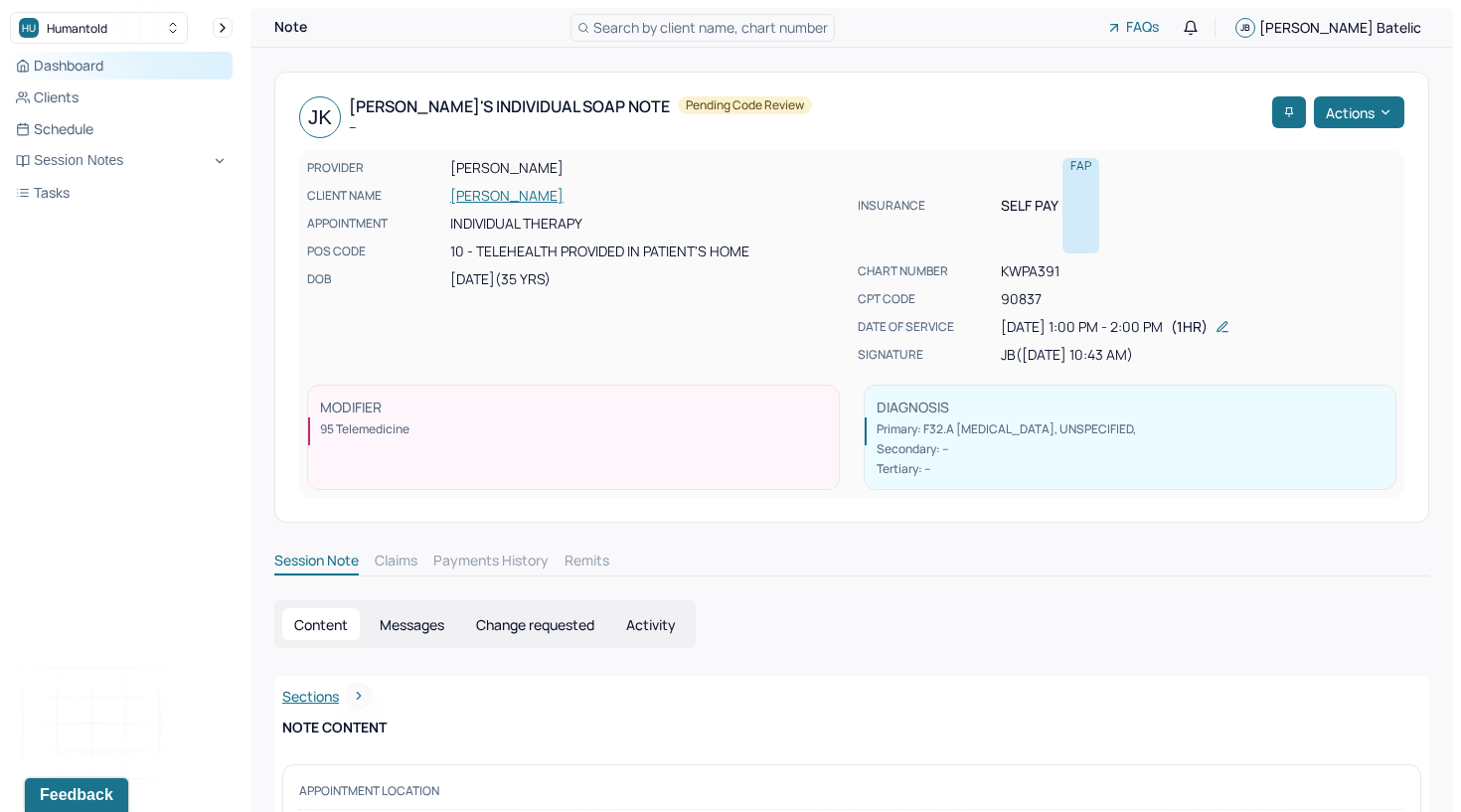 click on "Dashboard" at bounding box center (121, 66) 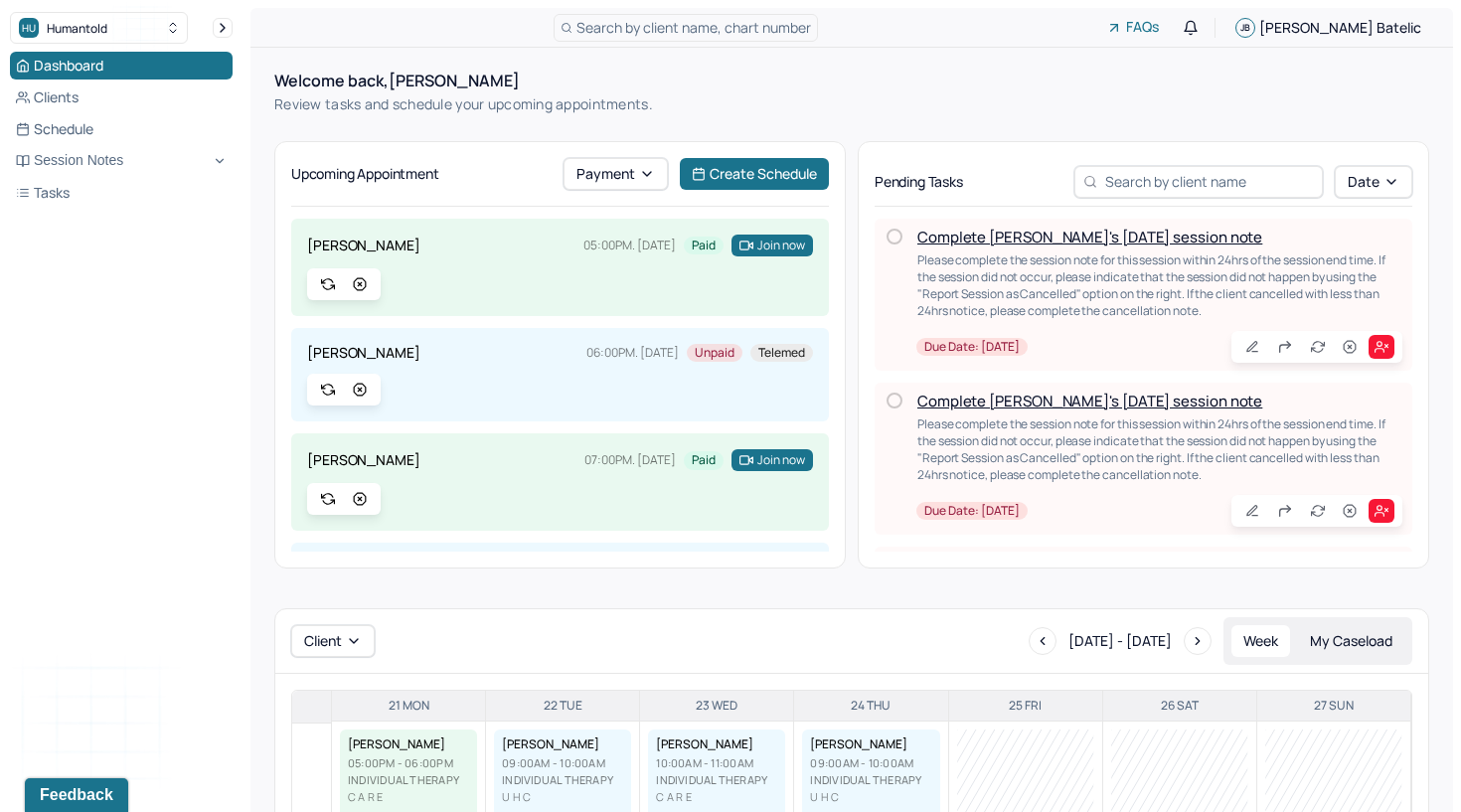 click on "Complete [PERSON_NAME]'s [DATE] session note" at bounding box center [1089, 237] 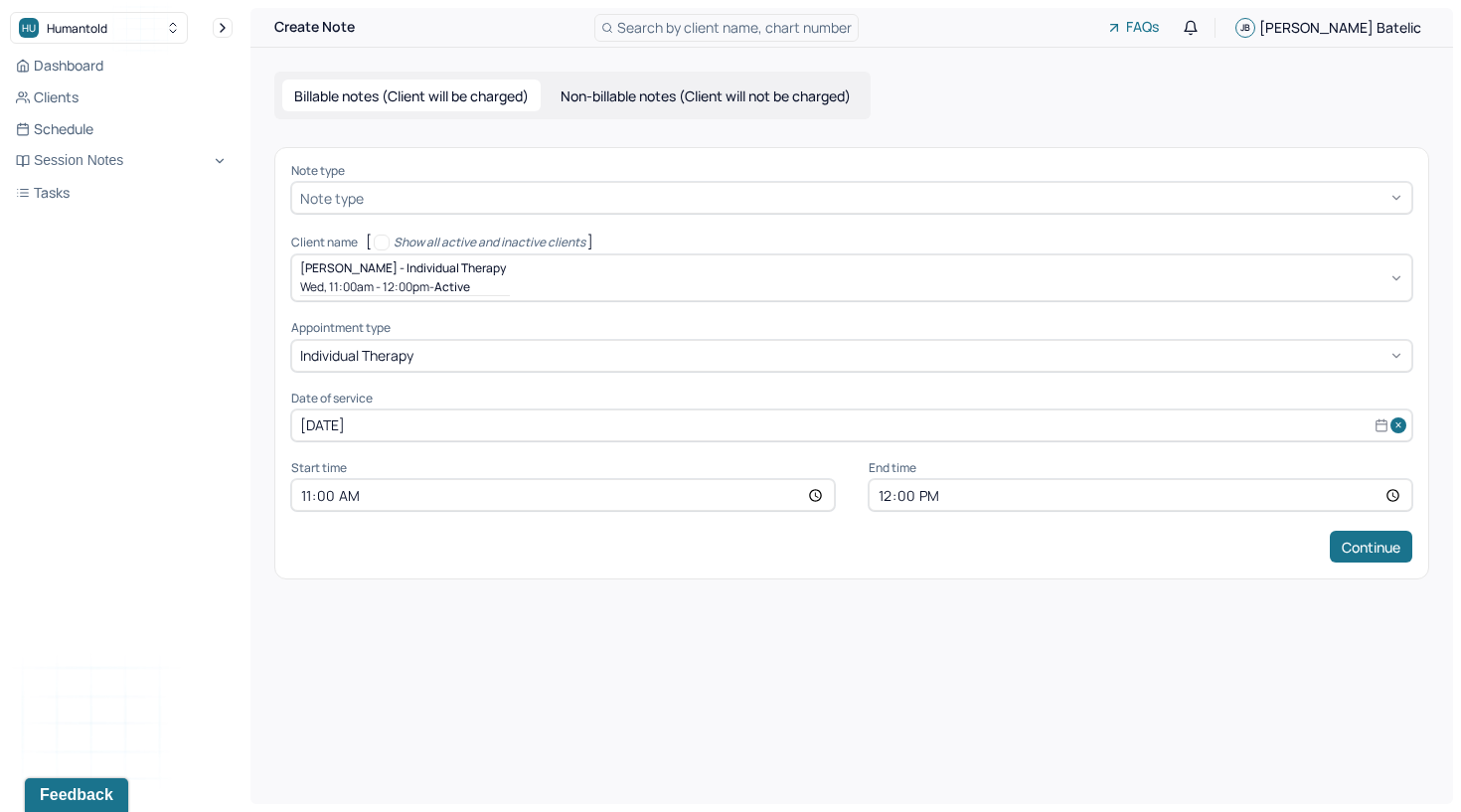 click at bounding box center (886, 198) 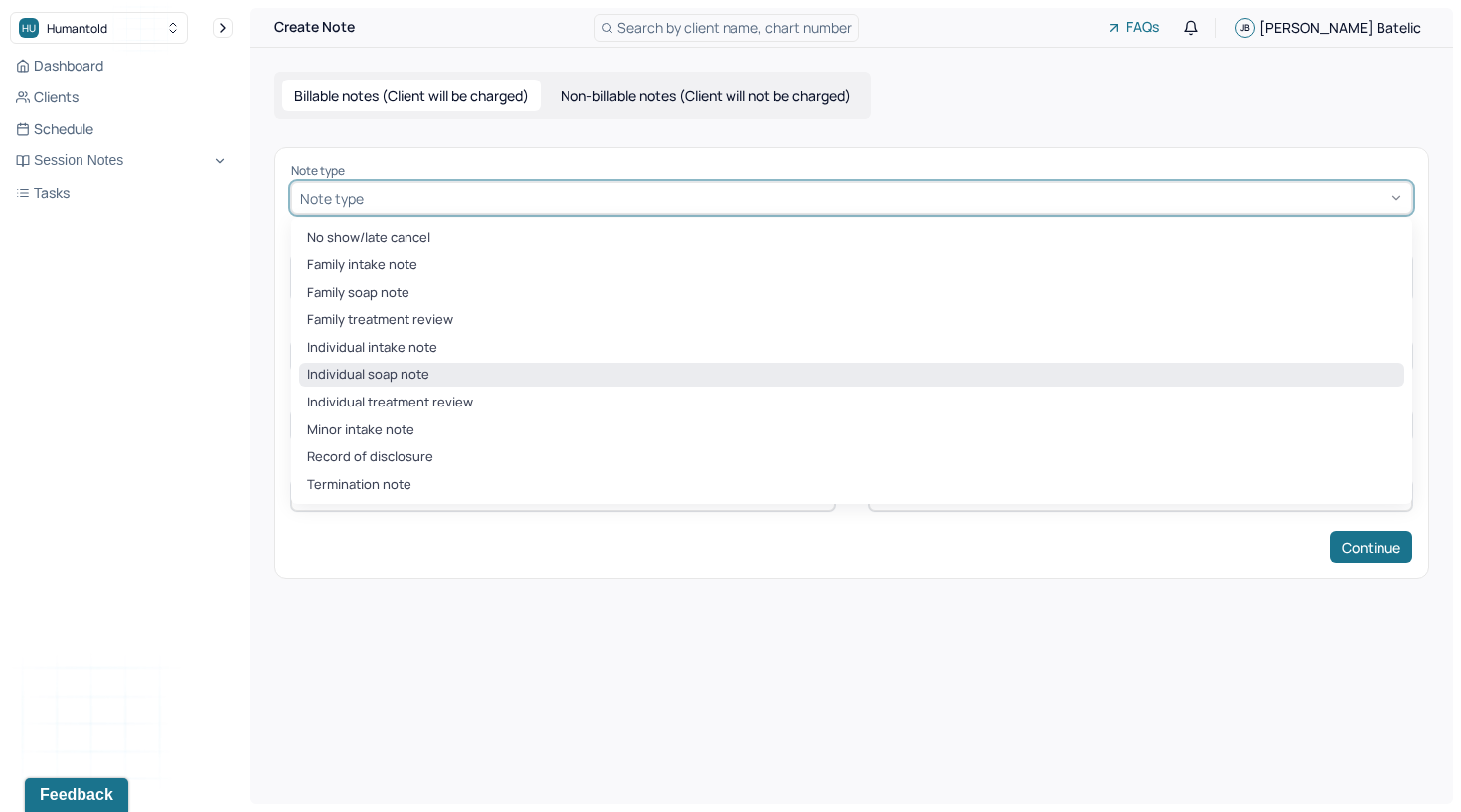 click on "Individual soap note" at bounding box center [852, 375] 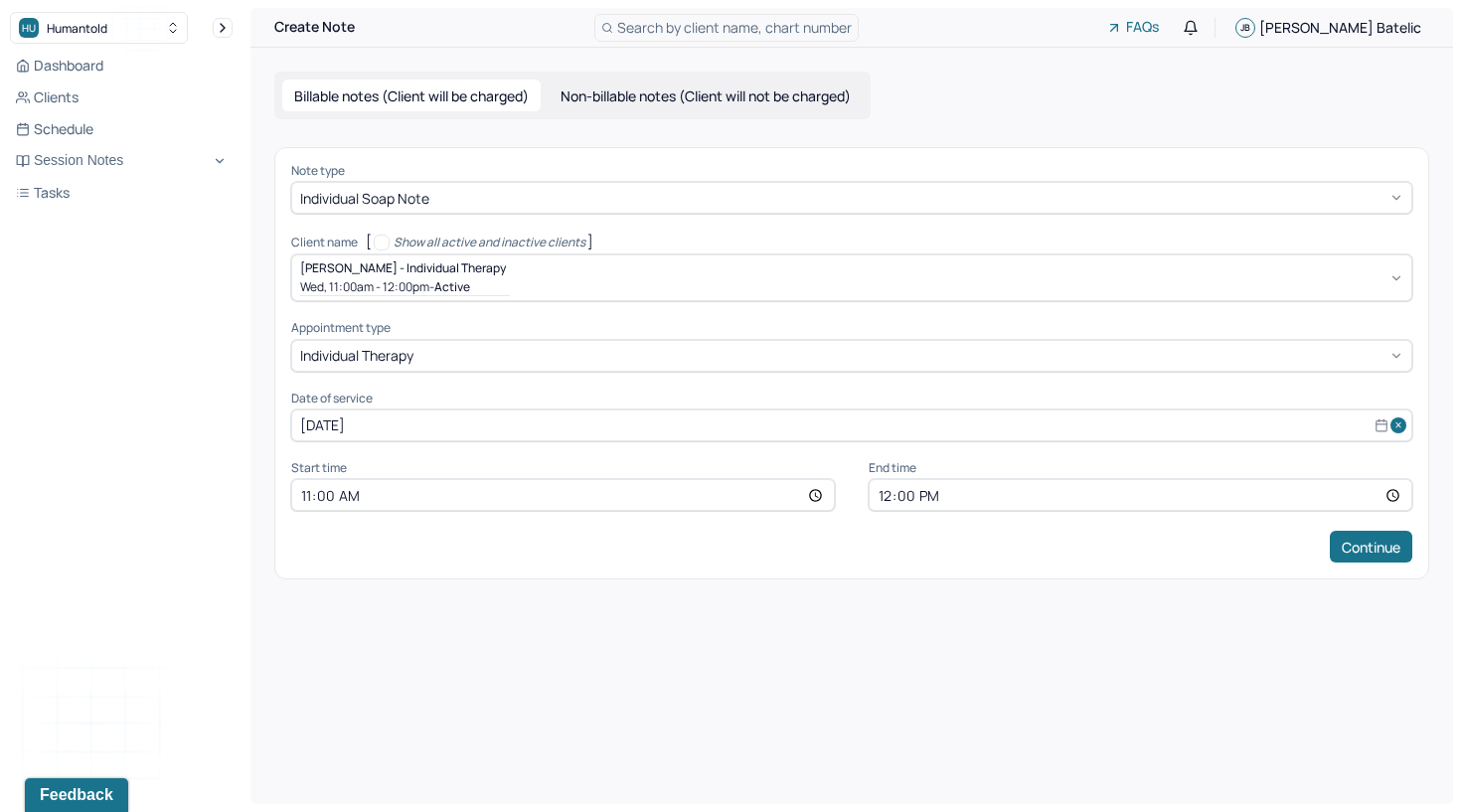 click on "11:00" at bounding box center (563, 495) 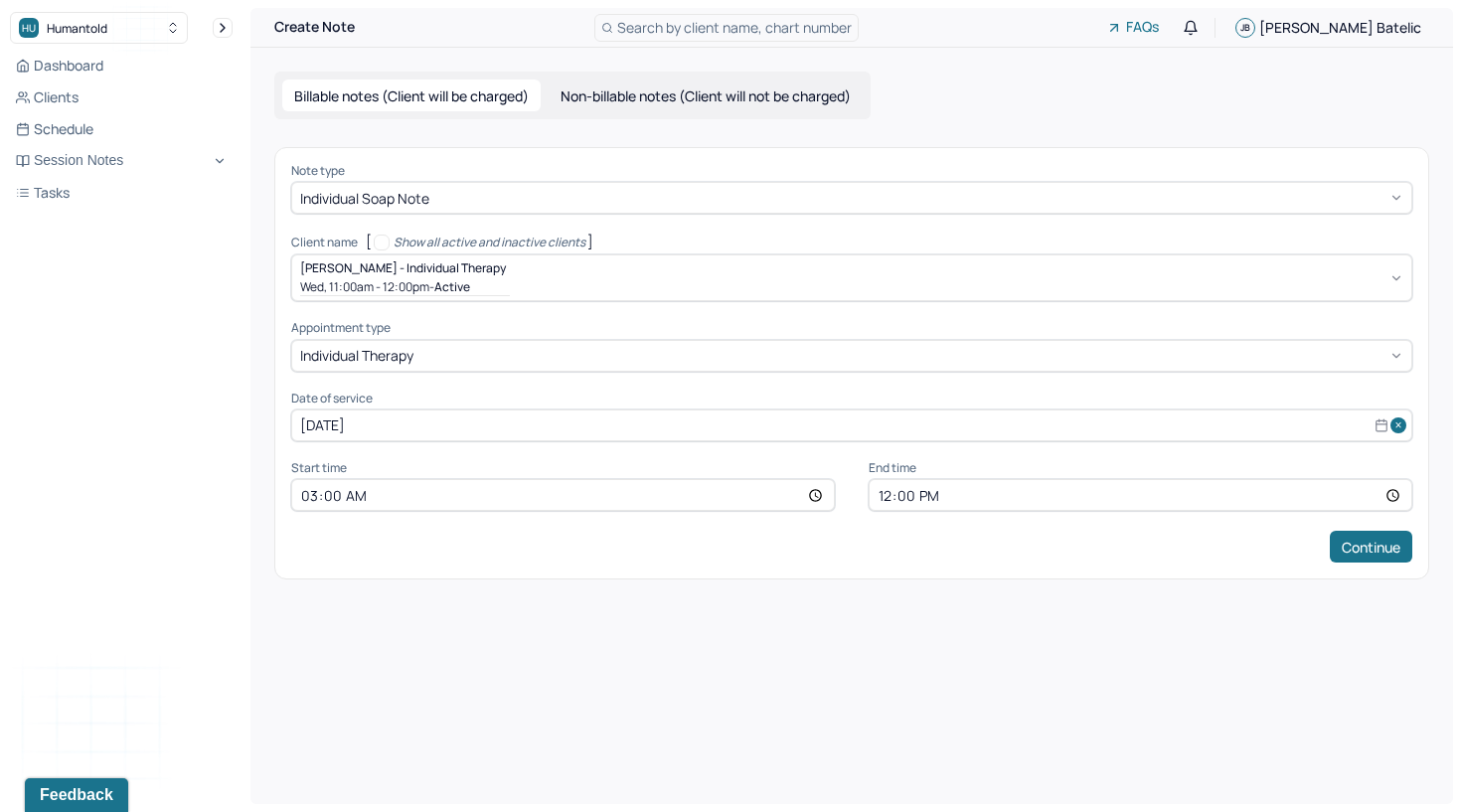 click on "03:00" at bounding box center [563, 495] 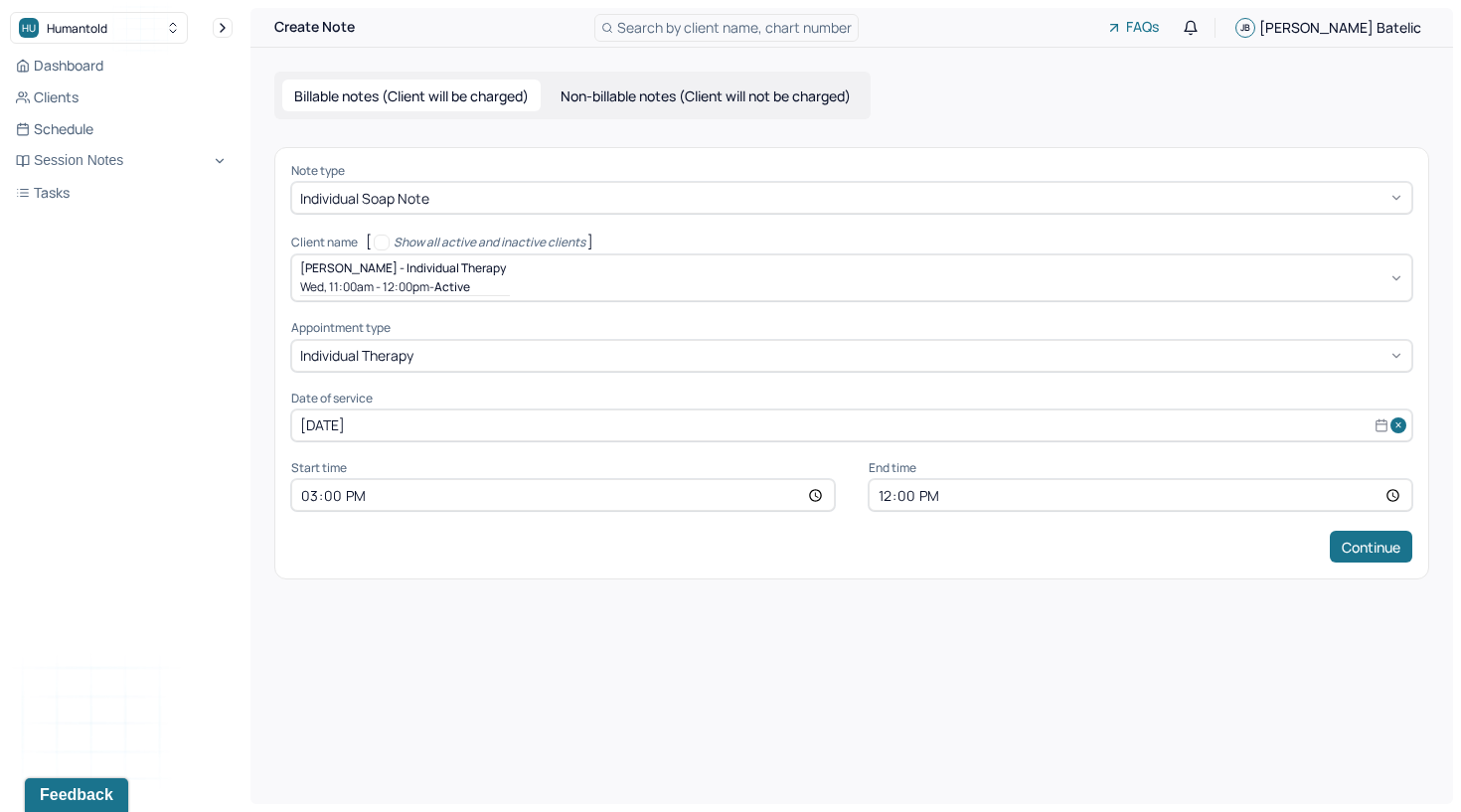 type on "15:00" 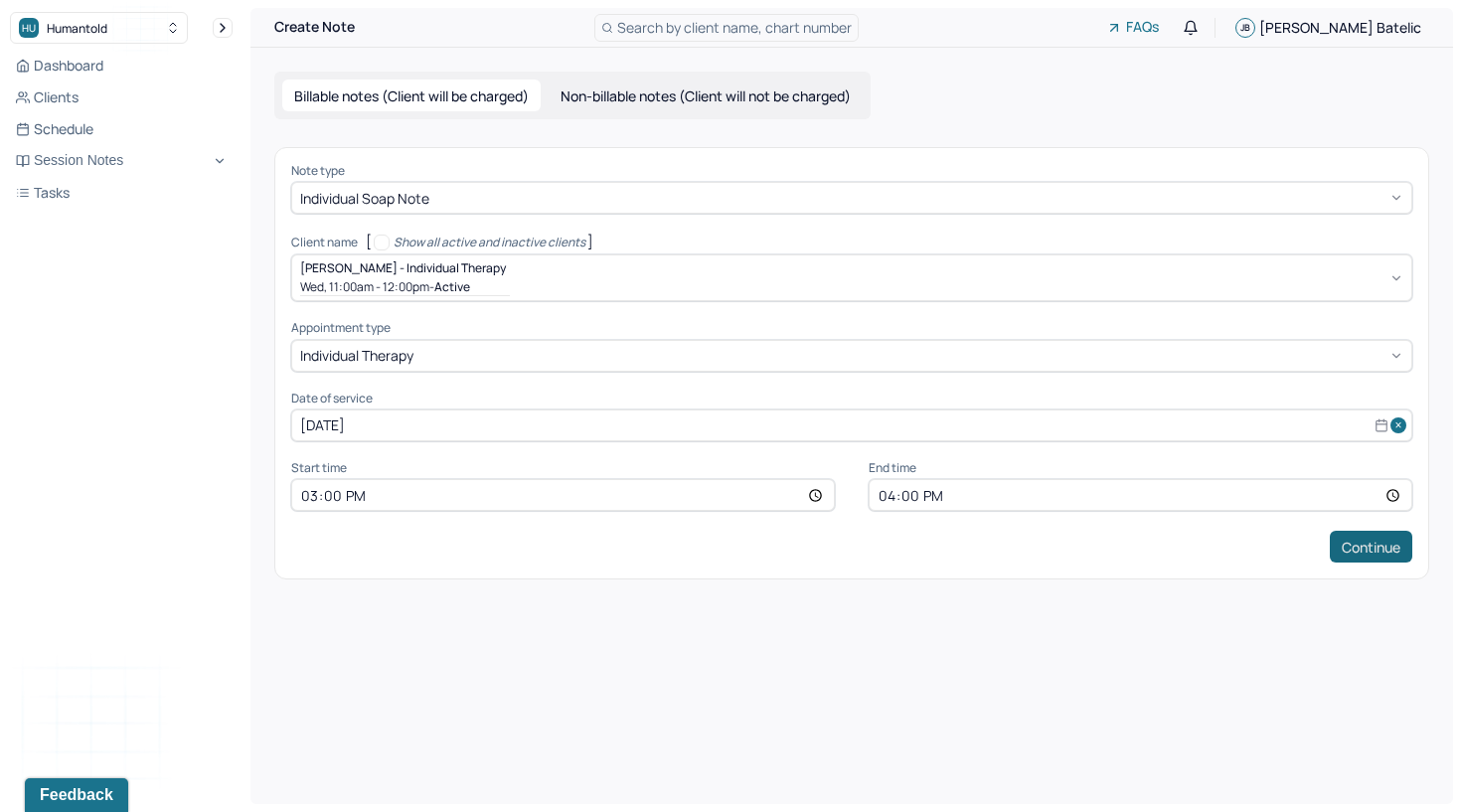 type on "16:00" 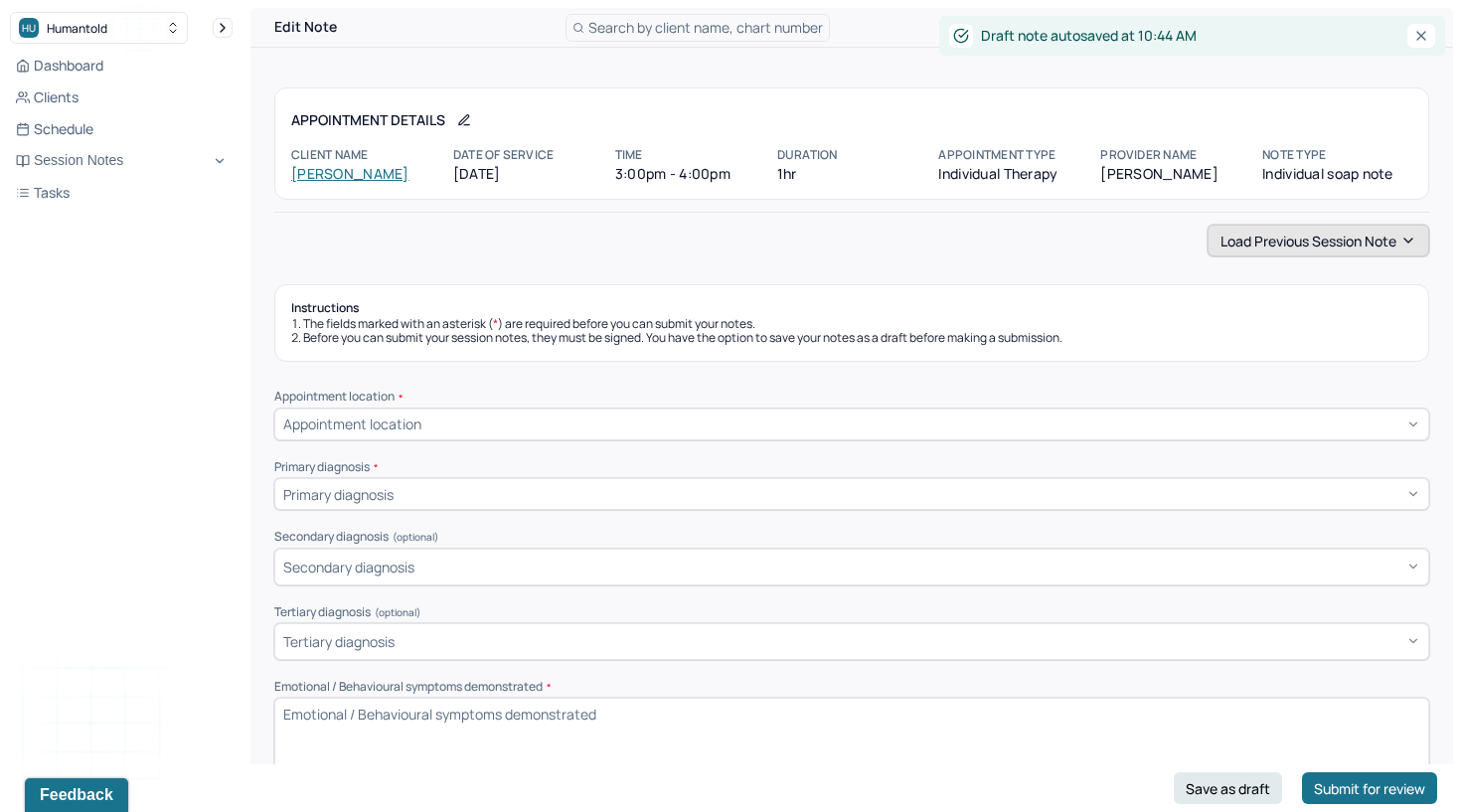 click on "Load previous session note" at bounding box center [1318, 241] 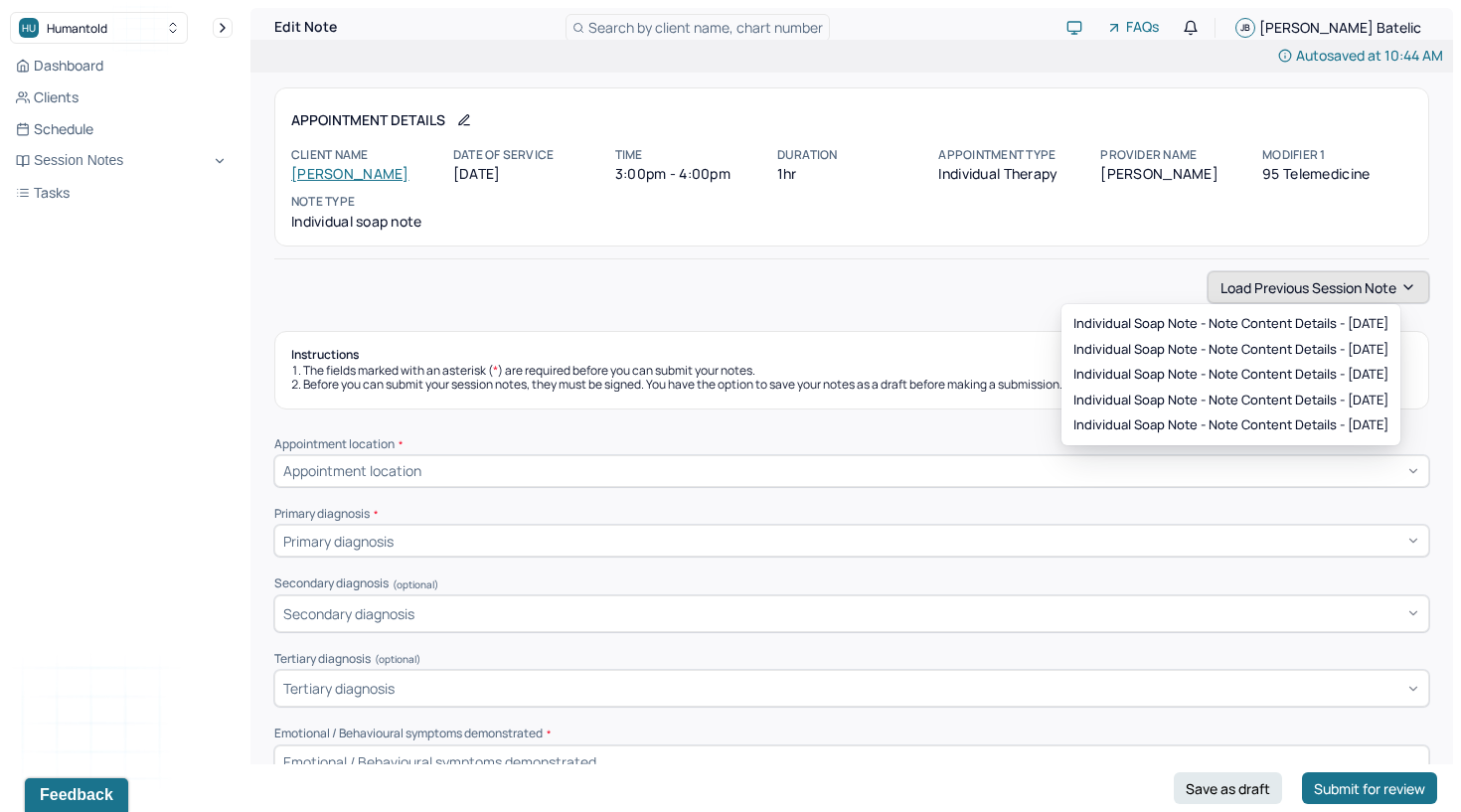 click on "Load previous session note" at bounding box center (1318, 287) 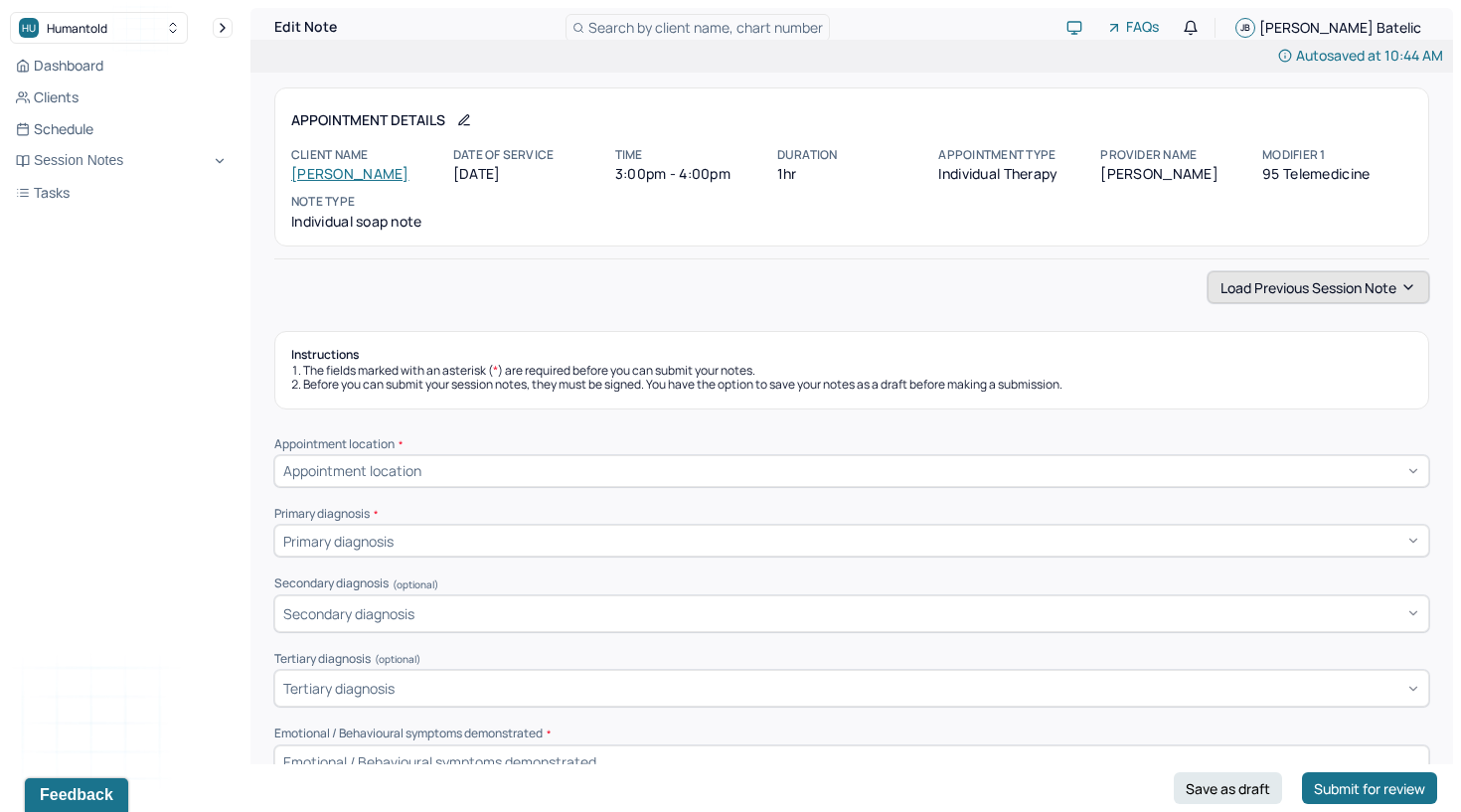 click on "Load previous session note" at bounding box center [1318, 287] 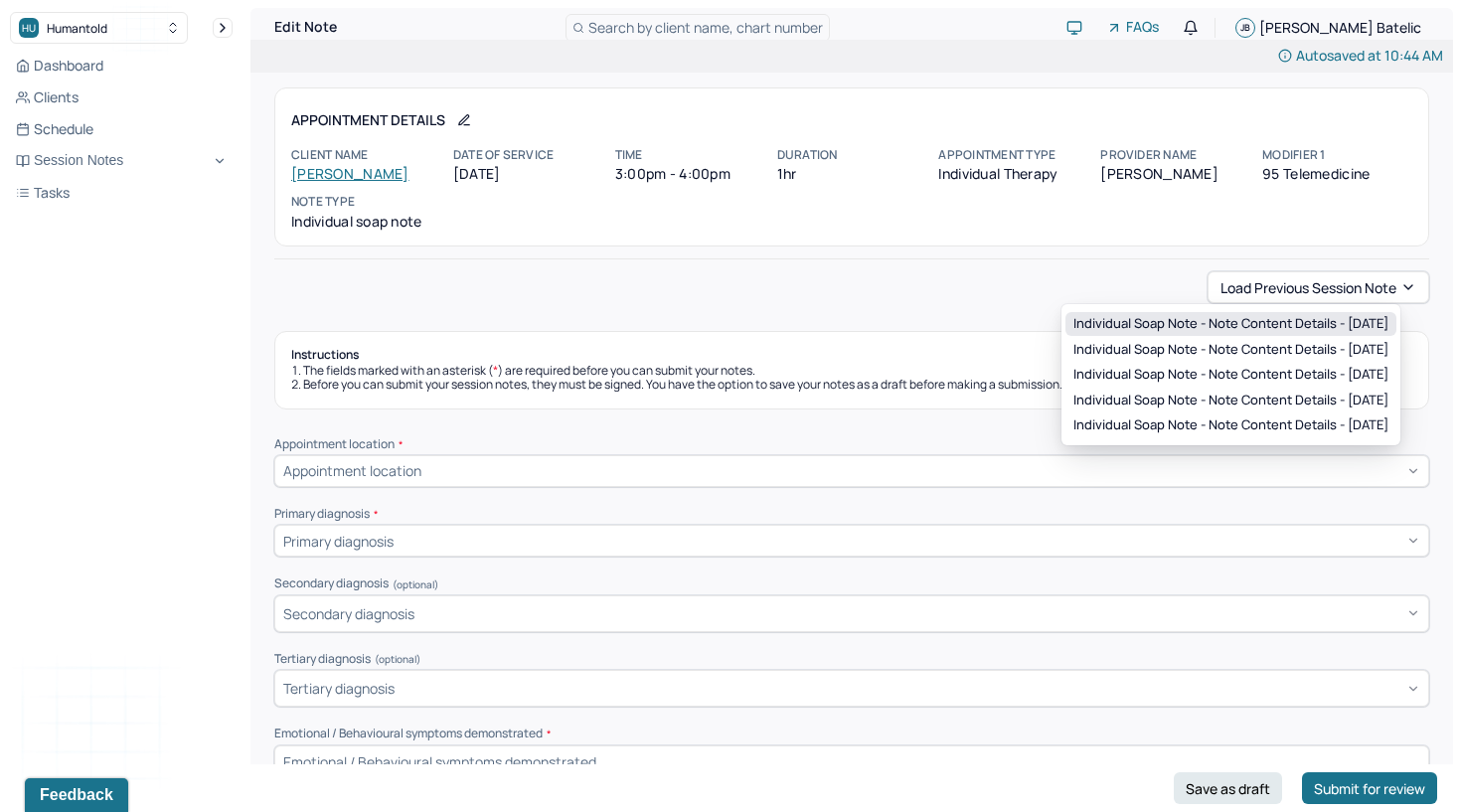 click on "Individual soap note   - Note content Details -   [DATE]" at bounding box center [1230, 324] 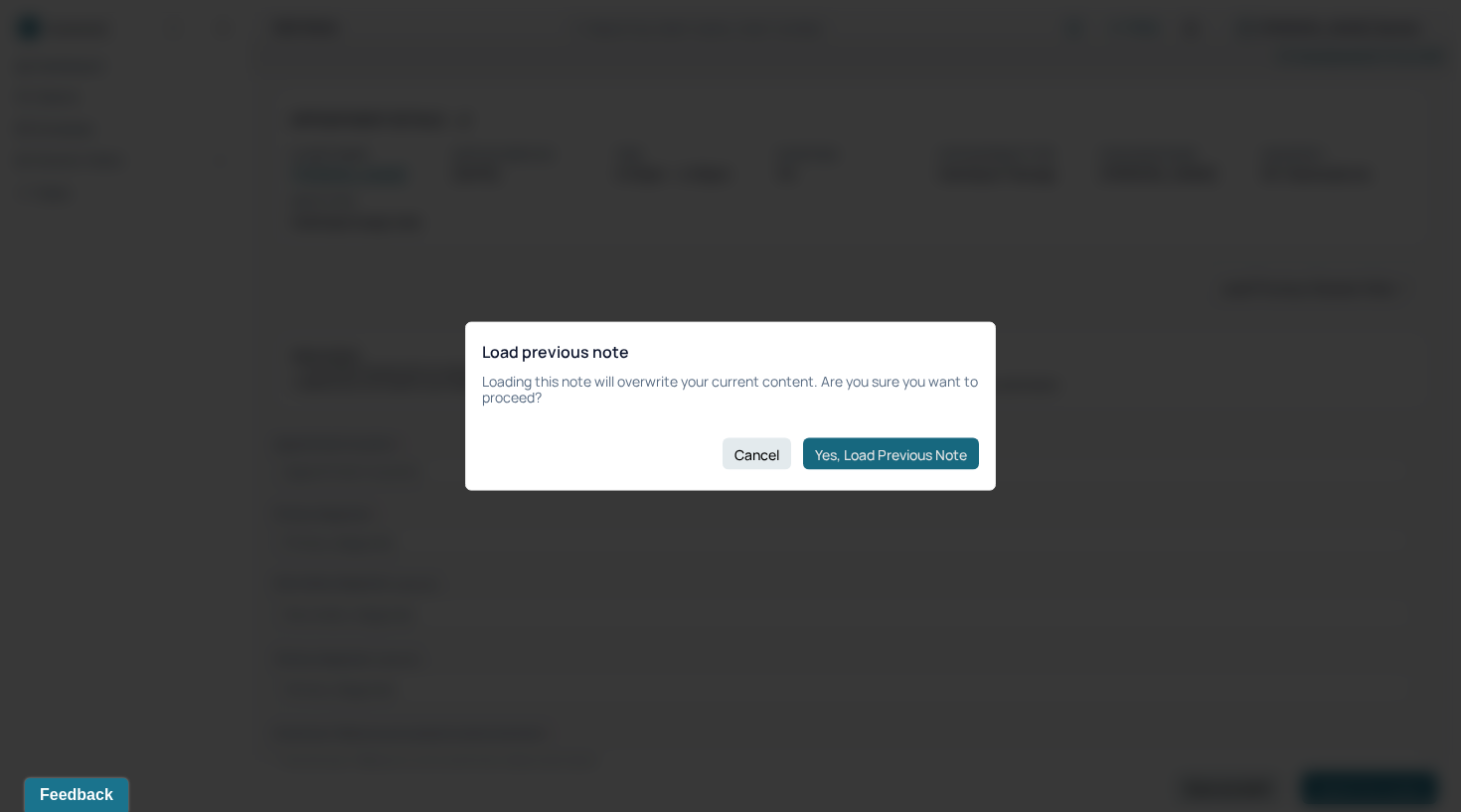 click on "Yes, Load Previous Note" at bounding box center (891, 454) 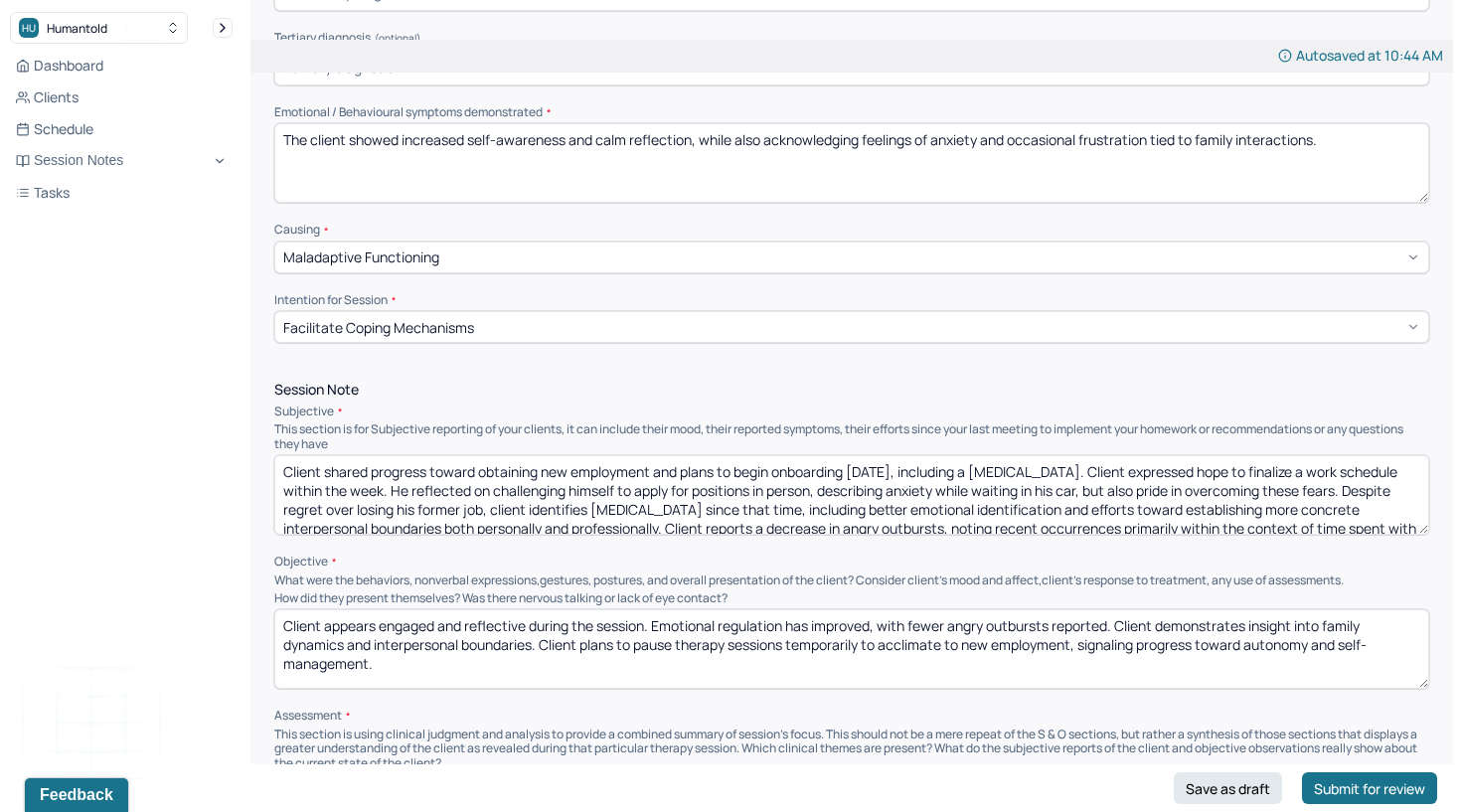 scroll, scrollTop: 581, scrollLeft: 0, axis: vertical 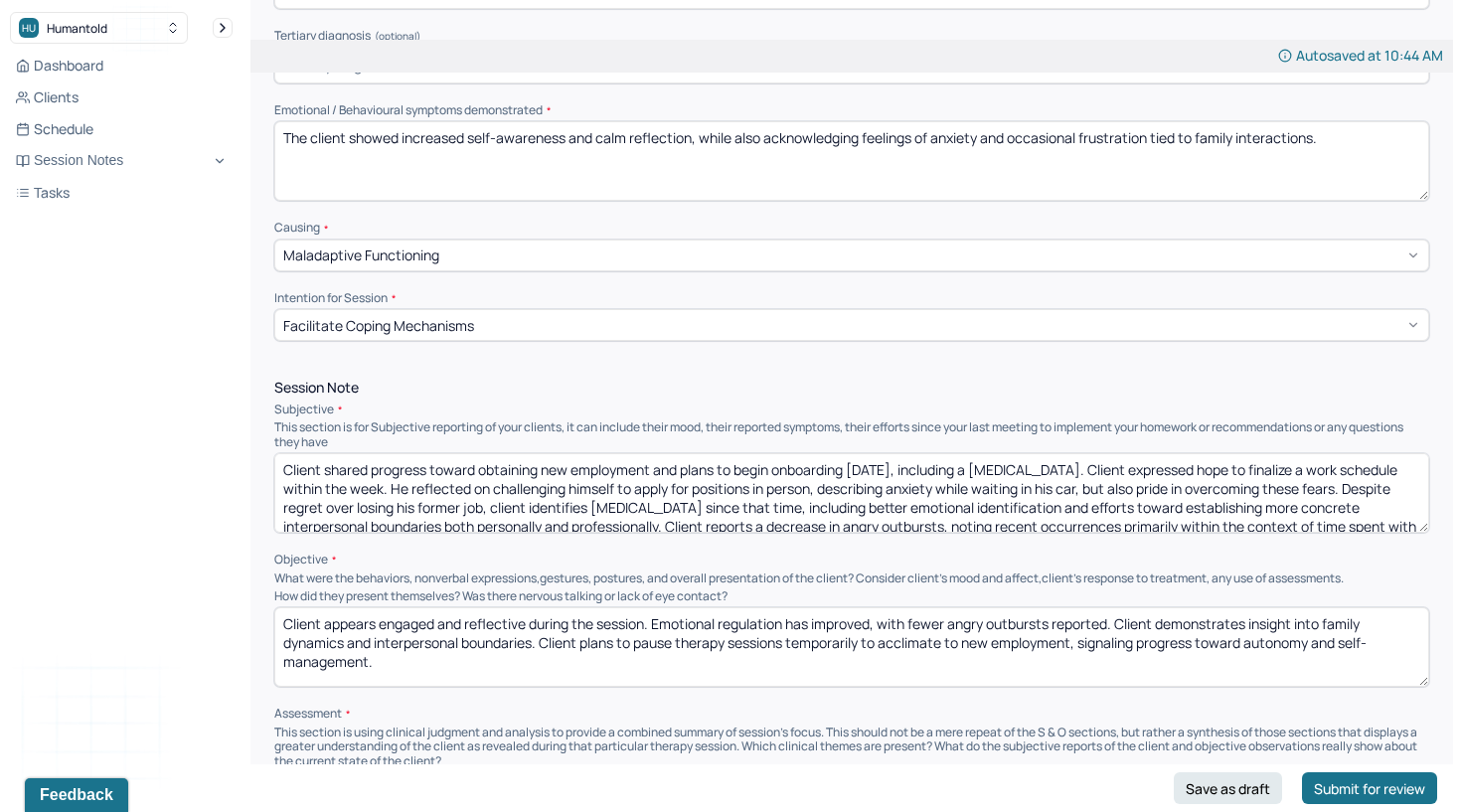 click on "The client showed increased self-awareness and calm reflection, while also acknowledging feelings of anxiety and occasional frustration tied to family interactions." at bounding box center [852, 161] 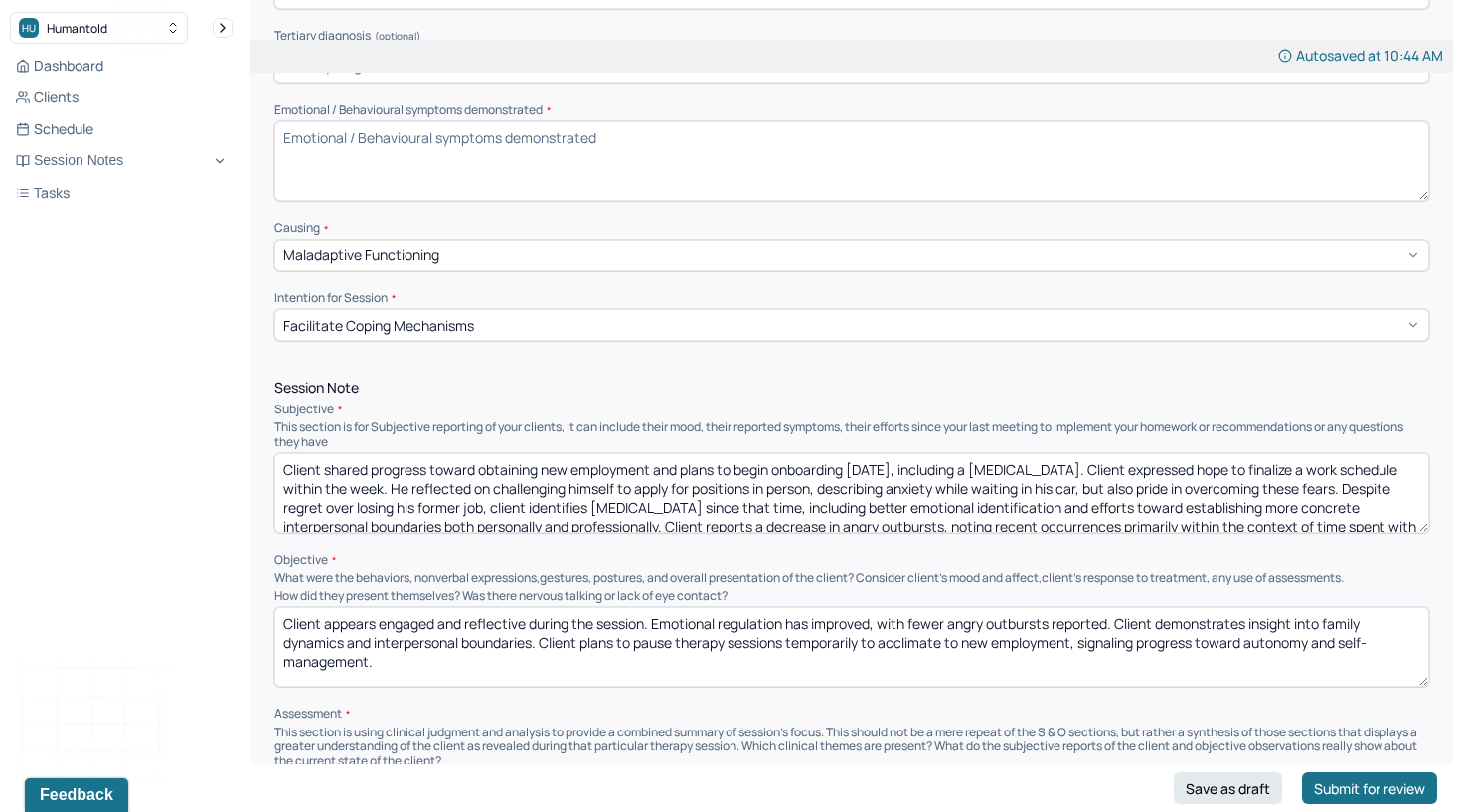 type 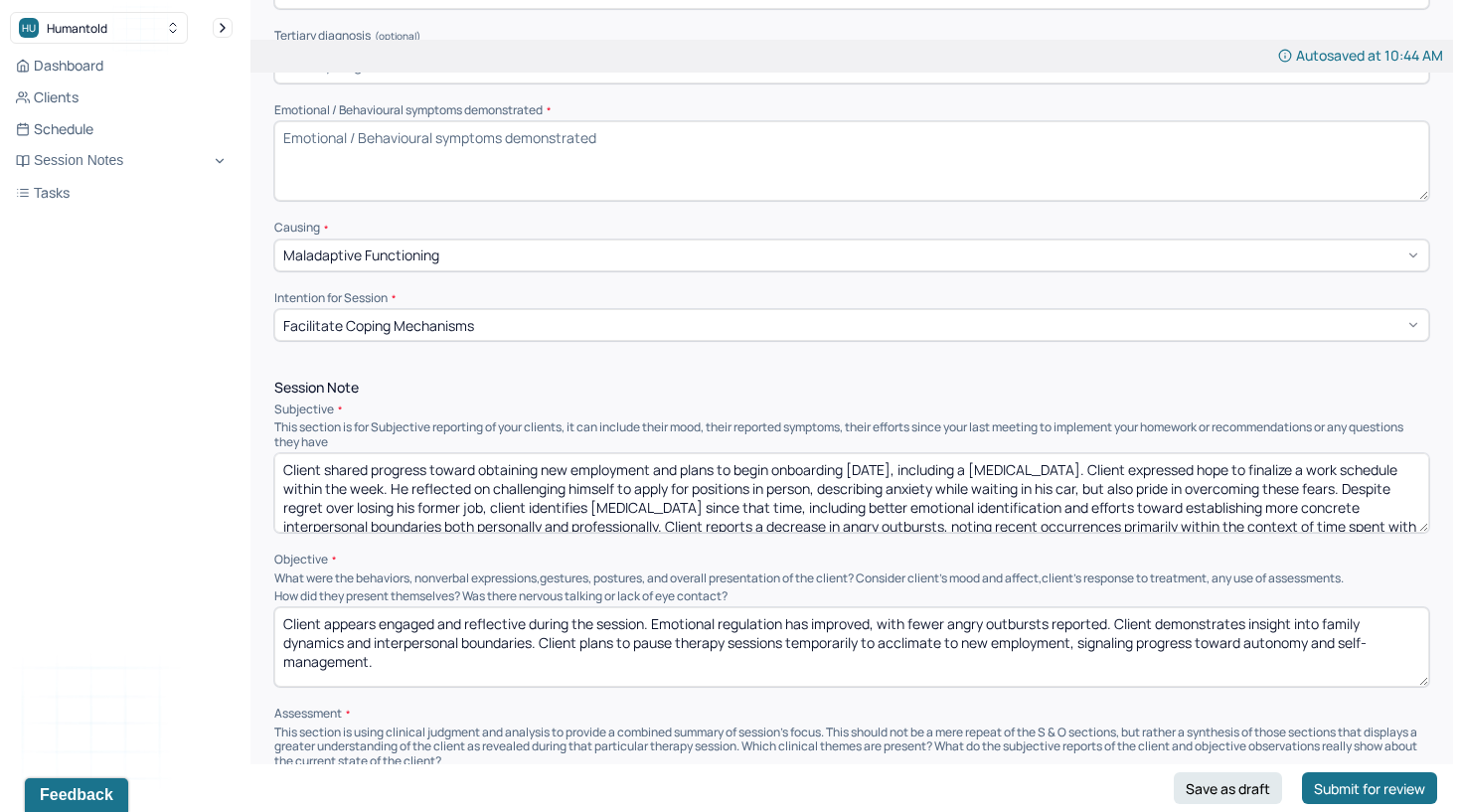 click on "Client shared progress toward obtaining new employment and plans to begin onboarding [DATE], including a [MEDICAL_DATA]. Client expressed hope to finalize a work schedule within the week. He reflected on challenging himself to apply for positions in person, describing anxiety while waiting in his car, but also pride in overcoming these fears. Despite regret over losing his former job, client identifies [MEDICAL_DATA] since that time, including better emotional identification and efforts toward establishing more concrete interpersonal boundaries both personally and professionally. Client reports a decrease in angry outbursts, noting recent occurrences primarily within the context of time spent with his parents, whom he describes as having set behaviors contributing to these incidents." at bounding box center (852, 493) 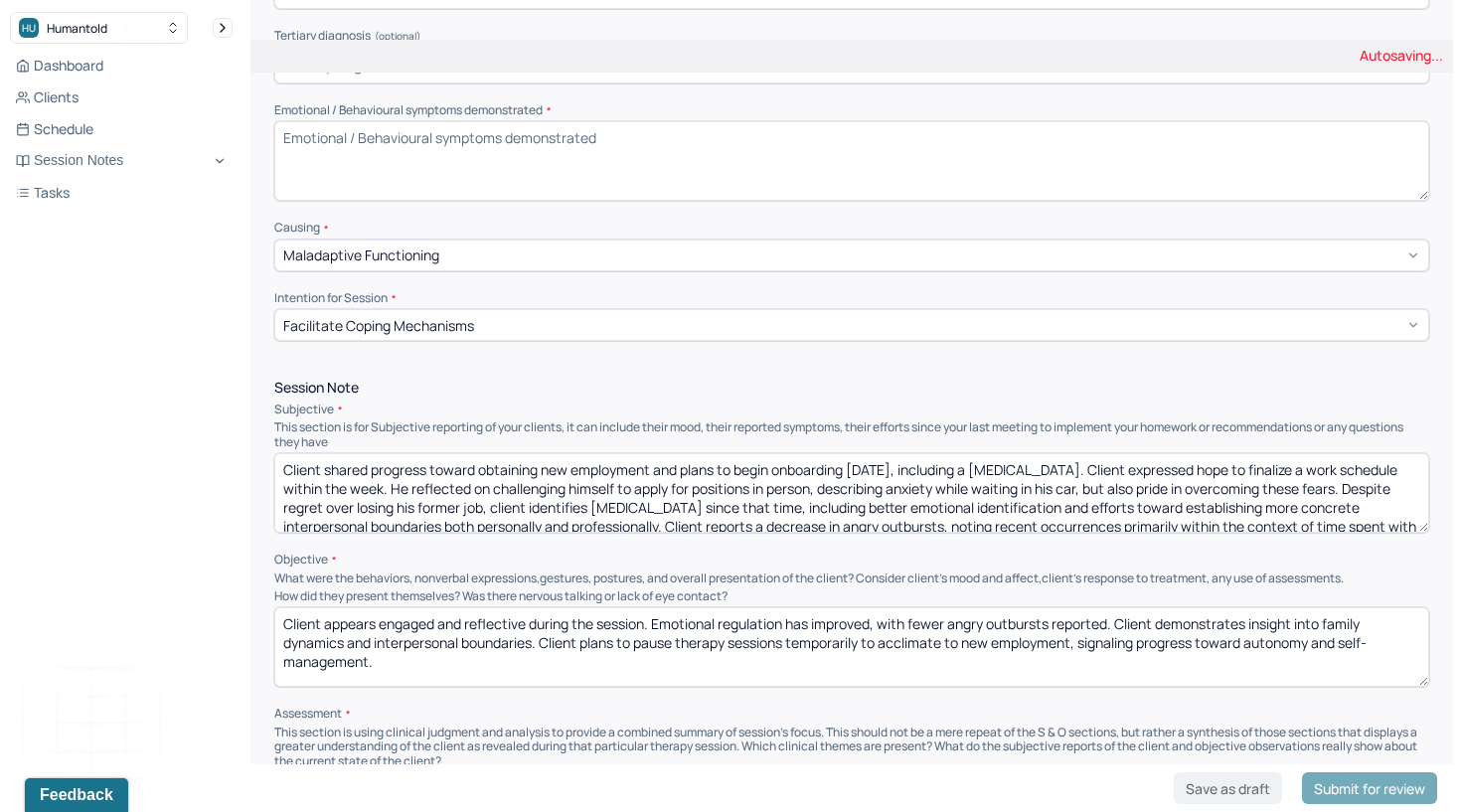 click on "Client shared progress toward obtaining new employment and plans to begin onboarding [DATE], including a [MEDICAL_DATA]. Client expressed hope to finalize a work schedule within the week. He reflected on challenging himself to apply for positions in person, describing anxiety while waiting in his car, but also pride in overcoming these fears. Despite regret over losing his former job, client identifies [MEDICAL_DATA] since that time, including better emotional identification and efforts toward establishing more concrete interpersonal boundaries both personally and professionally. Client reports a decrease in angry outbursts, noting recent occurrences primarily within the context of time spent with his parents, whom he describes as having set behaviors contributing to these incidents." at bounding box center [852, 493] 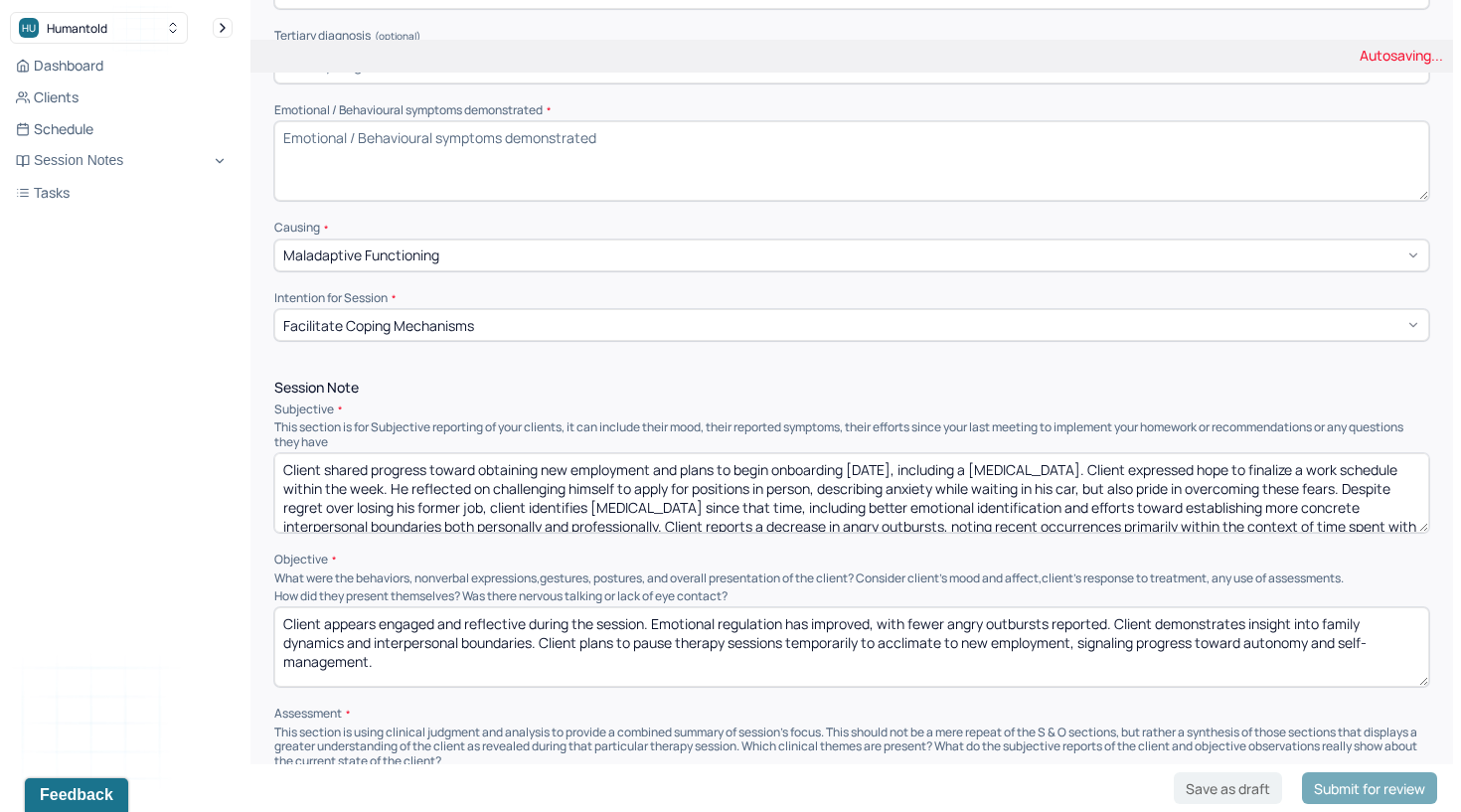 click on "Client shared progress toward obtaining new employment and plans to begin onboarding [DATE], including a [MEDICAL_DATA]. Client expressed hope to finalize a work schedule within the week. He reflected on challenging himself to apply for positions in person, describing anxiety while waiting in his car, but also pride in overcoming these fears. Despite regret over losing his former job, client identifies [MEDICAL_DATA] since that time, including better emotional identification and efforts toward establishing more concrete interpersonal boundaries both personally and professionally. Client reports a decrease in angry outbursts, noting recent occurrences primarily within the context of time spent with his parents, whom he describes as having set behaviors contributing to these incidents." at bounding box center [852, 493] 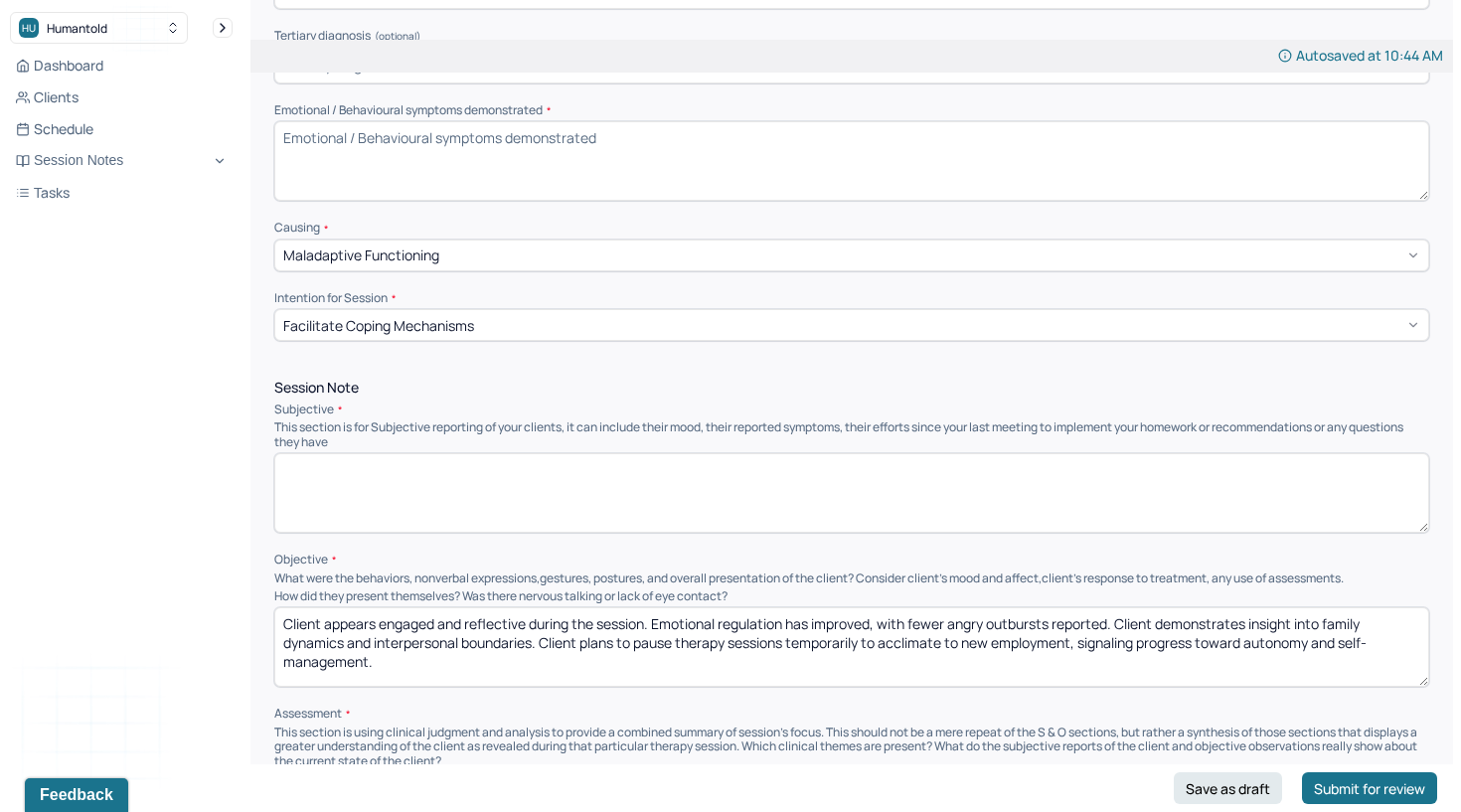type 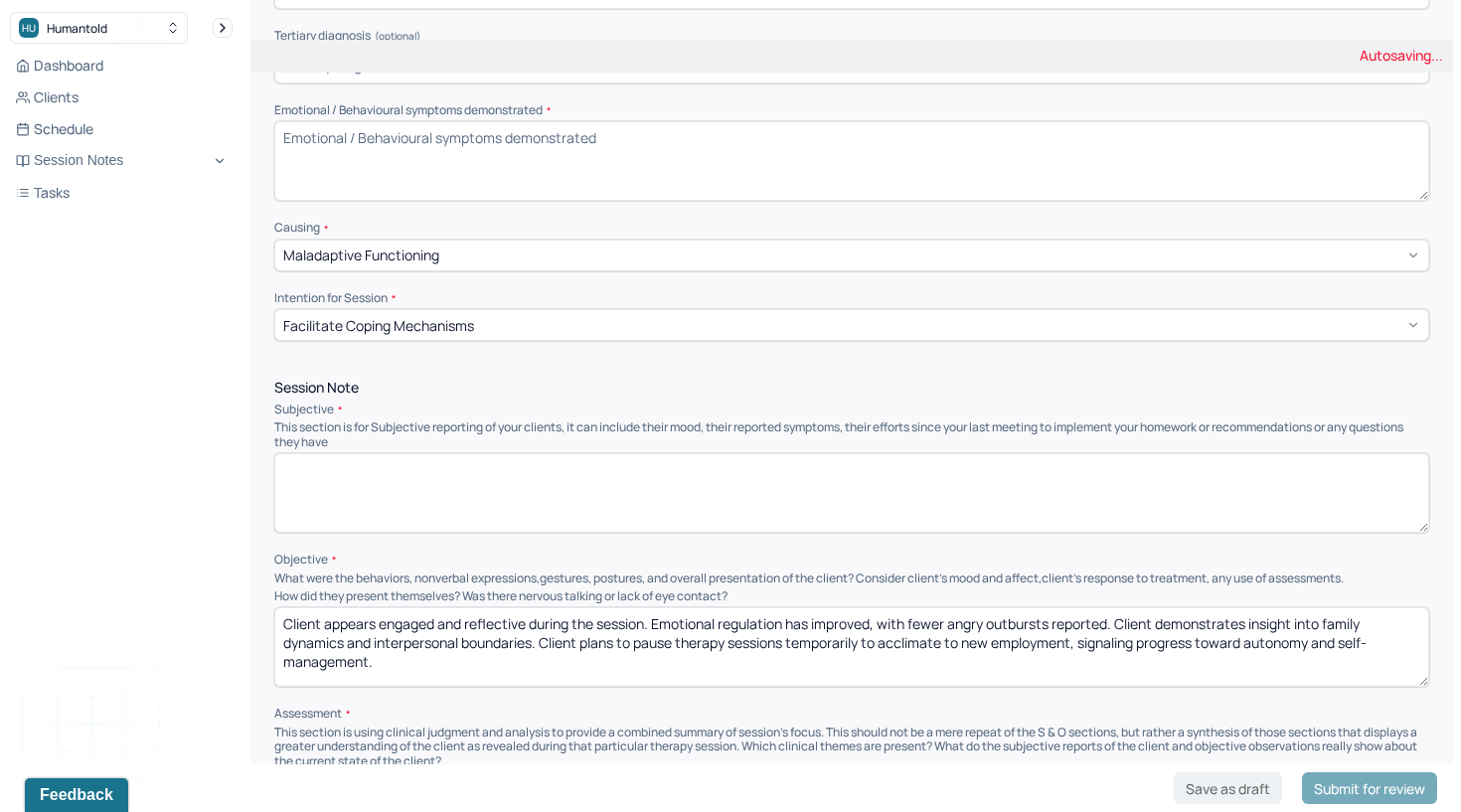 click on "Client appears engaged and reflective during the session. Emotional regulation has improved, with fewer angry outbursts reported. Client demonstrates insight into family dynamics and interpersonal boundaries. Client plans to pause therapy sessions temporarily to acclimate to new employment, signaling progress toward autonomy and self-management." at bounding box center (852, 647) 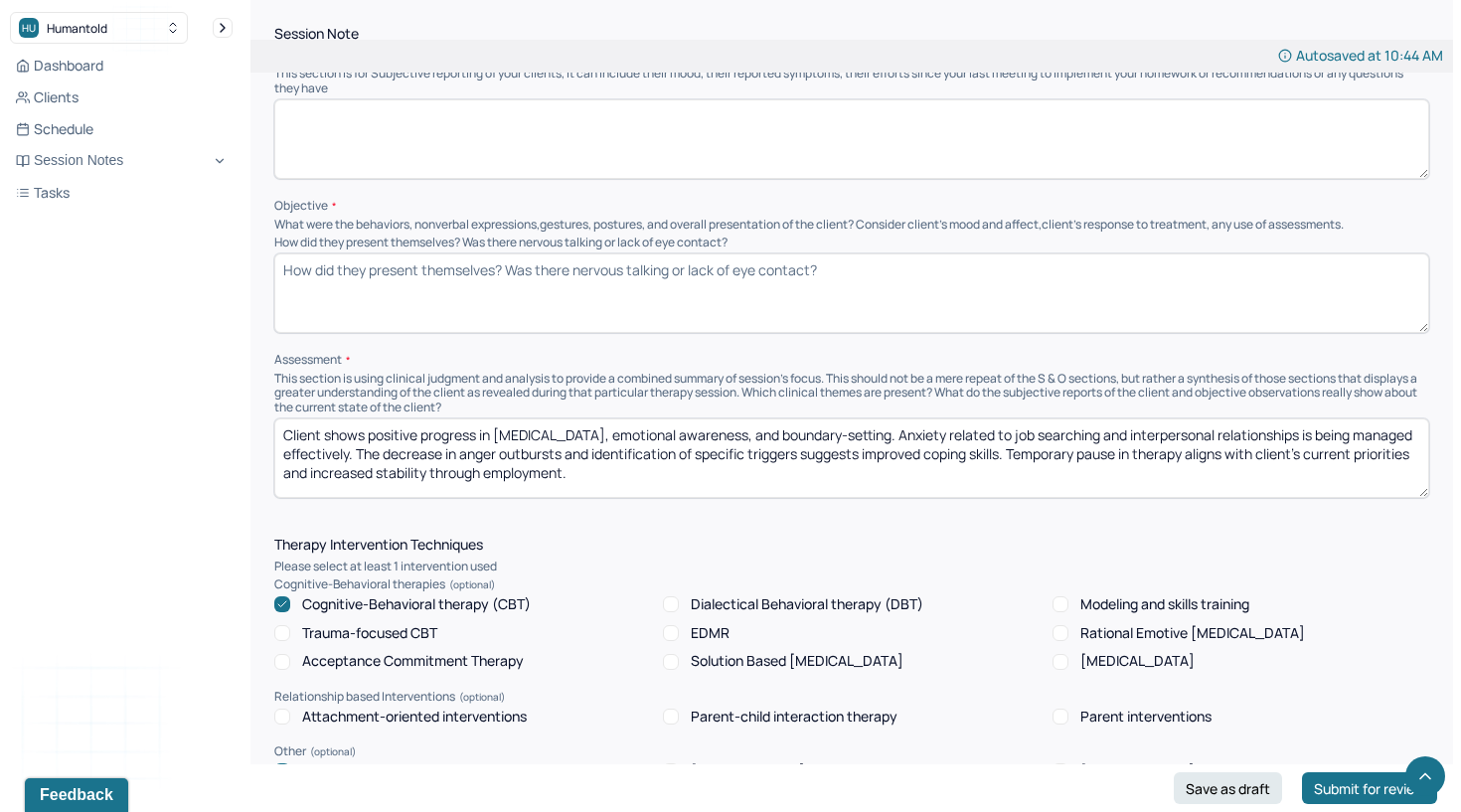 scroll, scrollTop: 953, scrollLeft: 0, axis: vertical 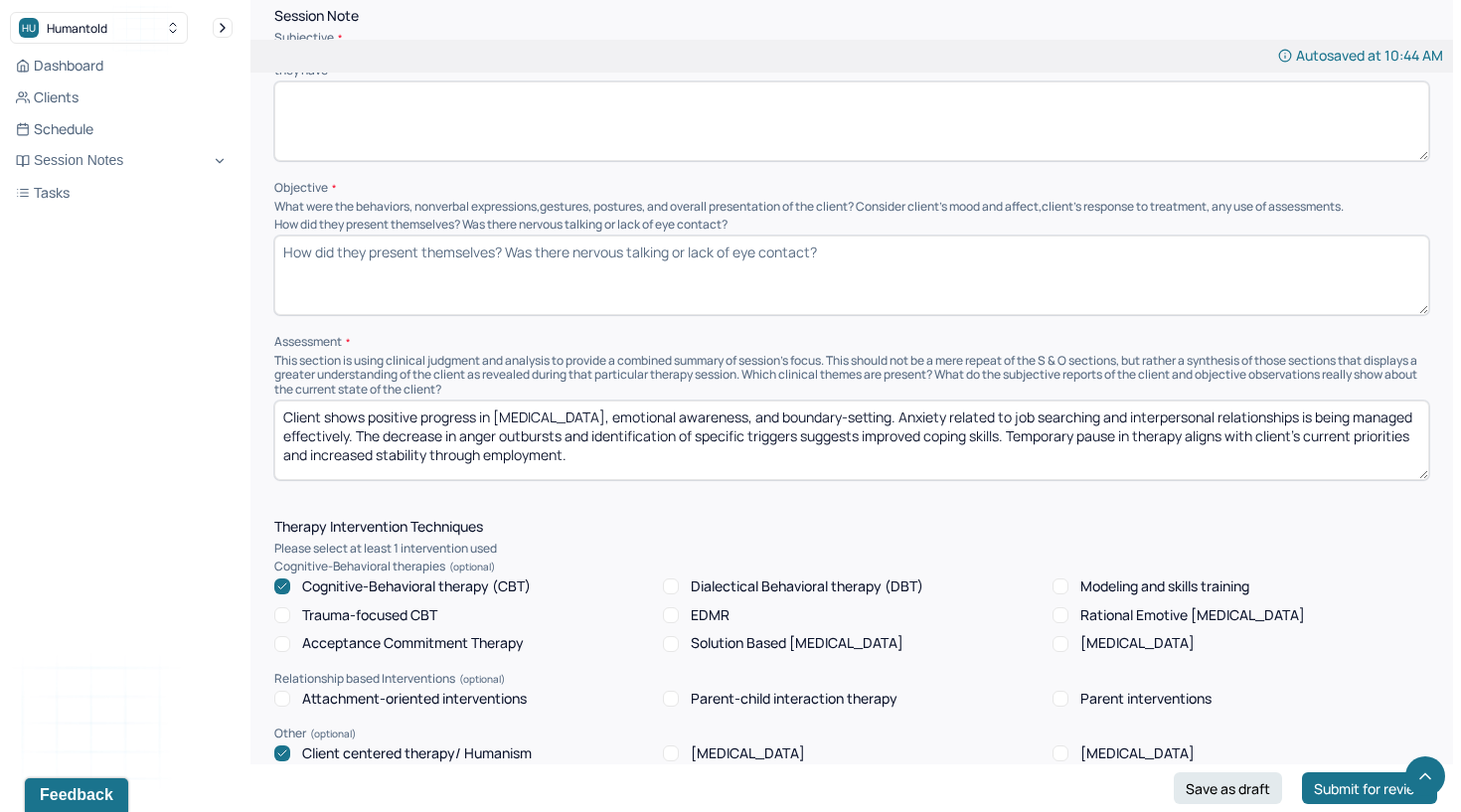 type 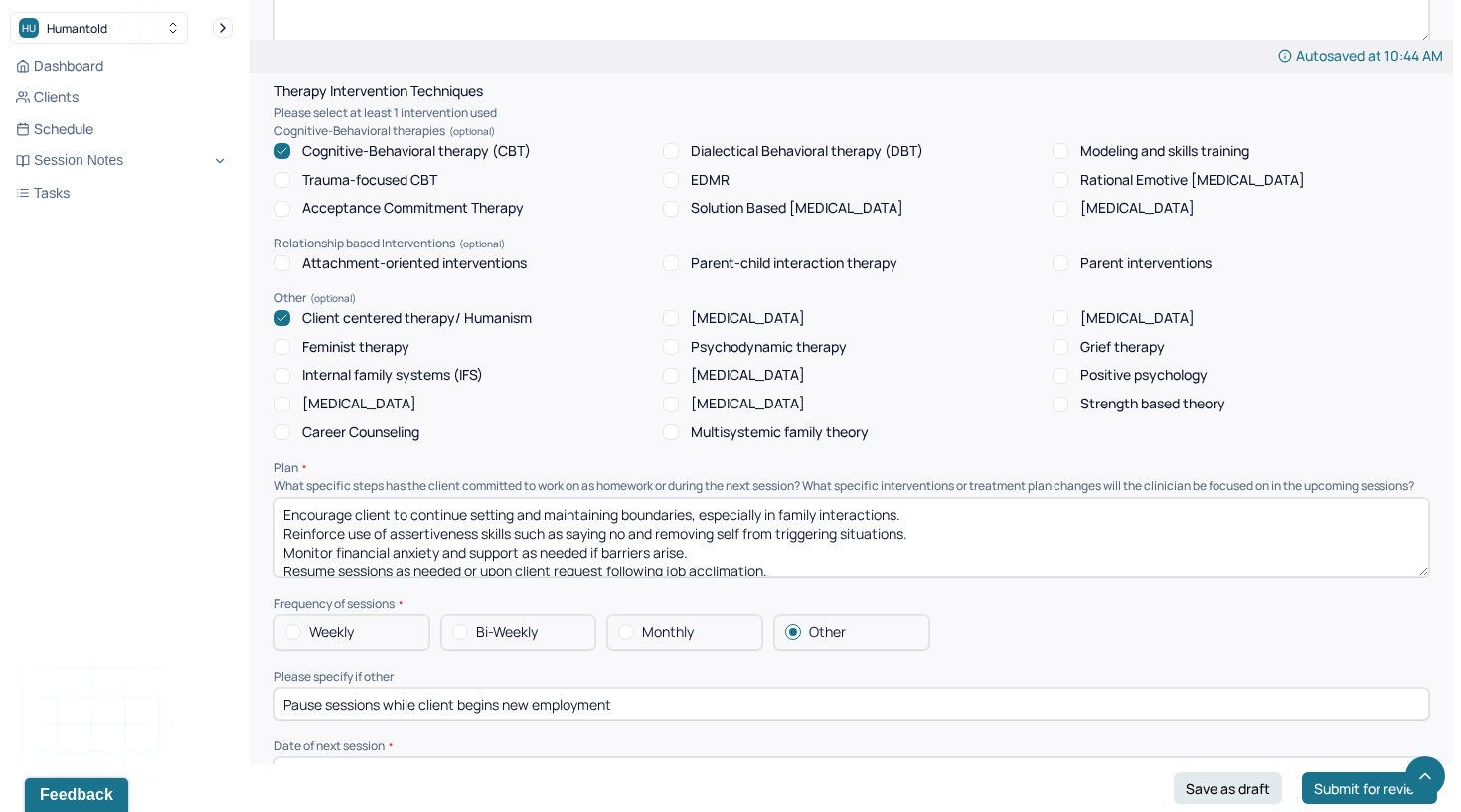 scroll, scrollTop: 1526, scrollLeft: 0, axis: vertical 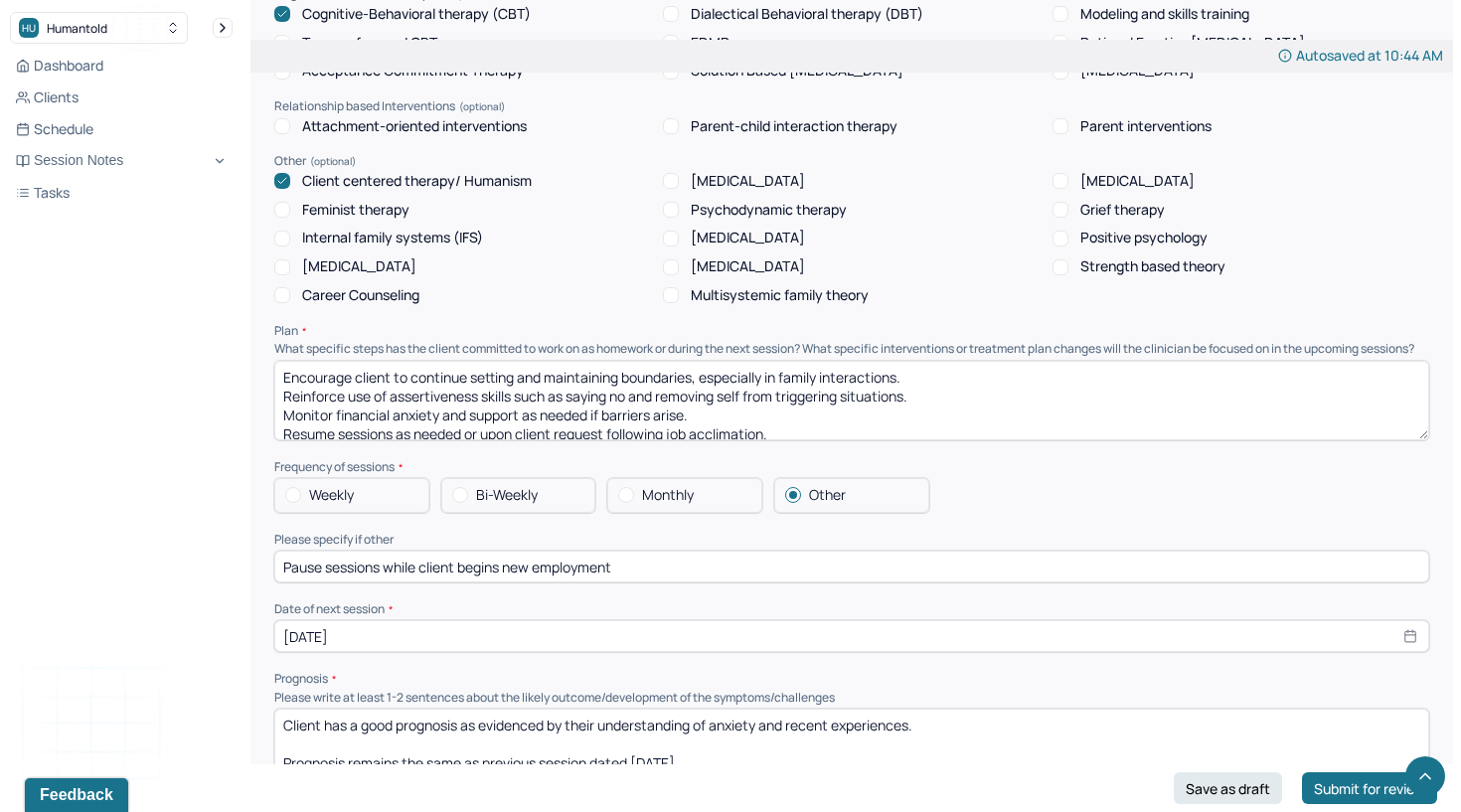 type 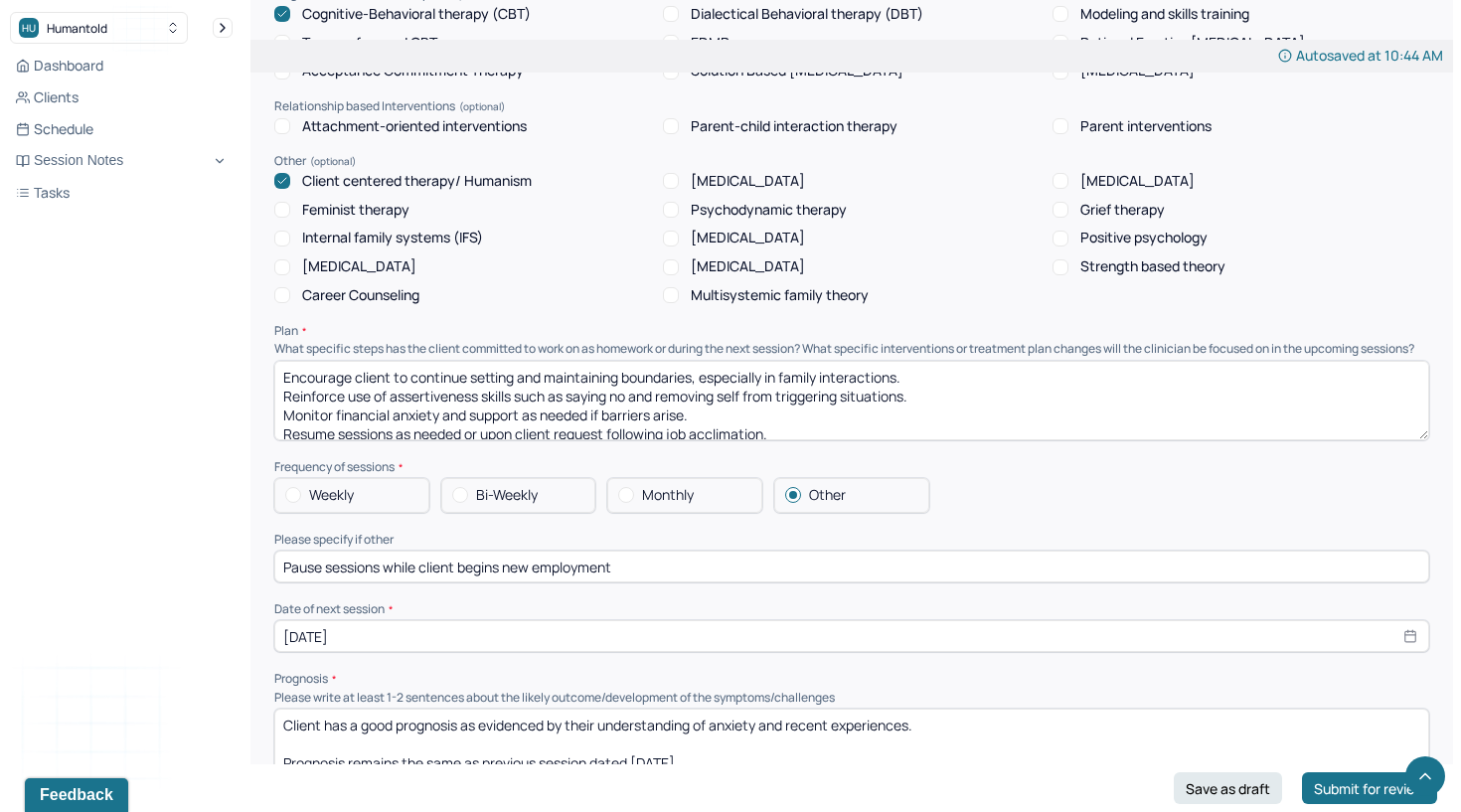 scroll, scrollTop: 9, scrollLeft: 0, axis: vertical 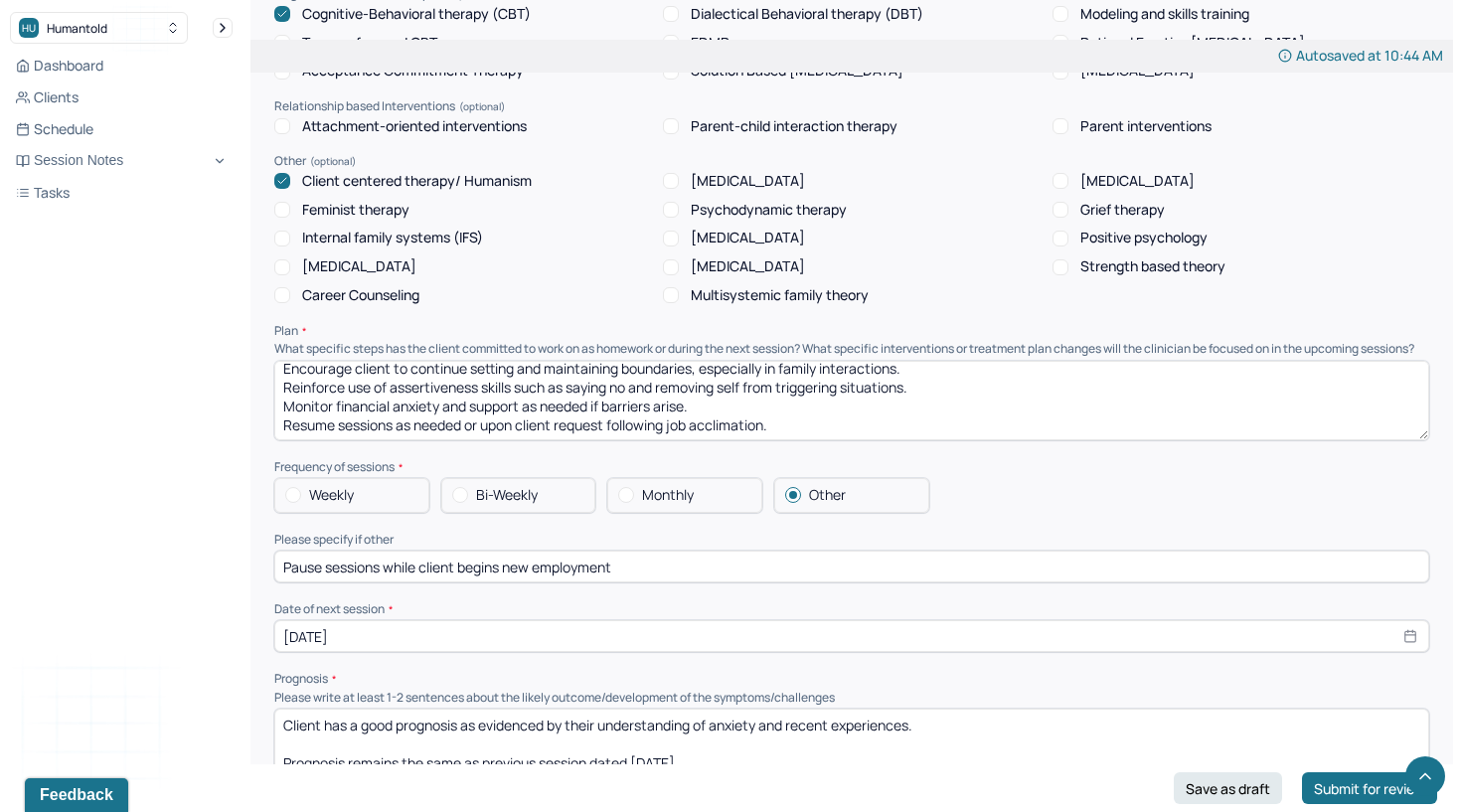 drag, startPoint x: 282, startPoint y: 365, endPoint x: 291, endPoint y: 447, distance: 82.49242 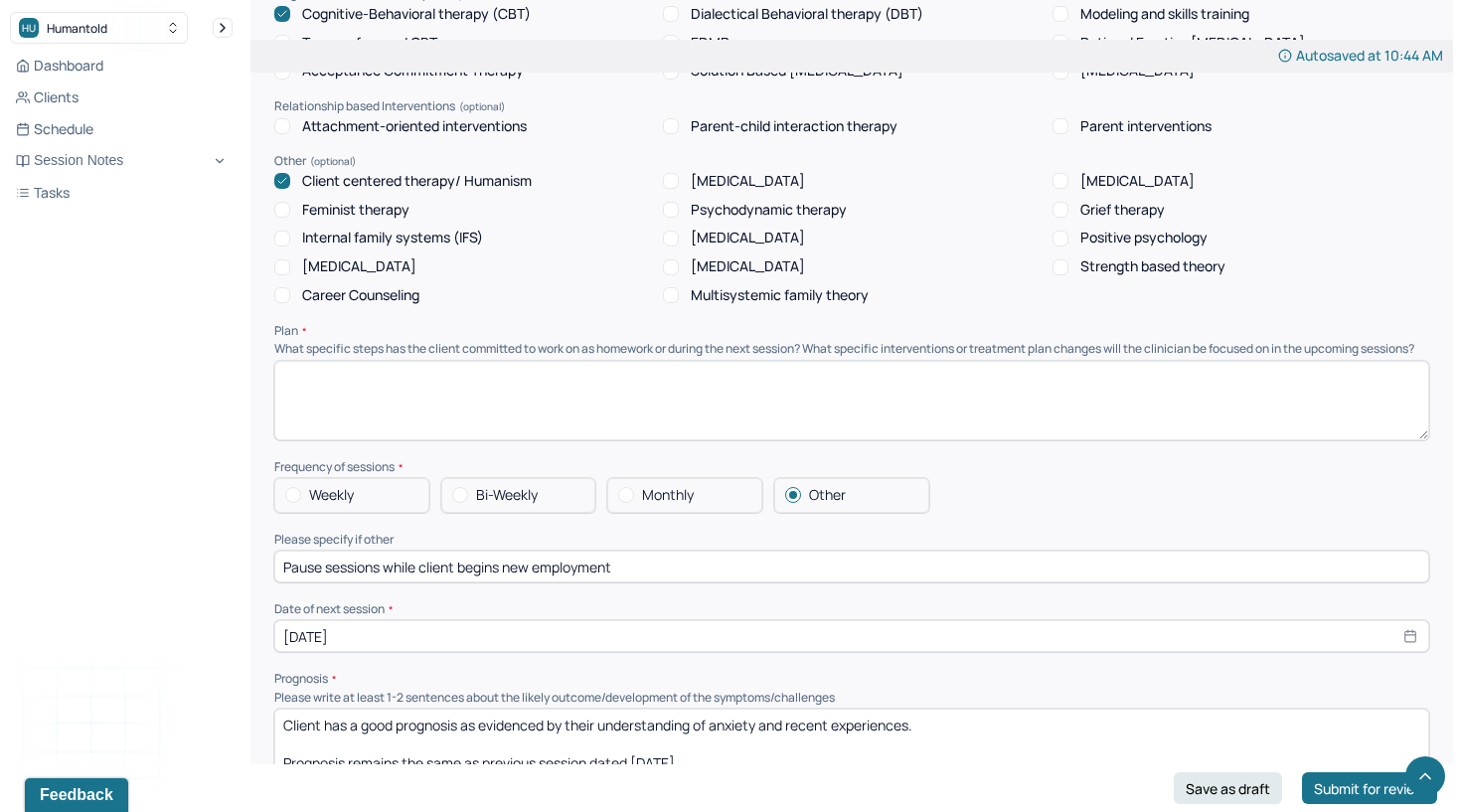 scroll, scrollTop: 0, scrollLeft: 0, axis: both 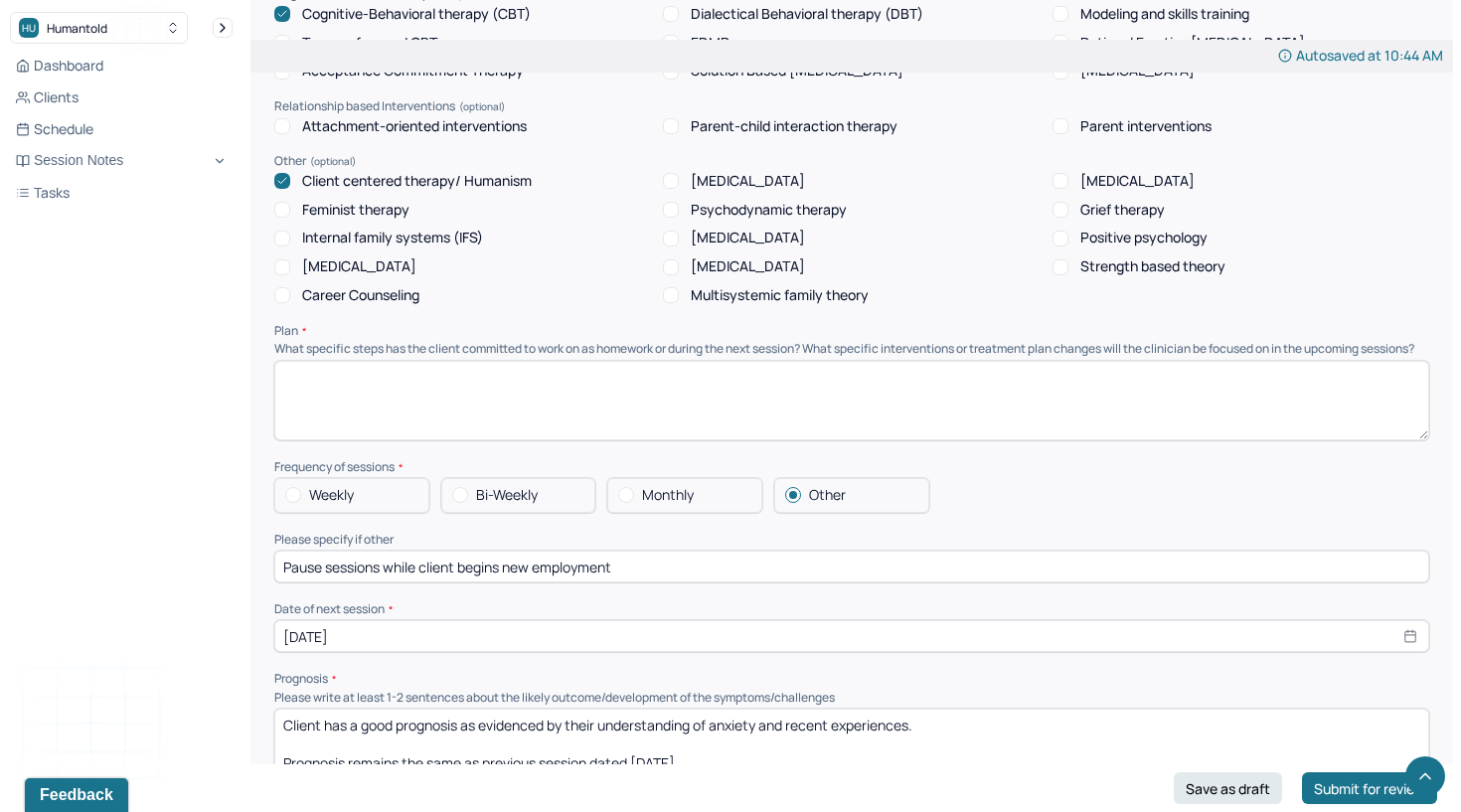 type 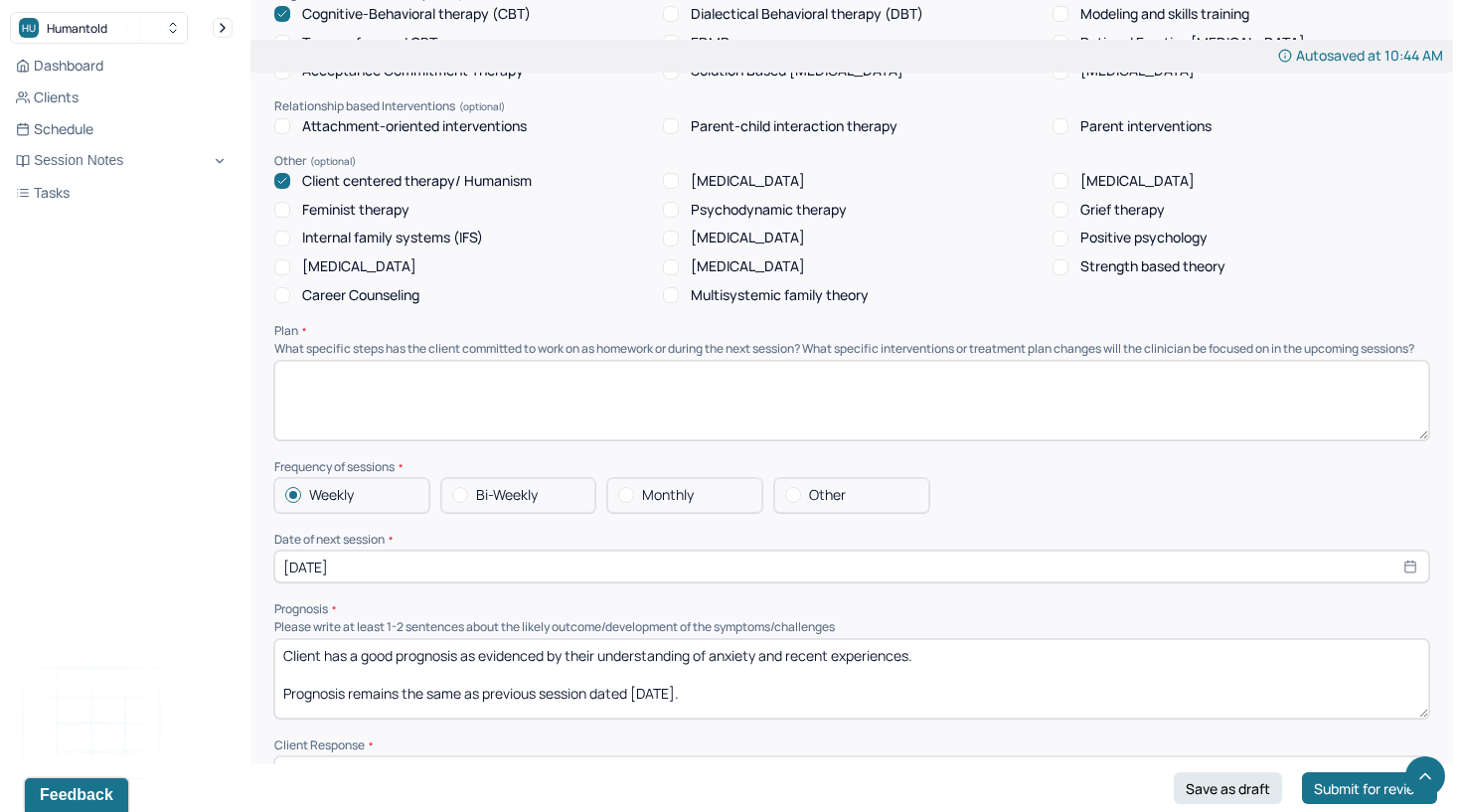 select on "6" 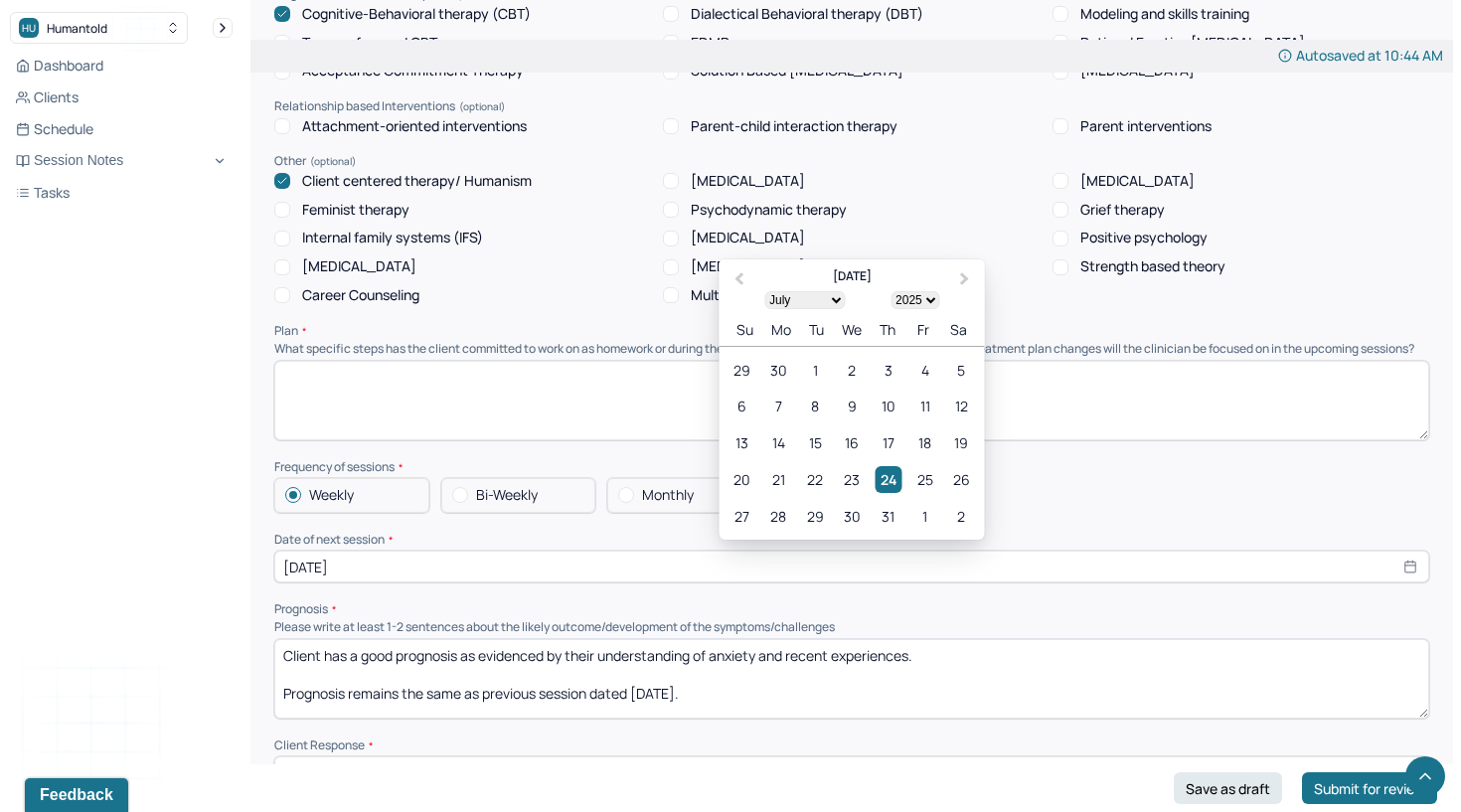 click on "[DATE]" at bounding box center [852, 567] 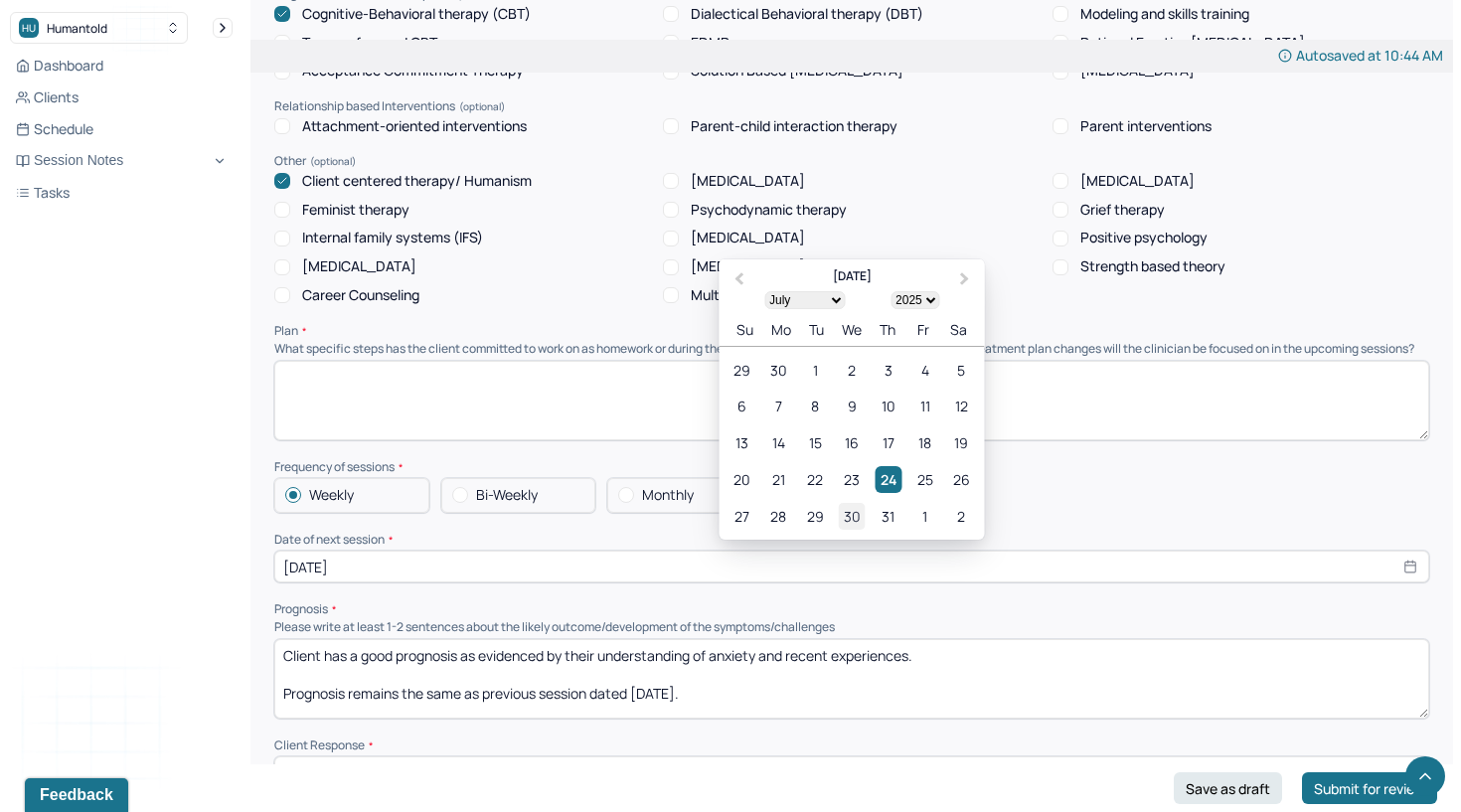 click on "30" at bounding box center [851, 516] 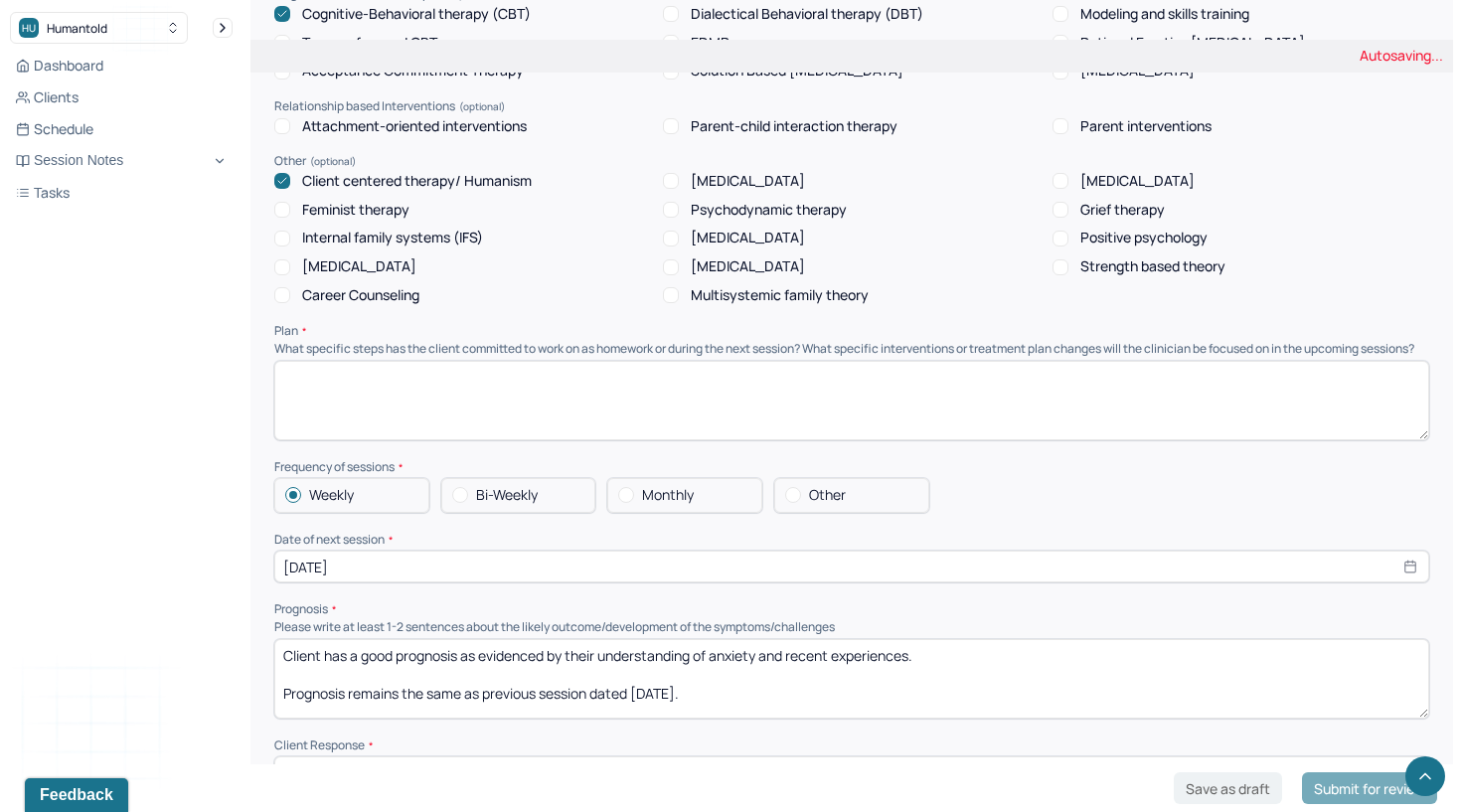 click on "Client has a good prognosis as evidenced by their understanding of anxiety and recent experiences.
Prognosis remains the same as previous session dated [DATE]." at bounding box center [852, 679] 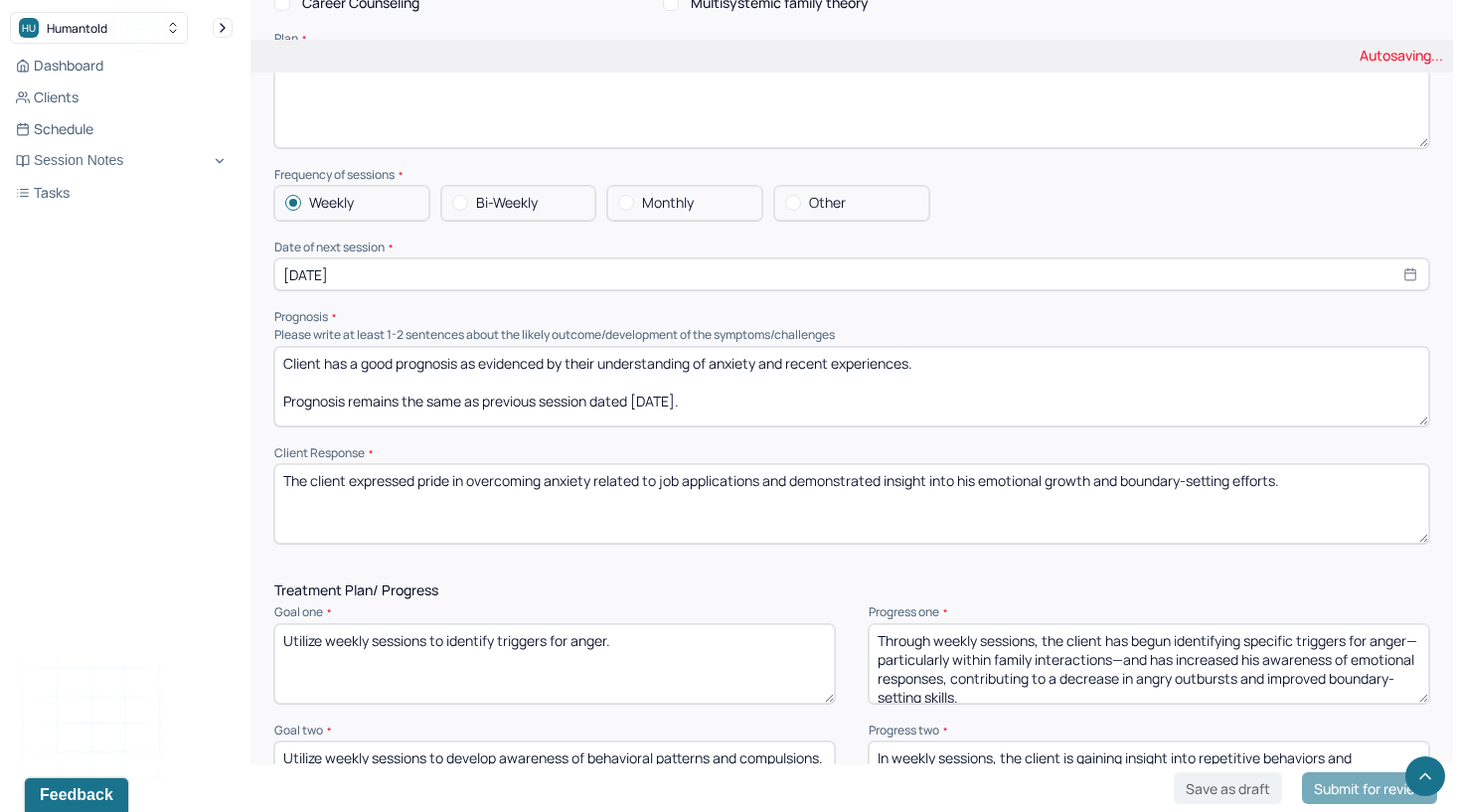 scroll, scrollTop: 1844, scrollLeft: 0, axis: vertical 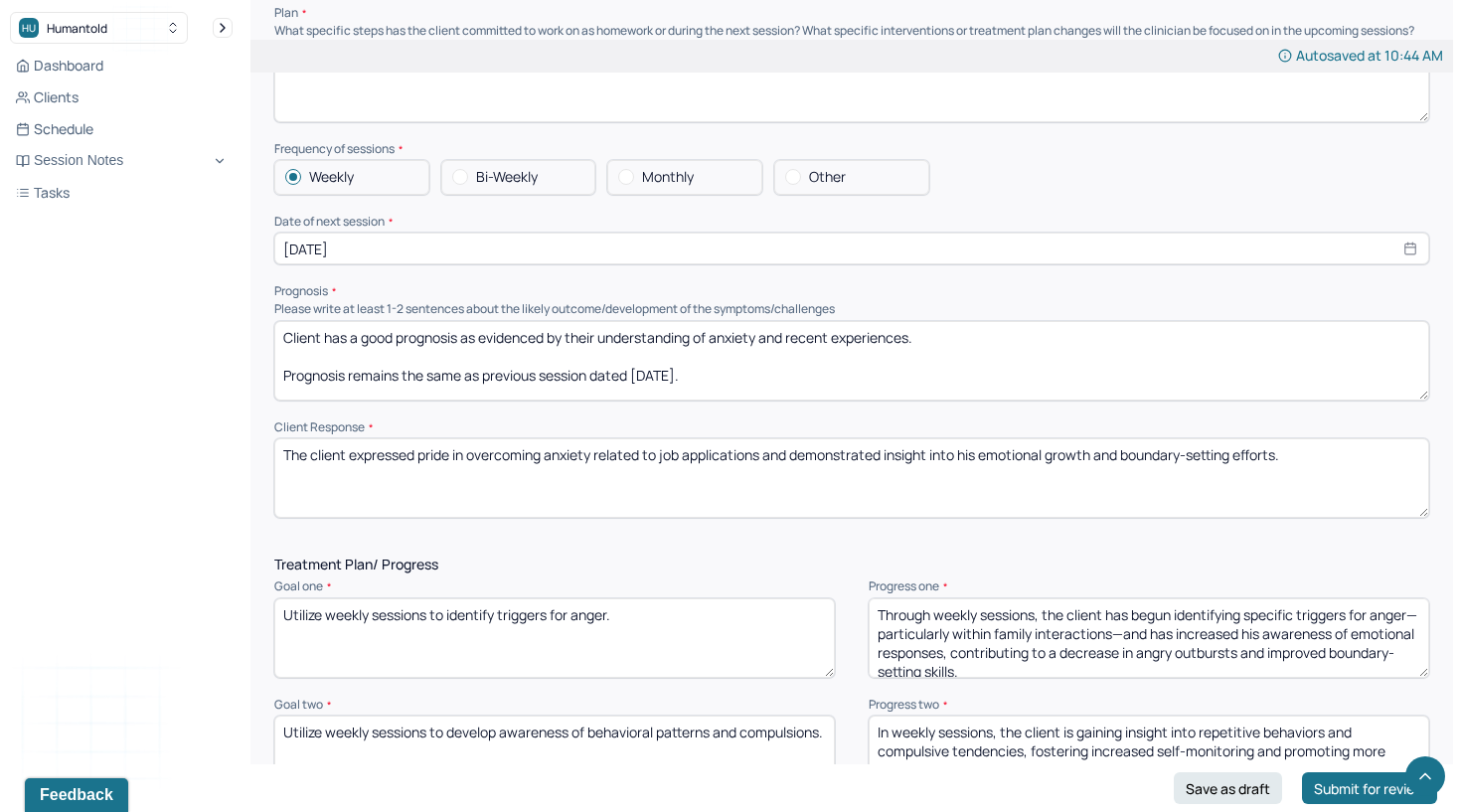 type on "Client has a good prognosis as evidenced by their understanding of anxiety and recent experiences.
Prognosis remains the same as previous session dated [DATE]." 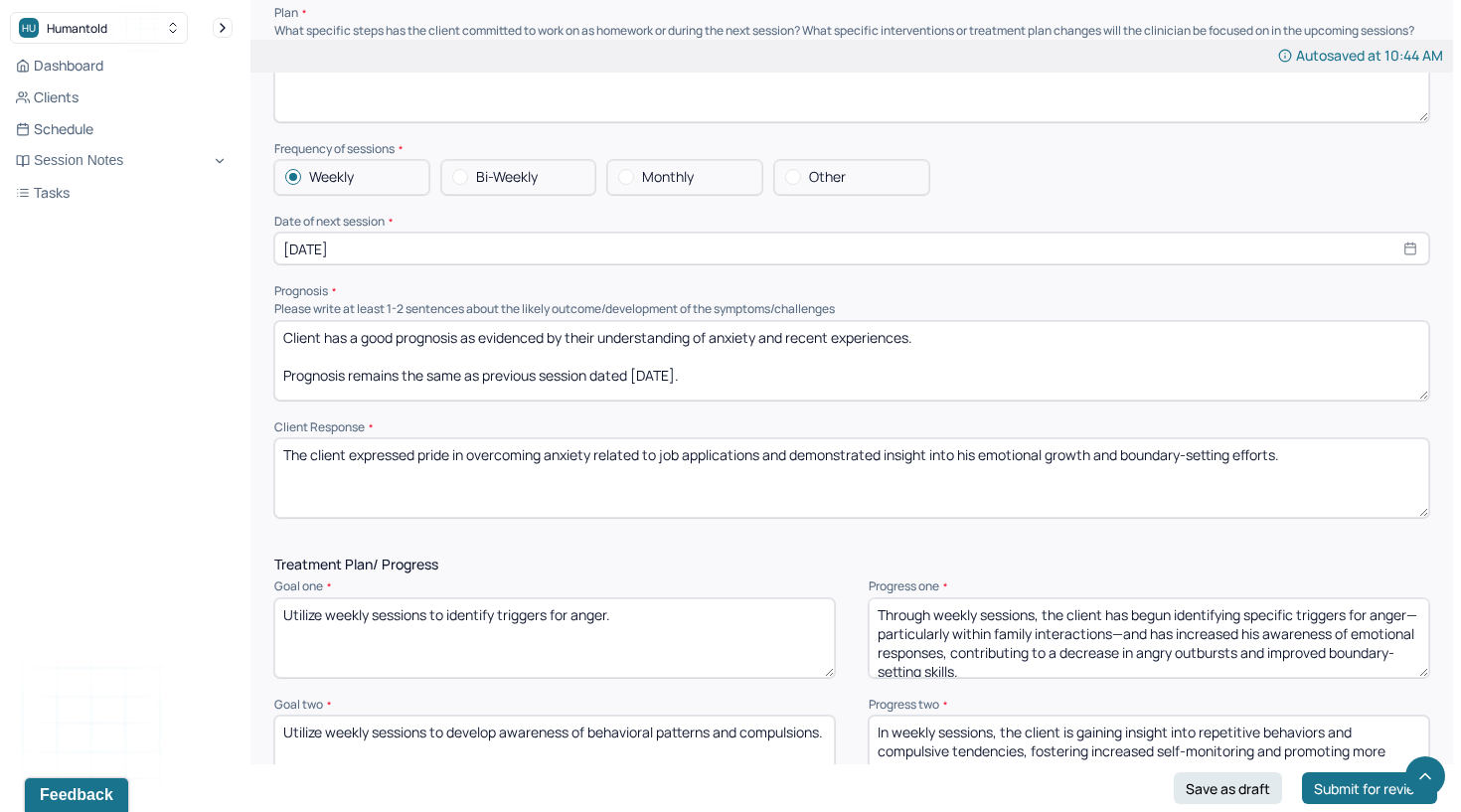 click on "The client expressed pride in overcoming anxiety related to job applications and demonstrated insight into his emotional growth and boundary-setting efforts." at bounding box center [852, 478] 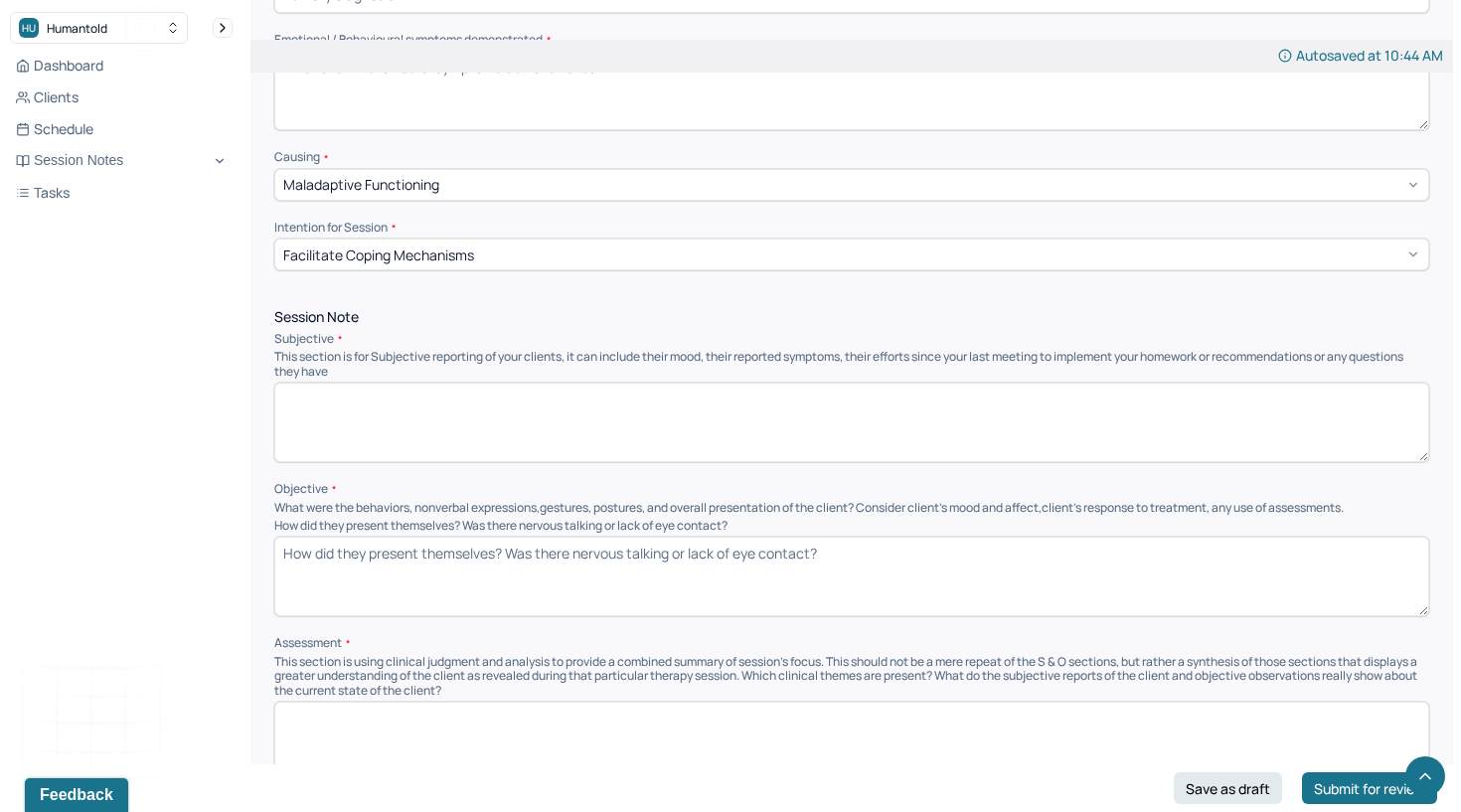 scroll, scrollTop: 523, scrollLeft: 0, axis: vertical 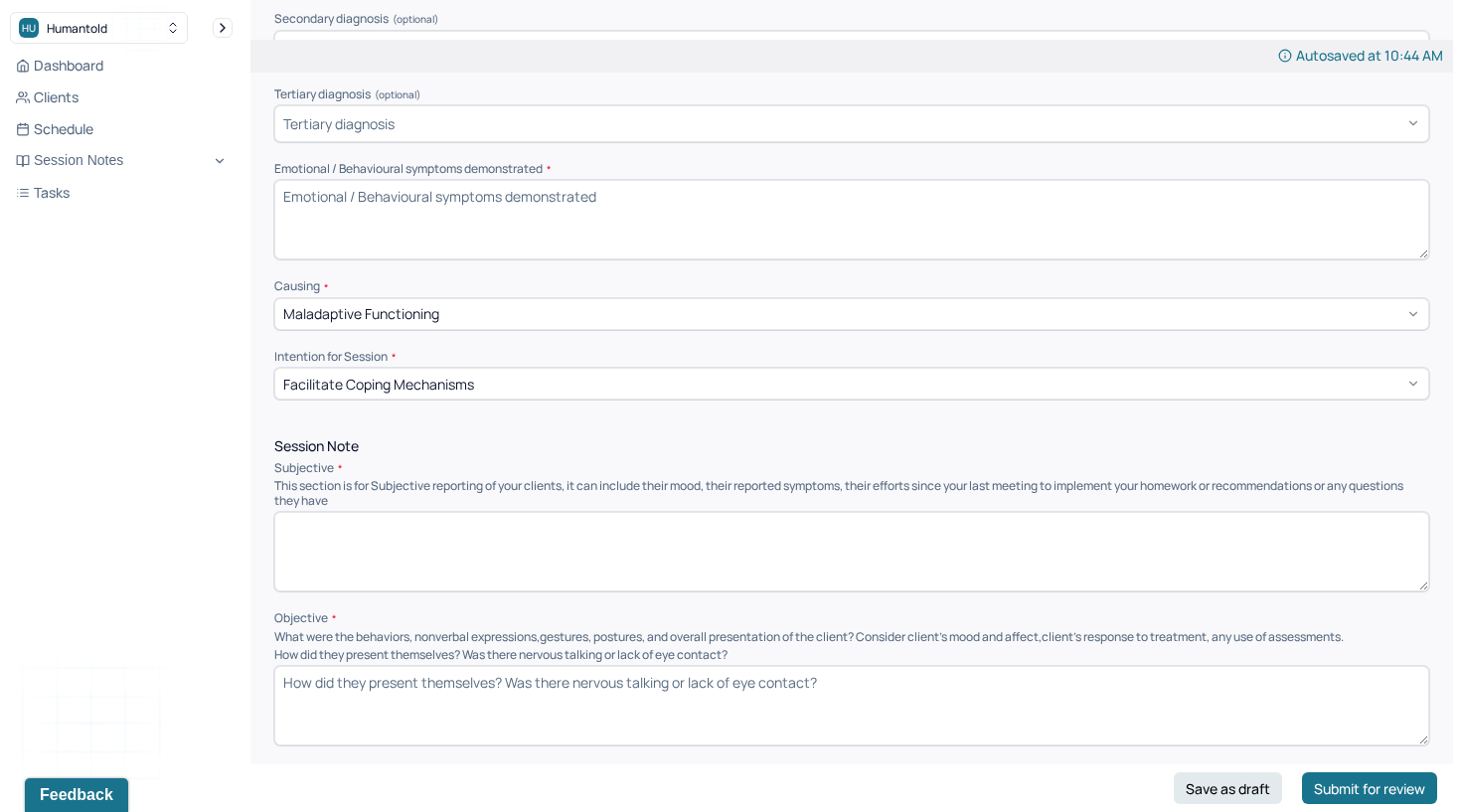 type 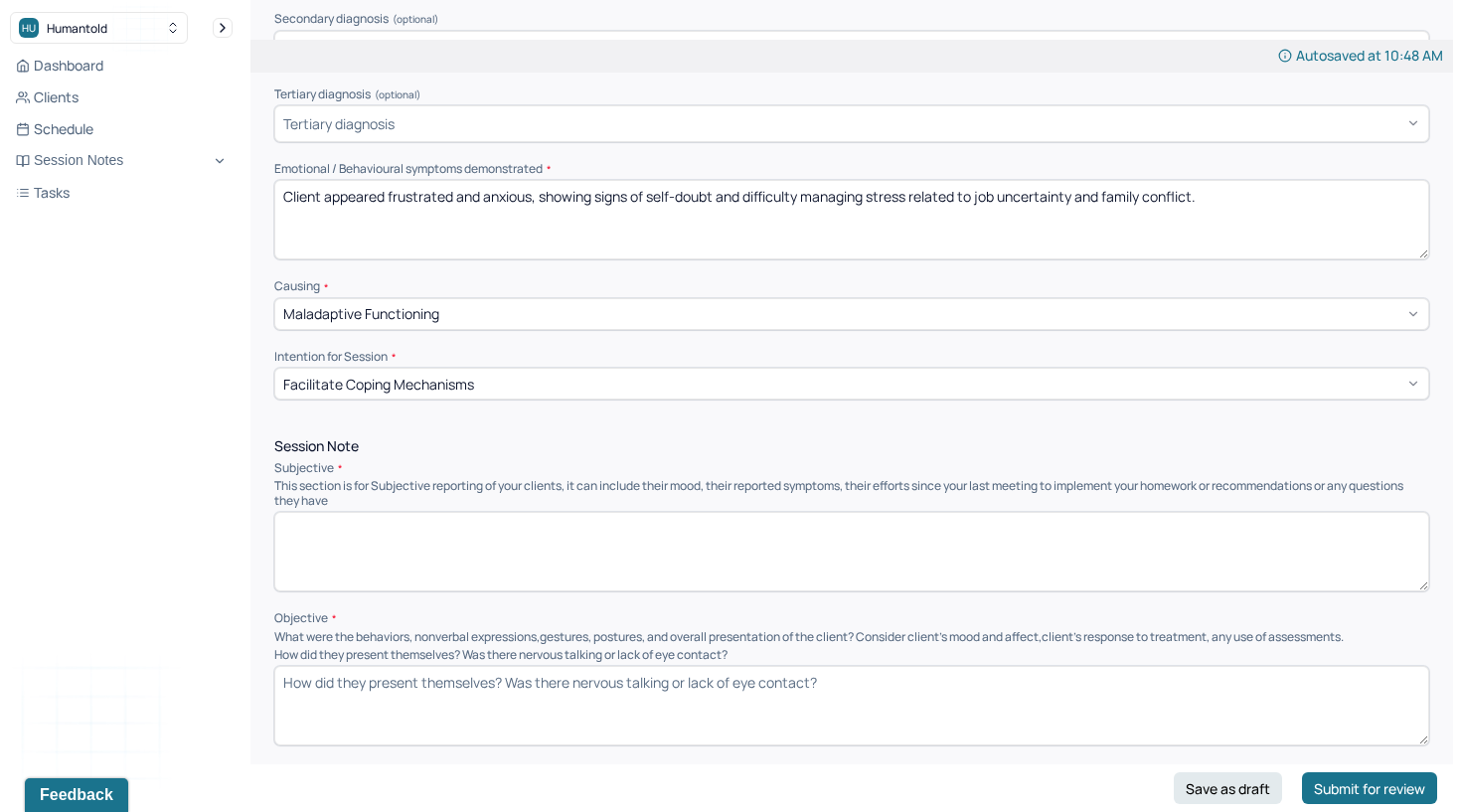 type on "Client appeared frustrated and anxious, showing signs of self-doubt and difficulty managing stress related to job uncertainty and family conflict." 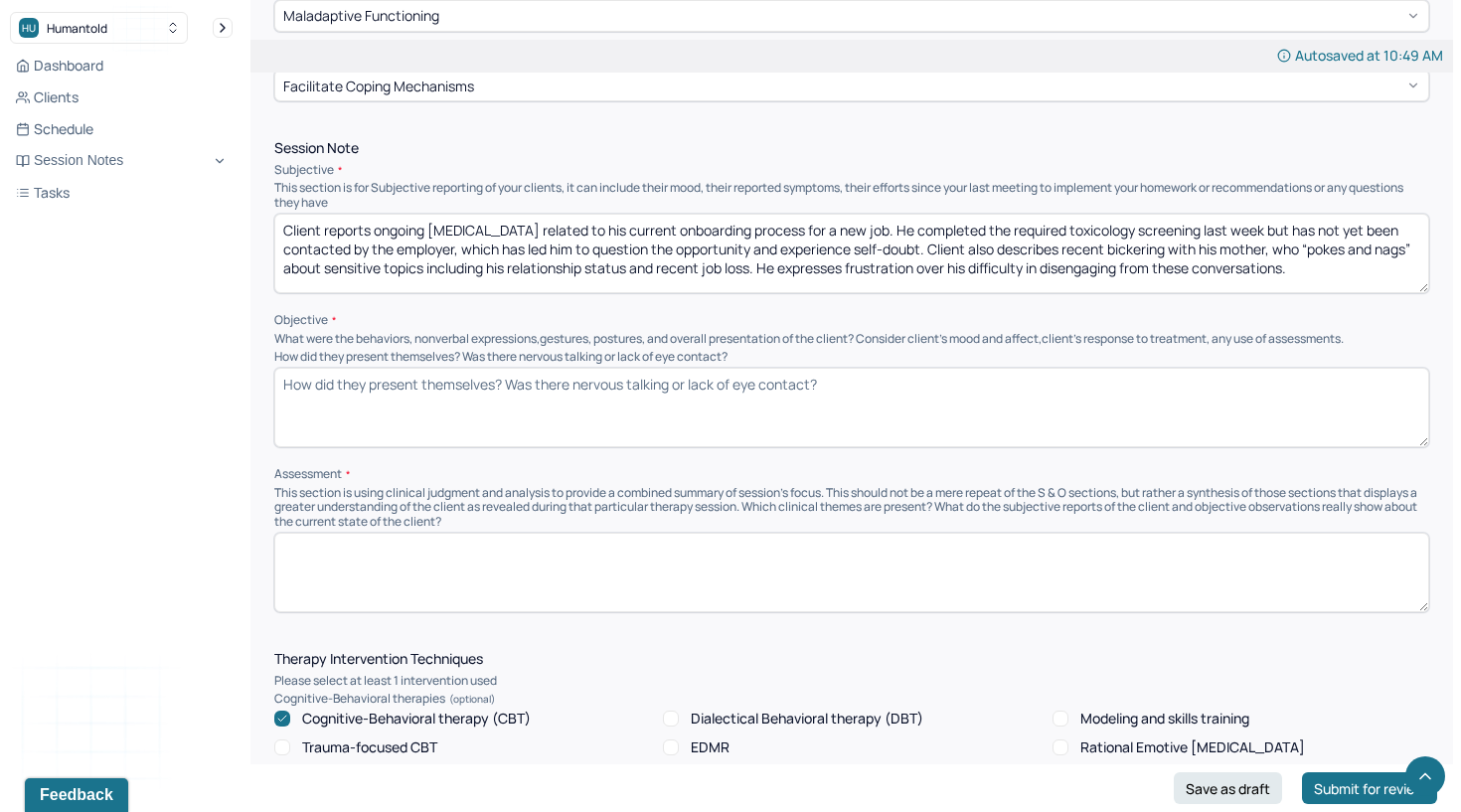 scroll, scrollTop: 848, scrollLeft: 0, axis: vertical 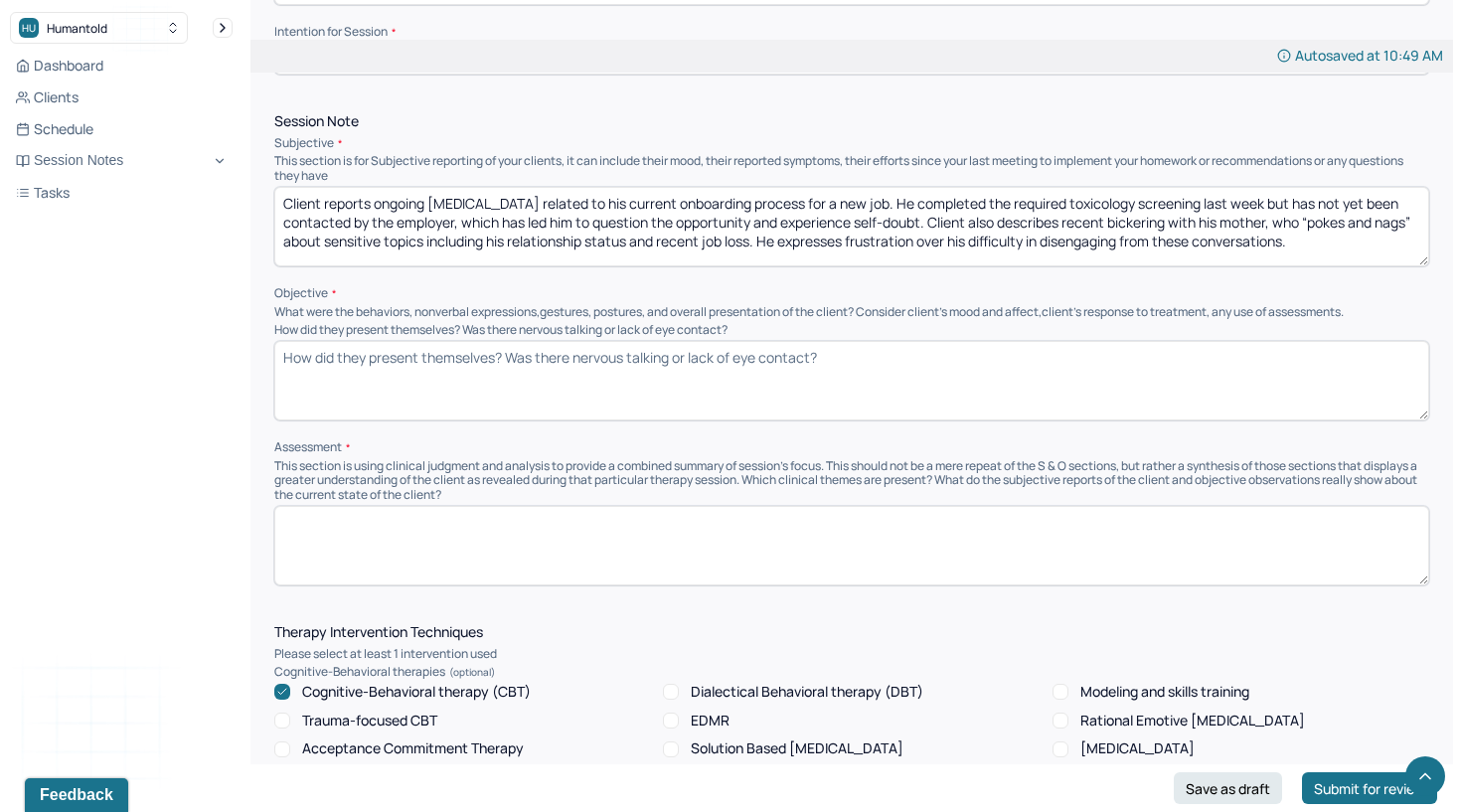 type on "Client reports ongoing [MEDICAL_DATA] related to his current onboarding process for a new job. He completed the required toxicology screening last week but has not yet been contacted by the employer, which has led him to question the opportunity and experience self-doubt. Client also describes recent bickering with his mother, who “pokes and nags” about sensitive topics including his relationship status and recent job loss. He expresses frustration over his difficulty in disengaging from these conversations." 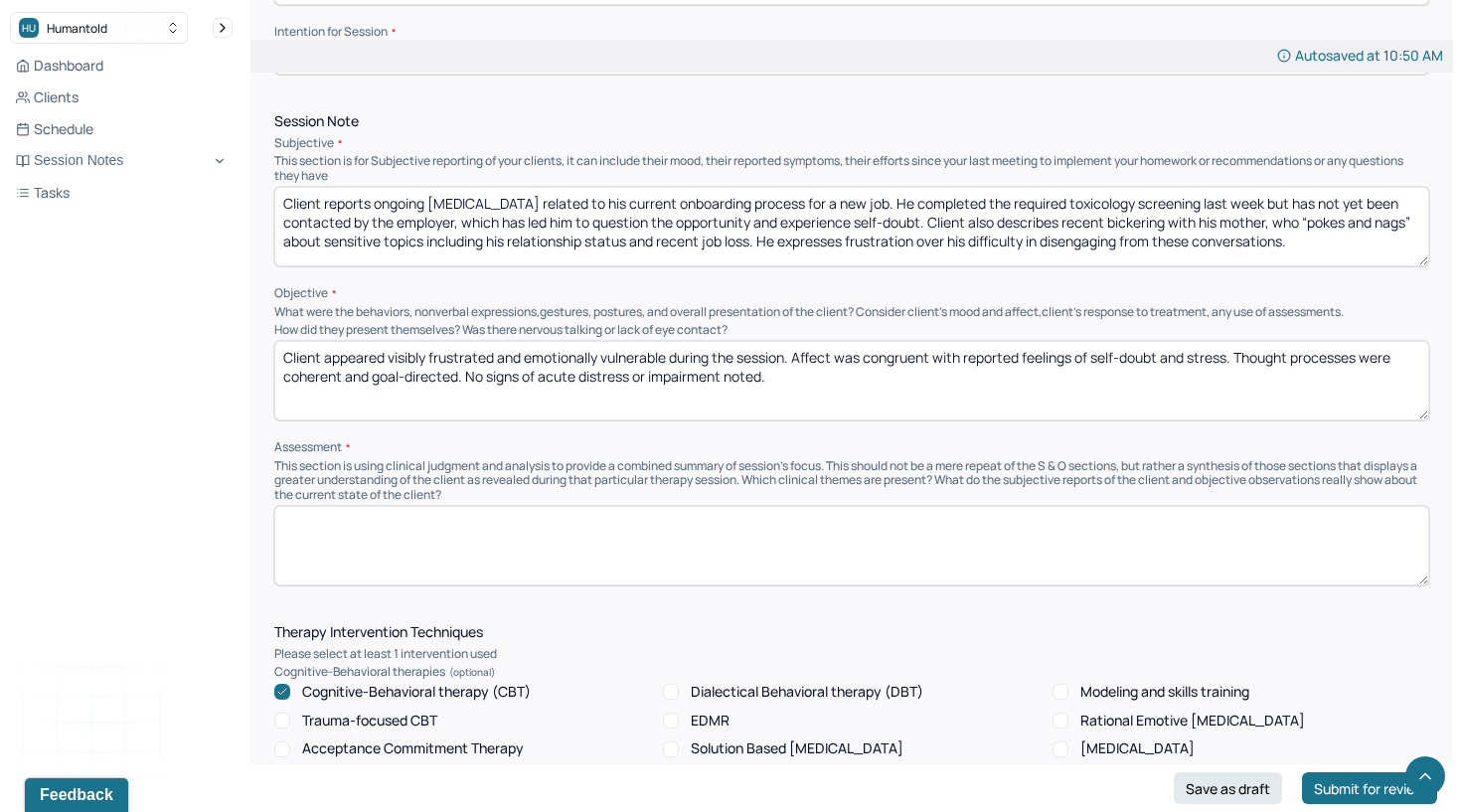 type on "Client appeared visibly frustrated and emotionally vulnerable during the session. Affect was congruent with reported feelings of self-doubt and stress. Thought processes were coherent and goal-directed. No signs of acute distress or impairment noted." 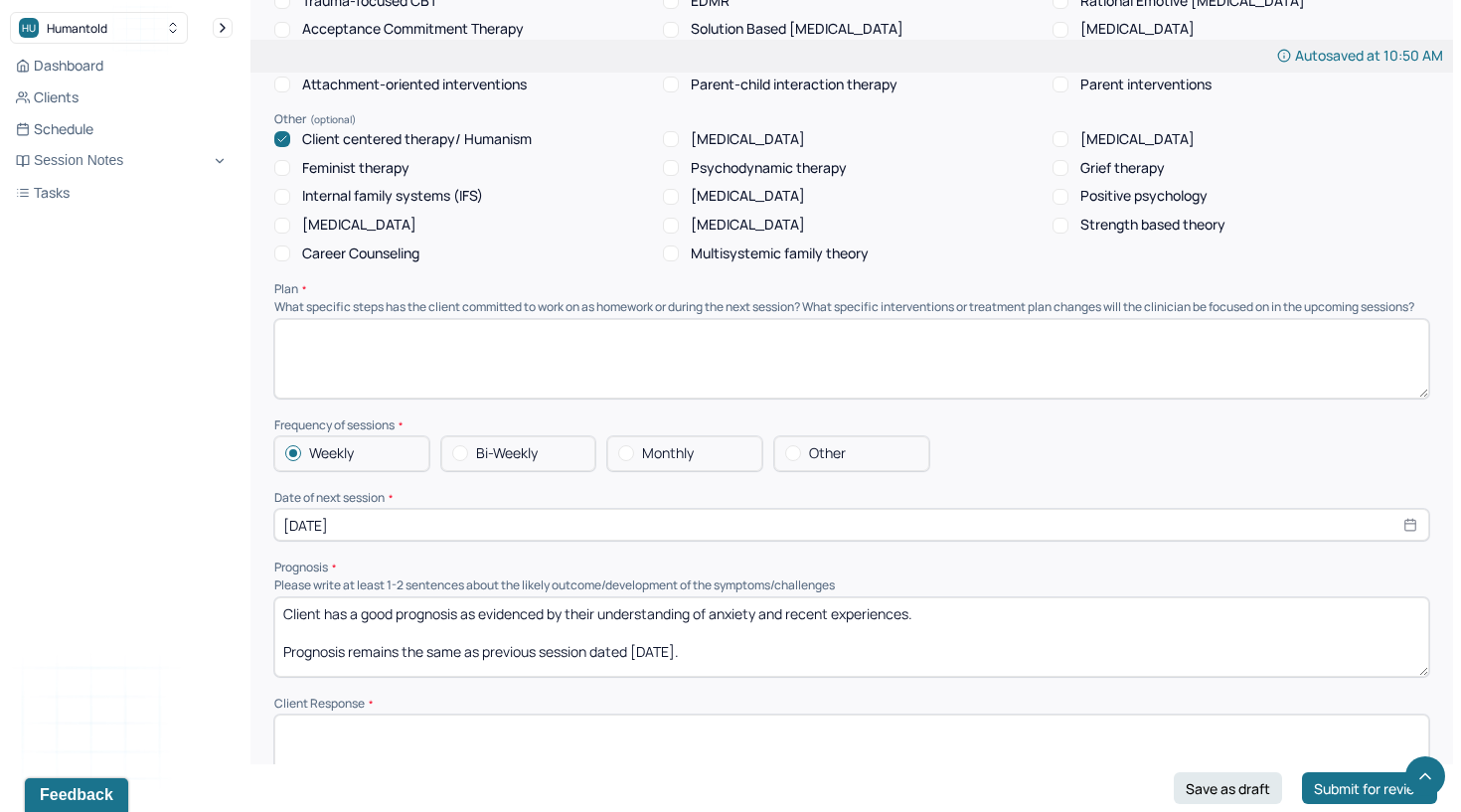 scroll, scrollTop: 1602, scrollLeft: 0, axis: vertical 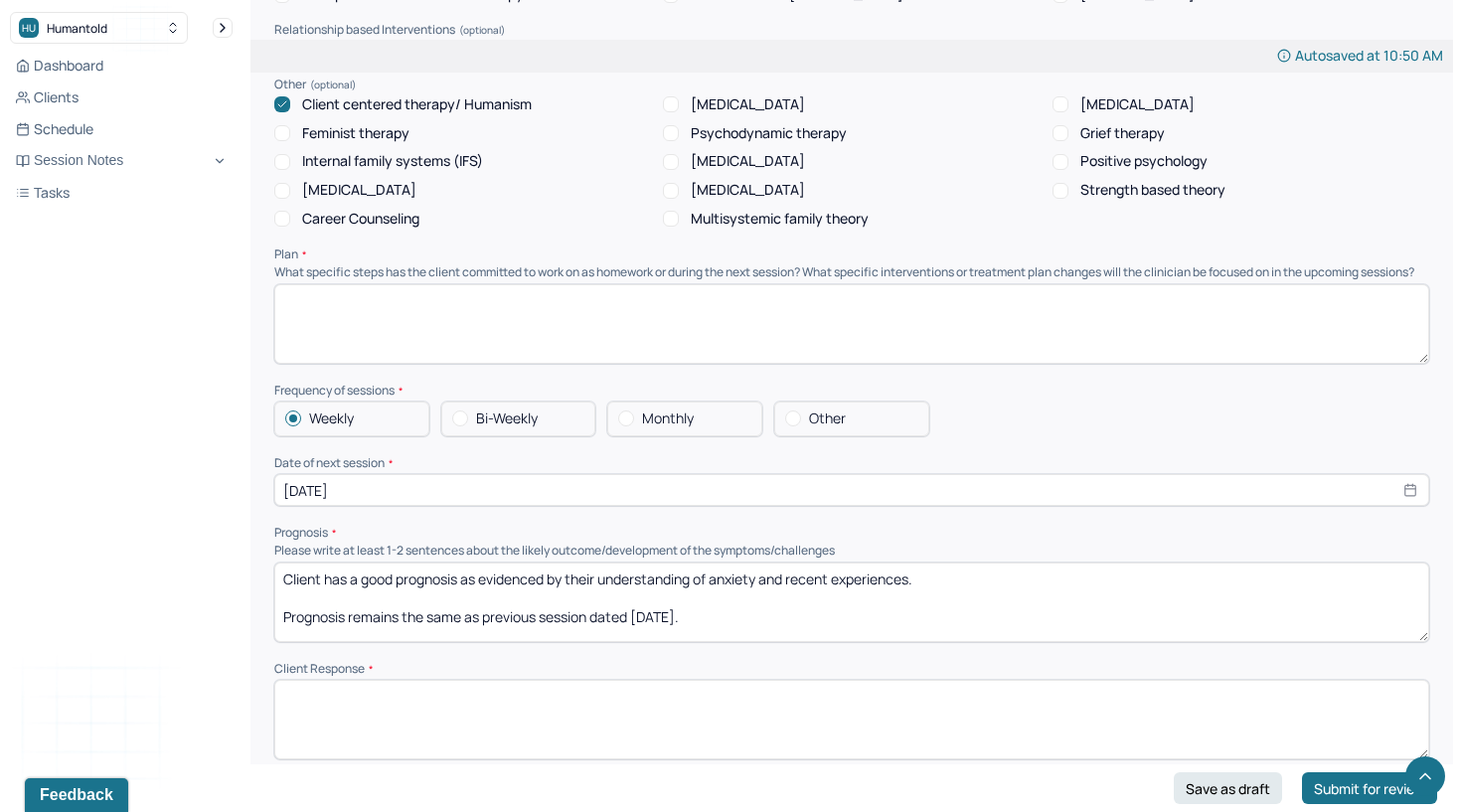 type on "Client is experiencing increased anxiety and lowered self-esteem due to uncertainty around job onboarding and strained family dynamics. Repeated negative interactions with his mother contribute to [MEDICAL_DATA] and self-doubt, impacting his overall confidence." 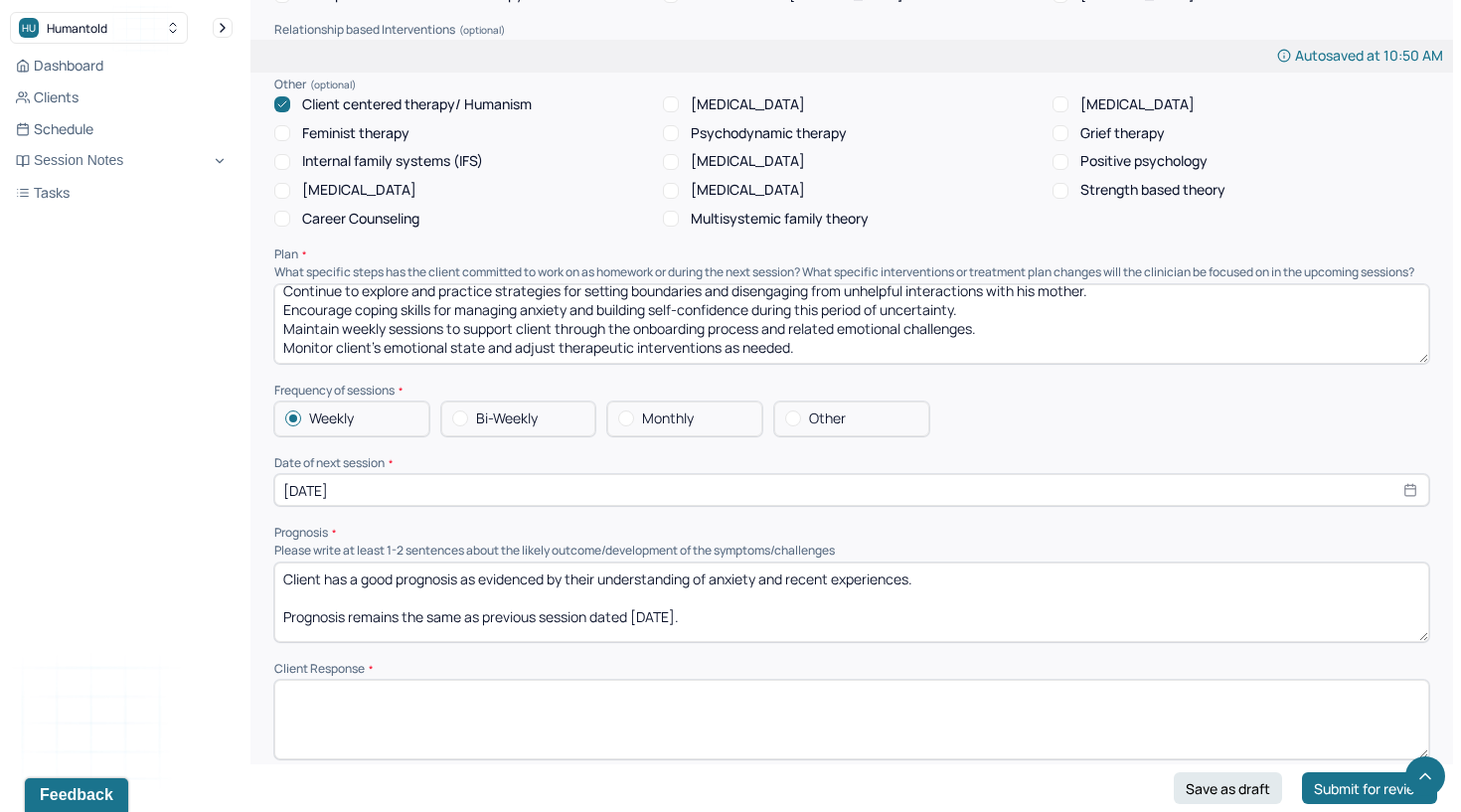 scroll, scrollTop: 47, scrollLeft: 0, axis: vertical 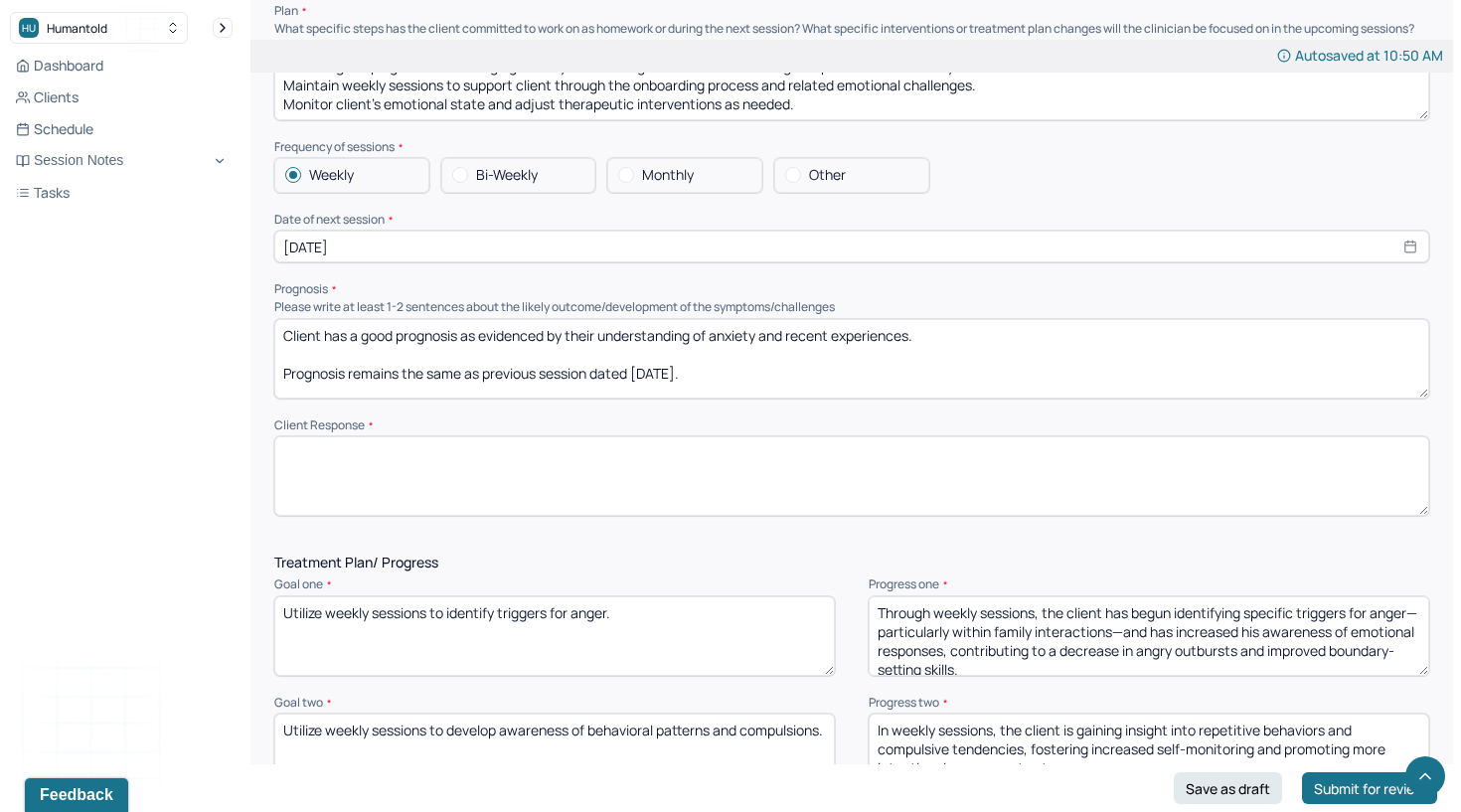 type on "Provide ongoing emotional support and validation related to family stressors and job onboarding challenges.
Continue to explore and practice strategies for setting boundaries and disengaging from unhelpful interactions with his mother.
Encourage coping skills for managing anxiety and building self-confidence during this period of uncertainty.
Maintain weekly sessions to support client through the onboarding process and related emotional challenges.
Monitor client’s emotional state and adjust therapeutic interventions as needed." 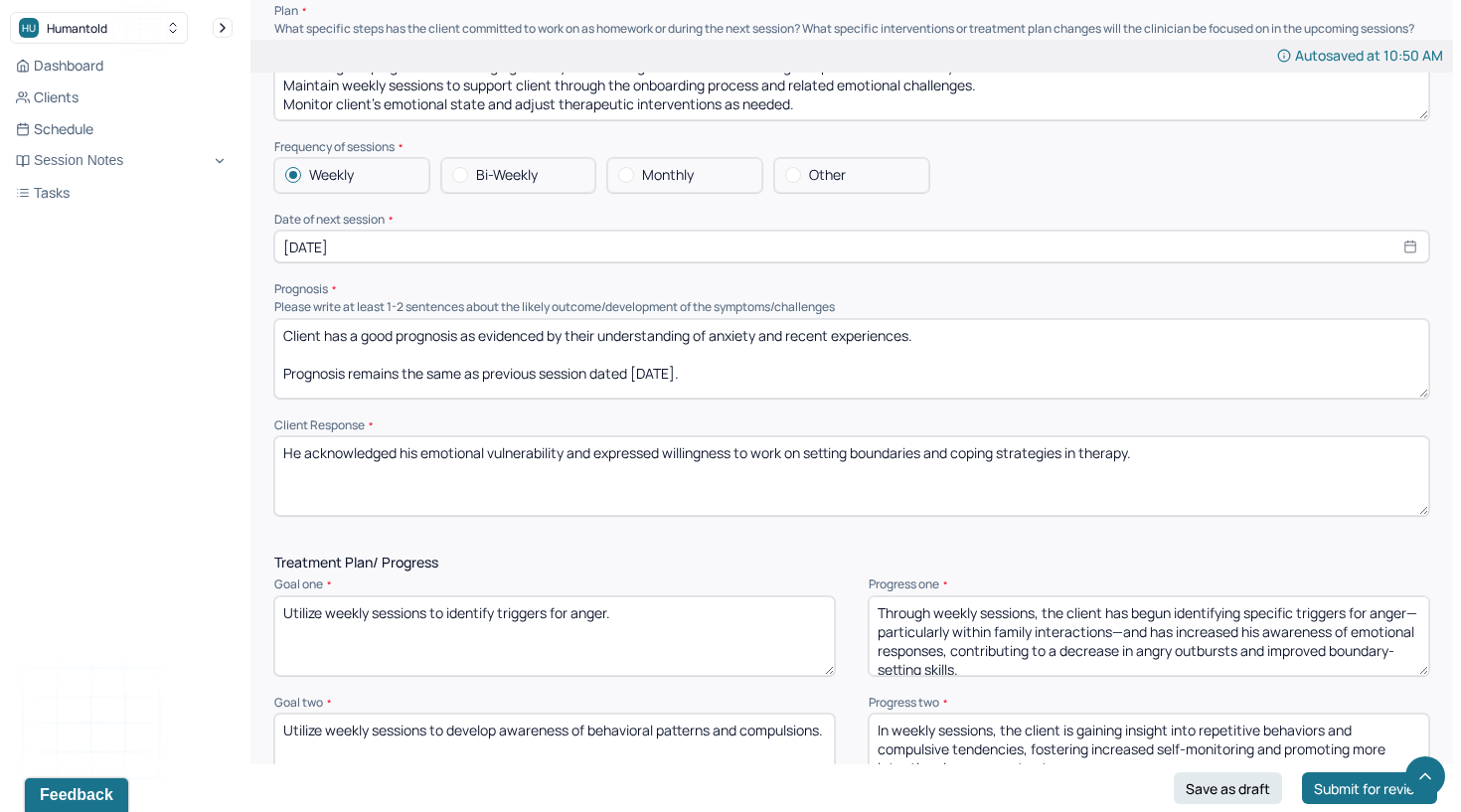 type on "He acknowledged his emotional vulnerability and expressed willingness to work on setting boundaries and coping strategies in therapy." 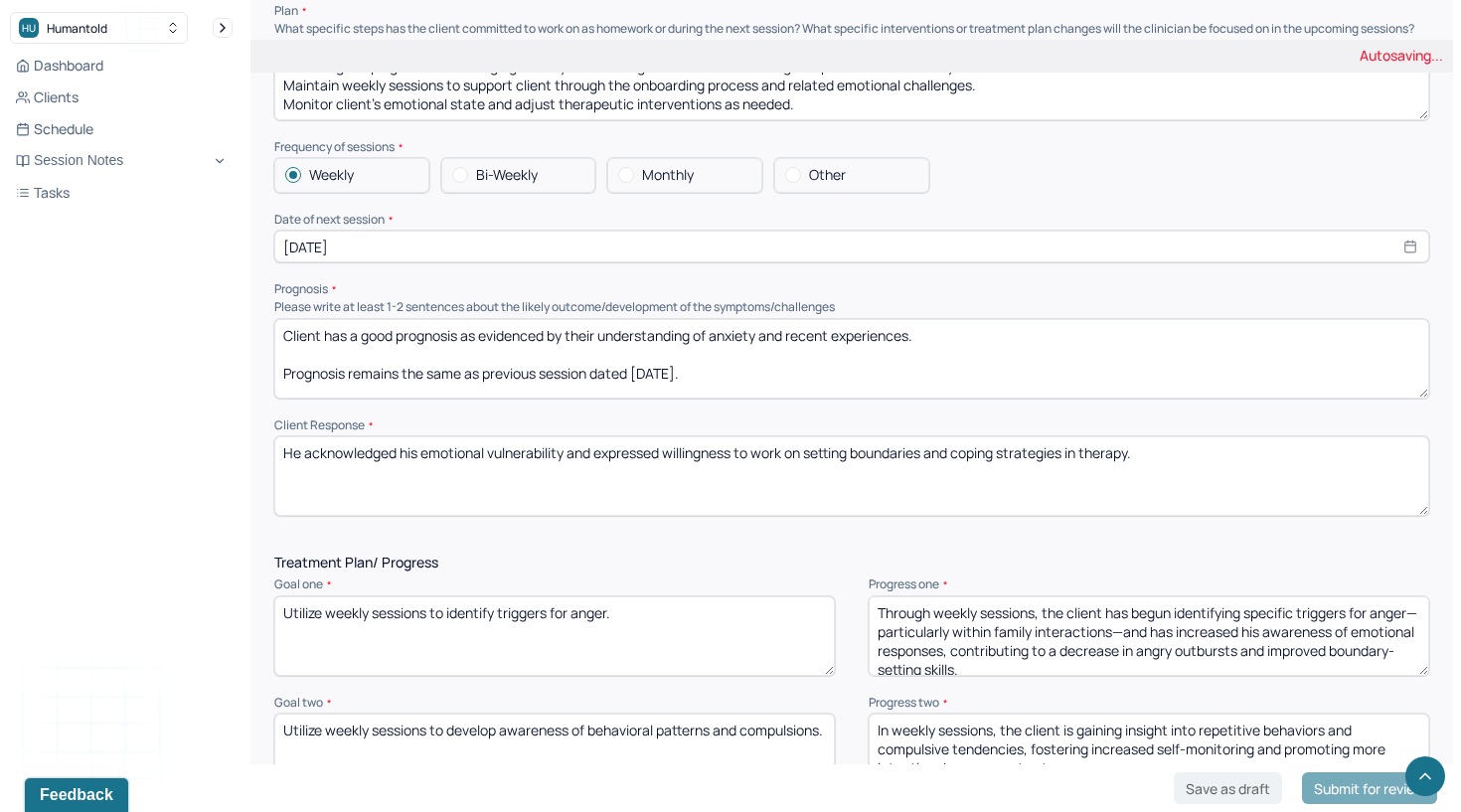 click on "Utilize weekly sessions to identify triggers for anger." at bounding box center [555, 636] 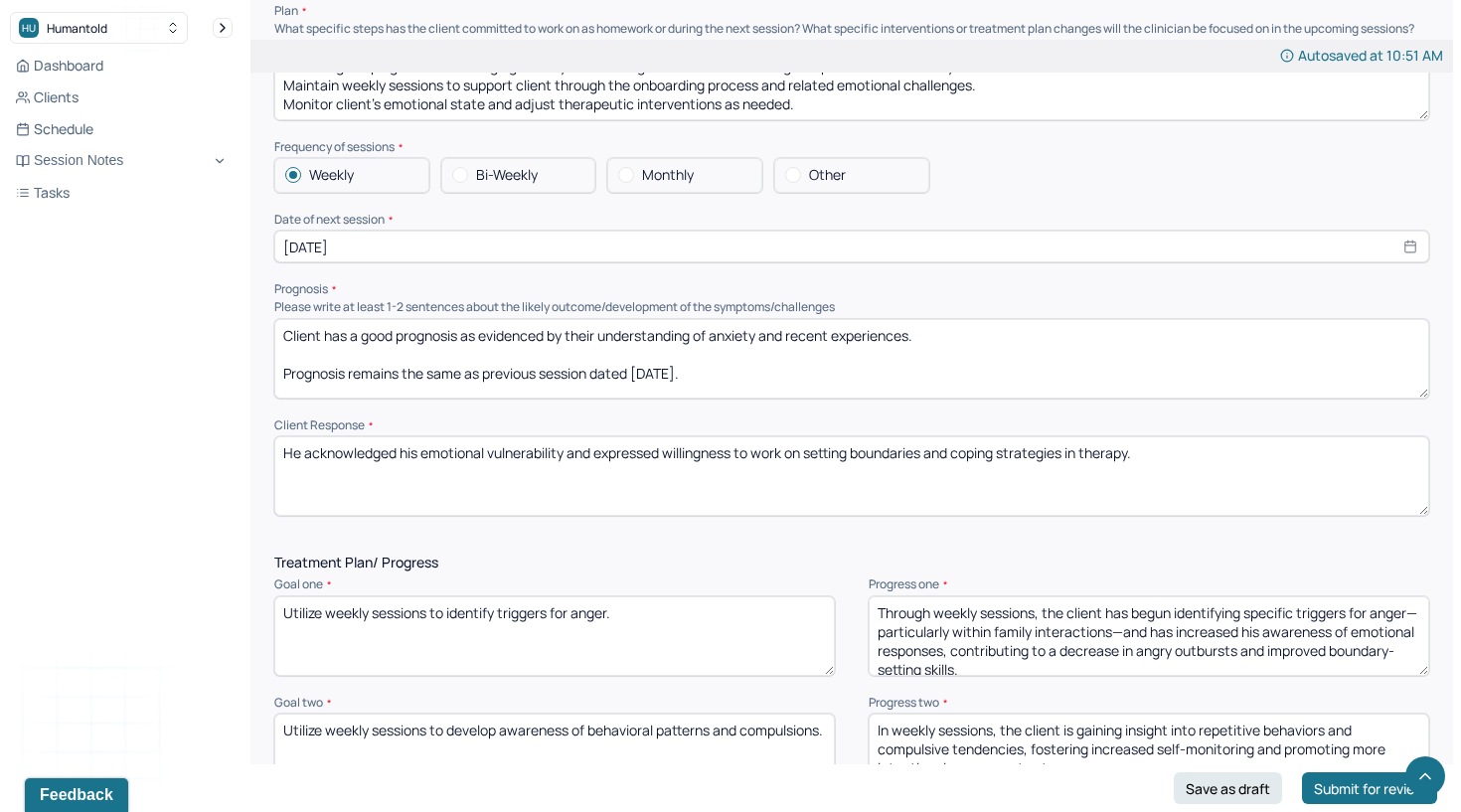 click on "Through weekly sessions, the client has begun identifying specific triggers for anger—particularly within family interactions—and has increased his awareness of emotional responses, contributing to a decrease in angry outbursts and improved boundary-setting skills." at bounding box center [1149, 636] 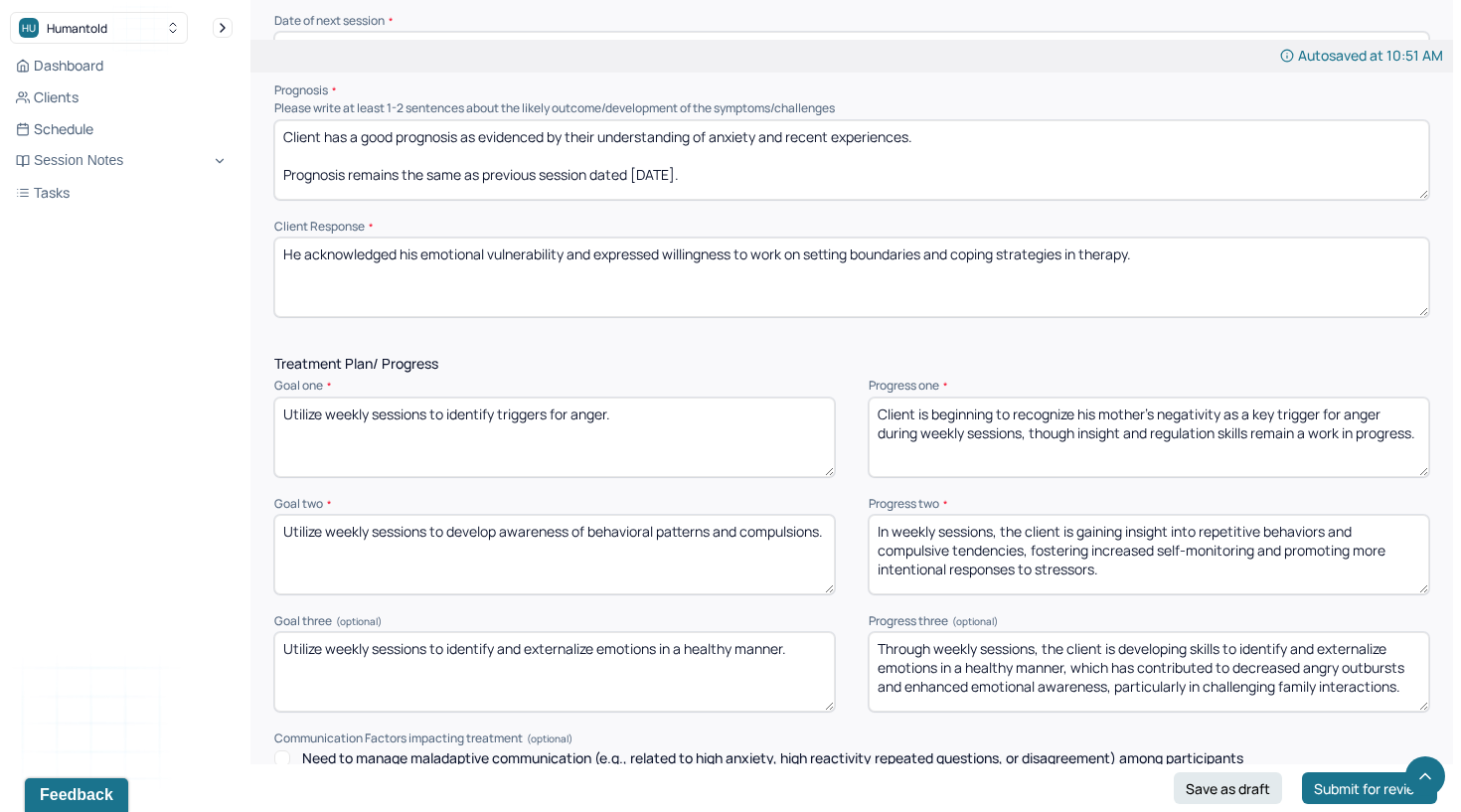 scroll, scrollTop: 2059, scrollLeft: 0, axis: vertical 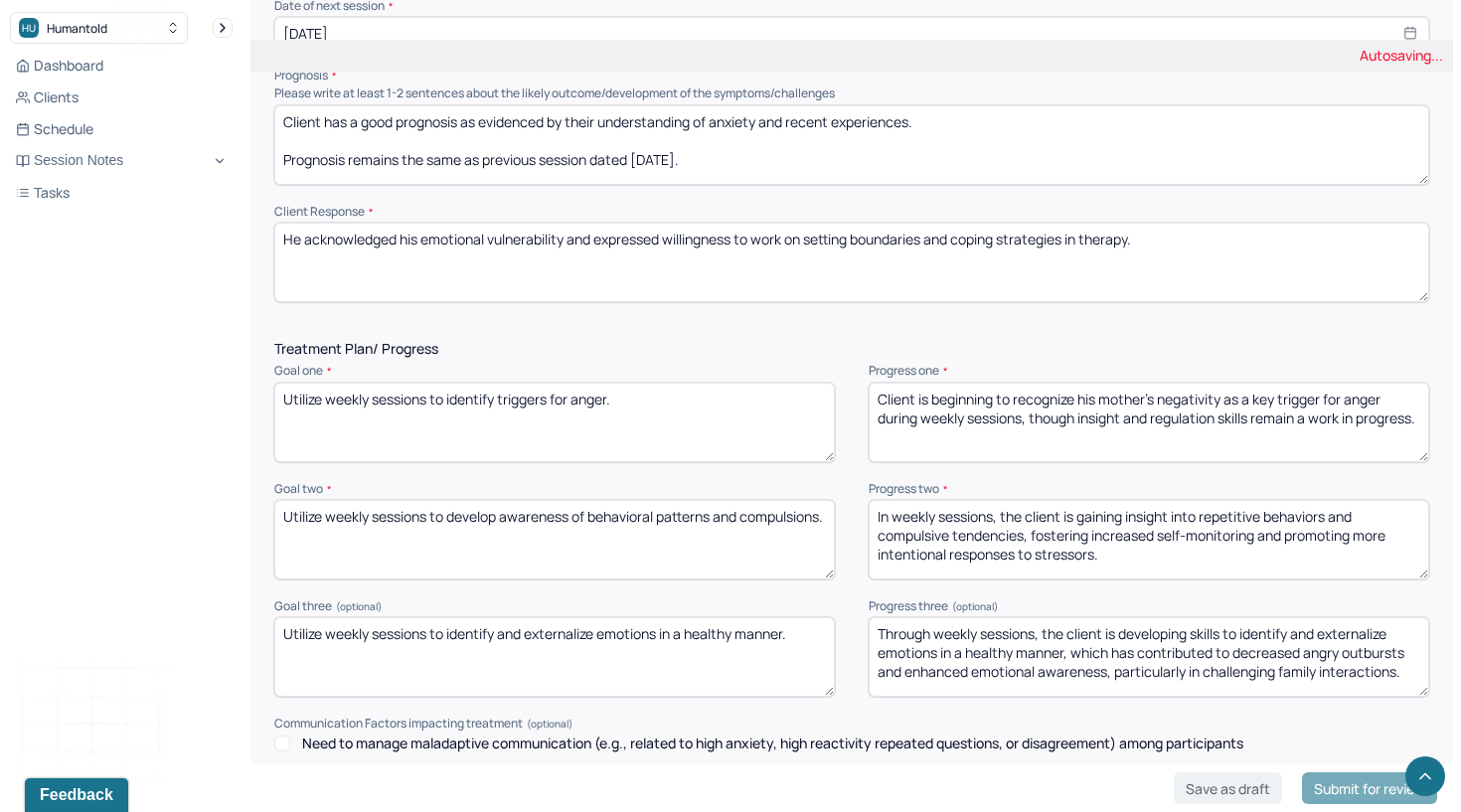 type on "Client is beginning to recognize his mother’s negativity as a key trigger for anger during weekly sessions, though insight and regulation skills remain a work in progress." 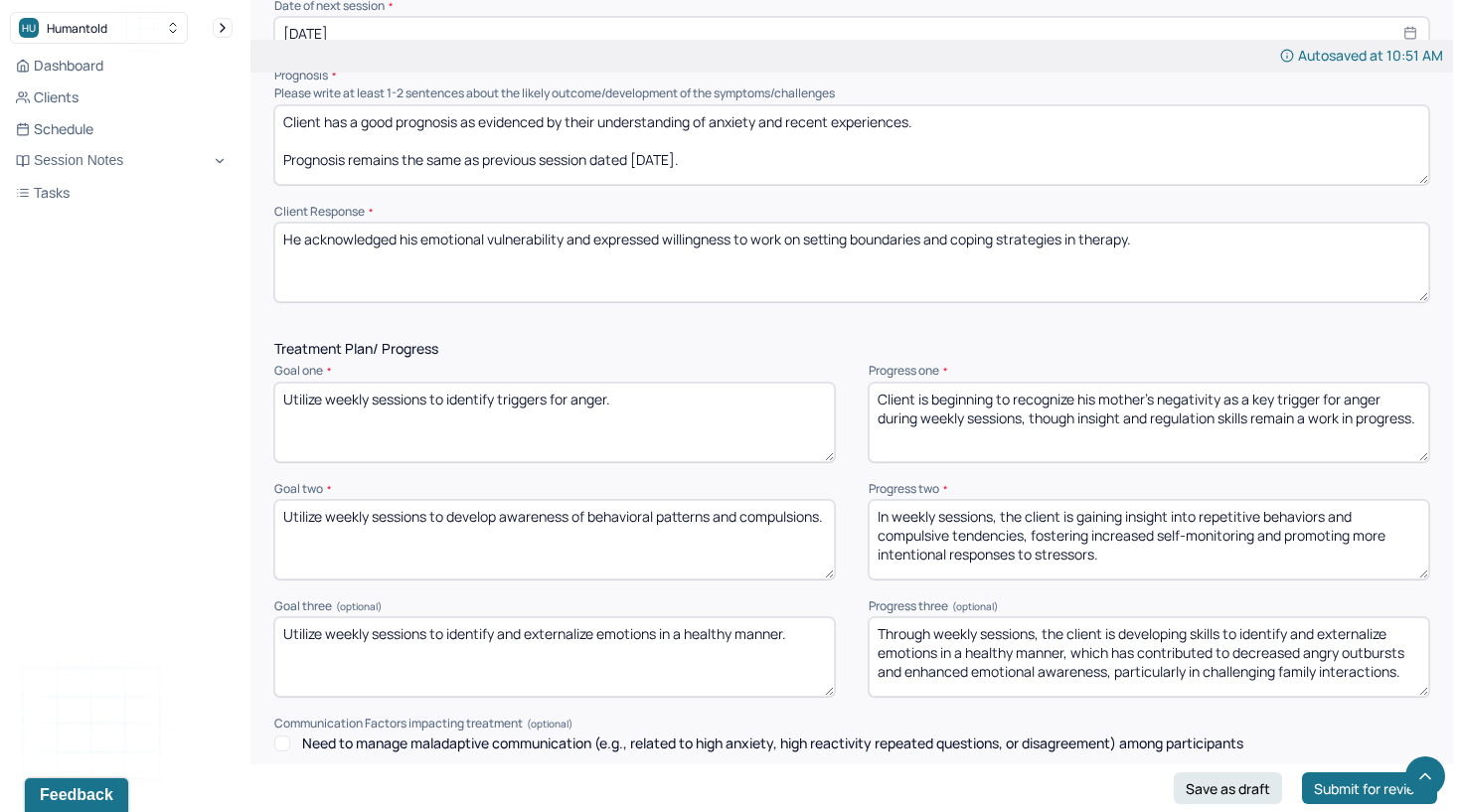 click on "Utilize weekly sessions to develop awareness of behavioral patterns and compulsions." at bounding box center (555, 540) 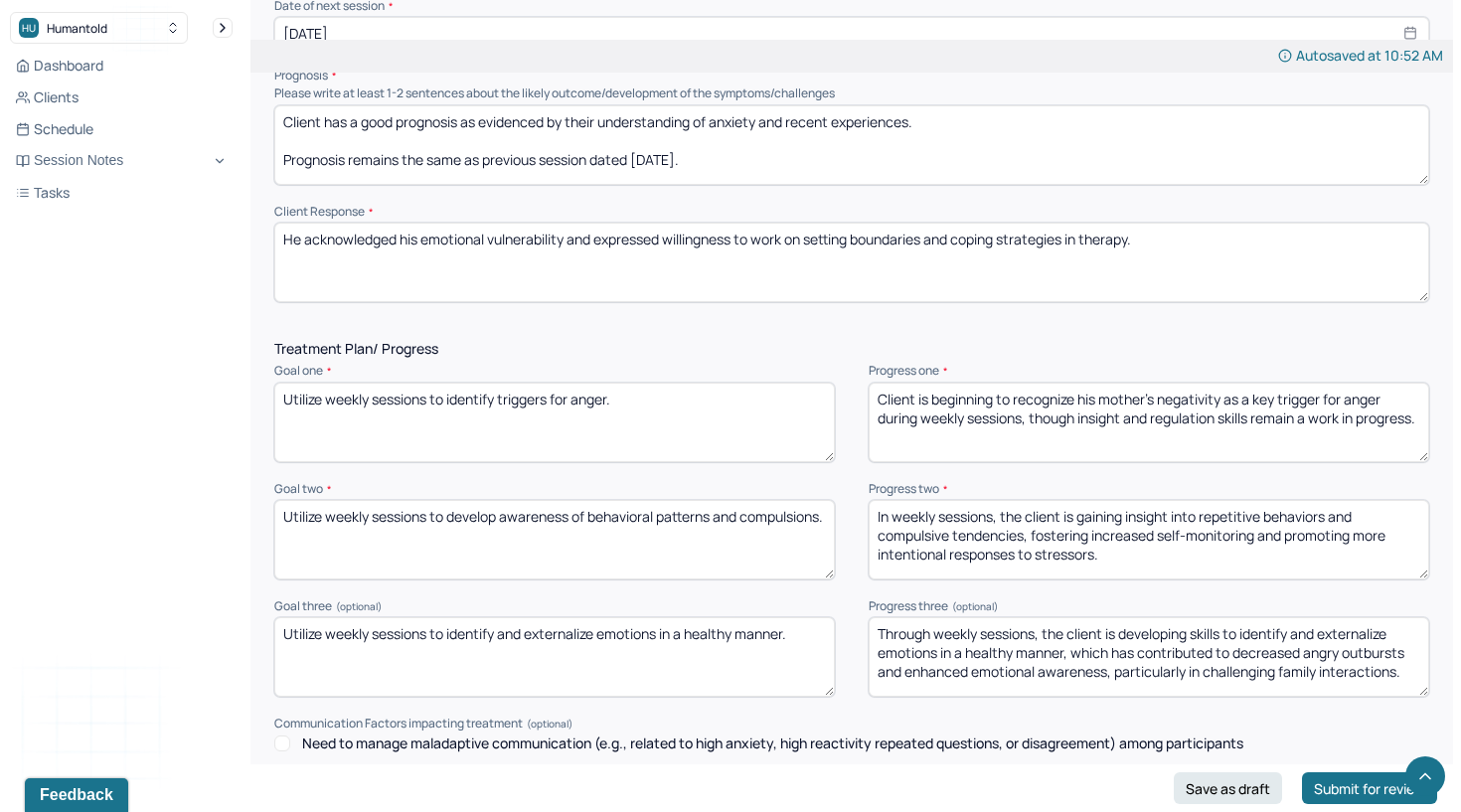 click on "In weekly sessions, the client is gaining insight into repetitive behaviors and compulsive tendencies, fostering increased self-monitoring and promoting more intentional responses to stressors." at bounding box center (1149, 540) 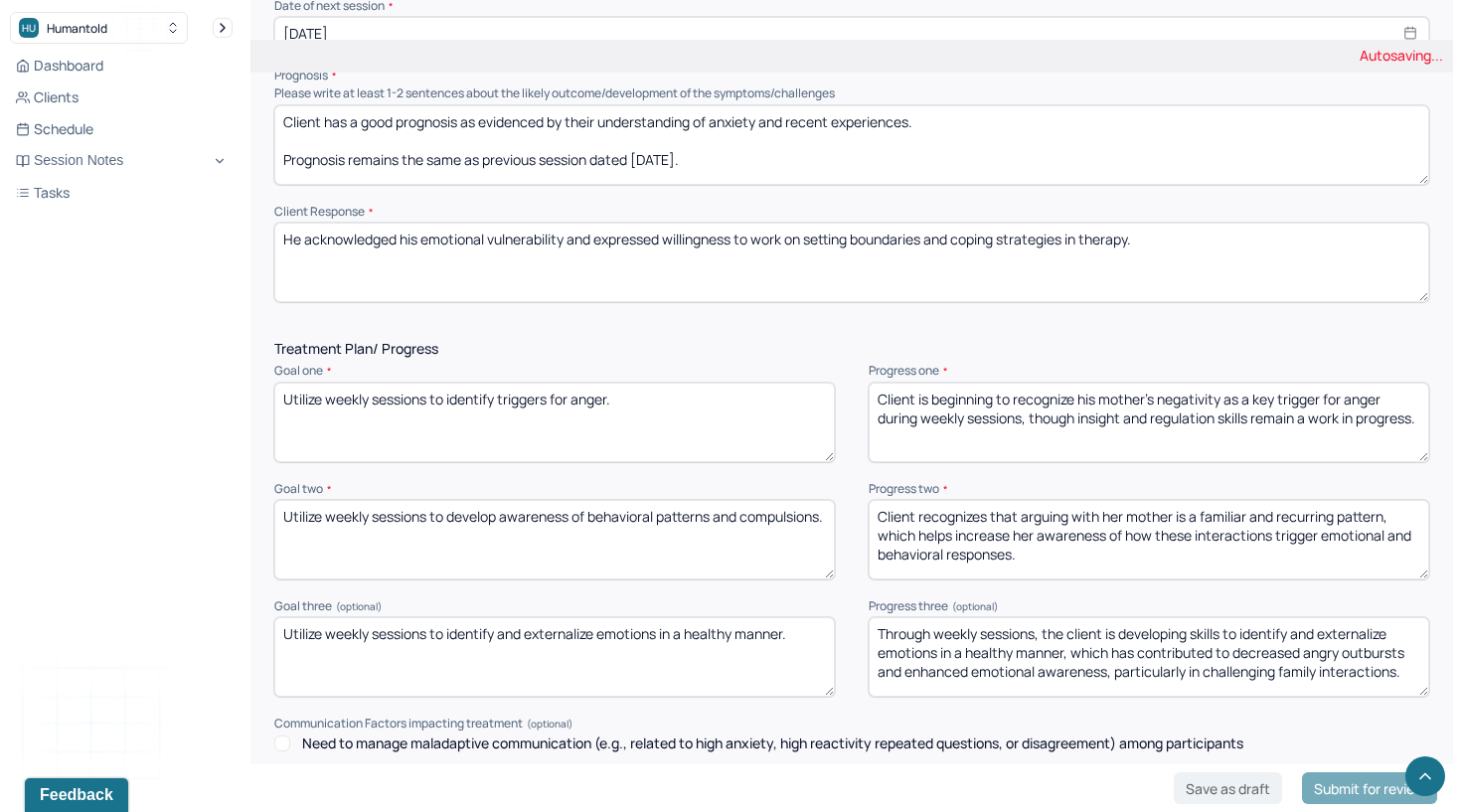 click on "In weekly sessions, the client is gaining insight into repetitive behaviors and compulsive tendencies, fostering increased self-monitoring and promoting more intentional responses to stressors." at bounding box center (1149, 540) 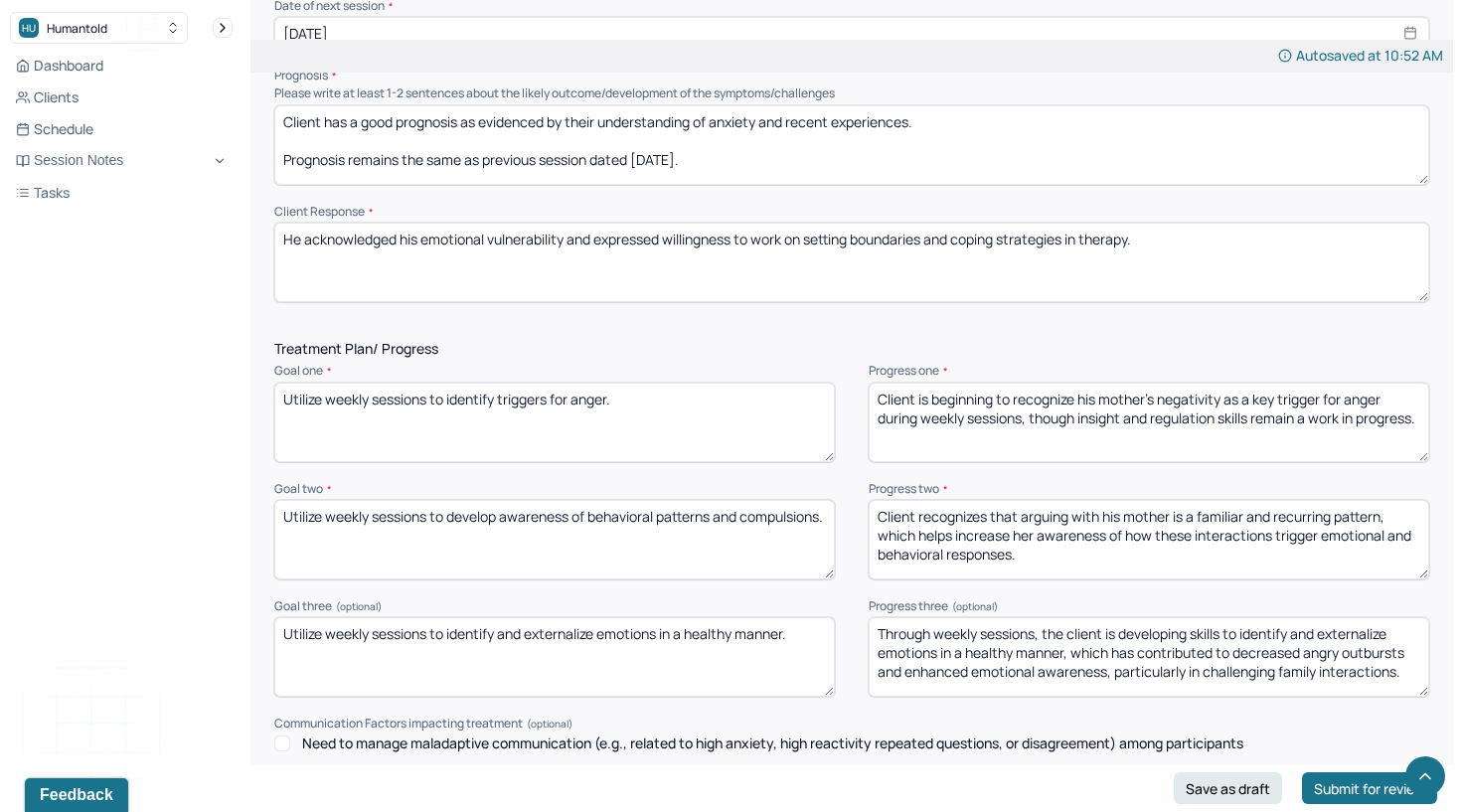click on "Client recognizes that arguing with his mother is a familiar and recurring pattern, which helps increase her awareness of how these interactions trigger emotional and behavioral responses." at bounding box center [1149, 540] 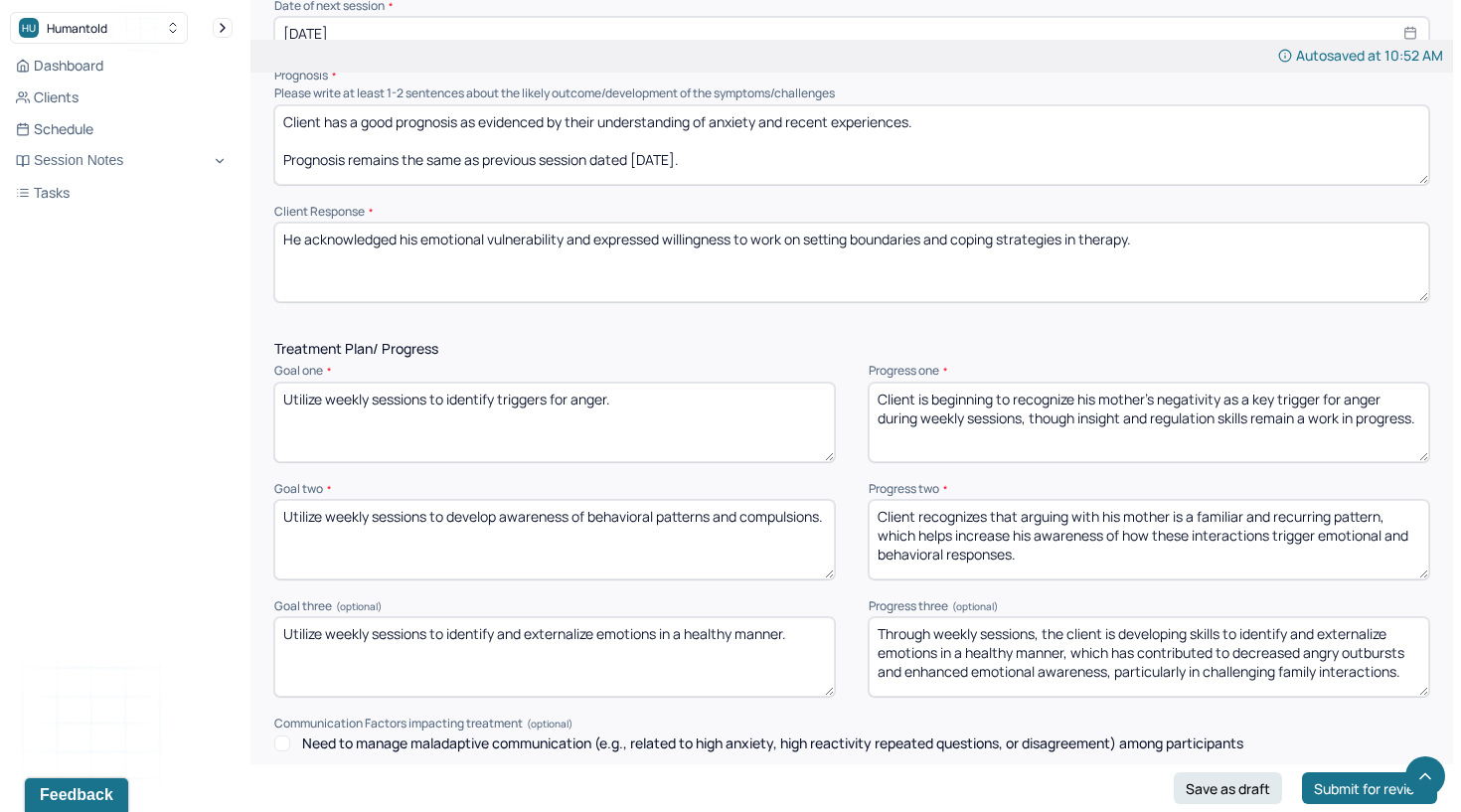 type on "Client recognizes that arguing with his mother is a familiar and recurring pattern, which helps increase his awareness of how these interactions trigger emotional and behavioral responses." 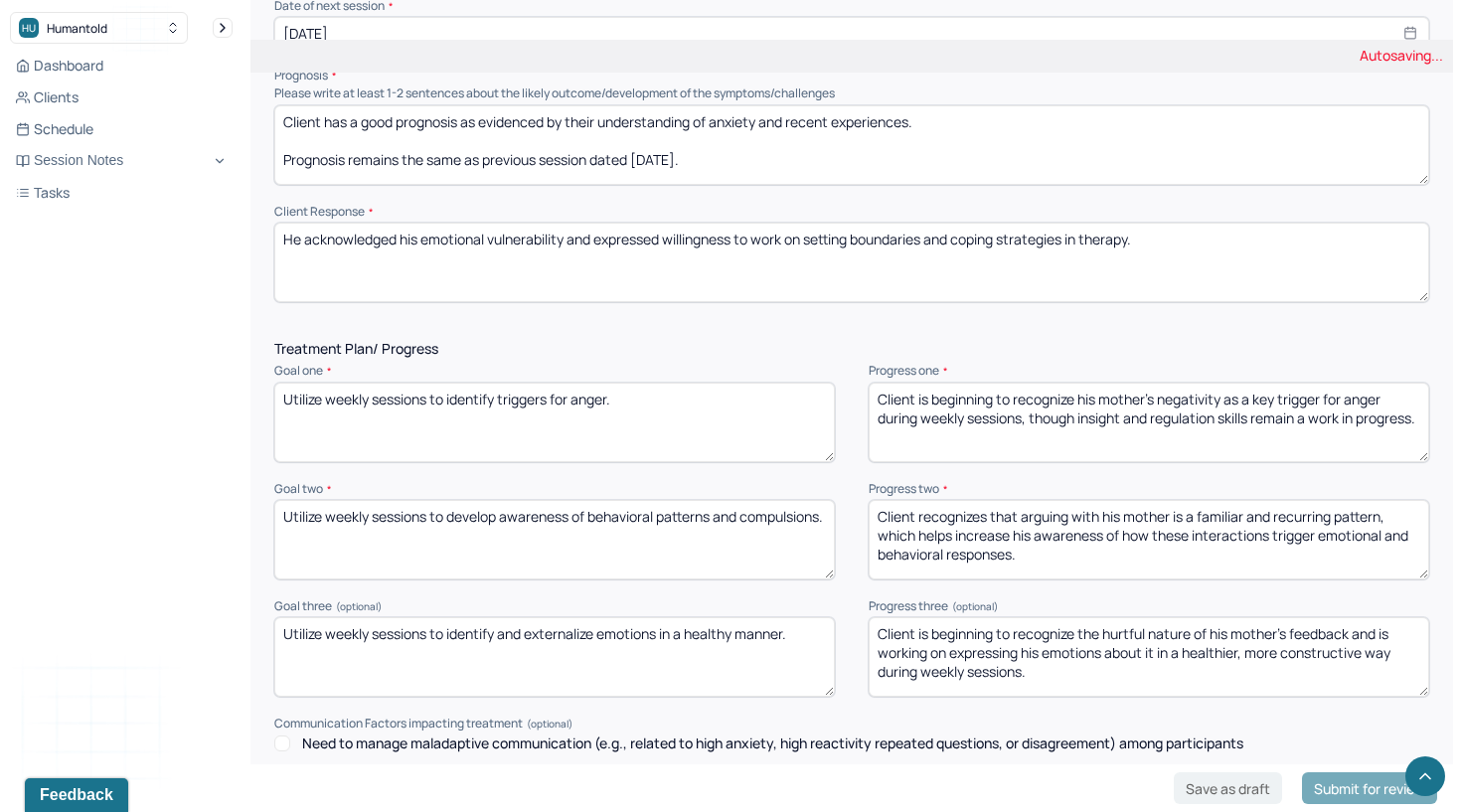 type on "Client is beginning to recognize the hurtful nature of his mother’s feedback and is working on expressing his emotions about it in a healthier, more constructive way during weekly sessions." 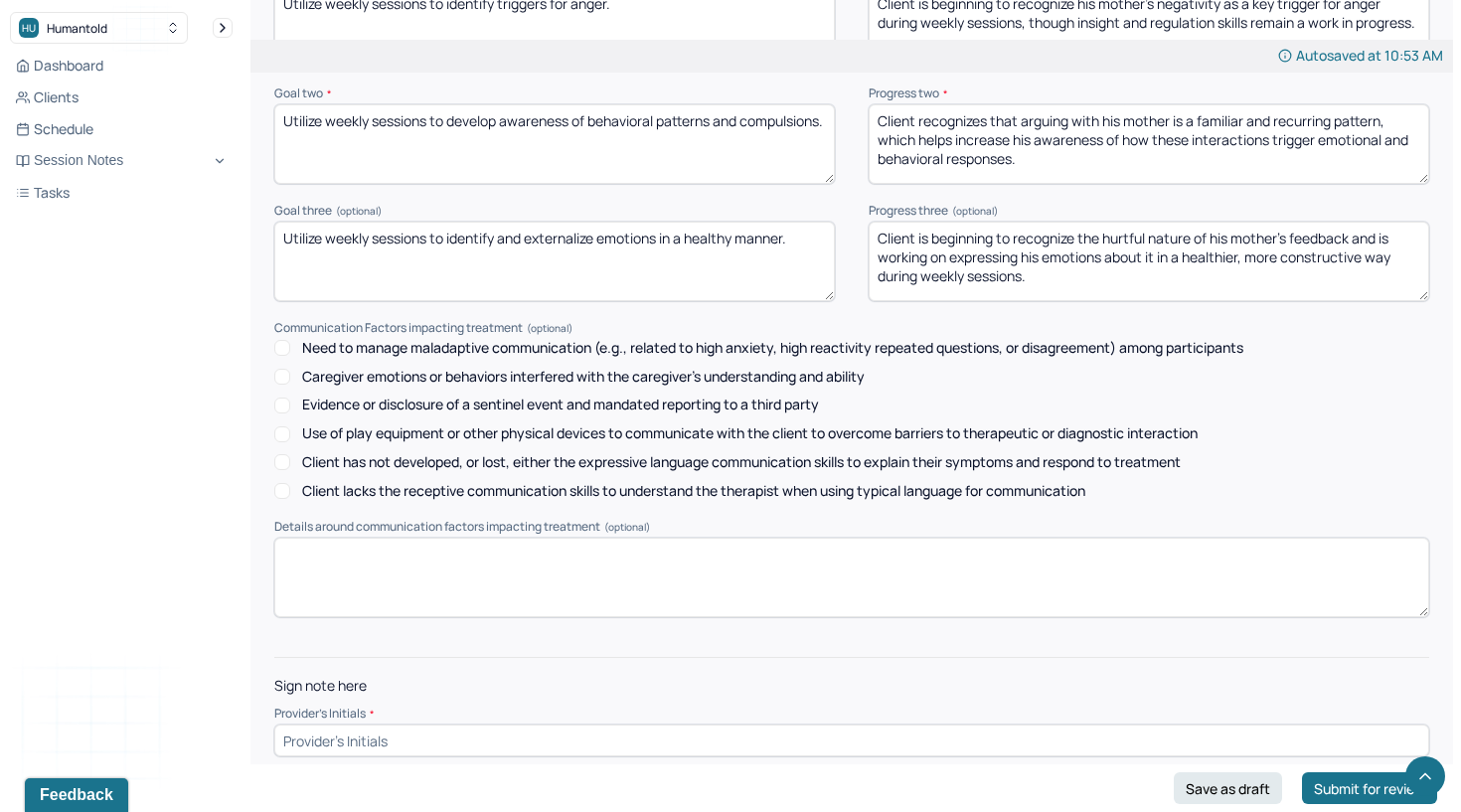 scroll, scrollTop: 2454, scrollLeft: 0, axis: vertical 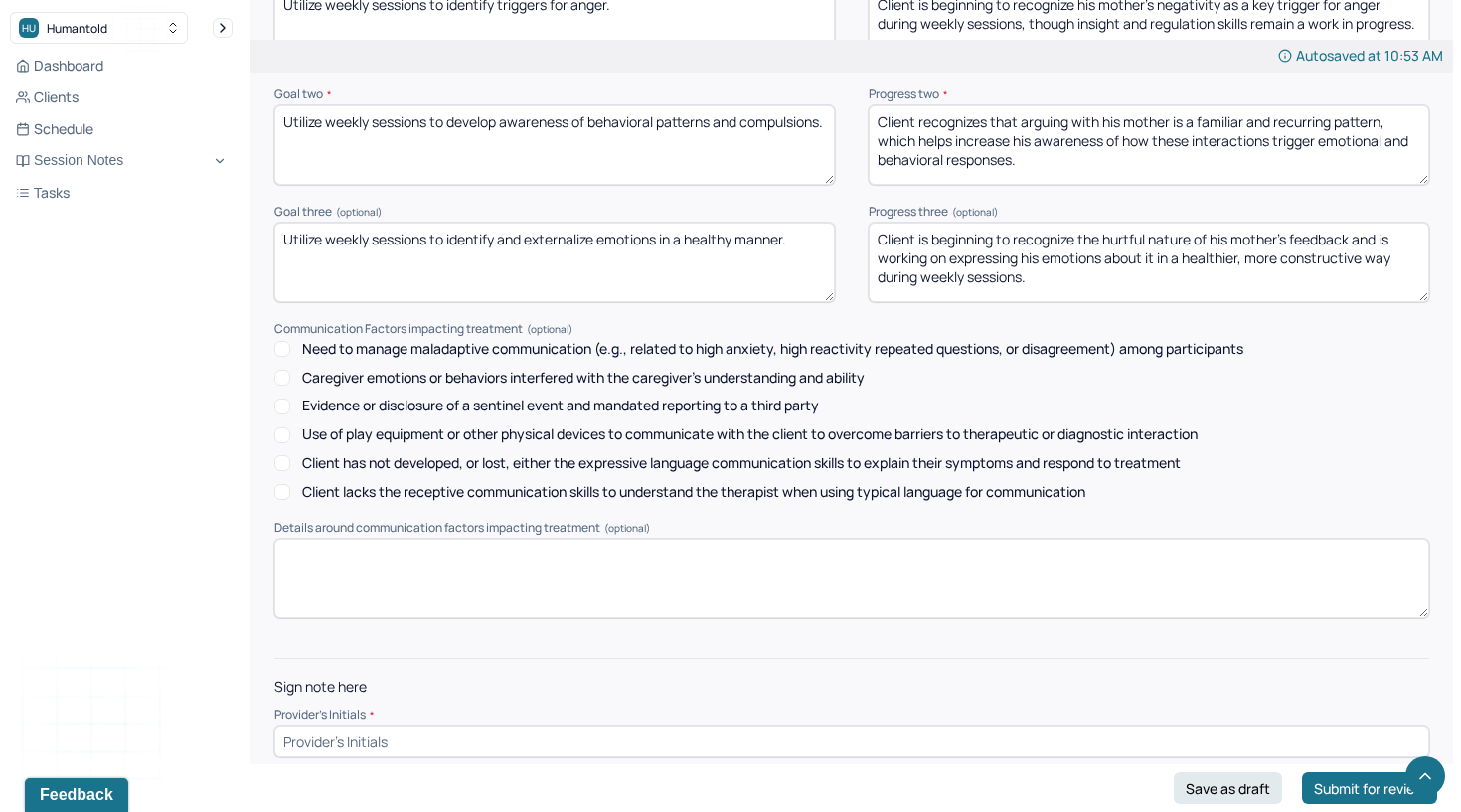 click at bounding box center [852, 741] 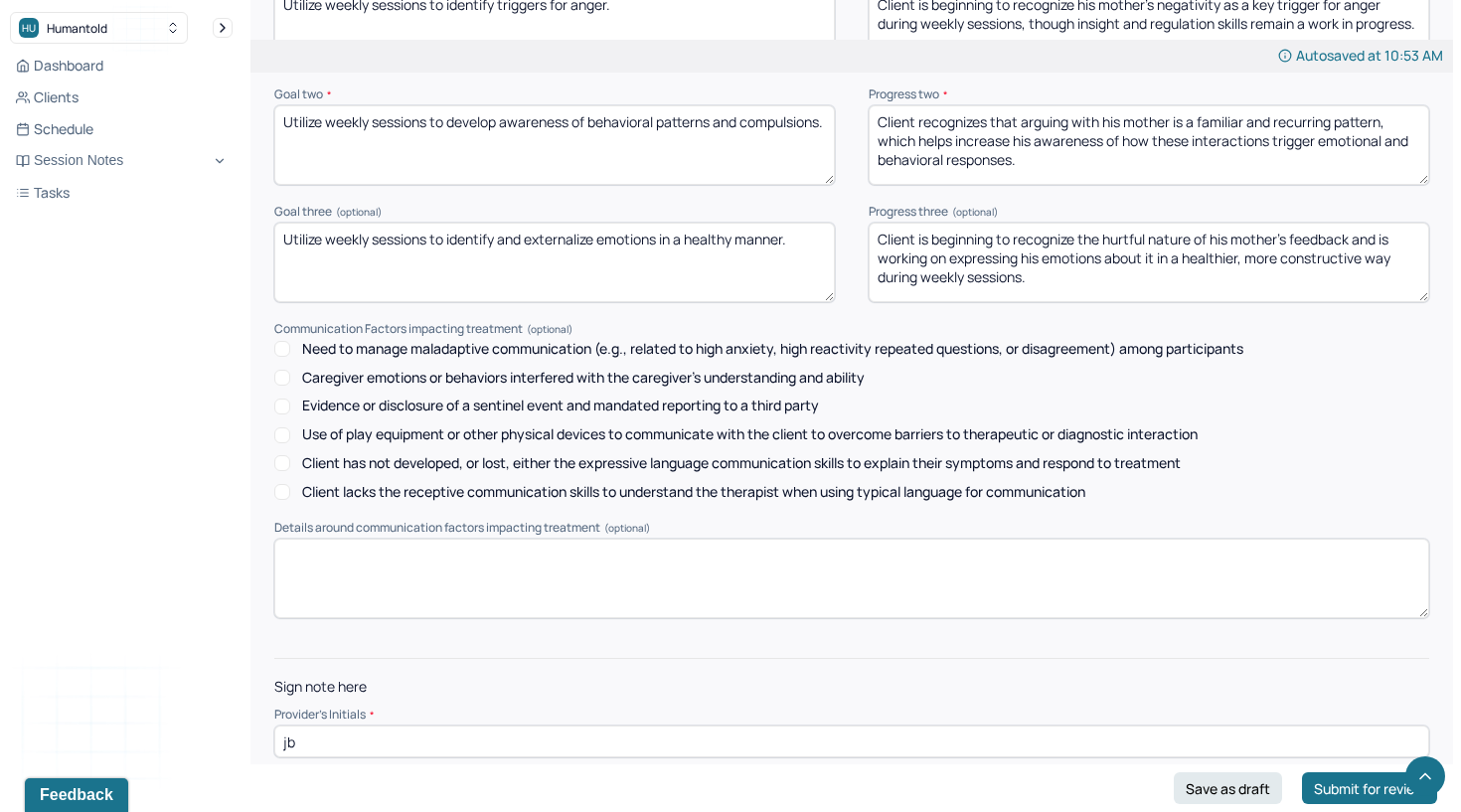 type on "jb" 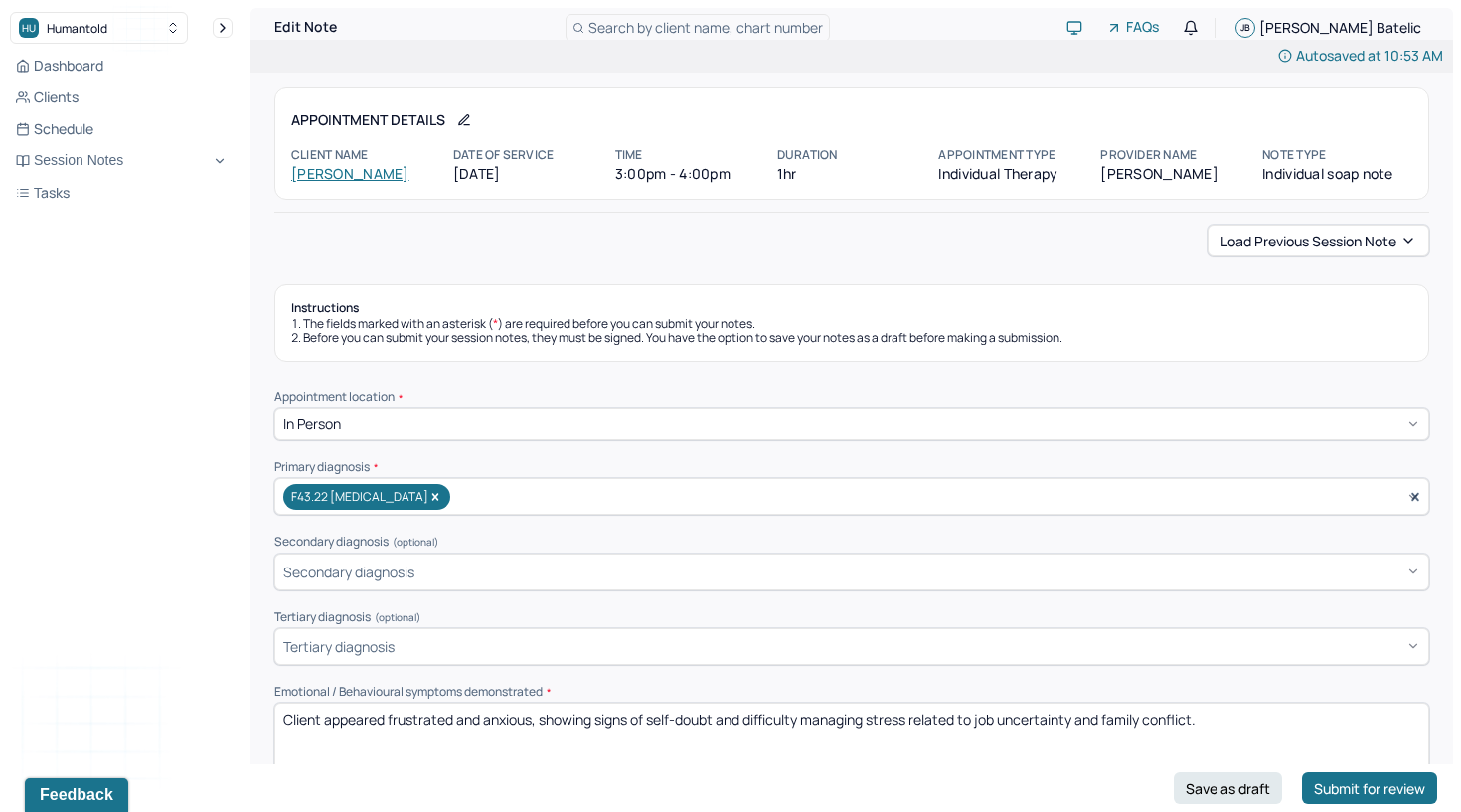 scroll, scrollTop: 0, scrollLeft: 0, axis: both 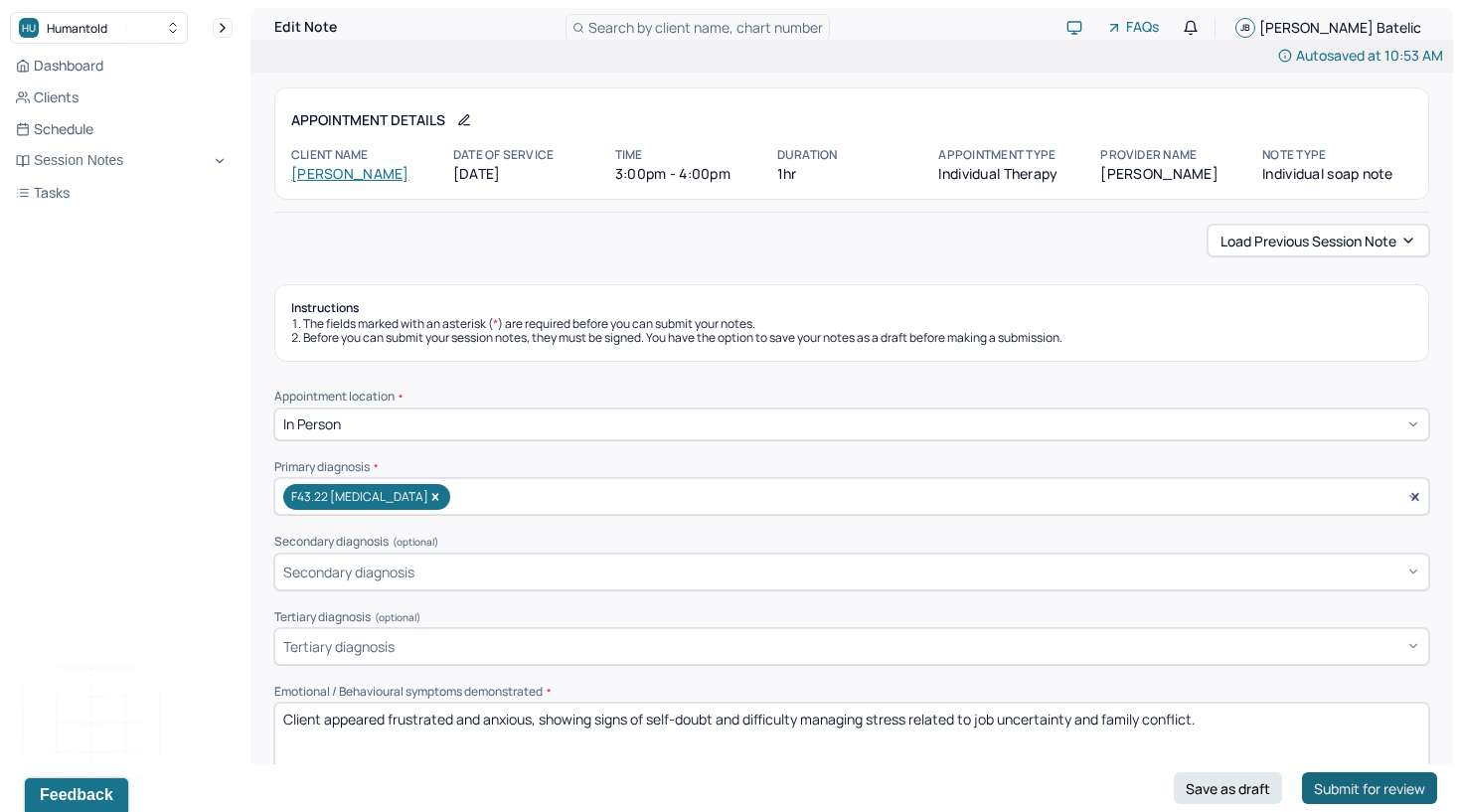 click on "Submit for review" at bounding box center (1370, 788) 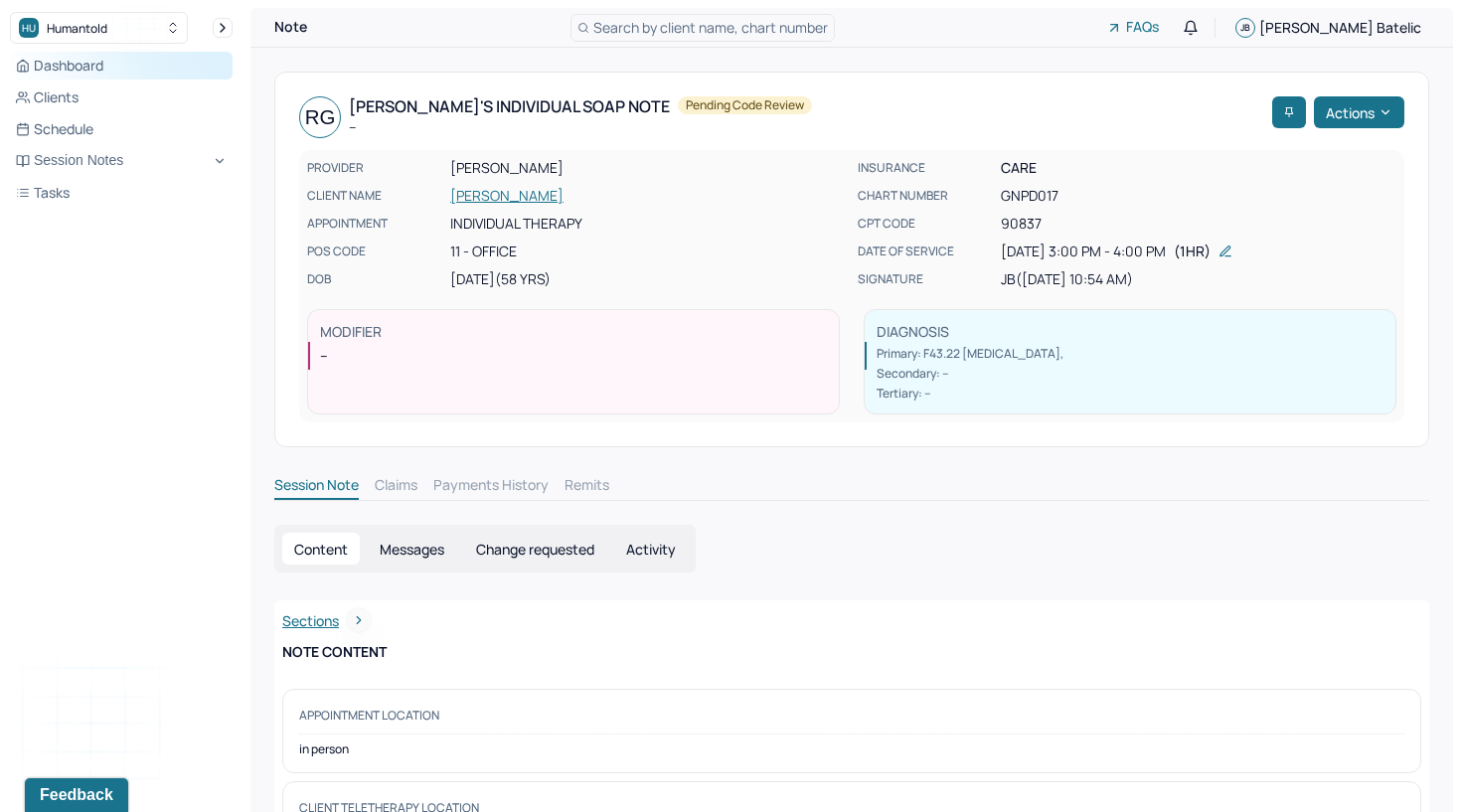 click on "Dashboard" at bounding box center (121, 66) 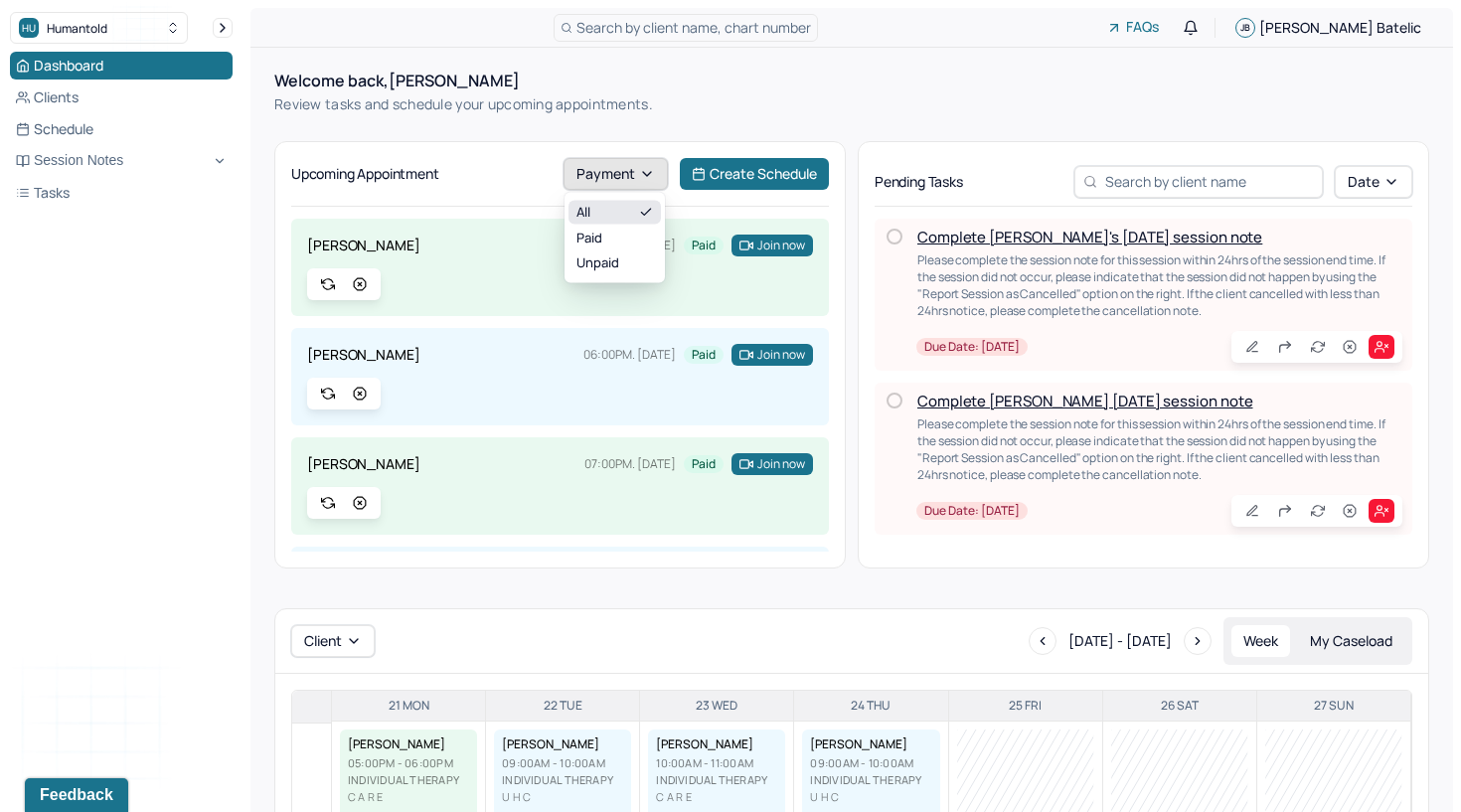 click 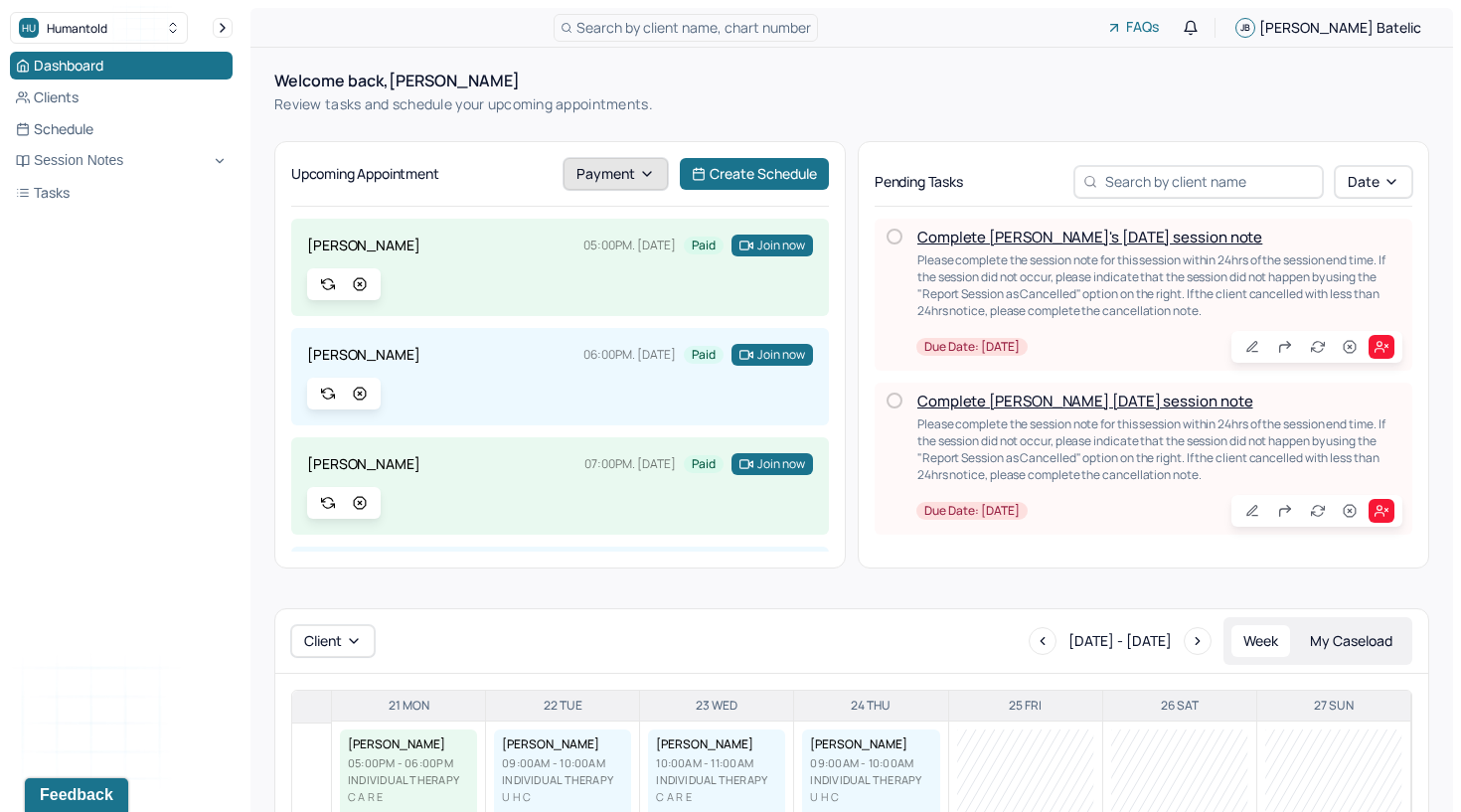 click 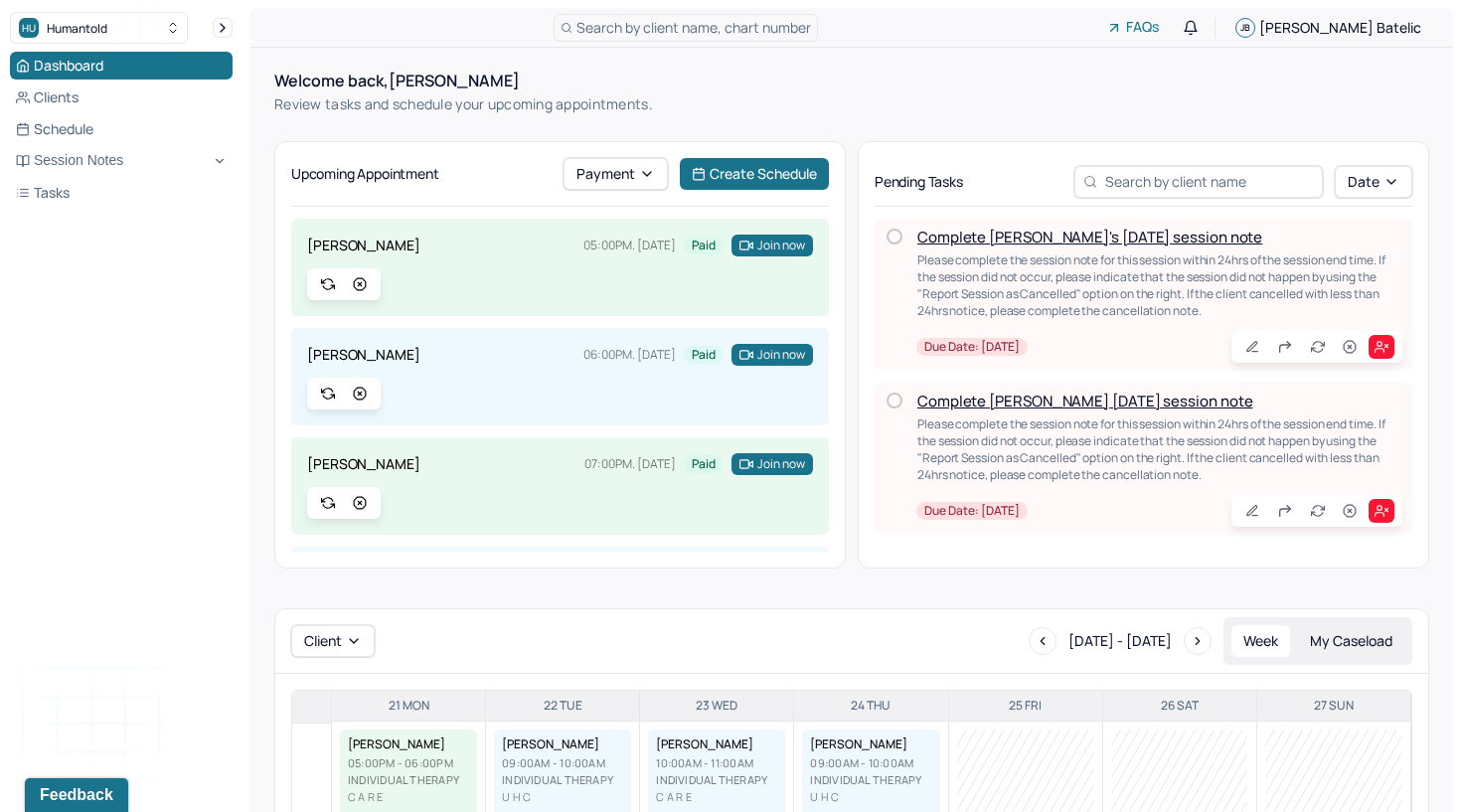 click on "Welcome back,  [PERSON_NAME] Review tasks and schedule your upcoming appointments. Upcoming Appointment Payment Create Schedule [PERSON_NAME] 05:00PM. [DATE] Paid Join now [PERSON_NAME] 06:00PM. [DATE] Paid Join now [PERSON_NAME] 07:00PM. [DATE] Paid Join now [PERSON_NAME] 08:00PM. [DATE] Unpaid Telemed [PERSON_NAME] 09:00AM. [DATE] Unpaid Telemed [PERSON_NAME], [GEOGRAPHIC_DATA] 11:00AM. [DATE] Unpaid In person [PERSON_NAME] 01:00PM. [DATE] Unpaid Telemed DU, TASHIEKA 03:00PM. [DATE] Unpaid Telemed [PERSON_NAME] 05:00PM. [DATE] Unpaid [PERSON_NAME] 07:00PM. [DATE] Unpaid Telemed [PERSON_NAME][GEOGRAPHIC_DATA] 08:00PM. [DATE] Unpaid Telemed [PERSON_NAME] 10:00AM. [DATE] Unpaid Telemed [PERSON_NAME] 11:00AM. [DATE] Unpaid Telemed [PERSON_NAME] 12:00PM. [DATE] Unpaid [PERSON_NAME] 01:00PM. [DATE] Unpaid Telemed [PERSON_NAME] 03:00PM. [DATE] Unpaid In person [GEOGRAPHIC_DATA][PERSON_NAME] 04:00PM. [DATE] Unpaid Telemed [PERSON_NAME] [DATE] Unpaid Date" at bounding box center (852, 1045) 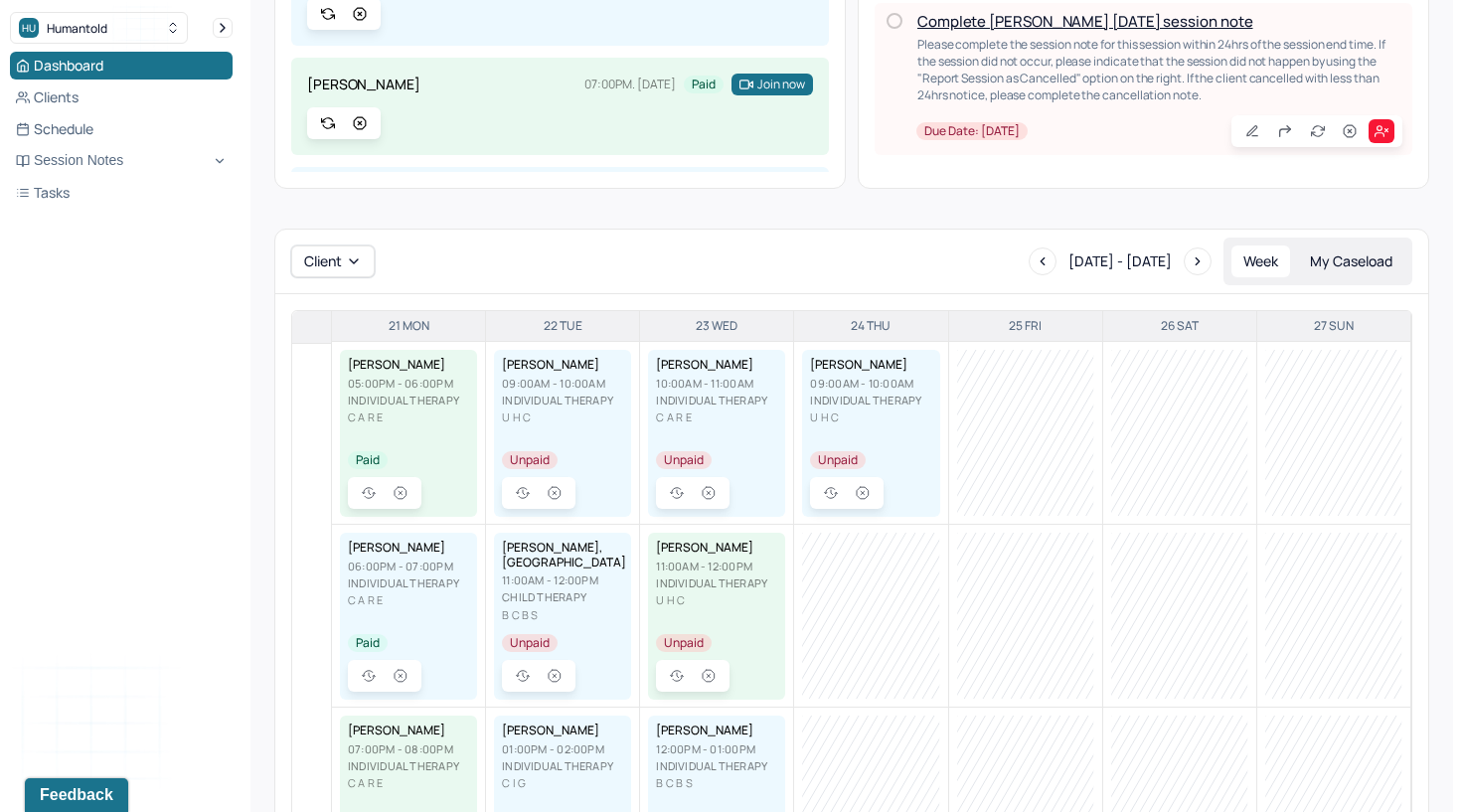 scroll, scrollTop: 389, scrollLeft: 0, axis: vertical 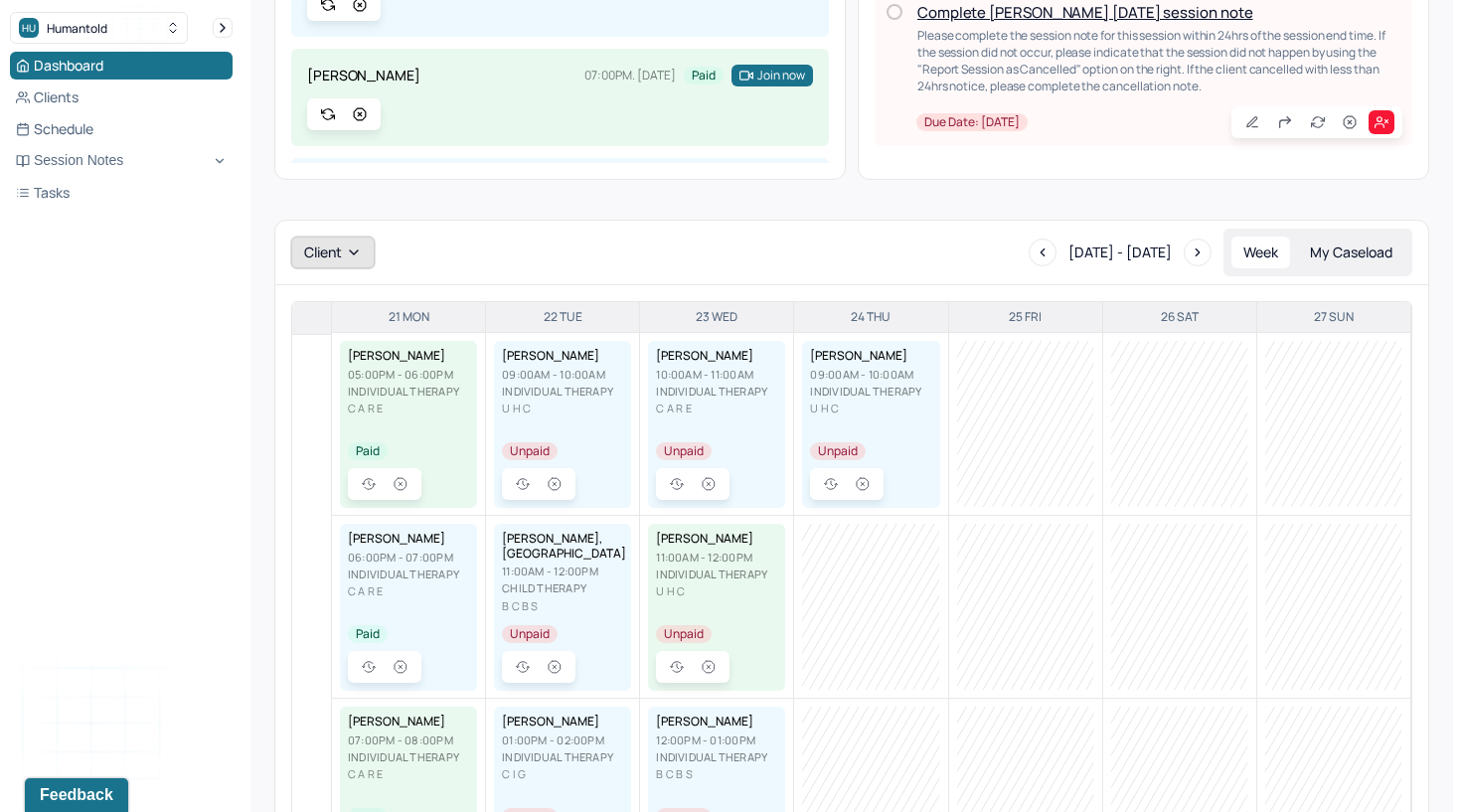 click 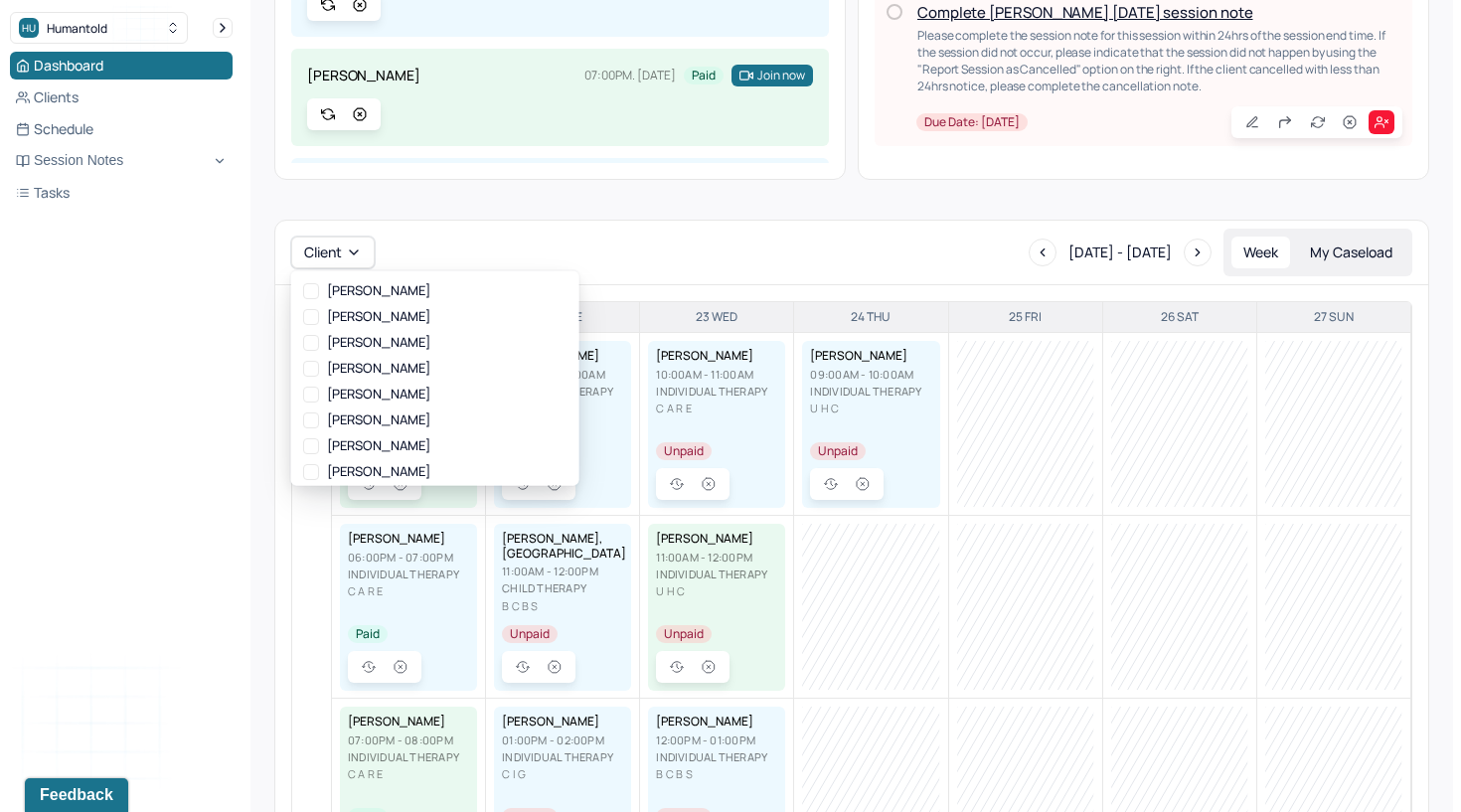 click on "Client [DATE] - [DATE] Week My Caseload" at bounding box center (852, 252) 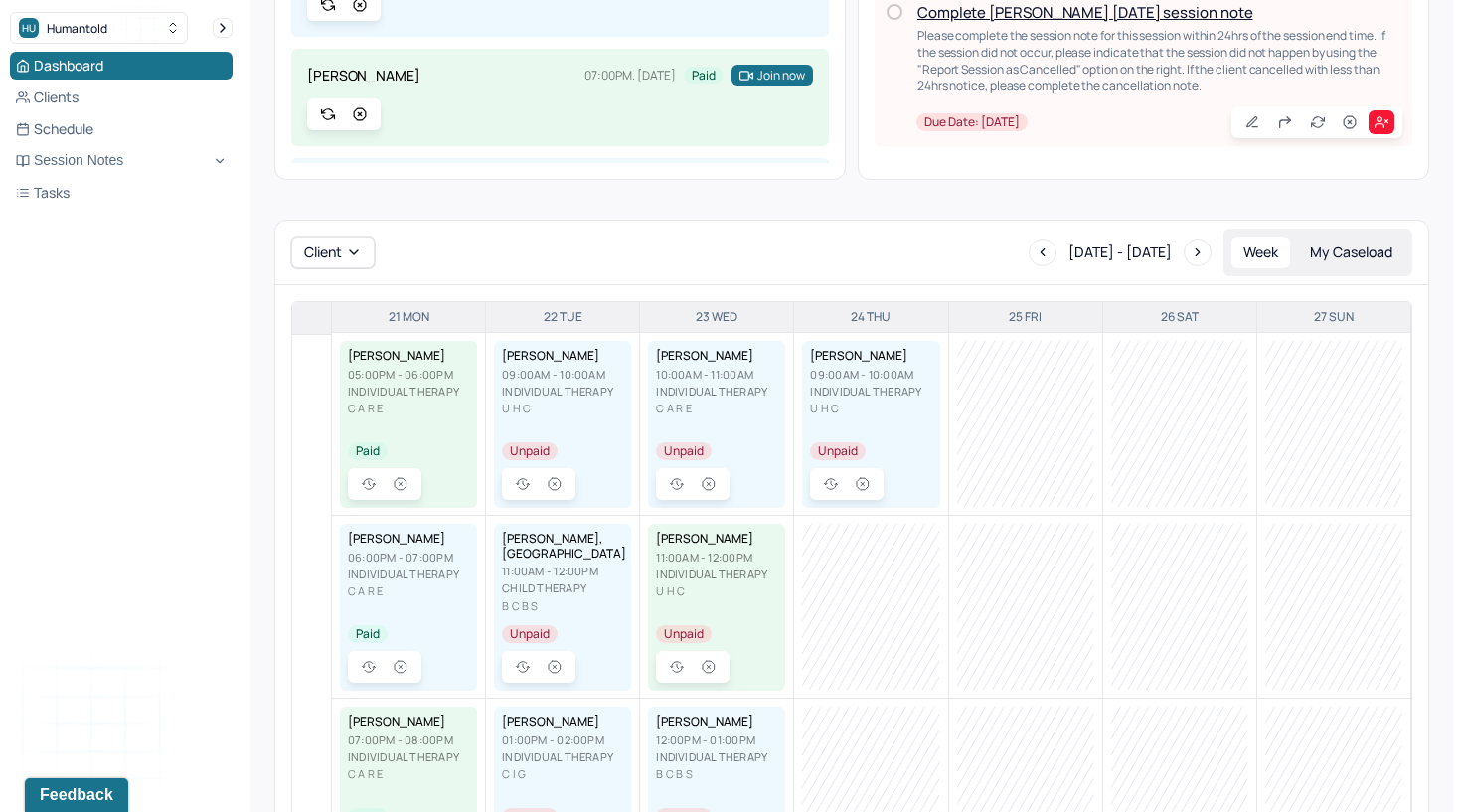 click on "My Caseload" at bounding box center [1351, 252] 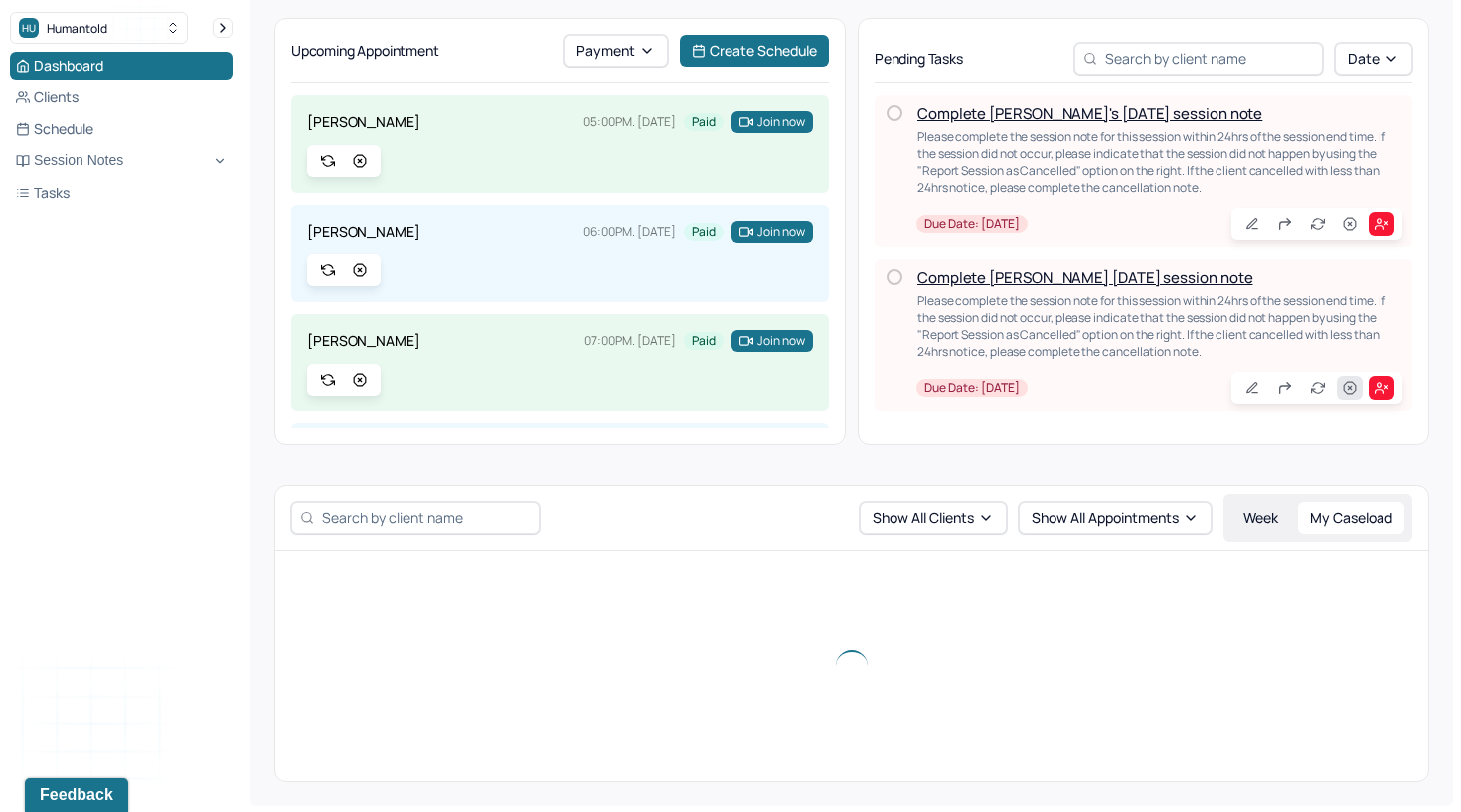 click 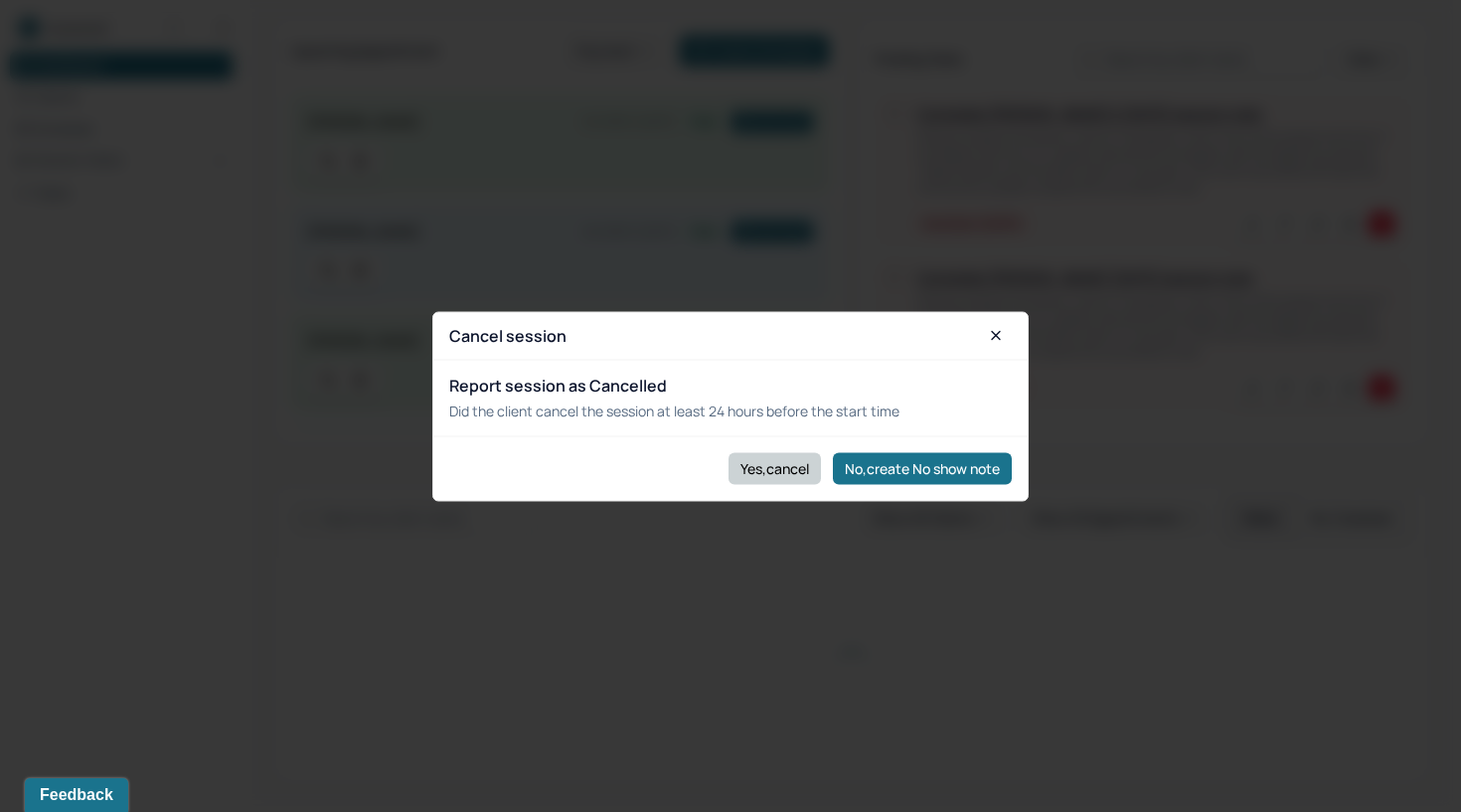 click on "Yes,cancel" at bounding box center (774, 468) 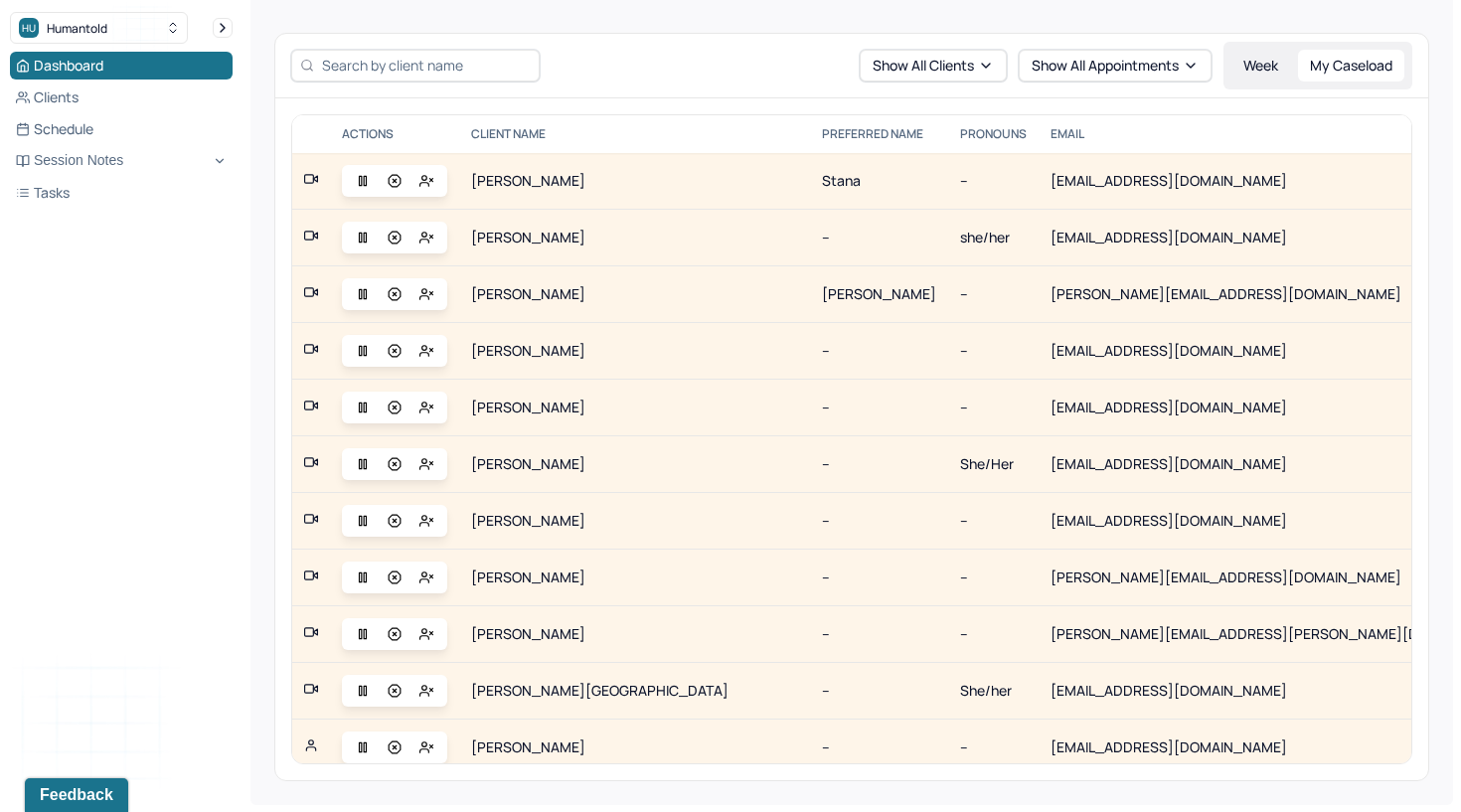 scroll, scrollTop: 574, scrollLeft: 0, axis: vertical 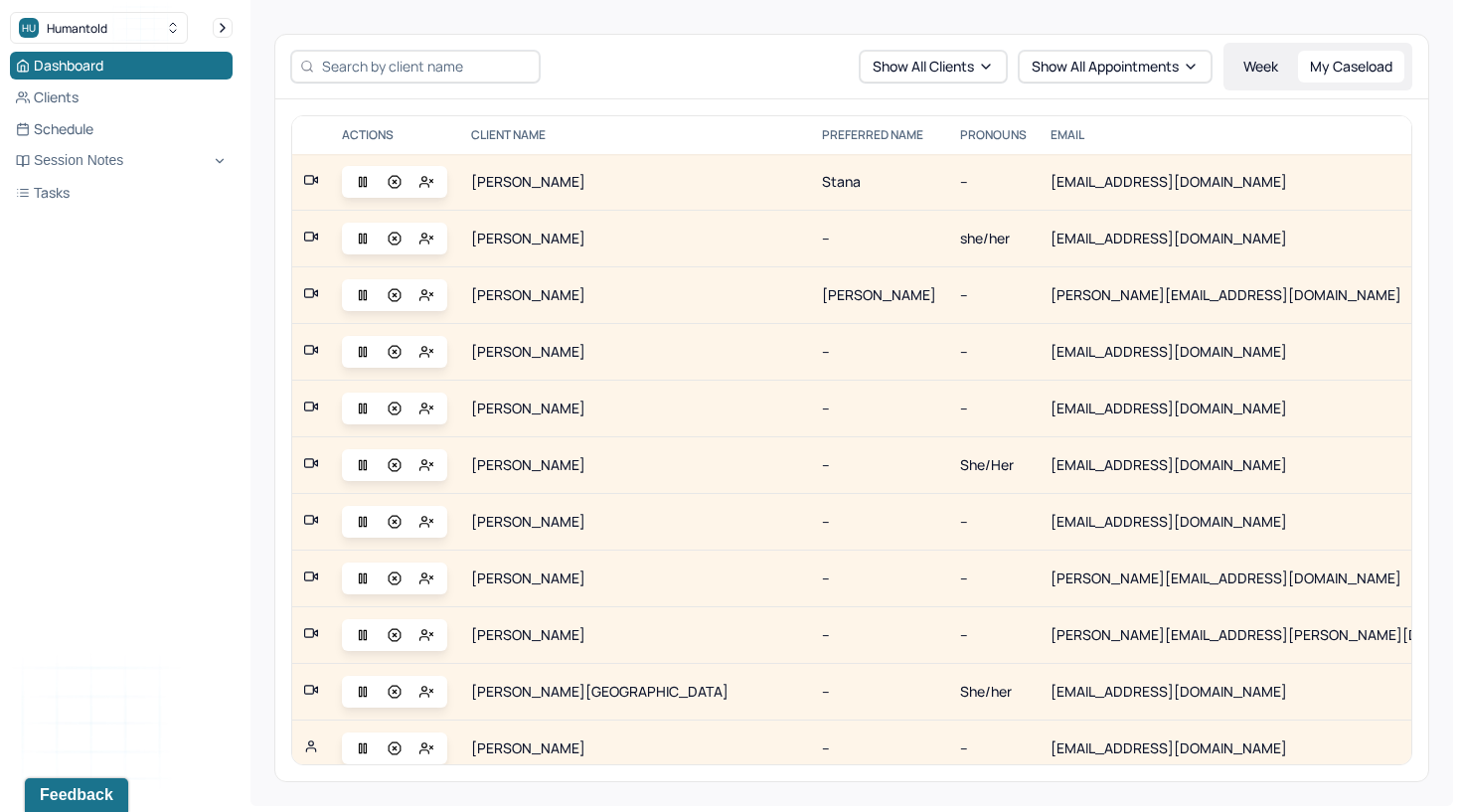 click on "Week" at bounding box center (1260, 67) 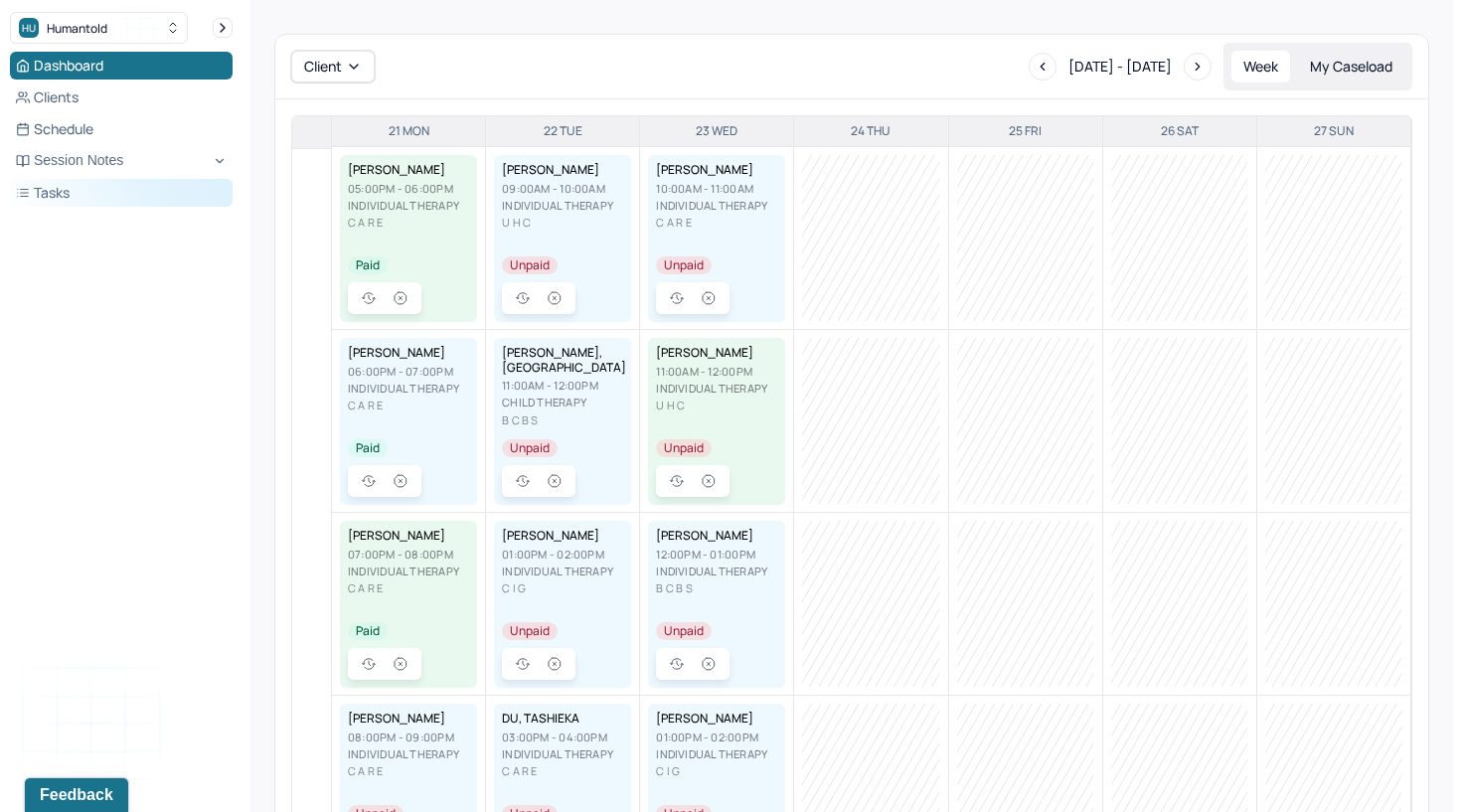 click on "Tasks" at bounding box center [121, 193] 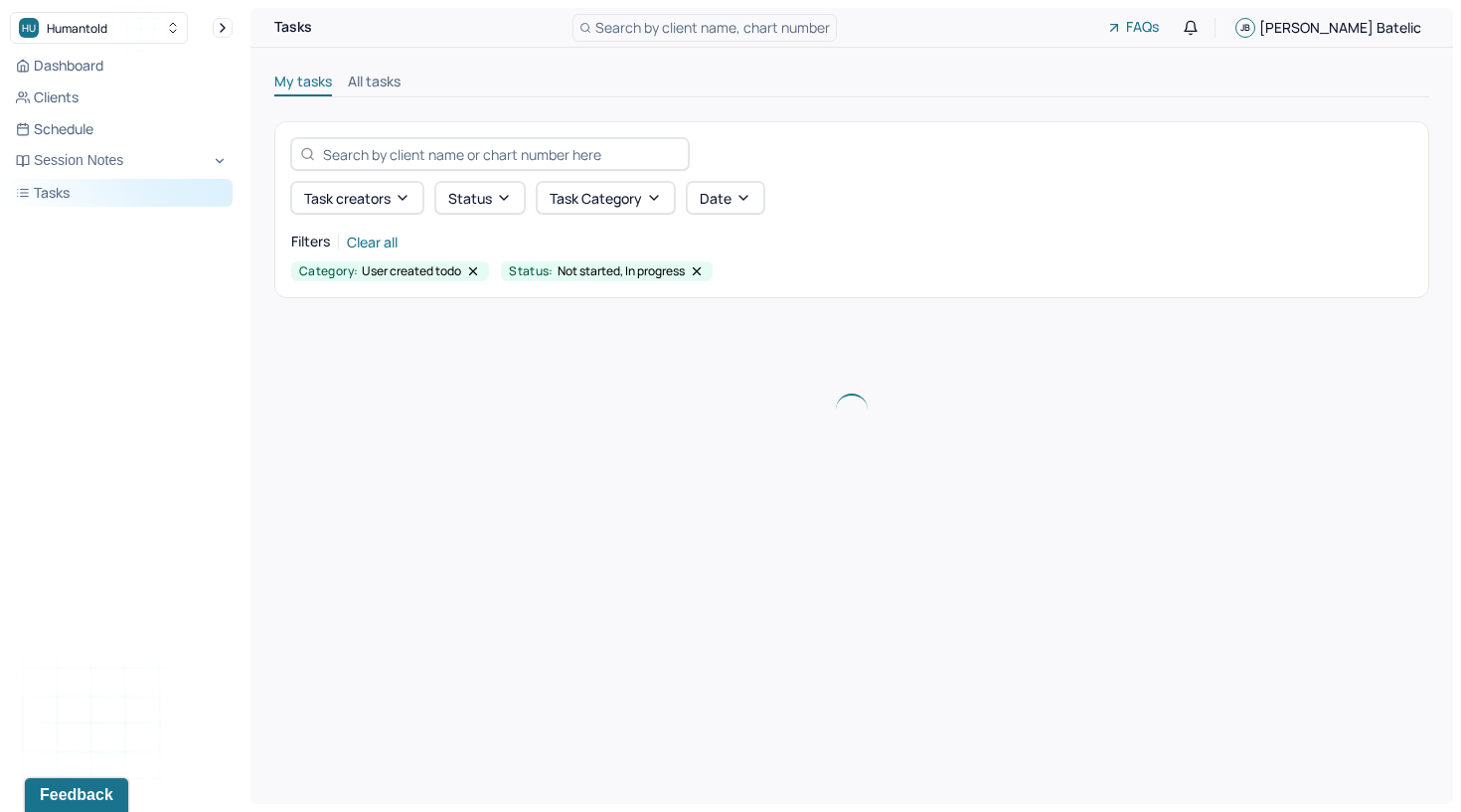 scroll, scrollTop: 0, scrollLeft: 0, axis: both 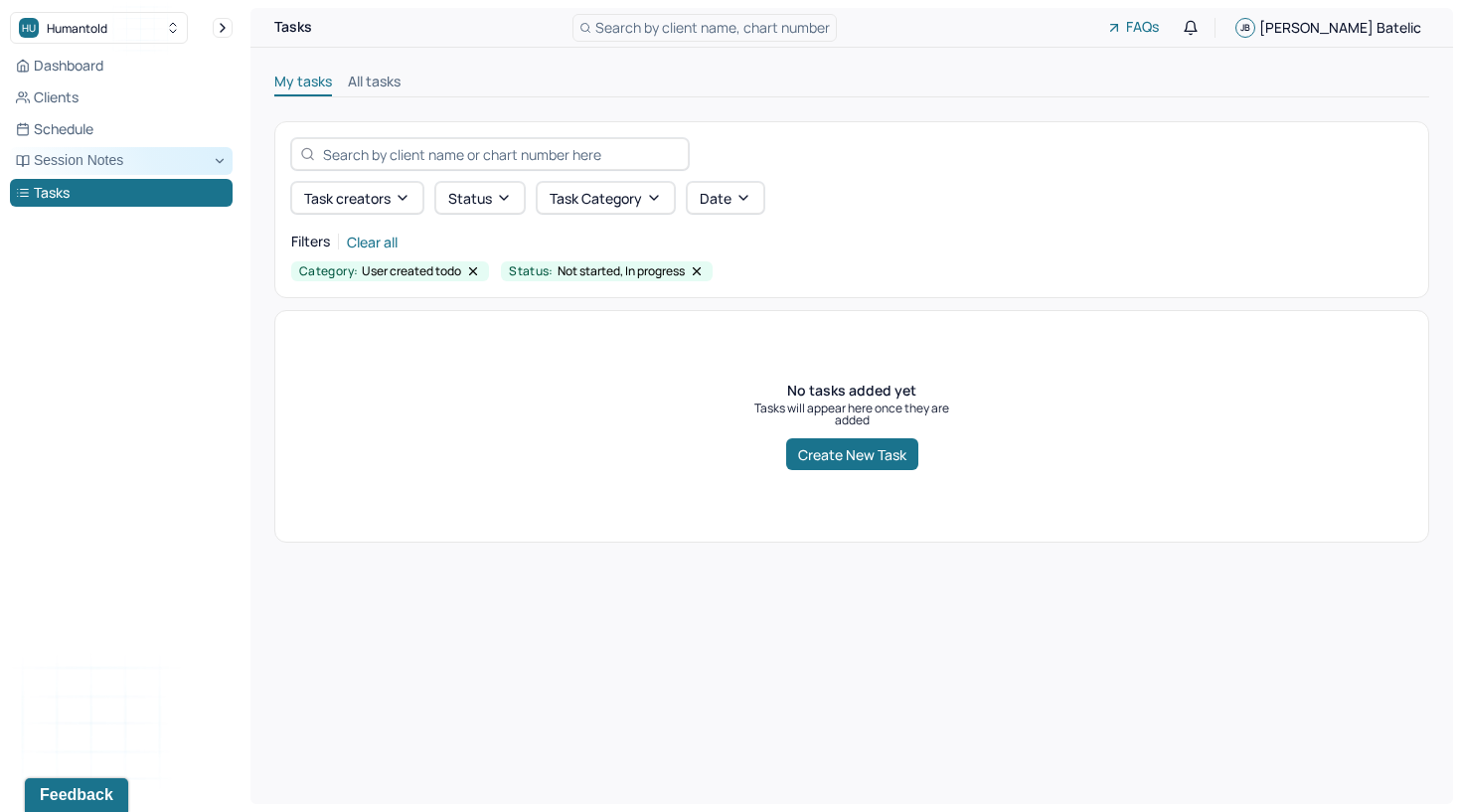 click on "Session Notes" at bounding box center [121, 161] 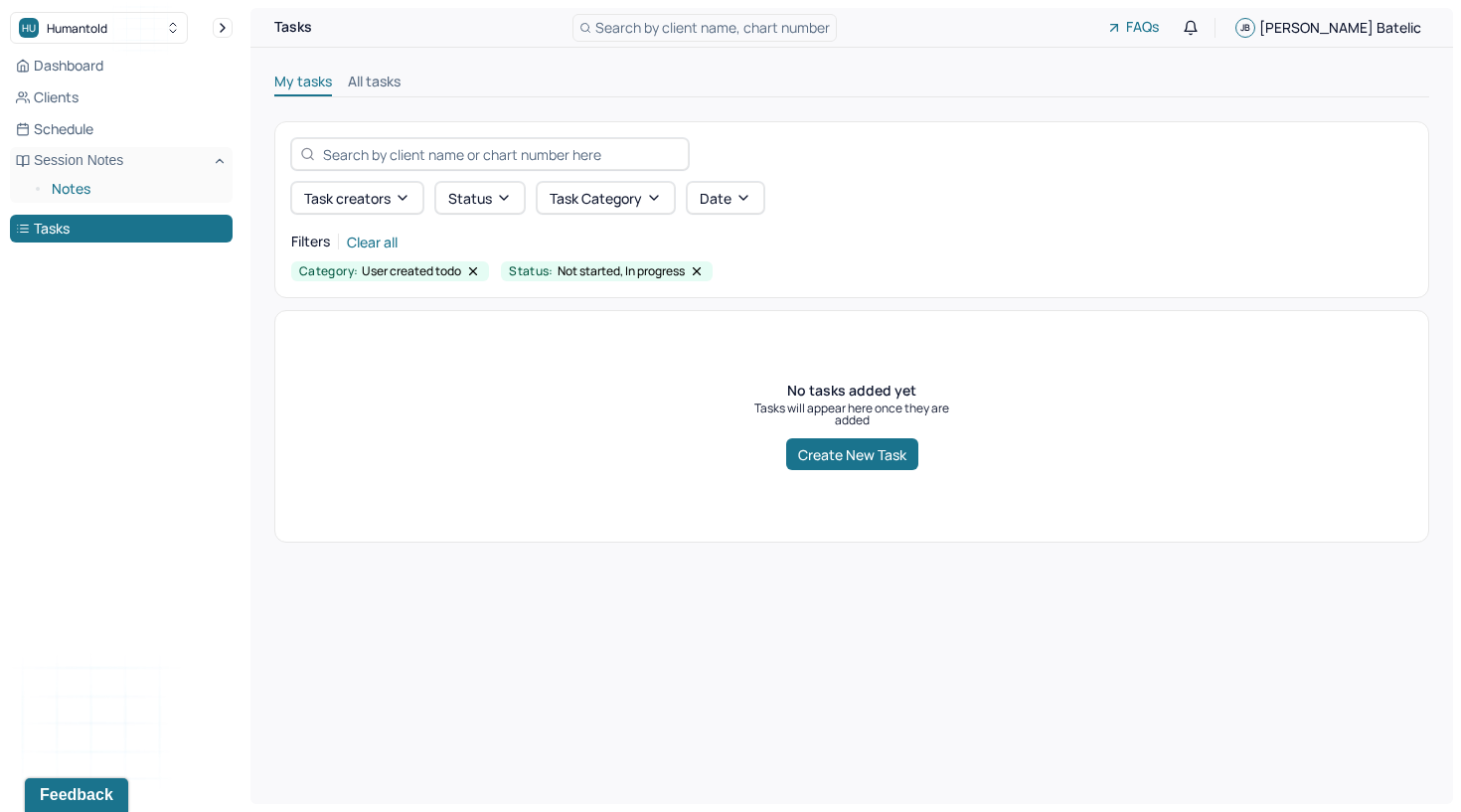 click on "Notes" at bounding box center (134, 189) 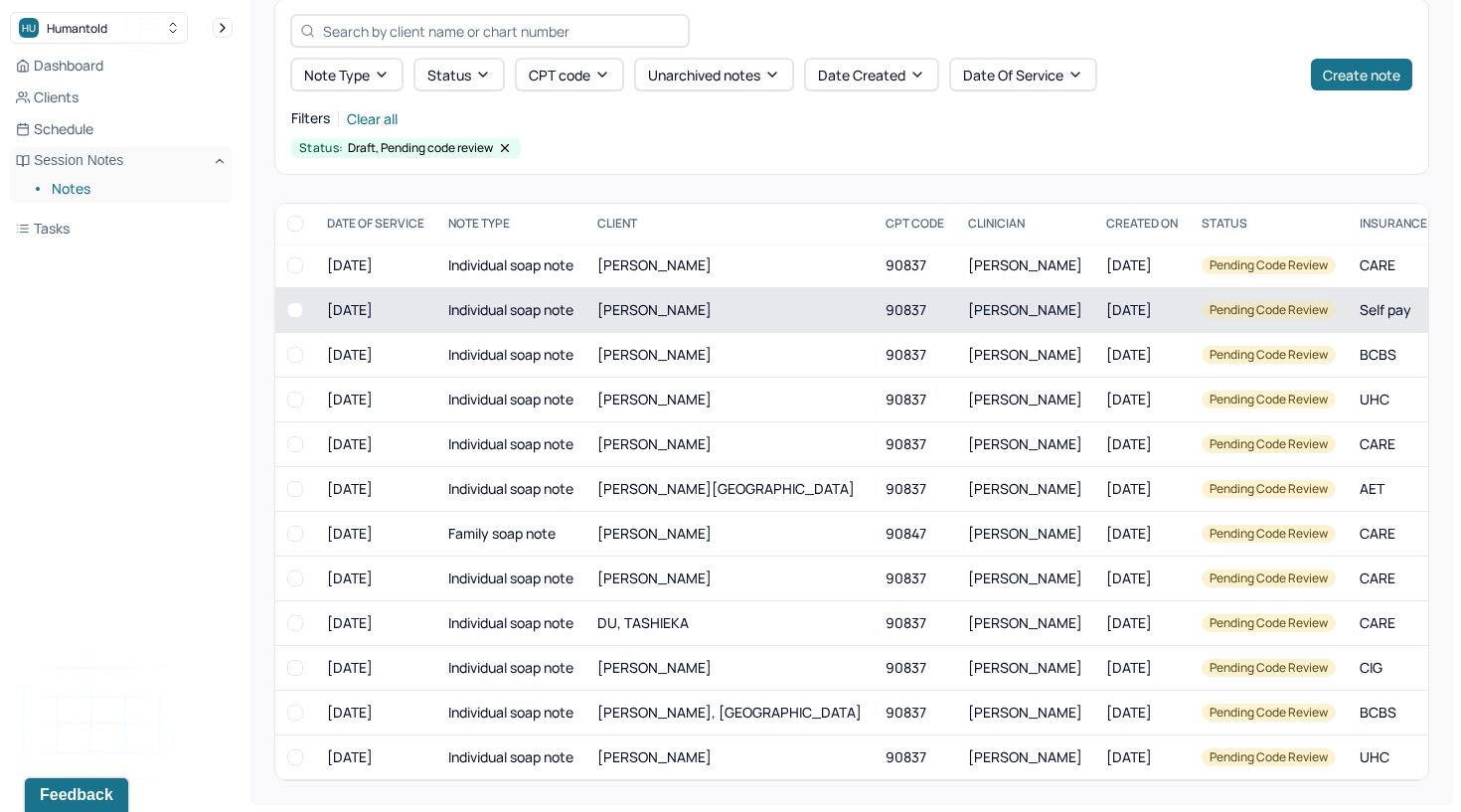 scroll, scrollTop: 73, scrollLeft: 0, axis: vertical 